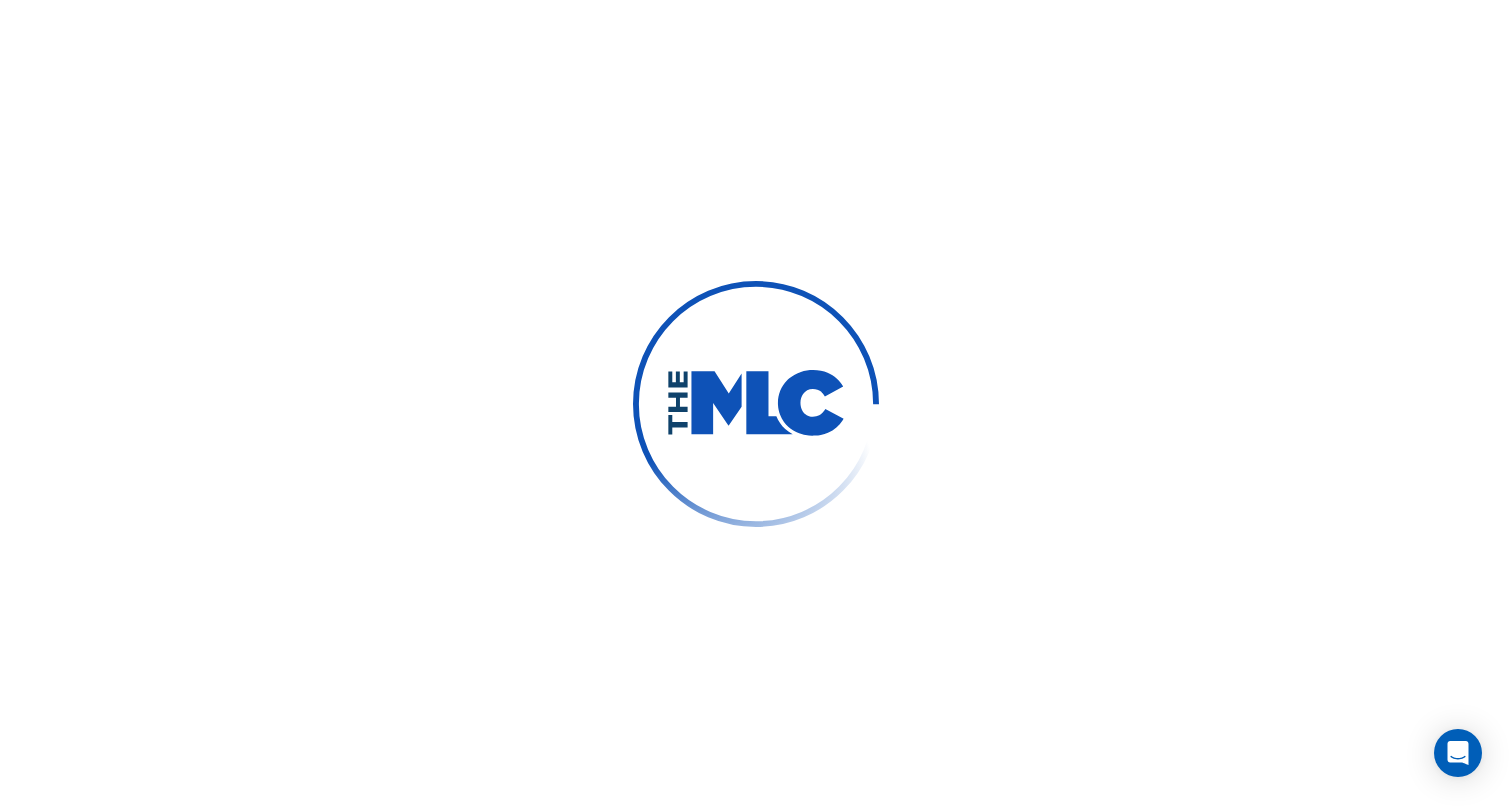 scroll, scrollTop: 0, scrollLeft: 0, axis: both 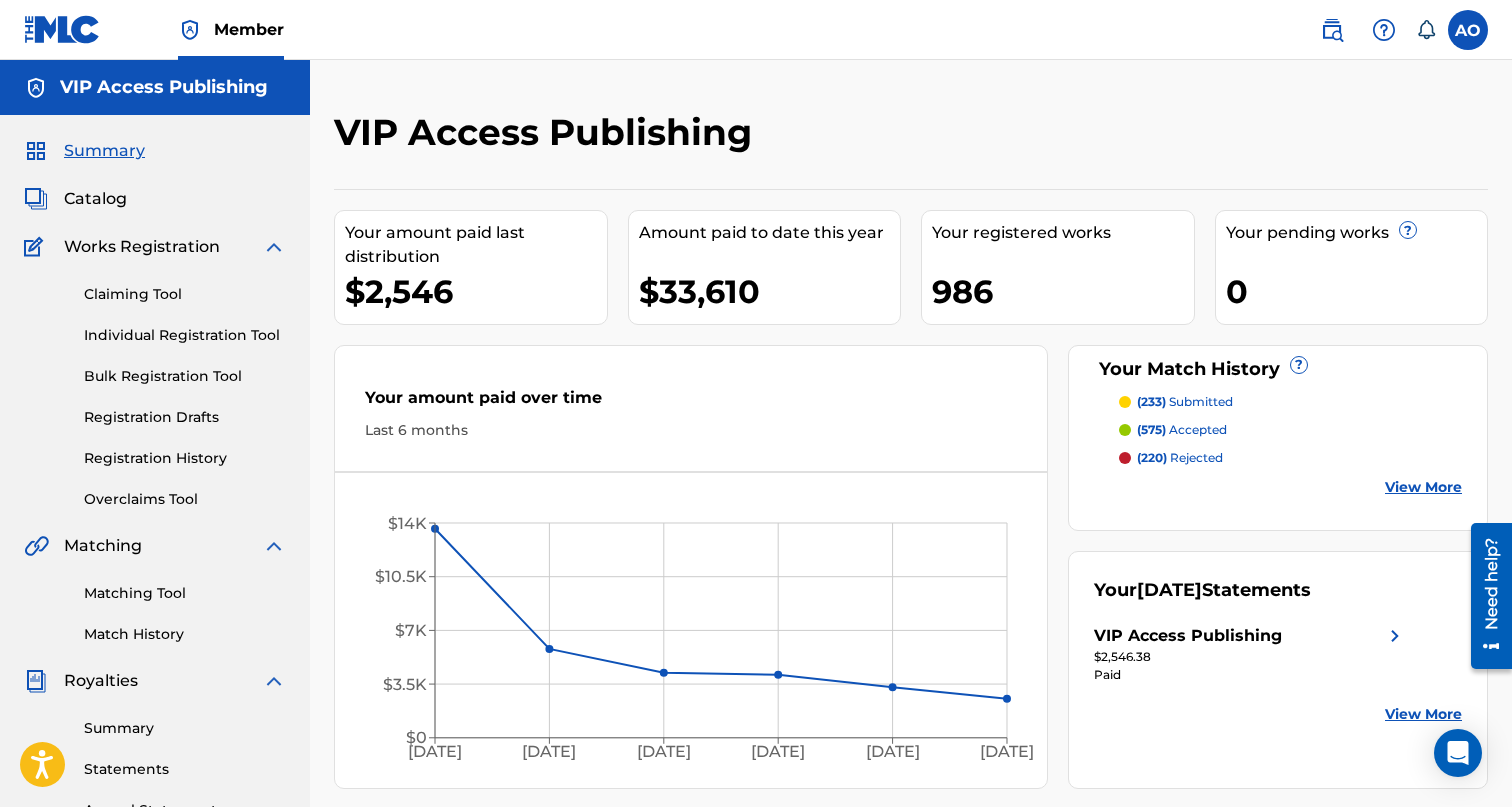 click on "Match History" at bounding box center [185, 634] 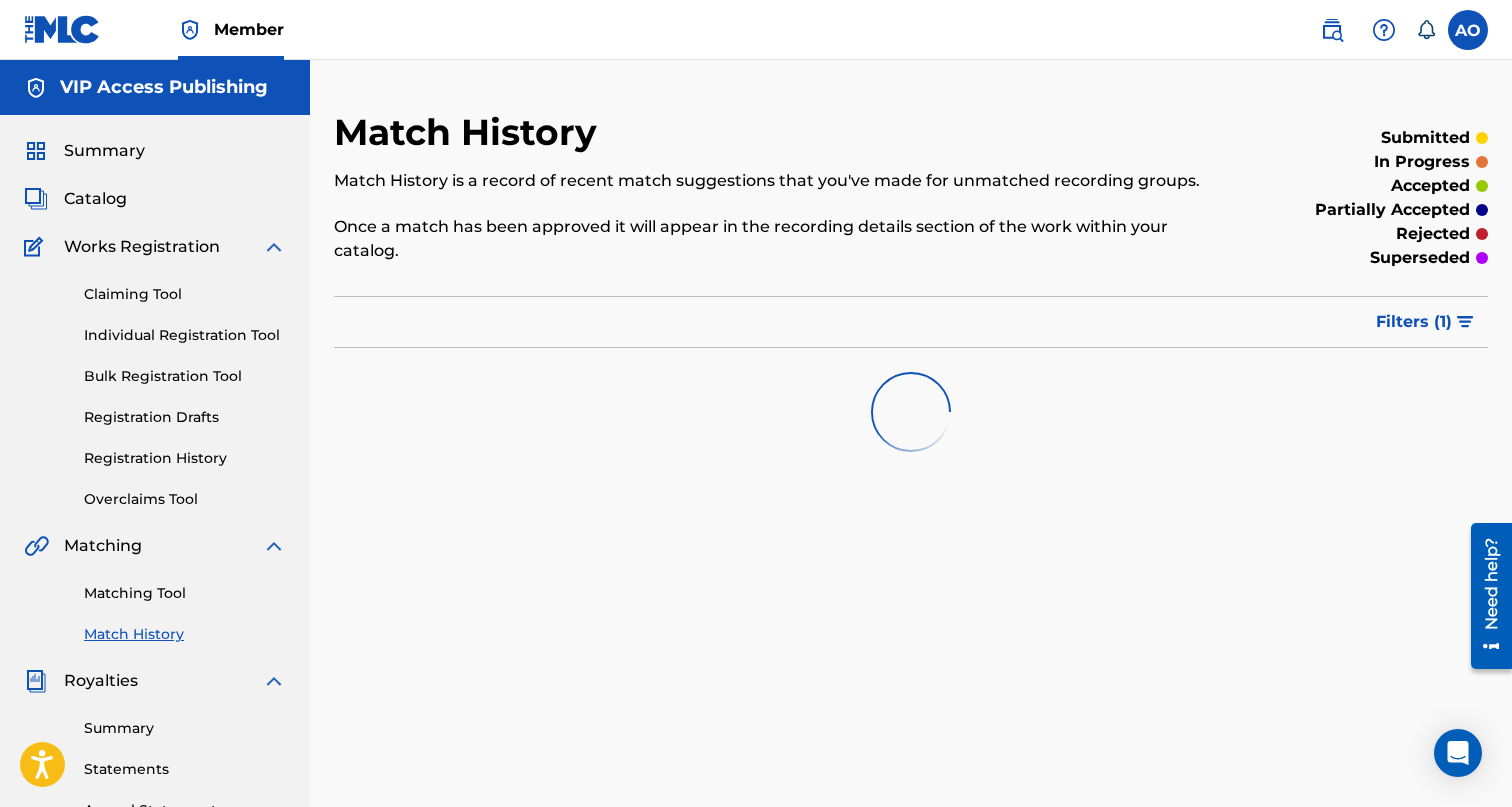 click on "Registration History" at bounding box center [185, 458] 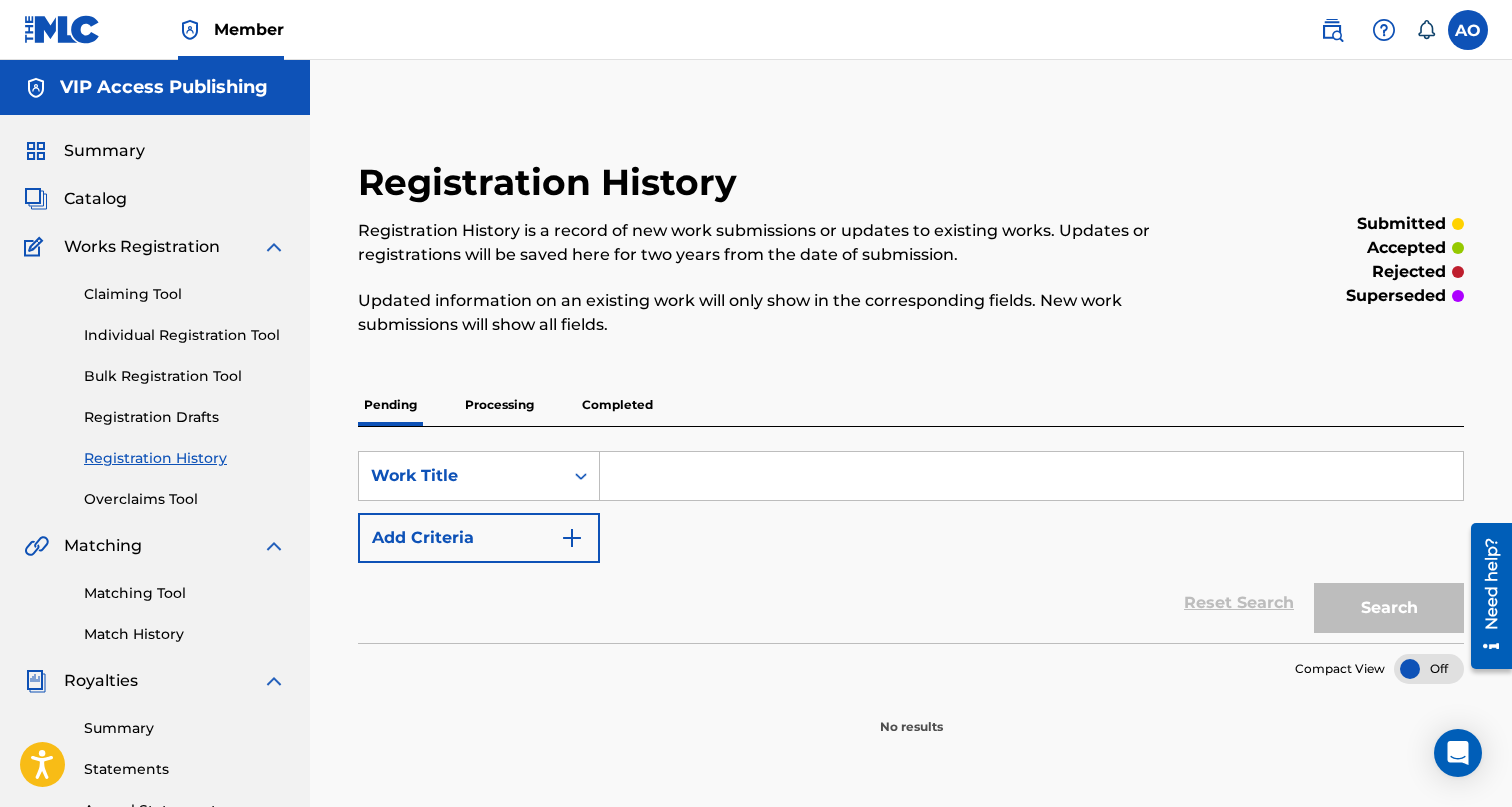 click on "Processing" at bounding box center (499, 405) 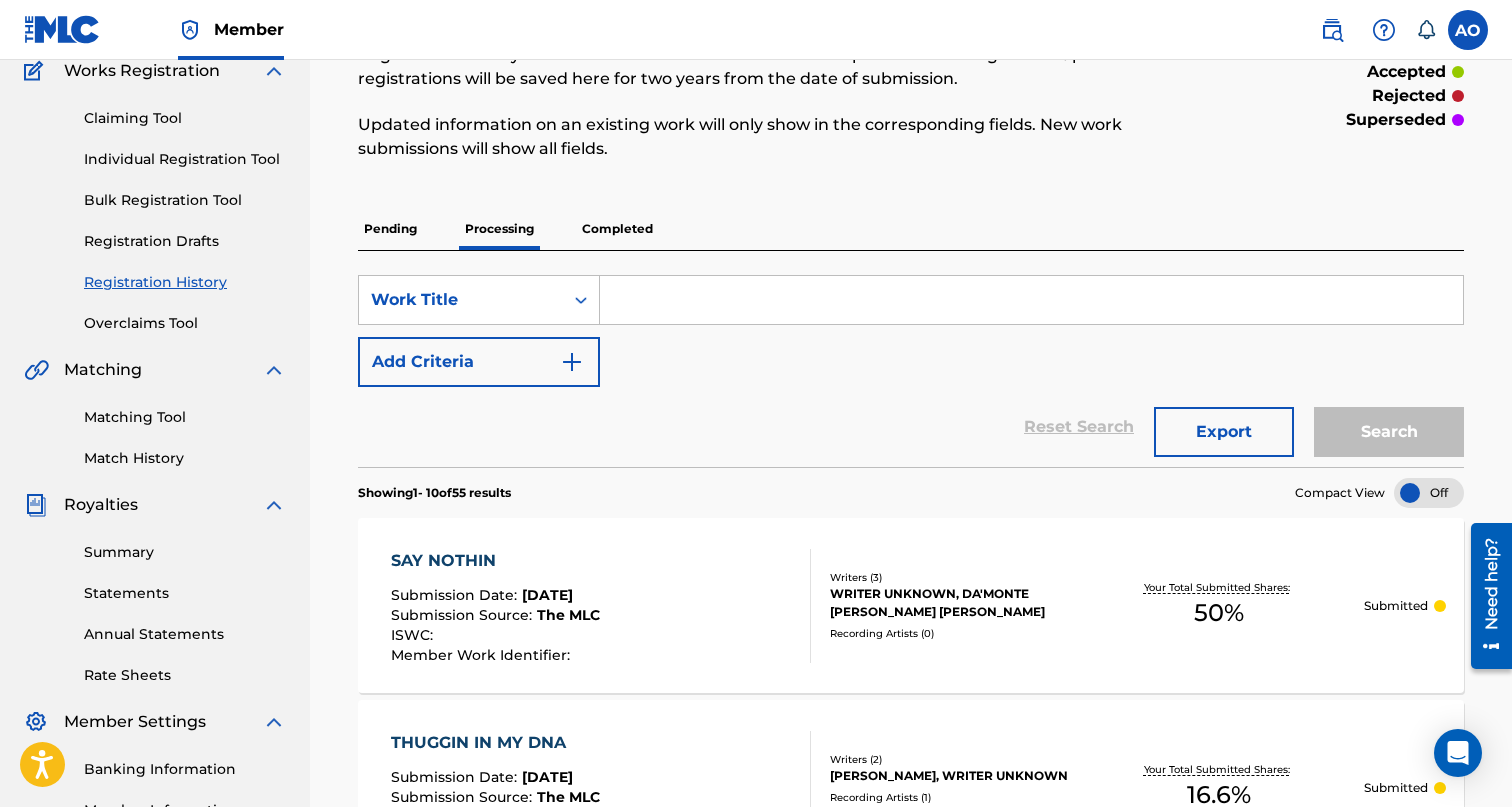 scroll, scrollTop: 192, scrollLeft: 0, axis: vertical 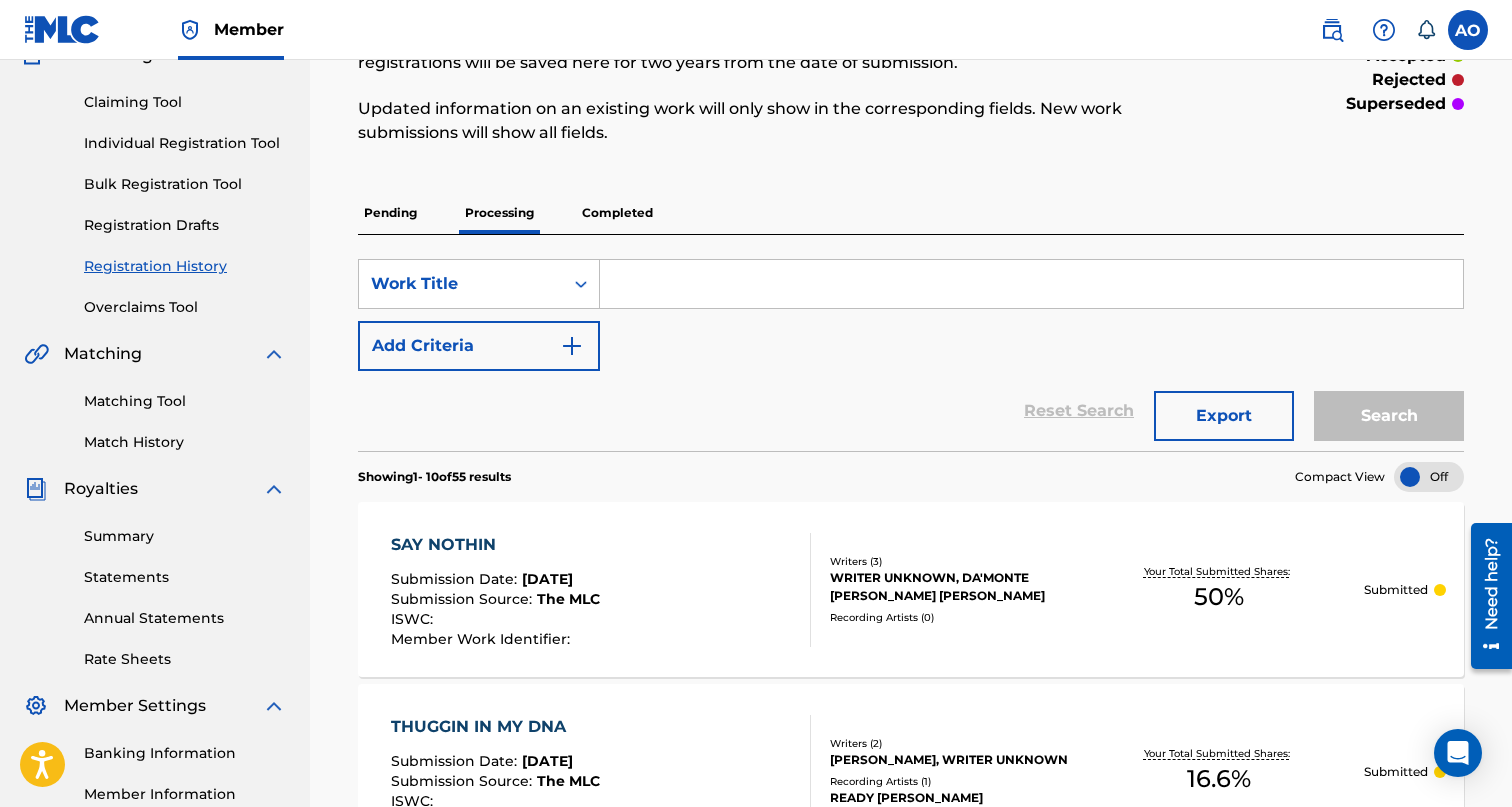 click on "Registration History Registration History is a record of new work submissions or updates to existing works. Updates or registrations will be saved here for two years from the date of submission. Updated information on an existing work will only show in the corresponding fields. New work submissions will show all fields.   submitted   accepted   rejected   superseded Pending Processing Completed SearchWithCriteria0ebf8cb0-e73c-4ea6-bf9e-7d0cb3000db3 Work Title Add Criteria Reset Search Export Search Showing  1  -   10  of  55   results   Compact View SAY NOTHIN Submission Date : Jul 07, 2025 Submission Source : The MLC ISWC : Member Work Identifier : Writers ( 3 ) WRITER UNKNOWN, DA'MONTE LYLES, HECTOR ALFONSO GARCIA INFANTE Recording Artists ( 0 ) Your Total Submitted Shares: 50 %   Submitted THUGGIN IN MY DNA Submission Date : Jul 07, 2025 Submission Source : The MLC ISWC : Member Work Identifier : Writers ( 2 ) DIEGO E NAVARRO, WRITER UNKNOWN Recording Artists ( 1 ) READY ROBB Your Total Submitted Shares:" at bounding box center [911, 1209] 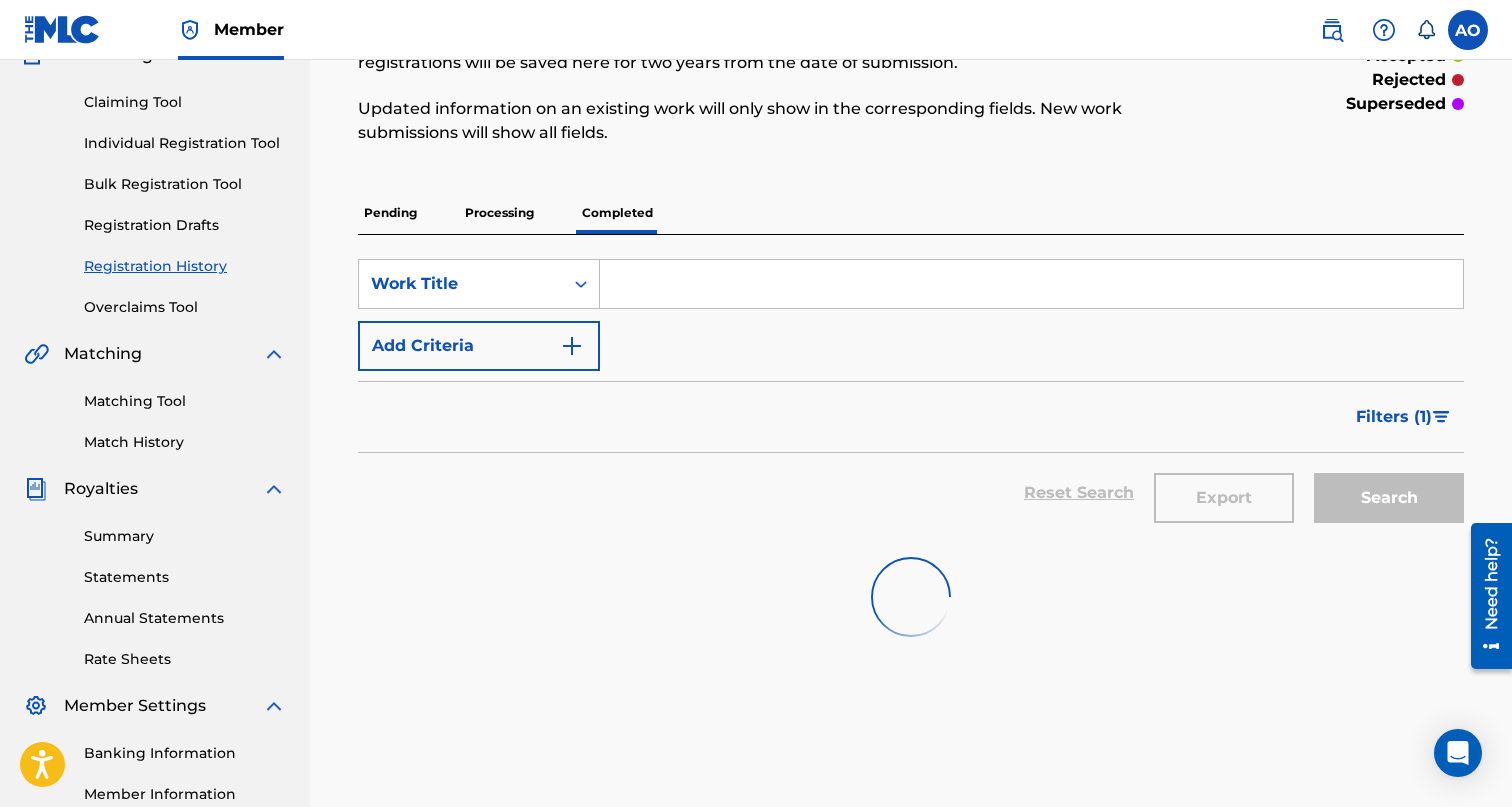 scroll, scrollTop: 0, scrollLeft: 0, axis: both 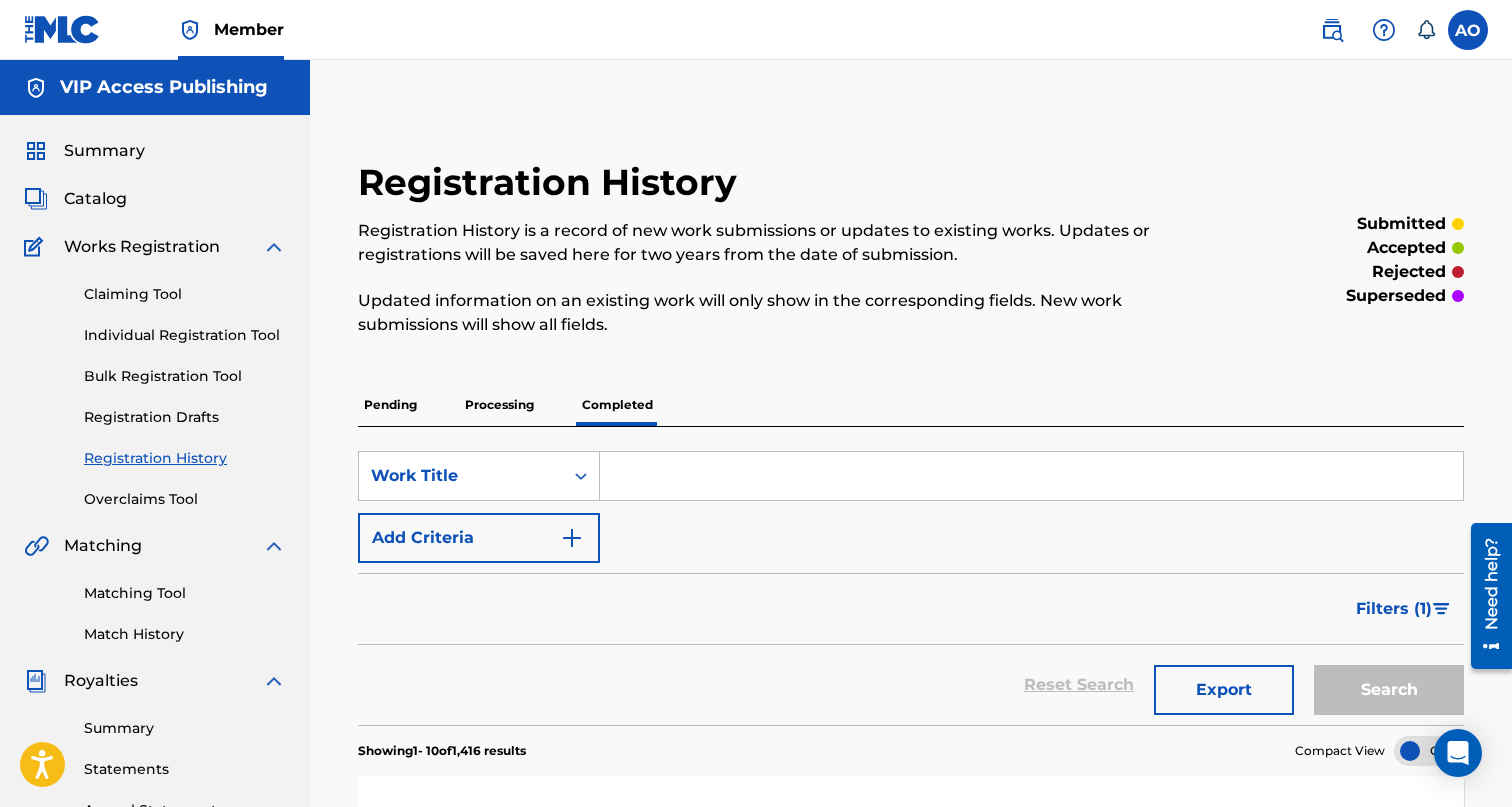 click on "Processing" at bounding box center [499, 405] 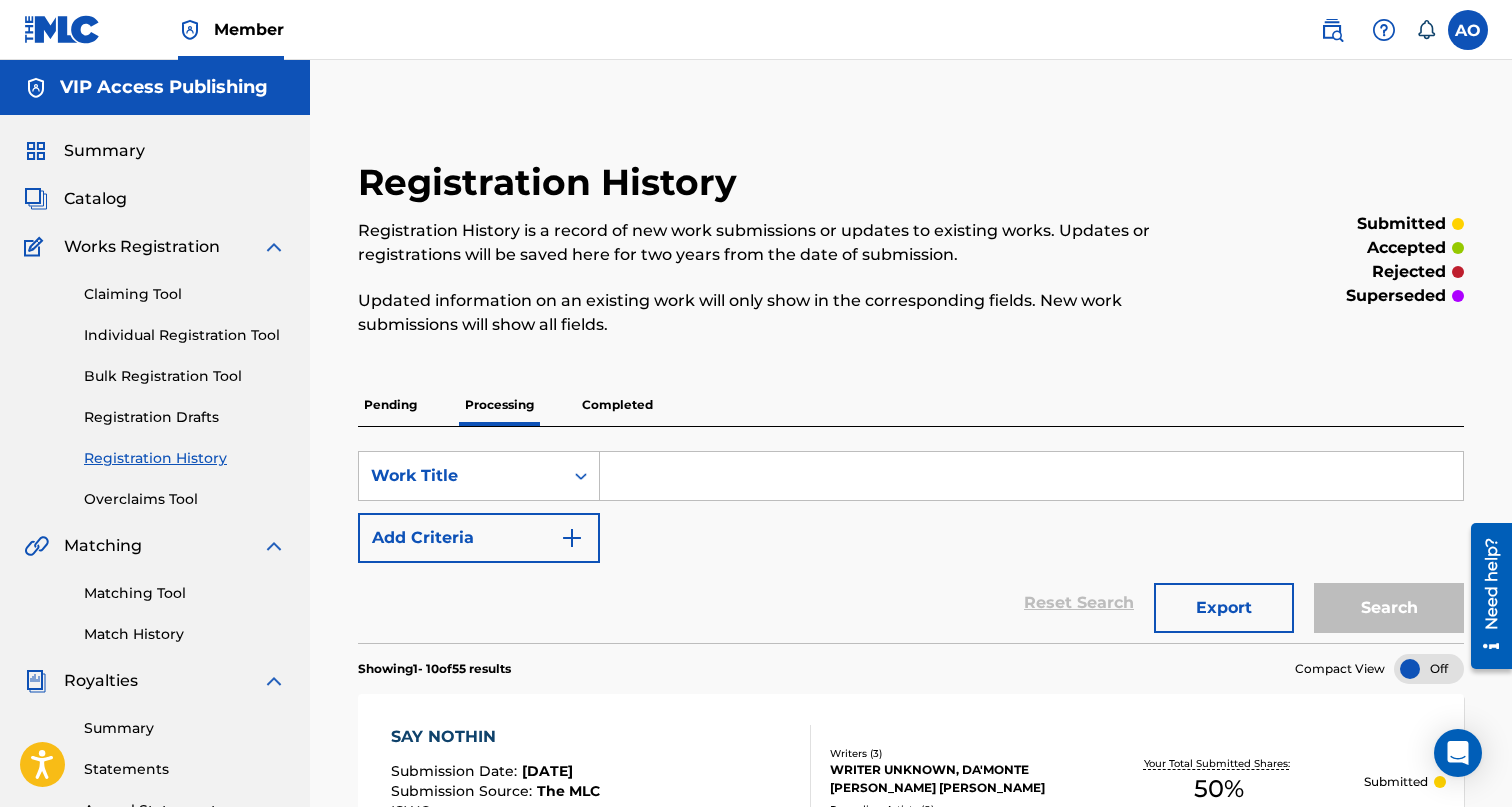 click on "Summary" at bounding box center [104, 151] 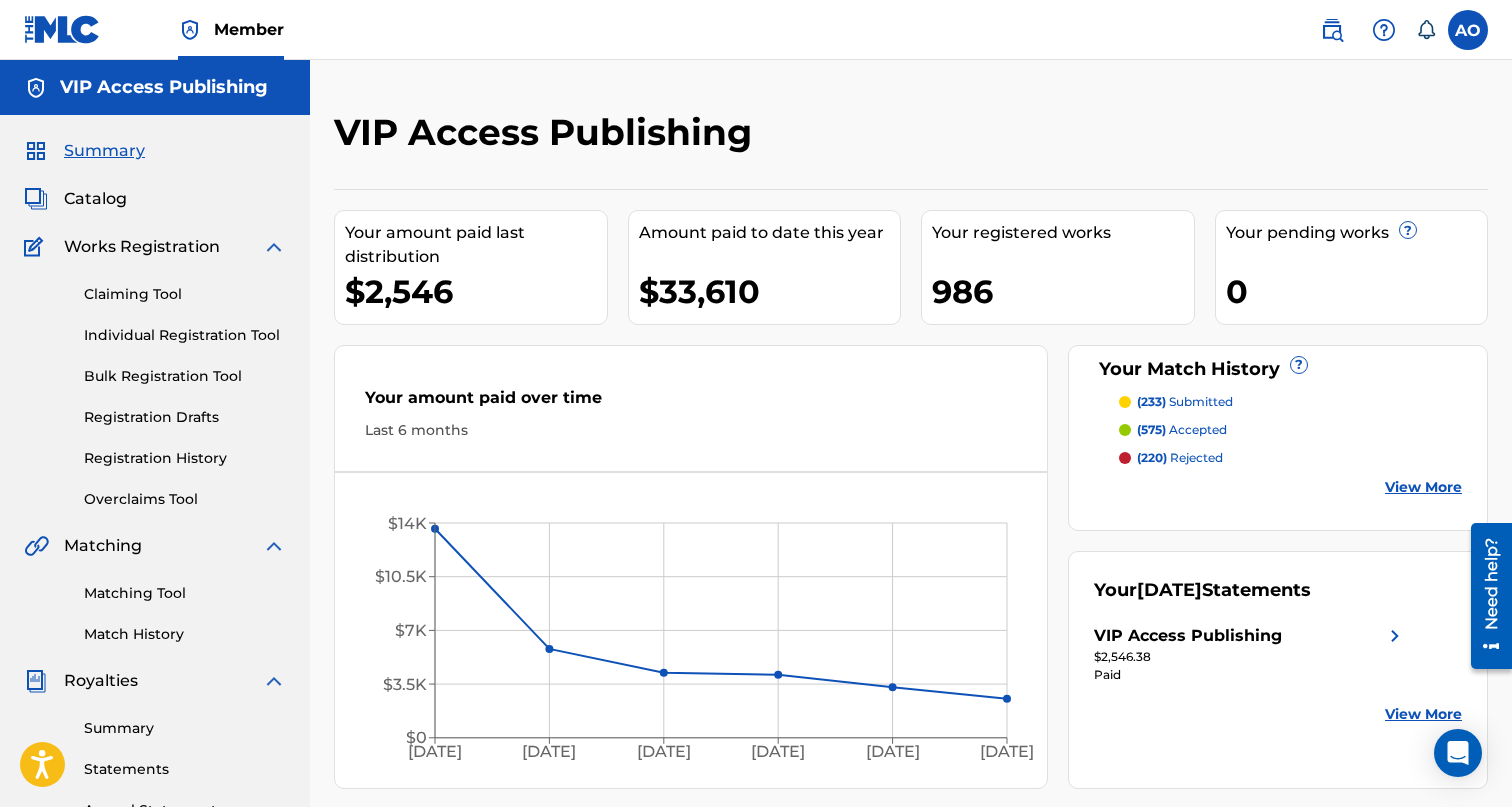click on "Catalog" at bounding box center [95, 199] 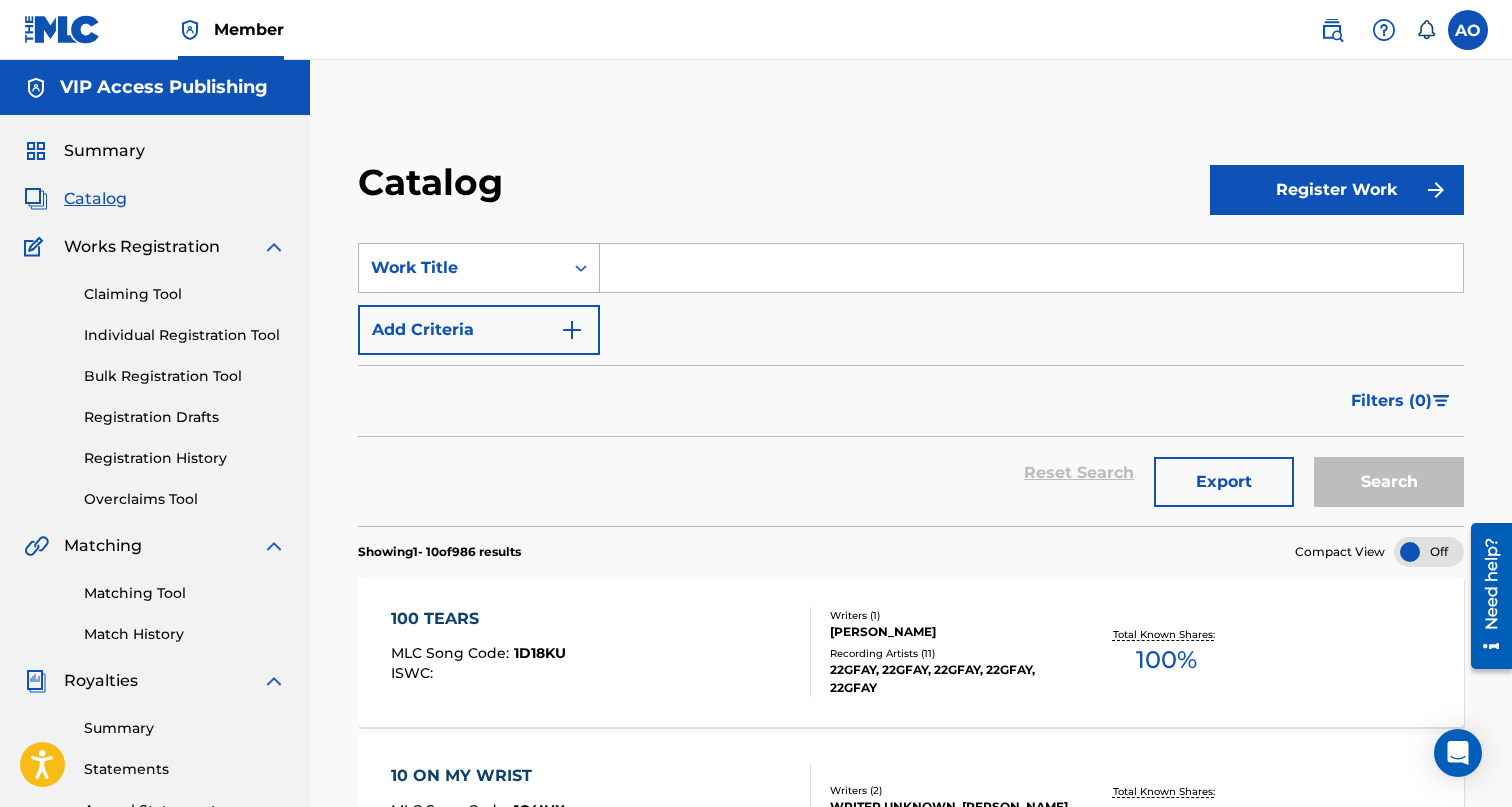 click on "Work Title" at bounding box center (479, 268) 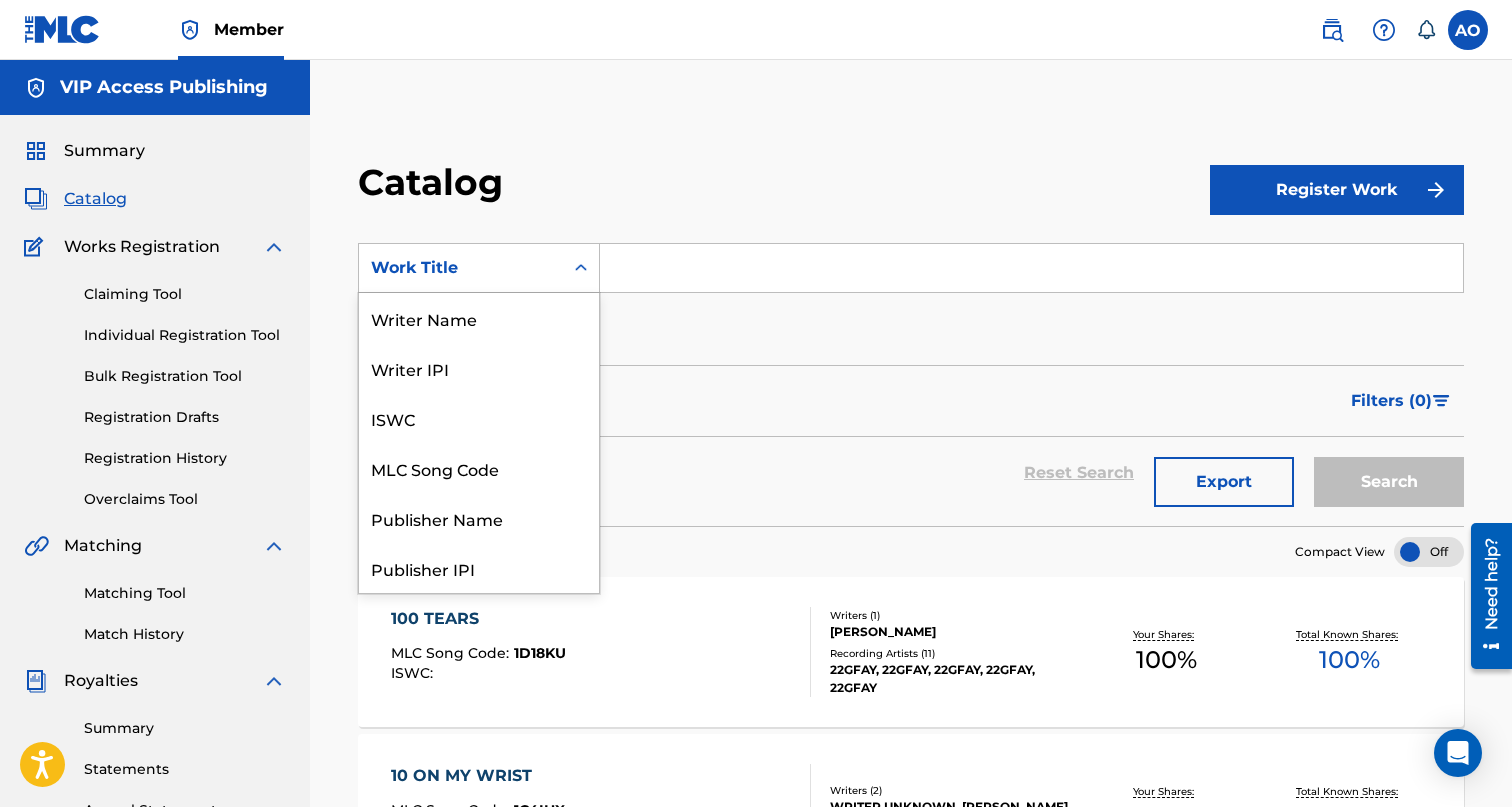 scroll, scrollTop: 300, scrollLeft: 0, axis: vertical 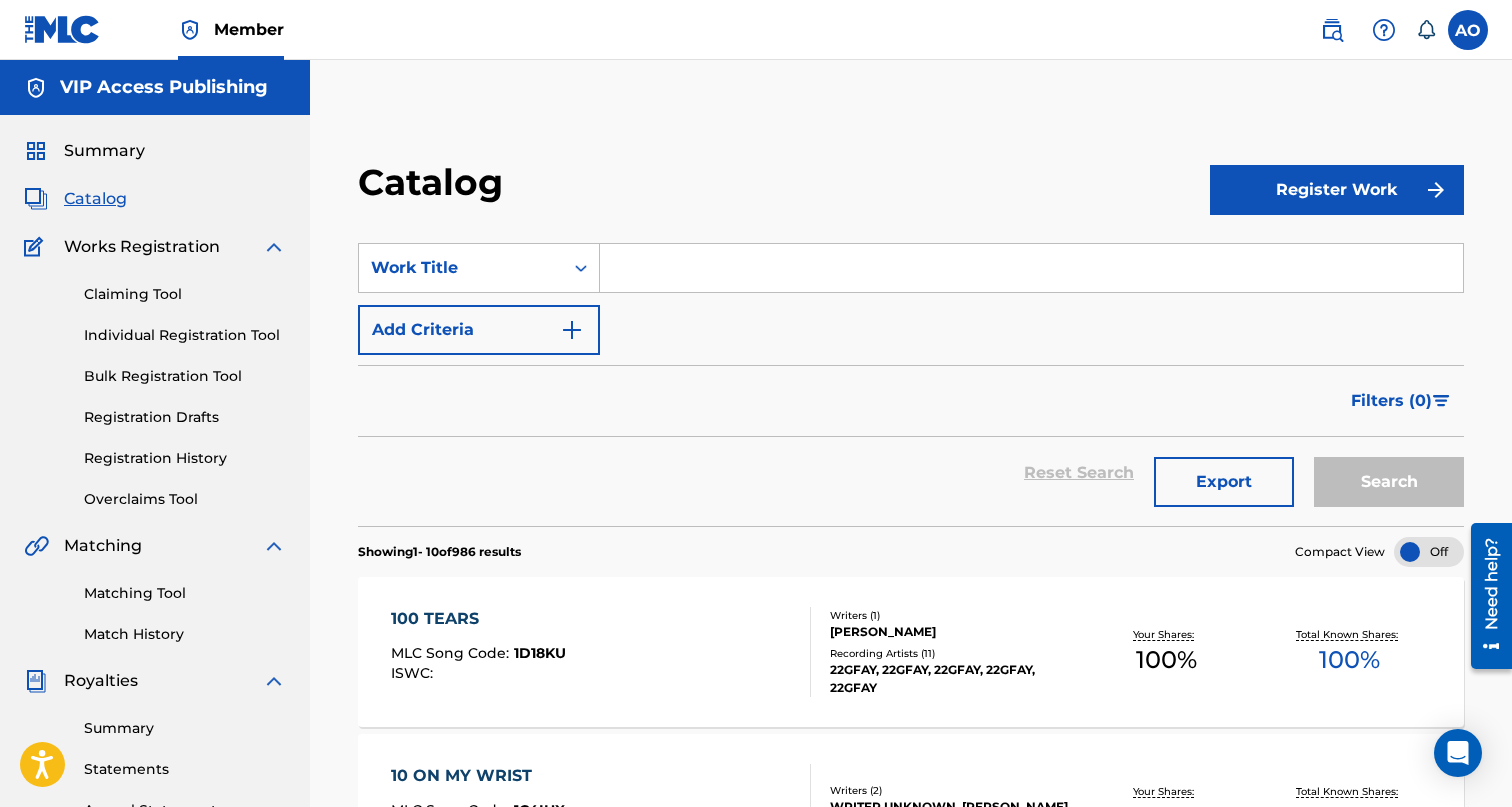 click at bounding box center (1031, 268) 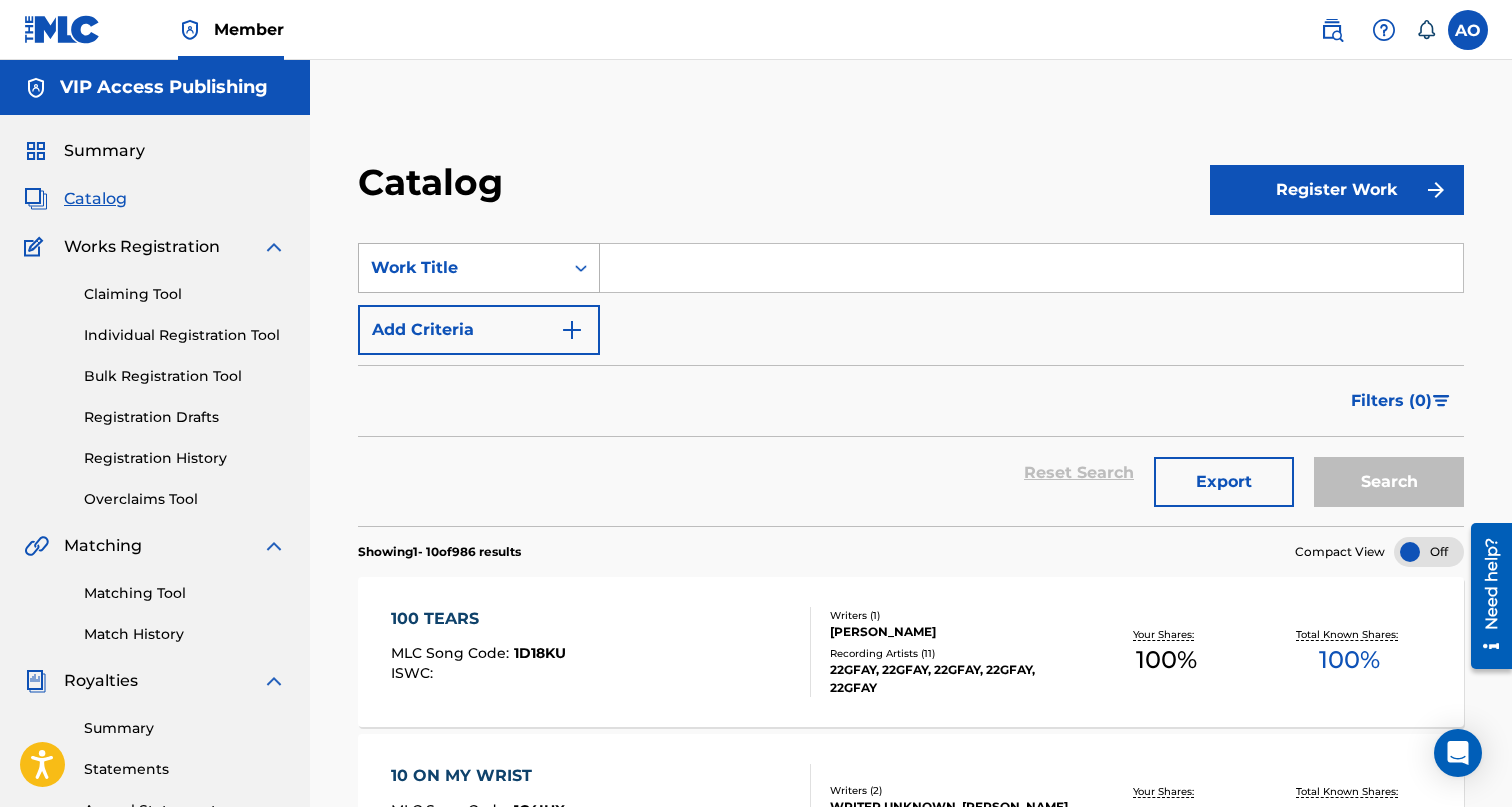 click on "Work Title" at bounding box center [461, 268] 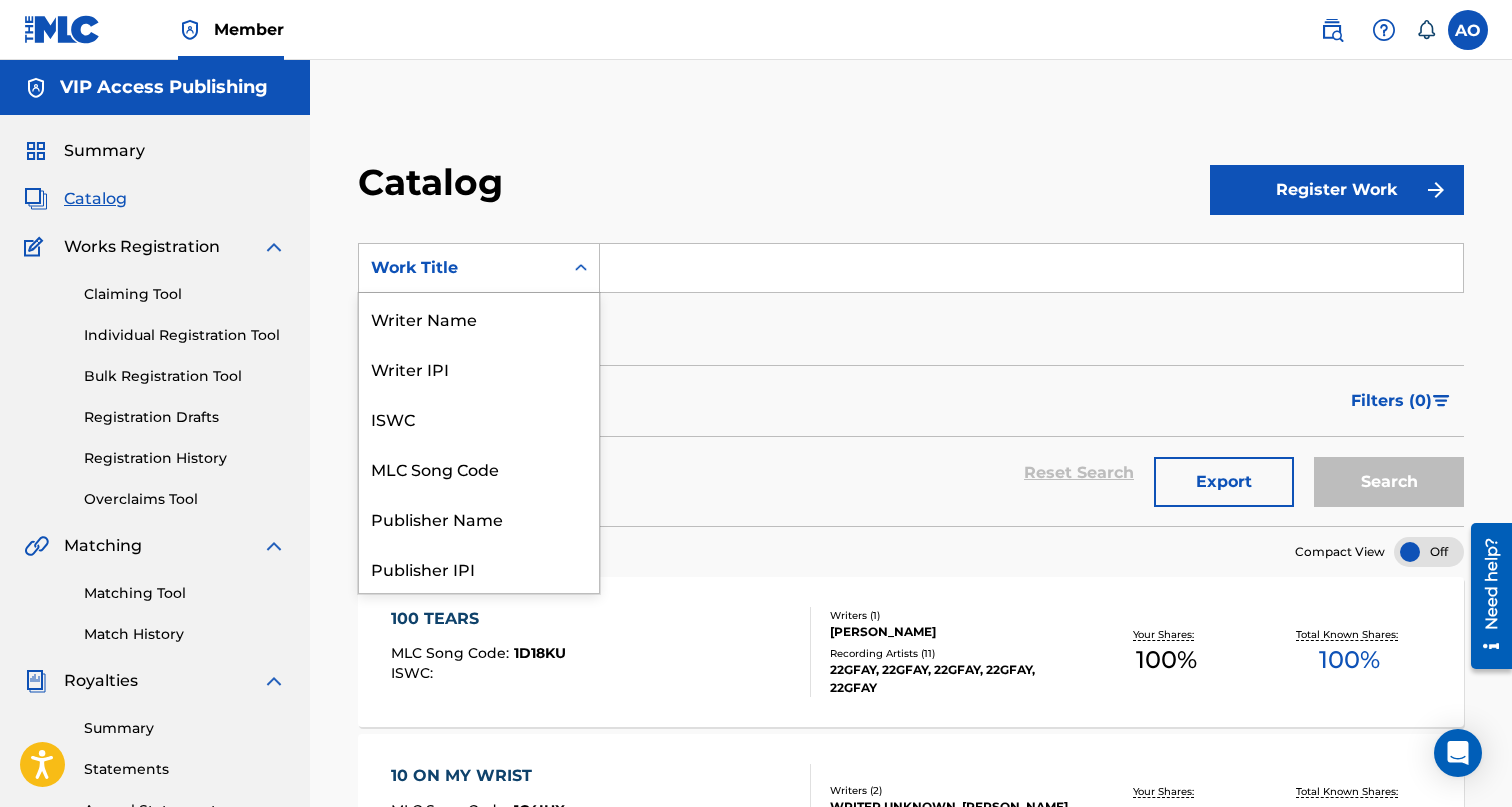 scroll, scrollTop: 300, scrollLeft: 0, axis: vertical 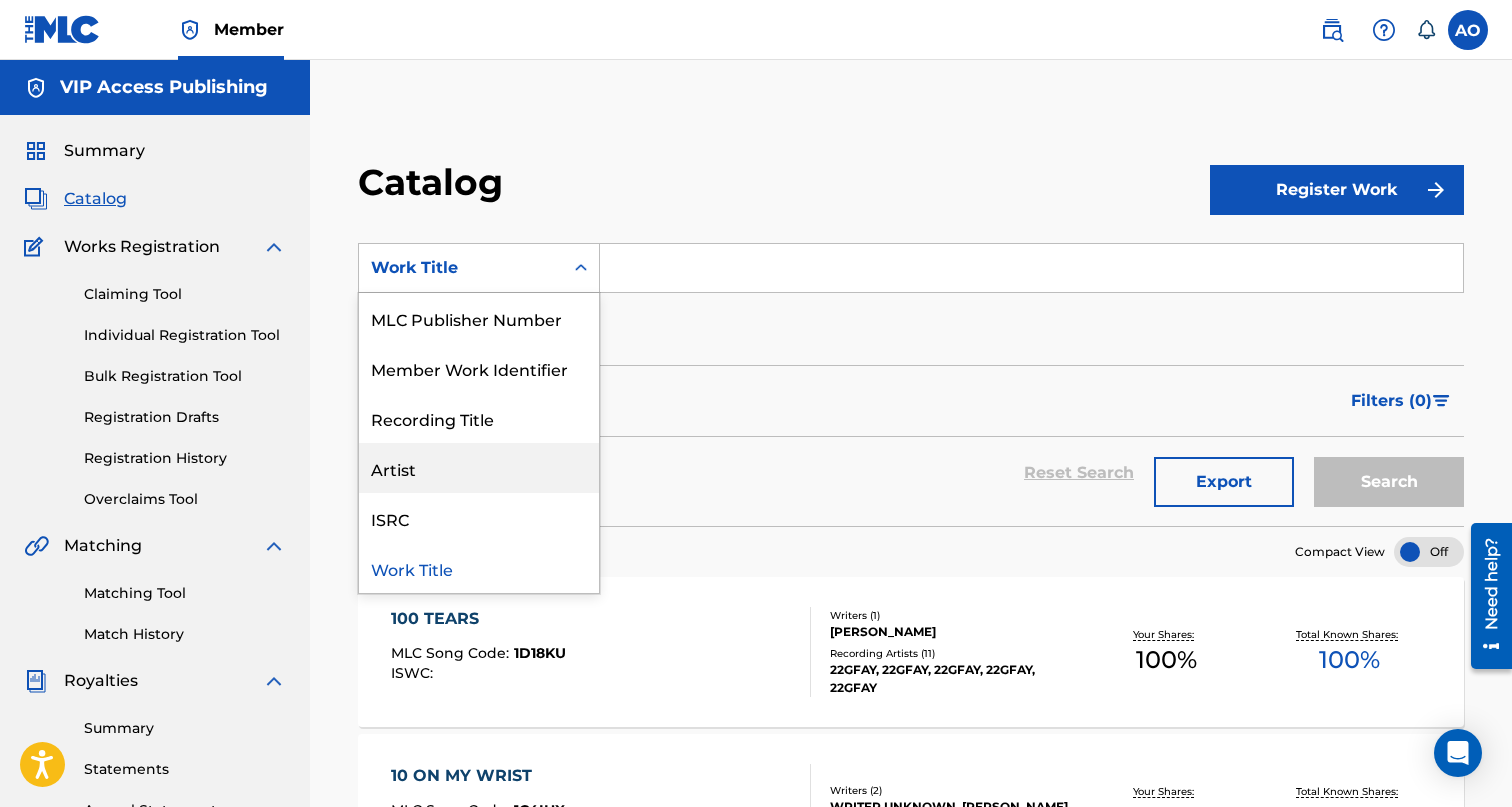 click on "Artist" at bounding box center (479, 468) 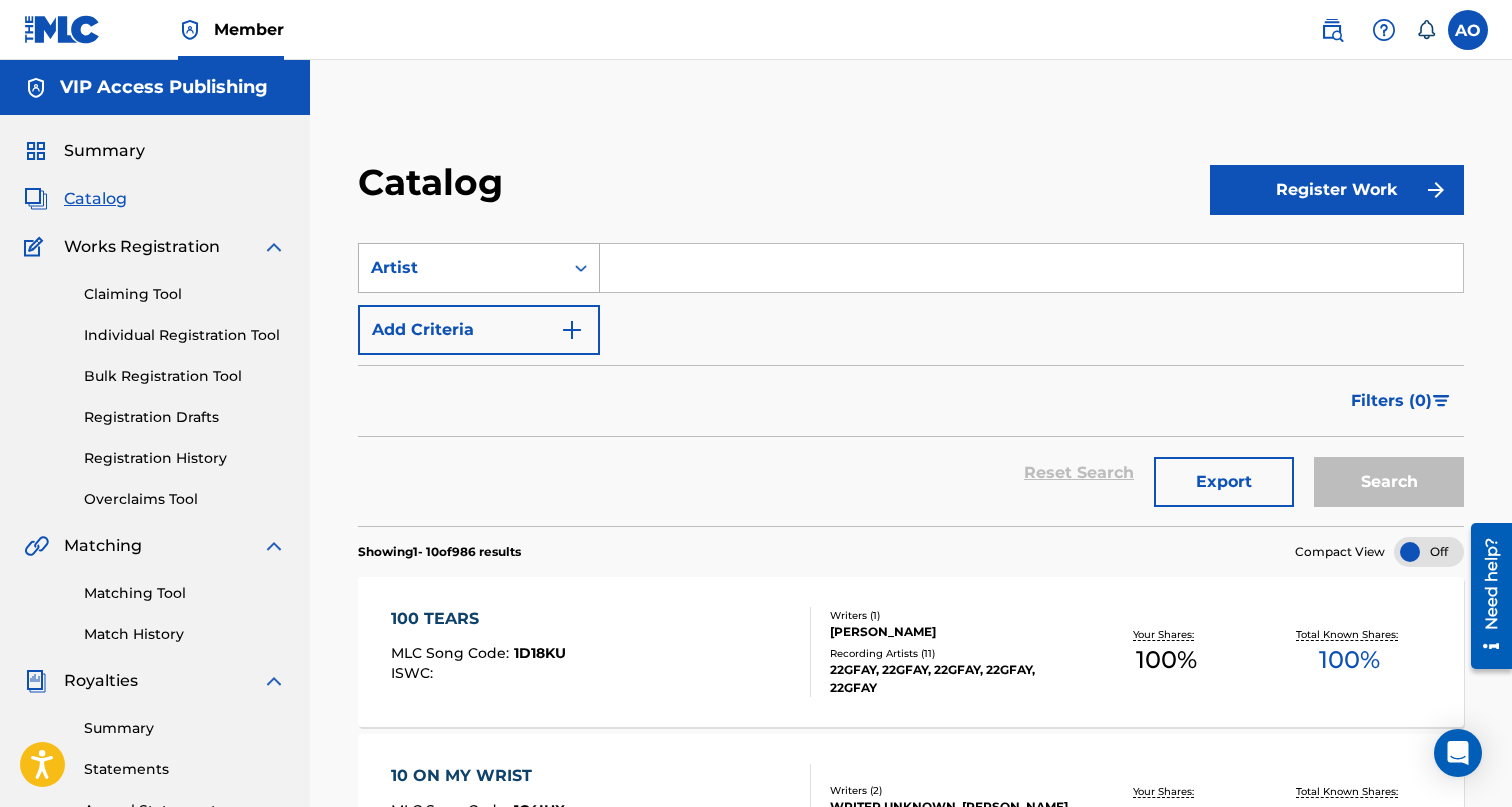click on "Artist" at bounding box center [461, 268] 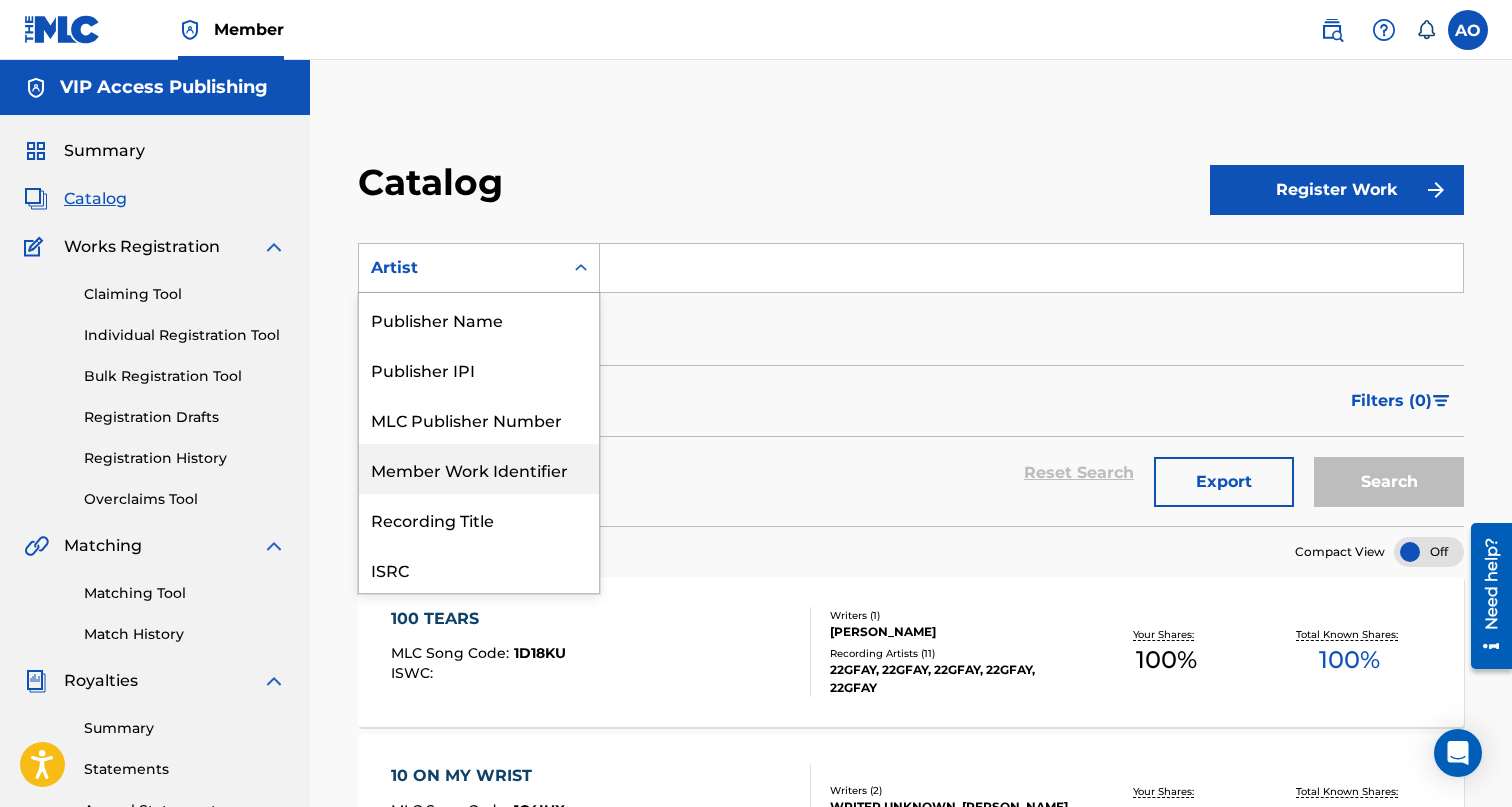 scroll, scrollTop: 0, scrollLeft: 0, axis: both 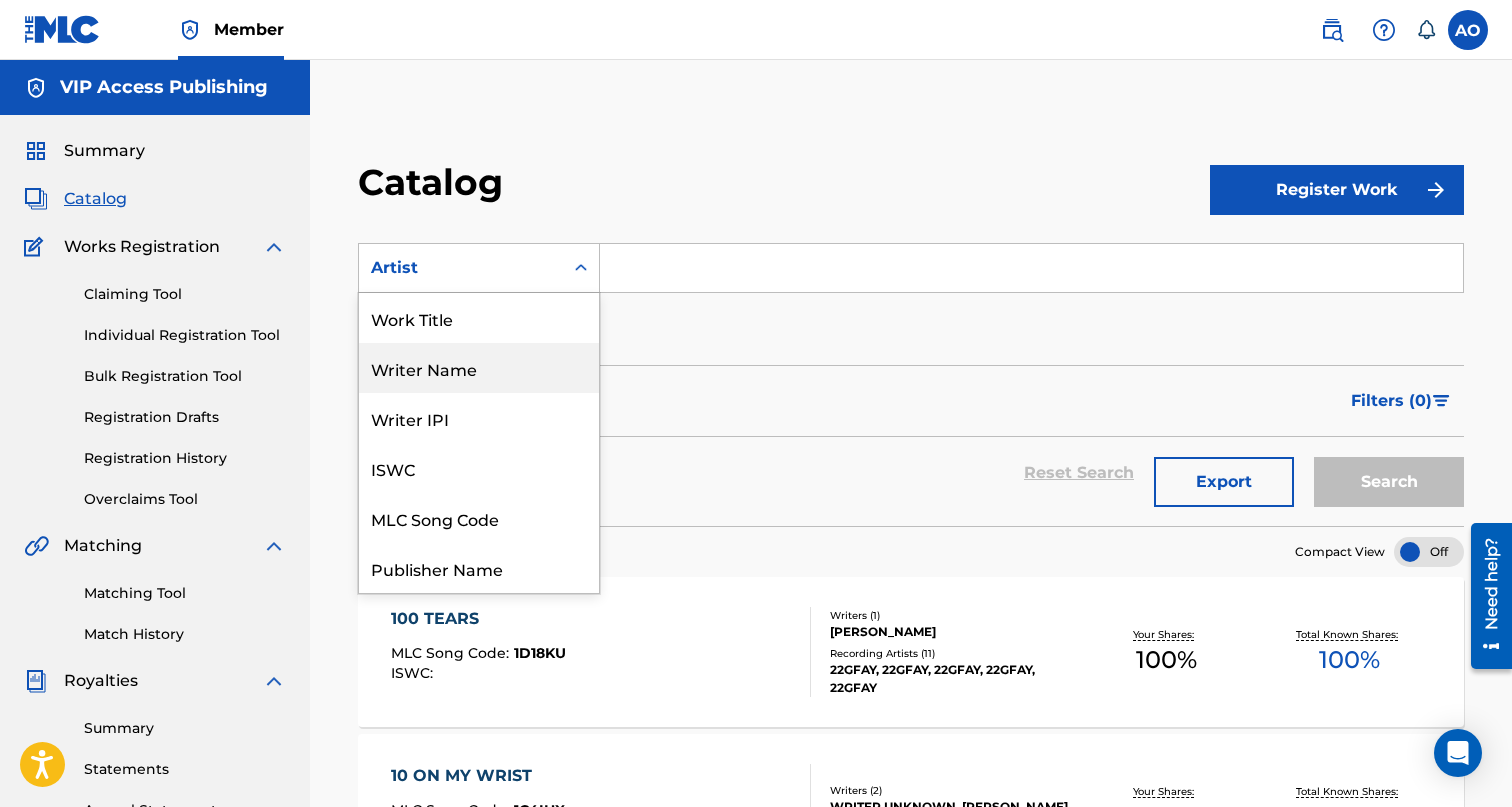 click on "Writer Name" at bounding box center [479, 368] 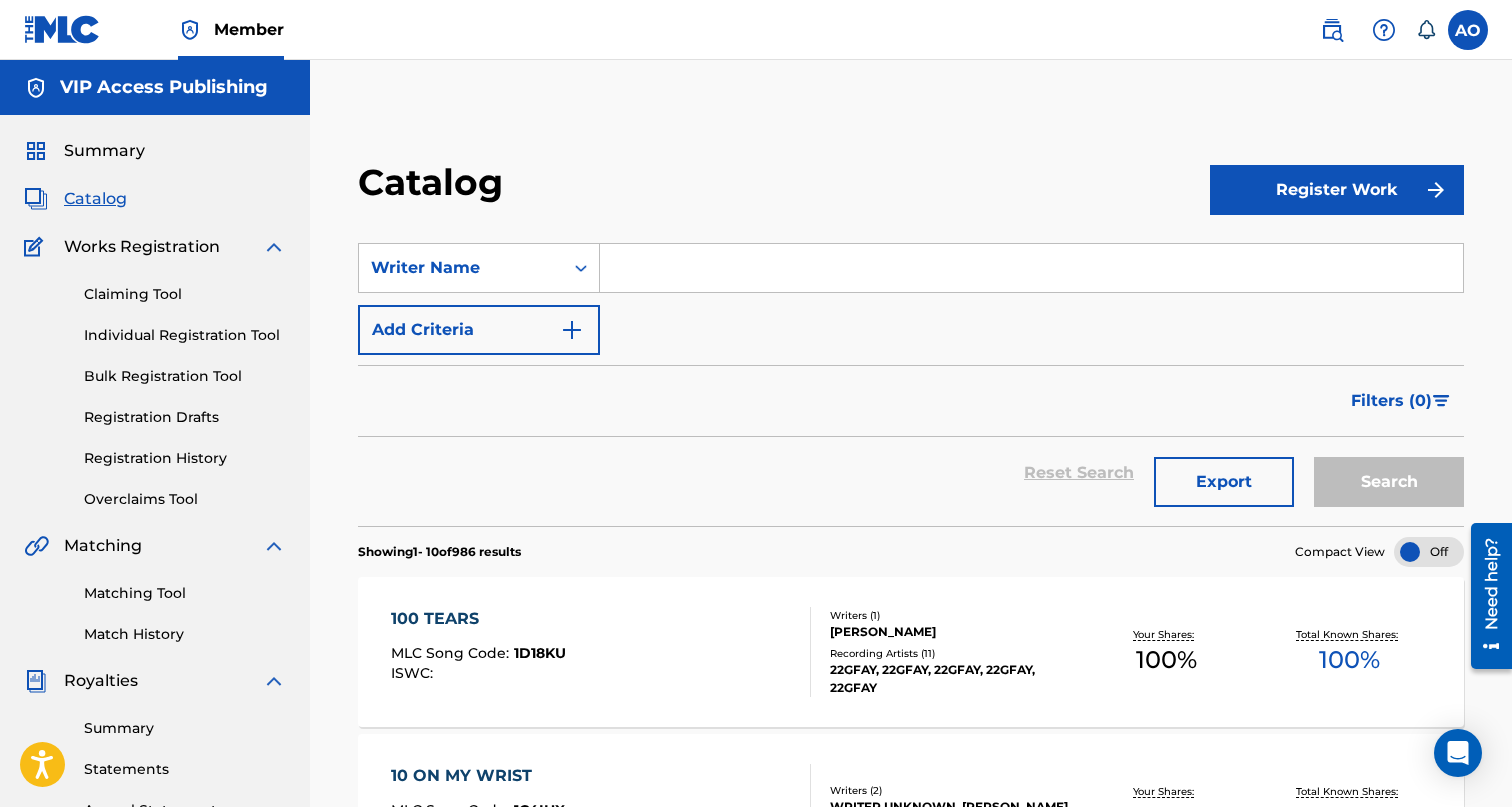 click at bounding box center (1031, 268) 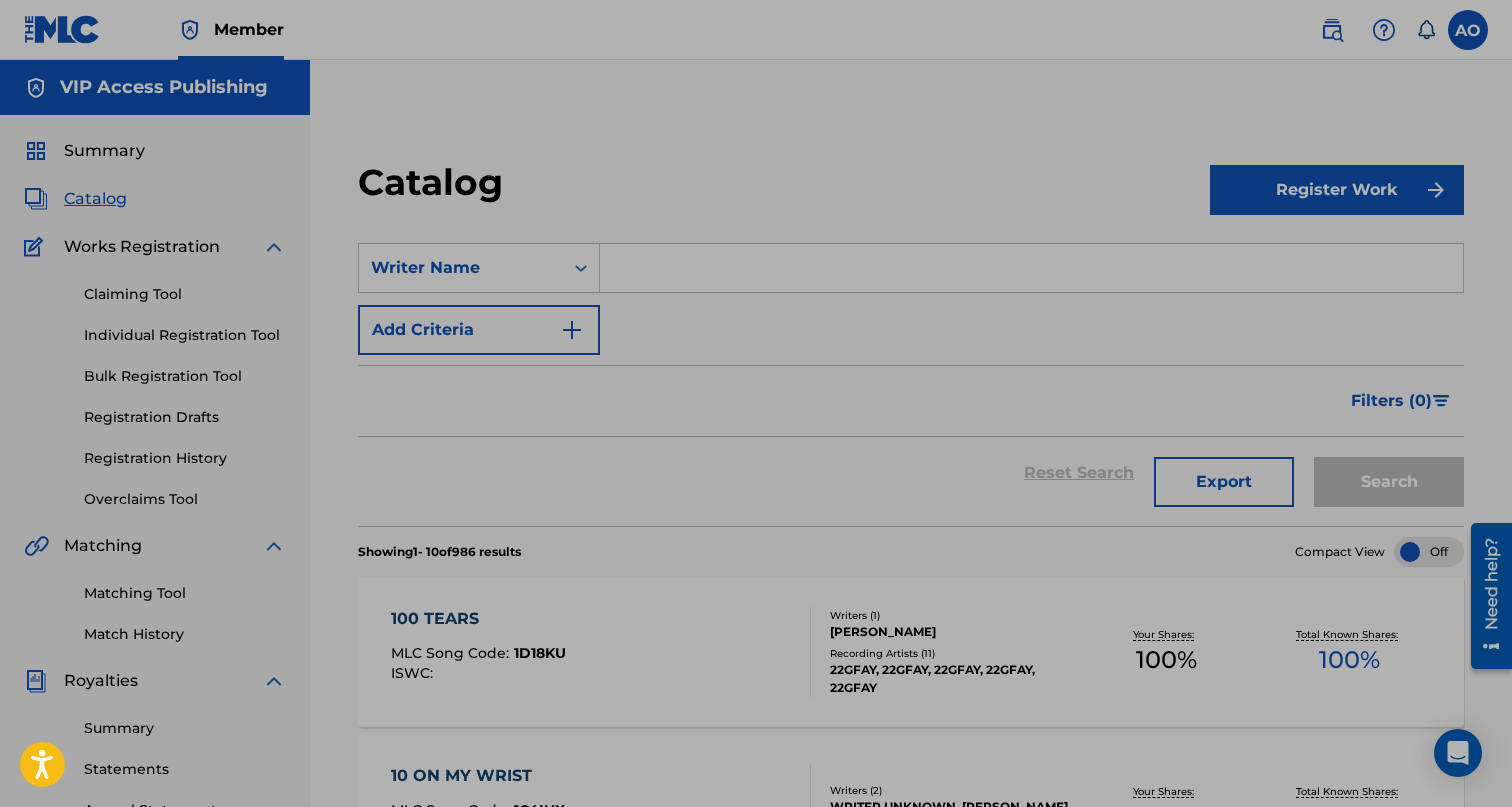 click at bounding box center [1031, 268] 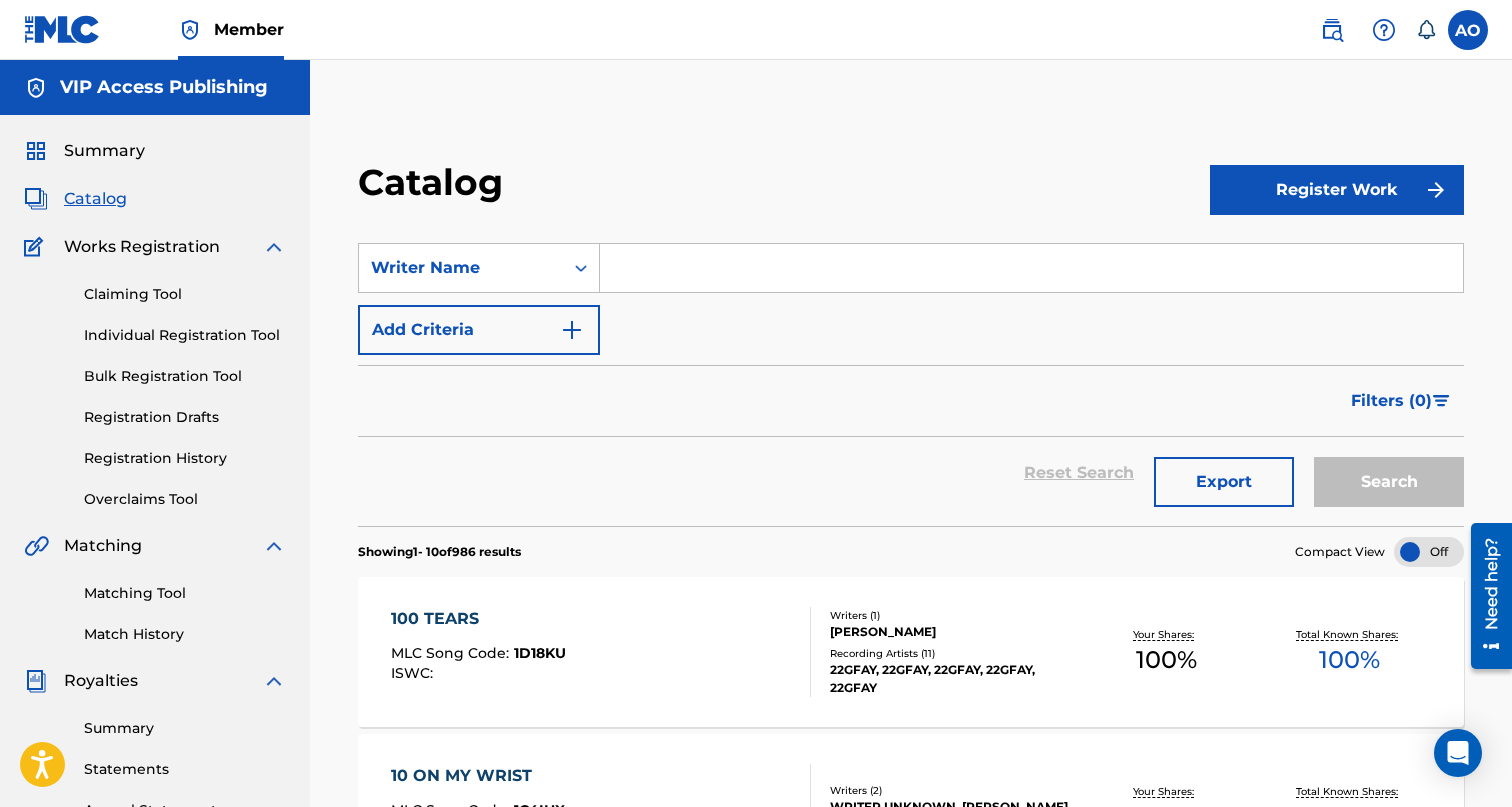 click at bounding box center [1031, 268] 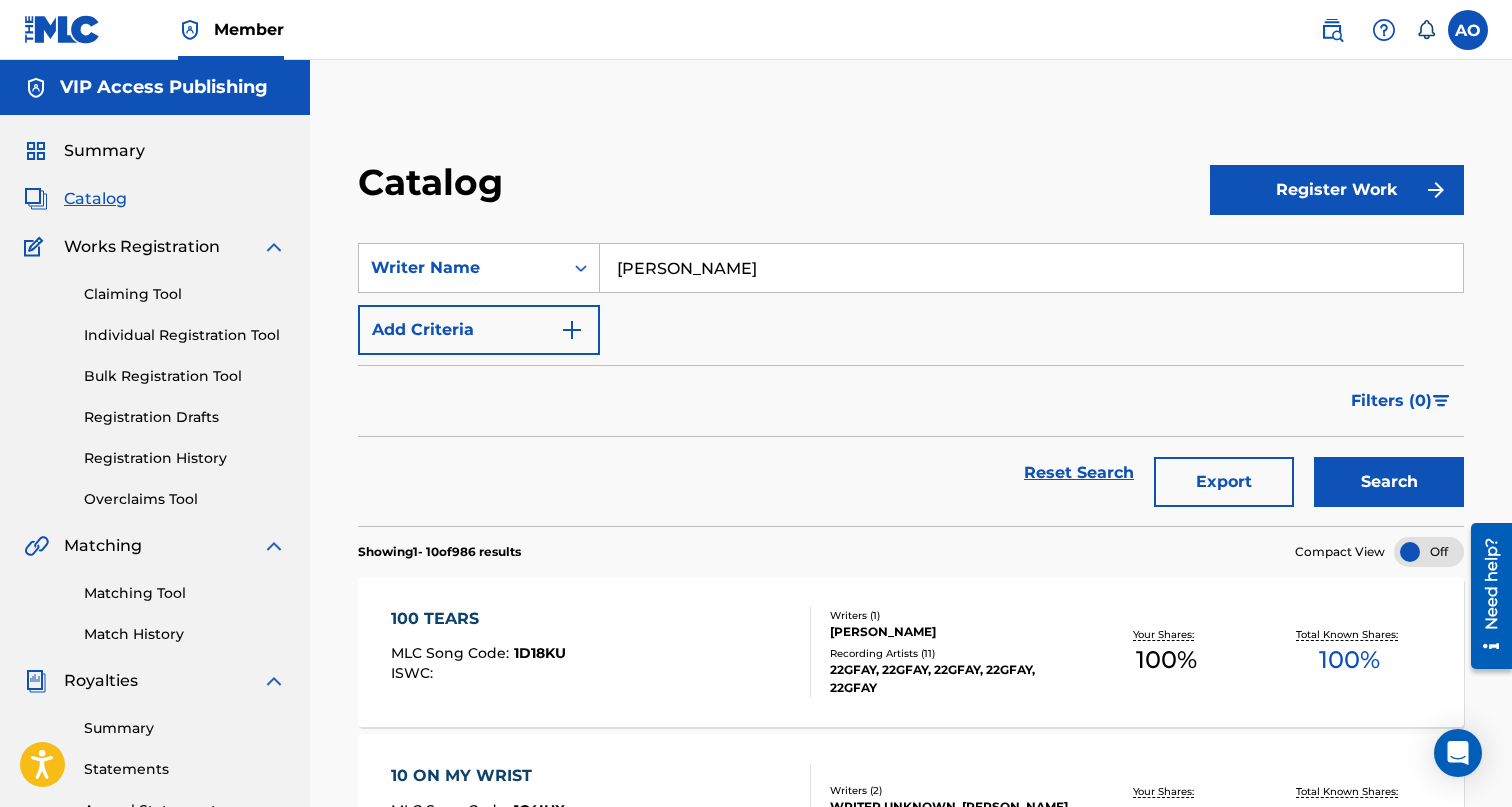 type on "Sean" 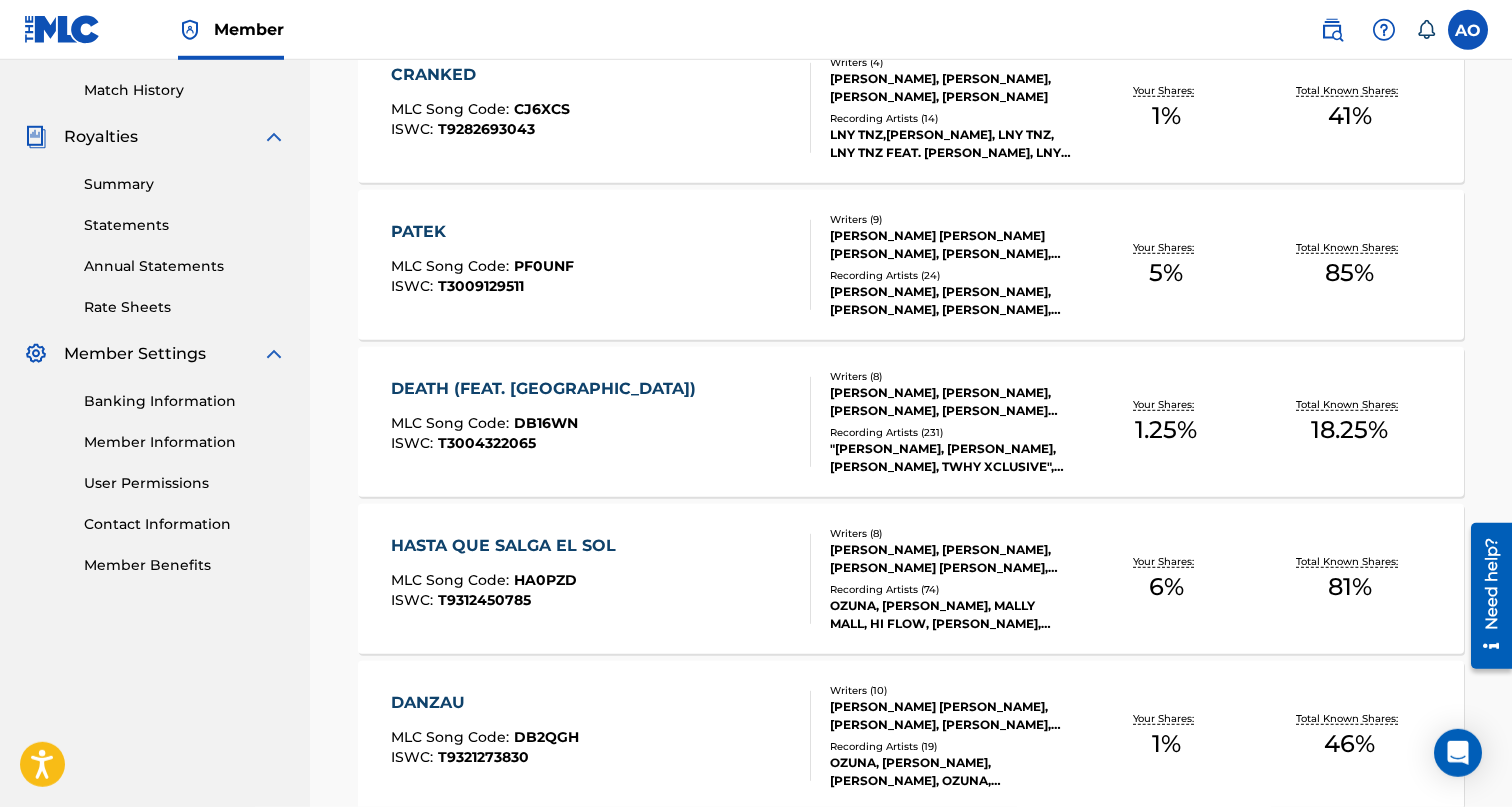 scroll, scrollTop: 0, scrollLeft: 0, axis: both 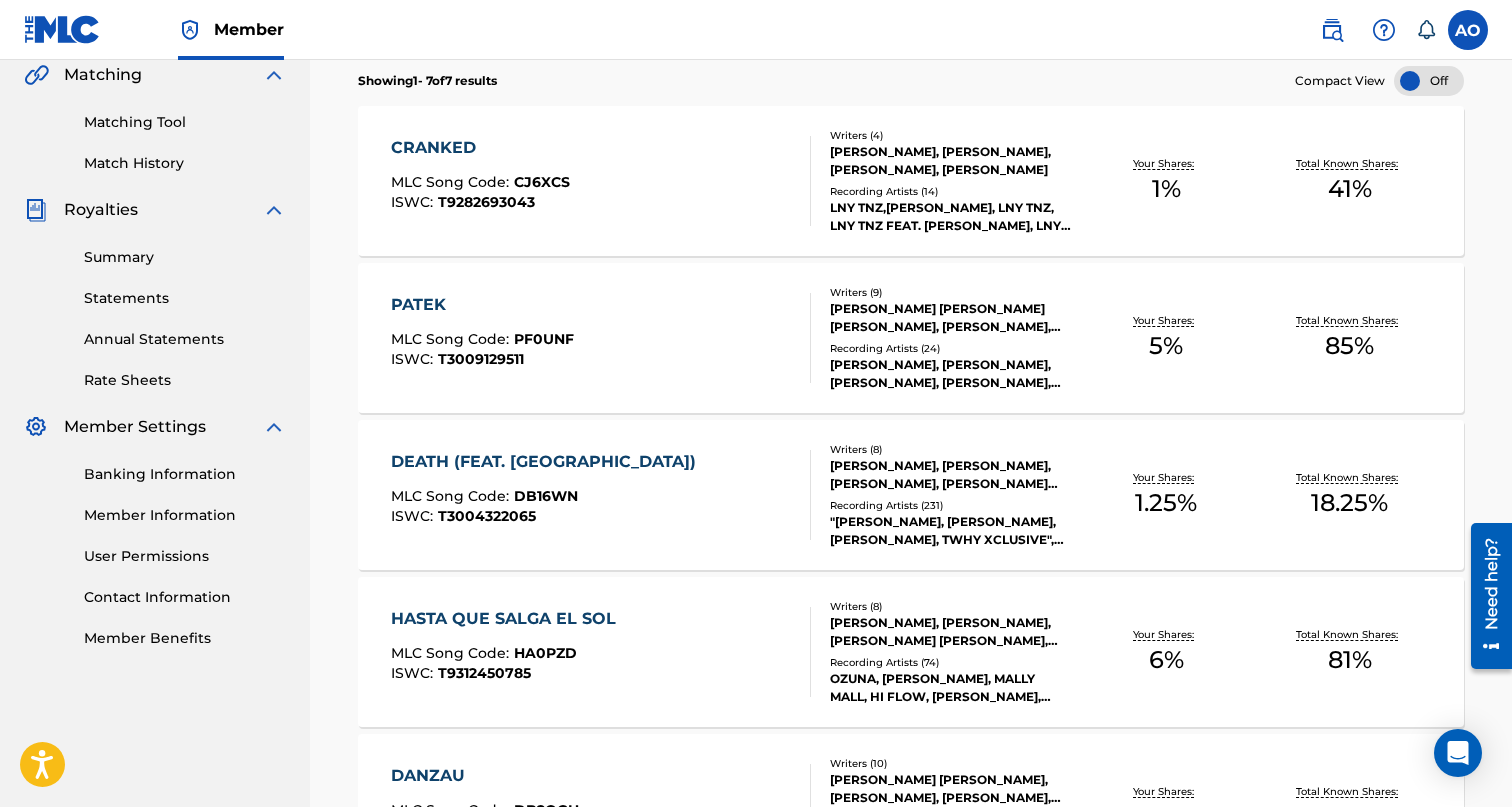click on "PATEK" at bounding box center (482, 305) 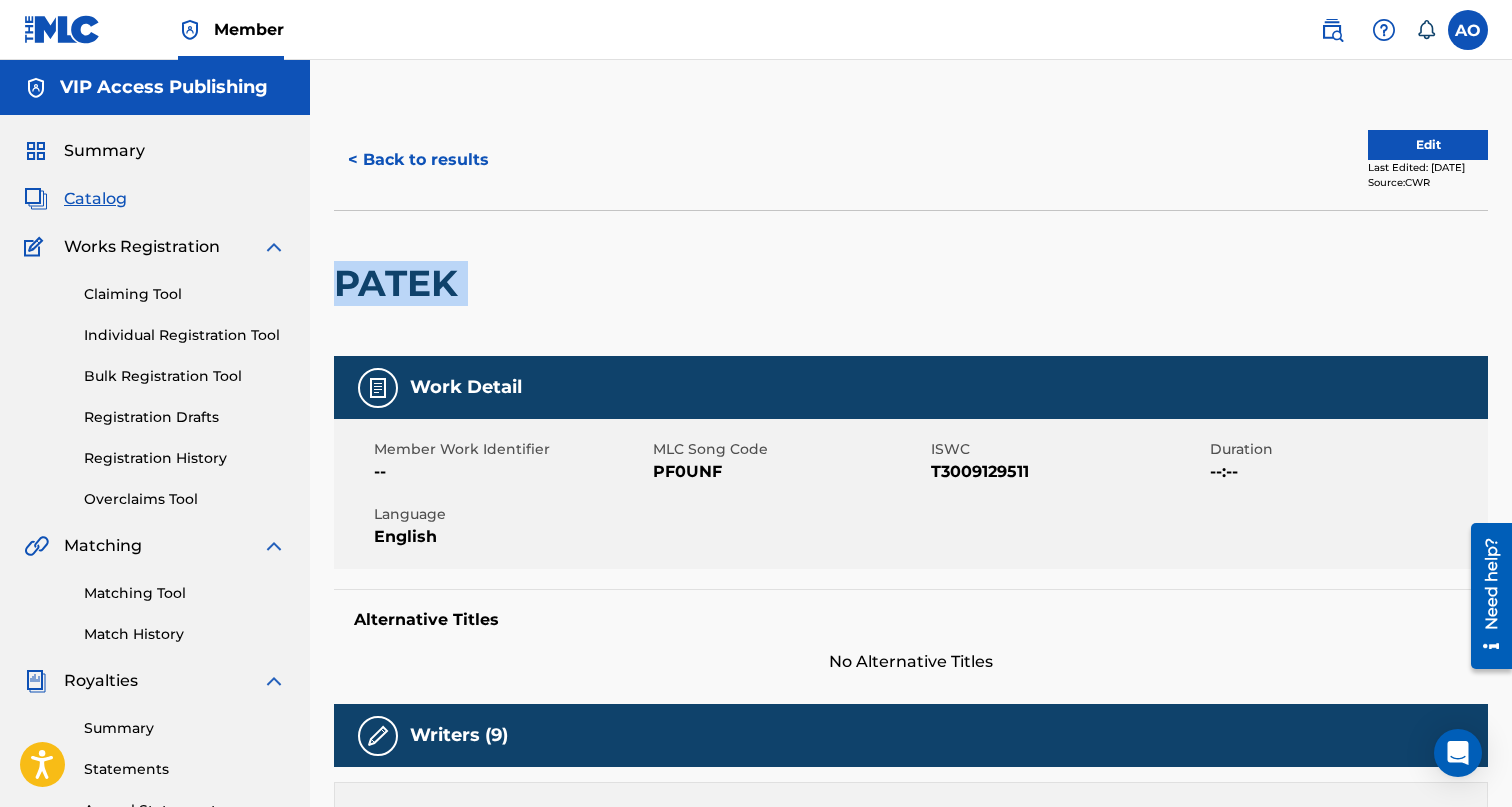 drag, startPoint x: 340, startPoint y: 287, endPoint x: 535, endPoint y: 287, distance: 195 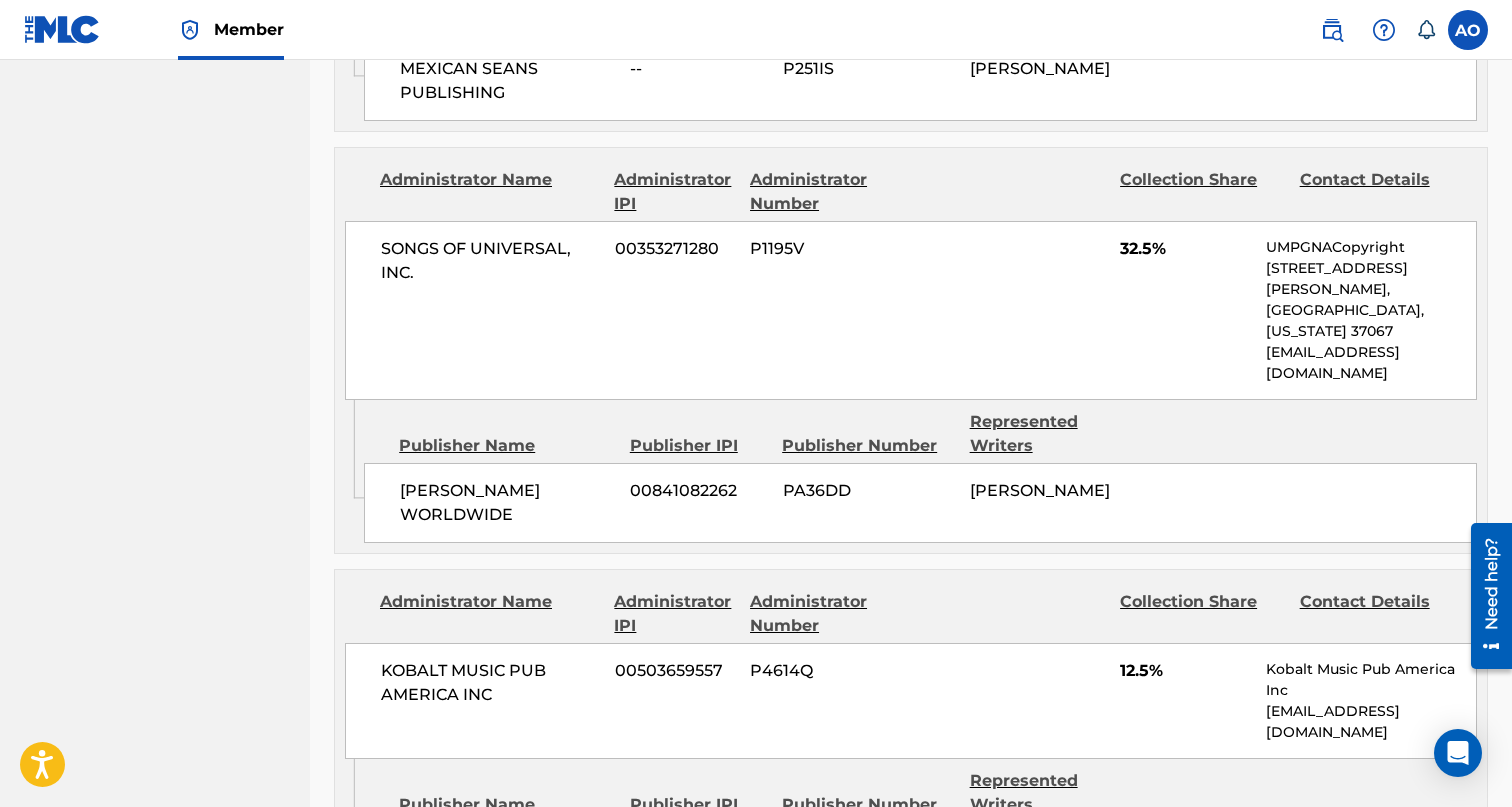 scroll, scrollTop: 1537, scrollLeft: 0, axis: vertical 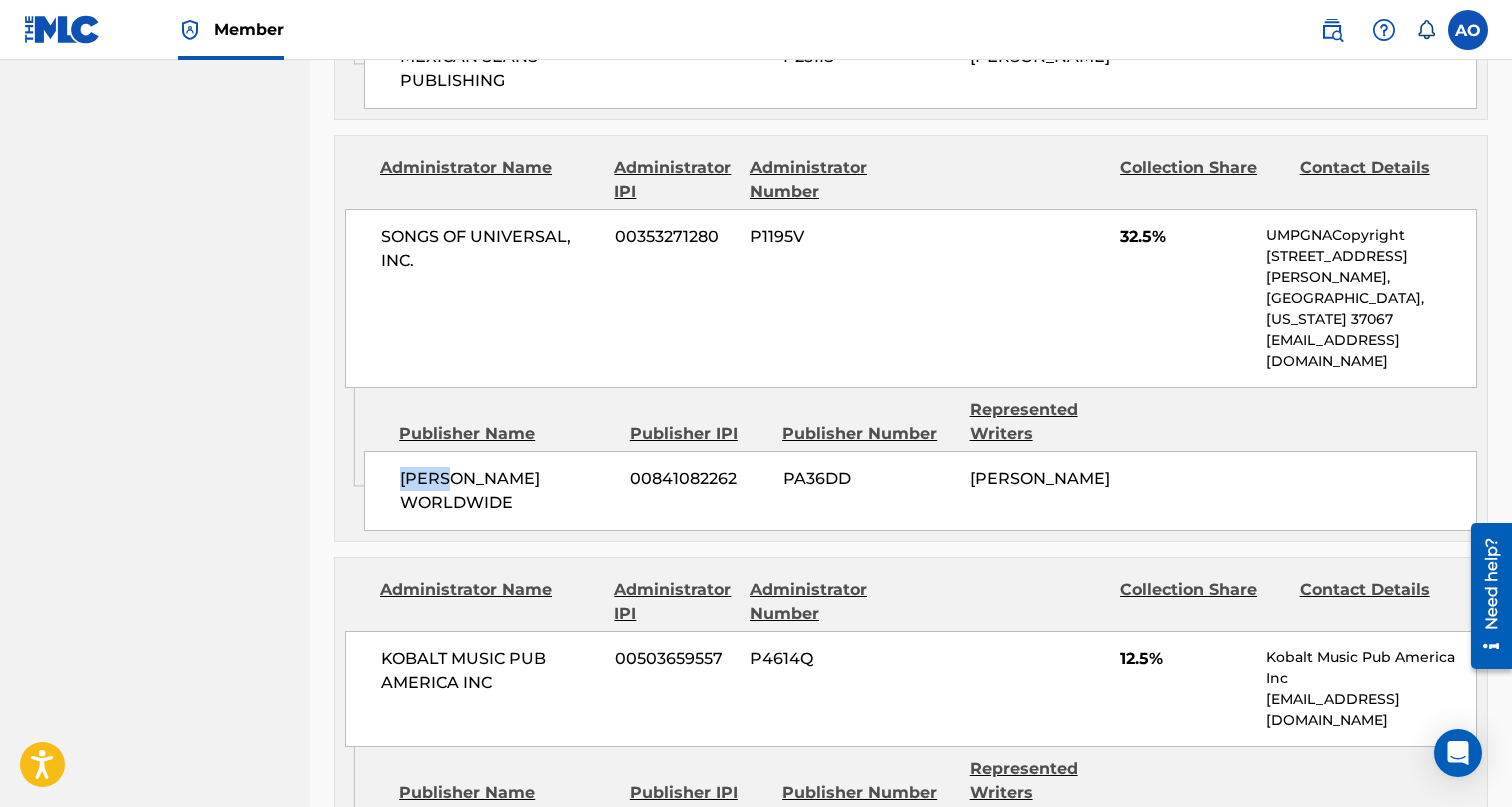 drag, startPoint x: 403, startPoint y: 412, endPoint x: 461, endPoint y: 412, distance: 58 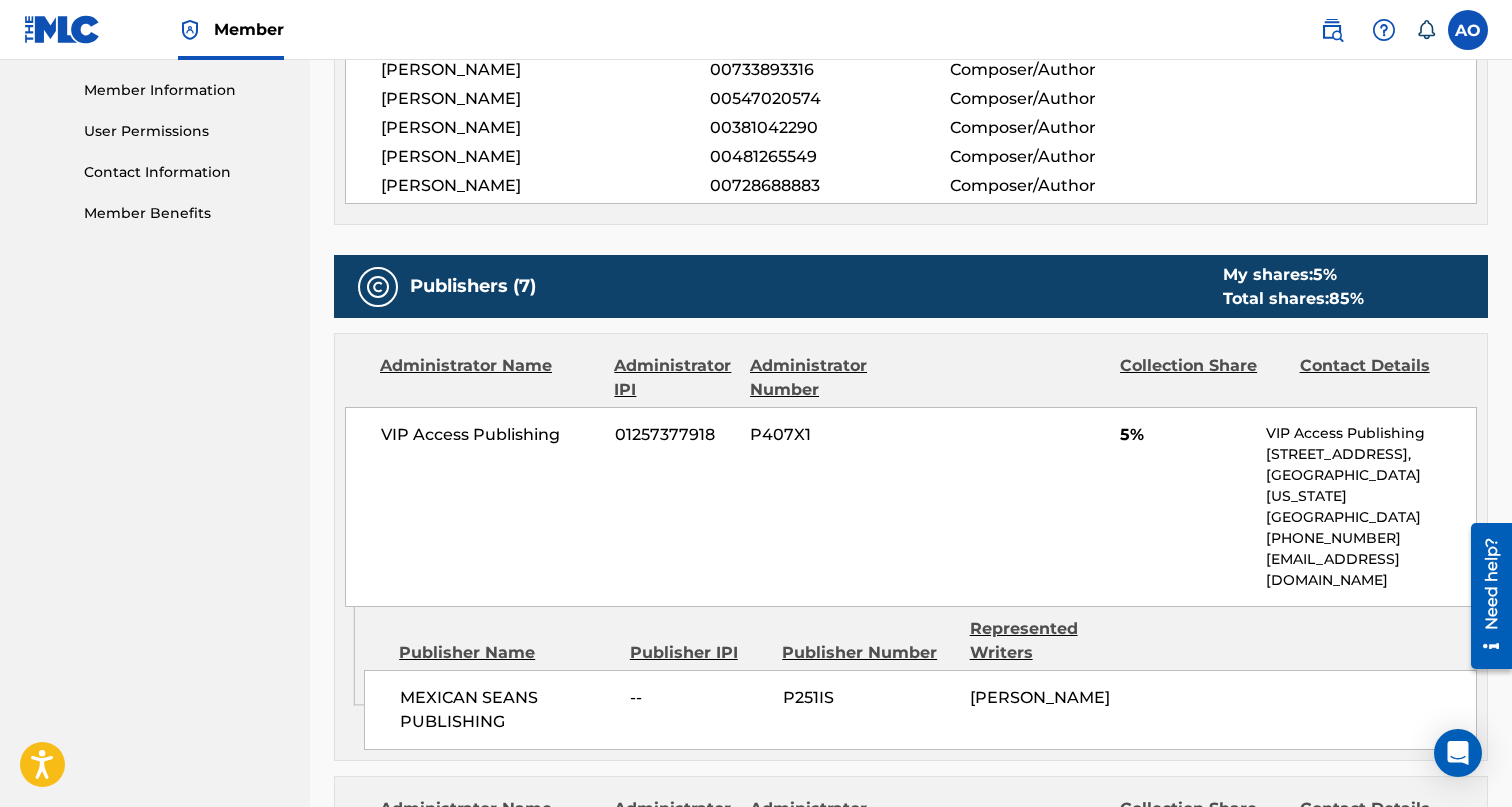 scroll, scrollTop: 0, scrollLeft: 0, axis: both 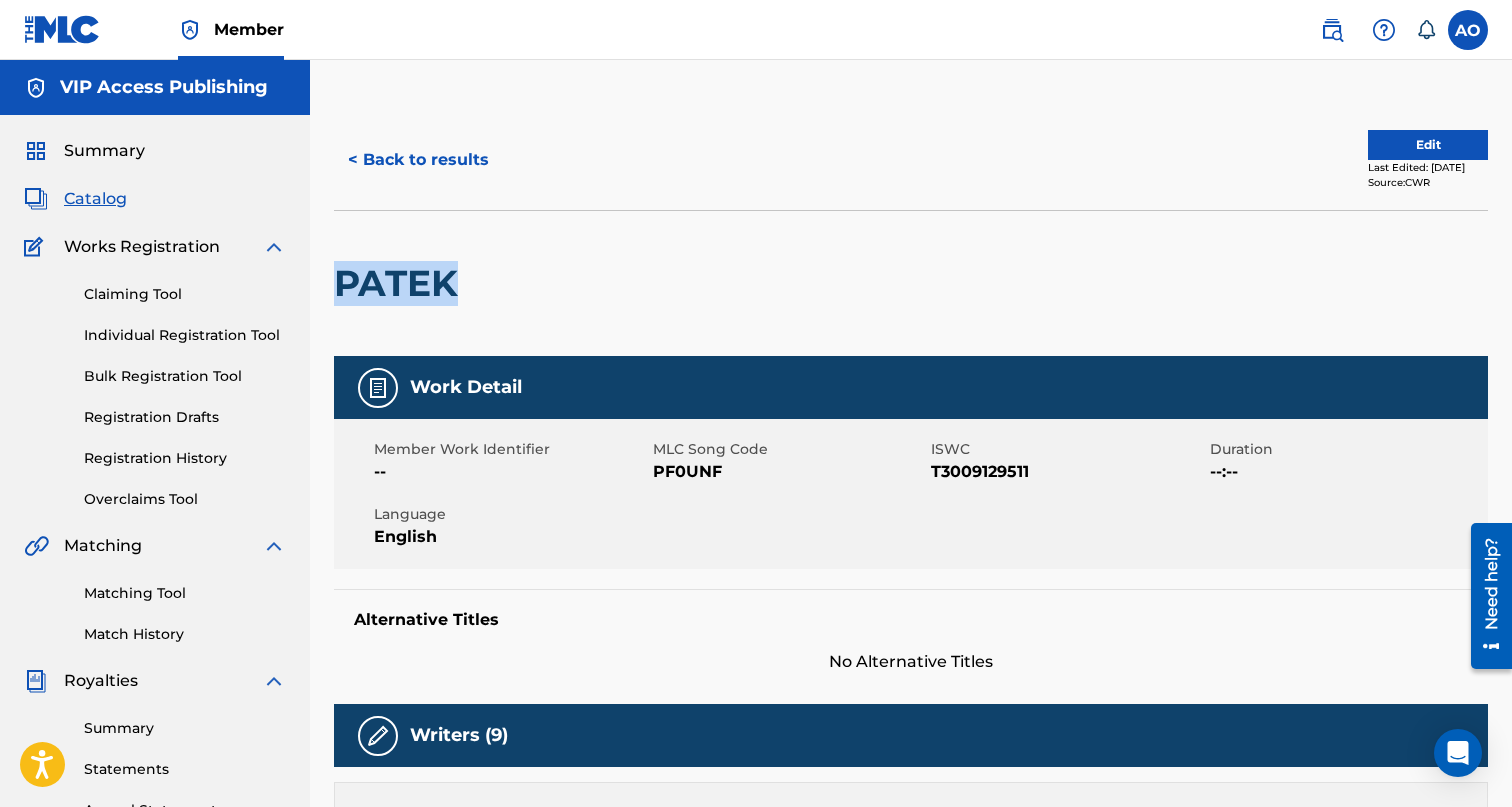 drag, startPoint x: 341, startPoint y: 290, endPoint x: 477, endPoint y: 290, distance: 136 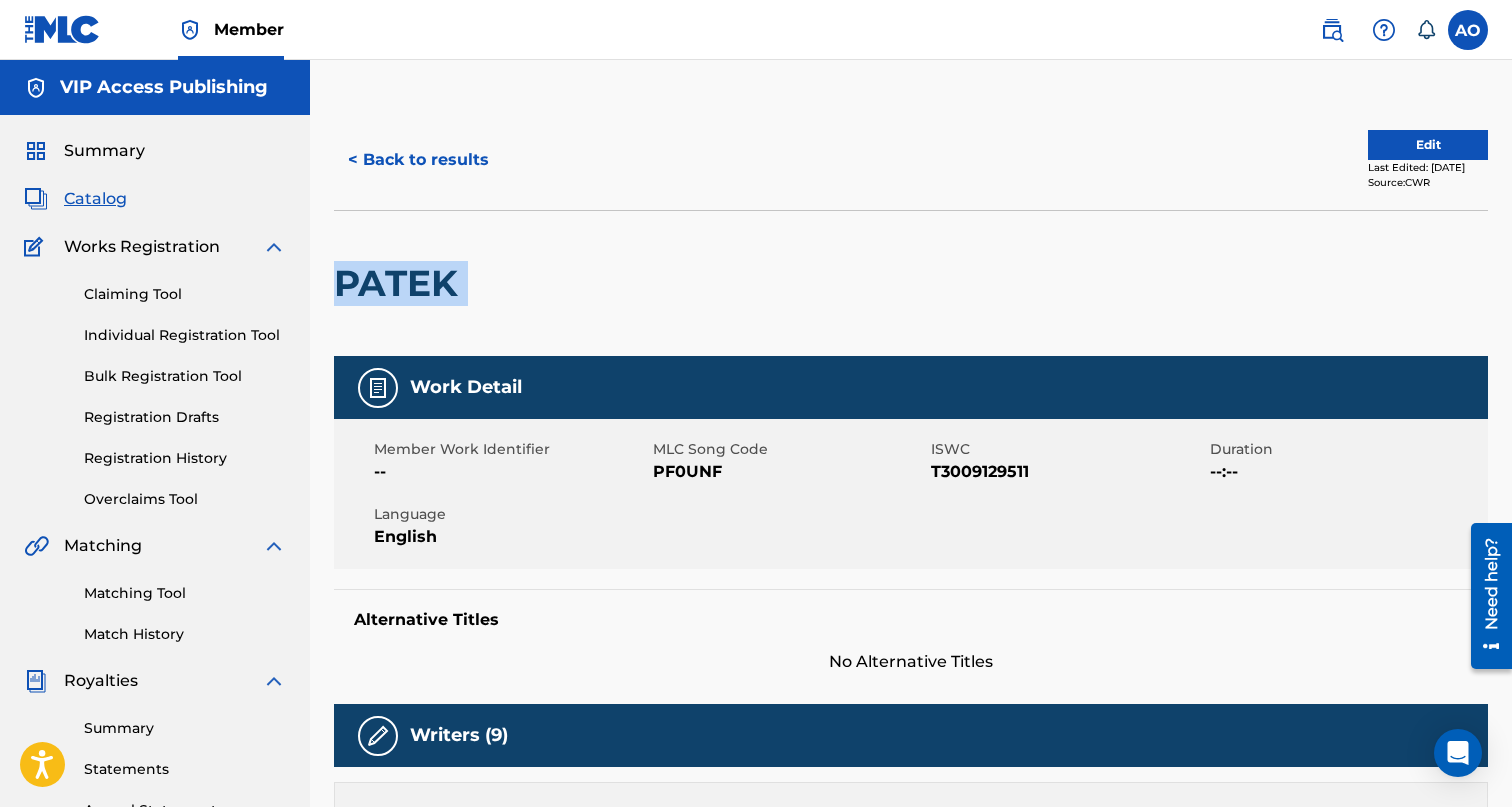 copy on "PATEK" 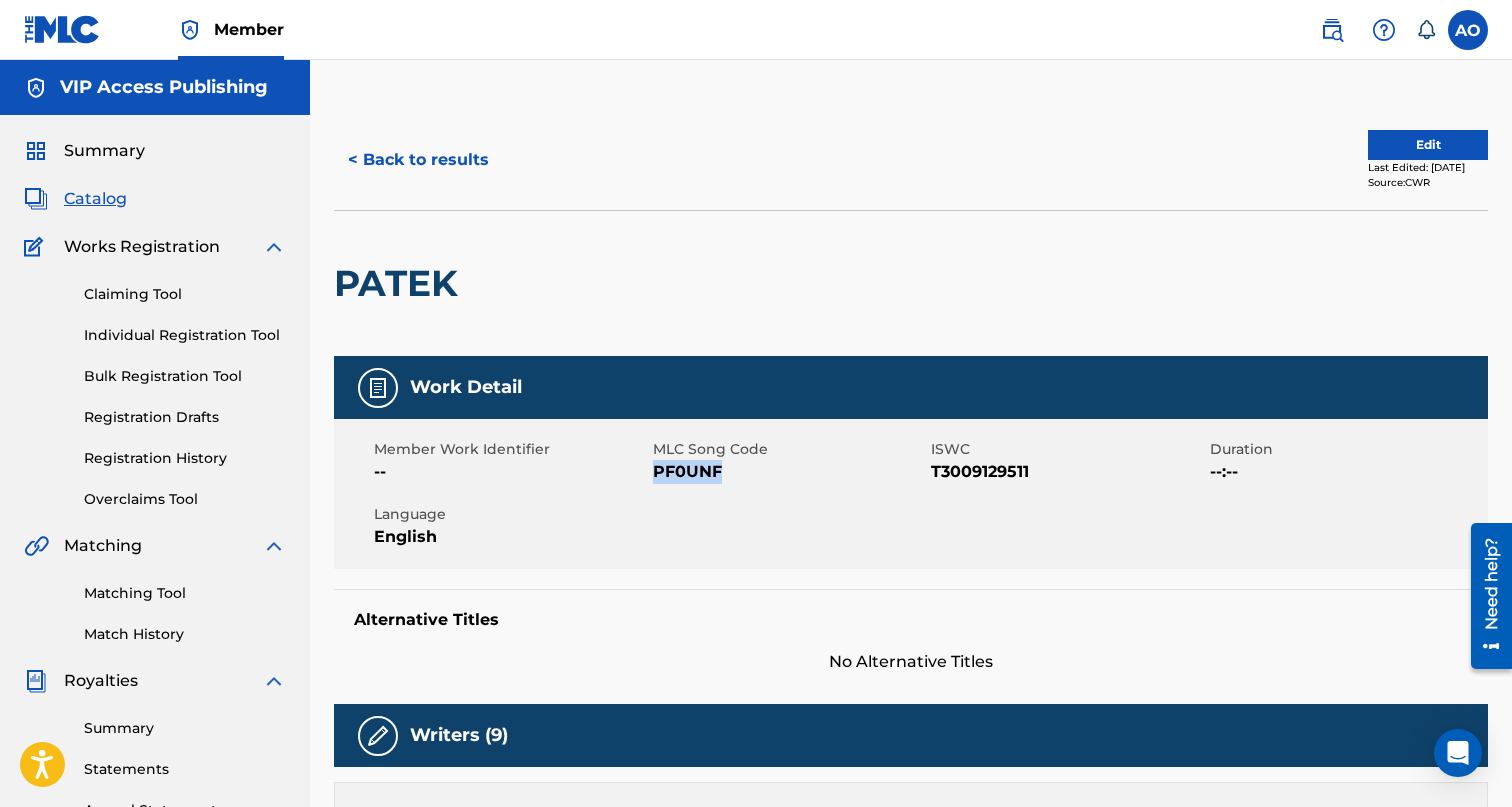 drag, startPoint x: 654, startPoint y: 466, endPoint x: 733, endPoint y: 472, distance: 79.22752 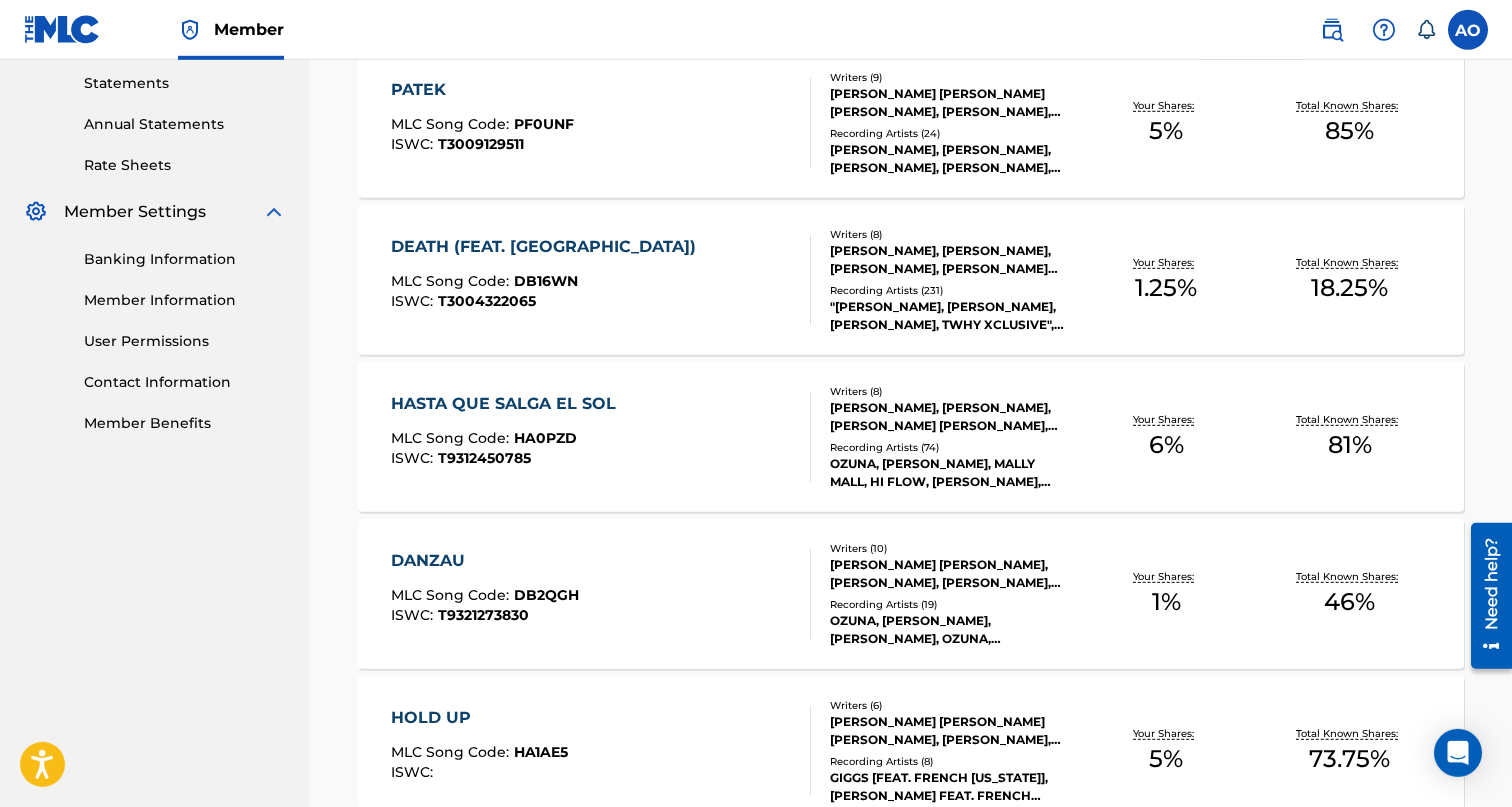scroll, scrollTop: 681, scrollLeft: 0, axis: vertical 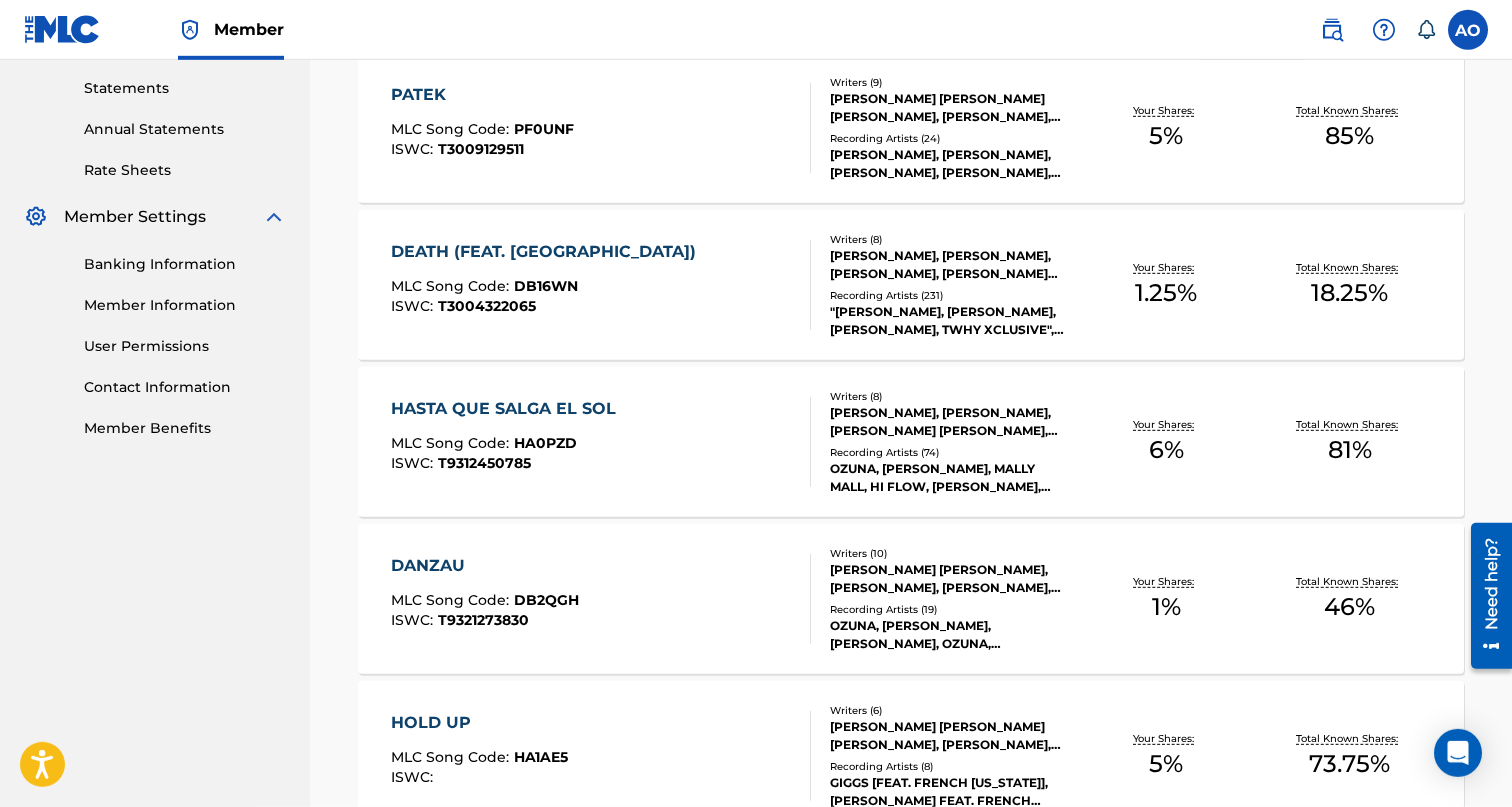 click on "DEATH (FEAT. [GEOGRAPHIC_DATA])" at bounding box center (548, 252) 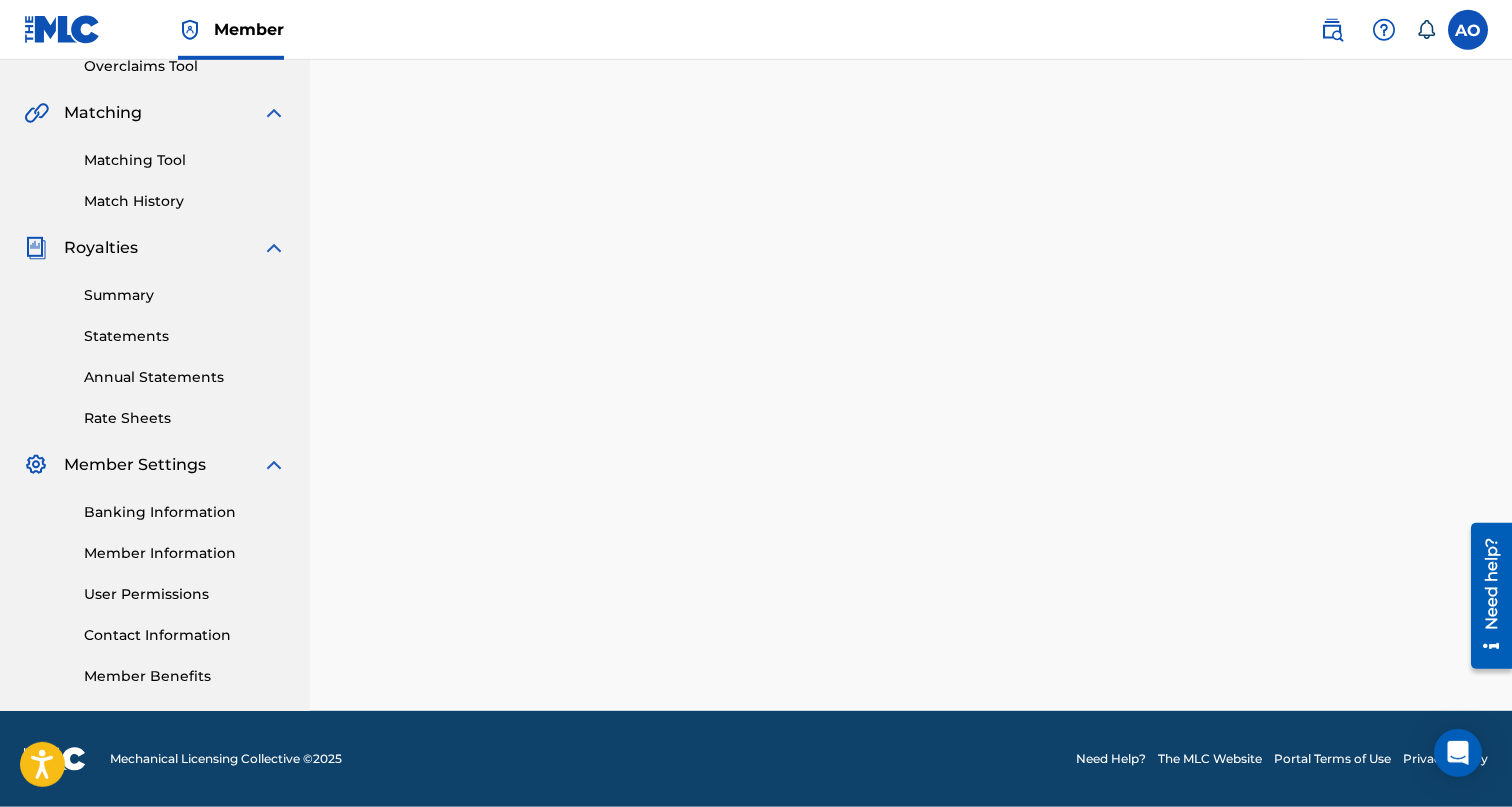 scroll, scrollTop: 0, scrollLeft: 0, axis: both 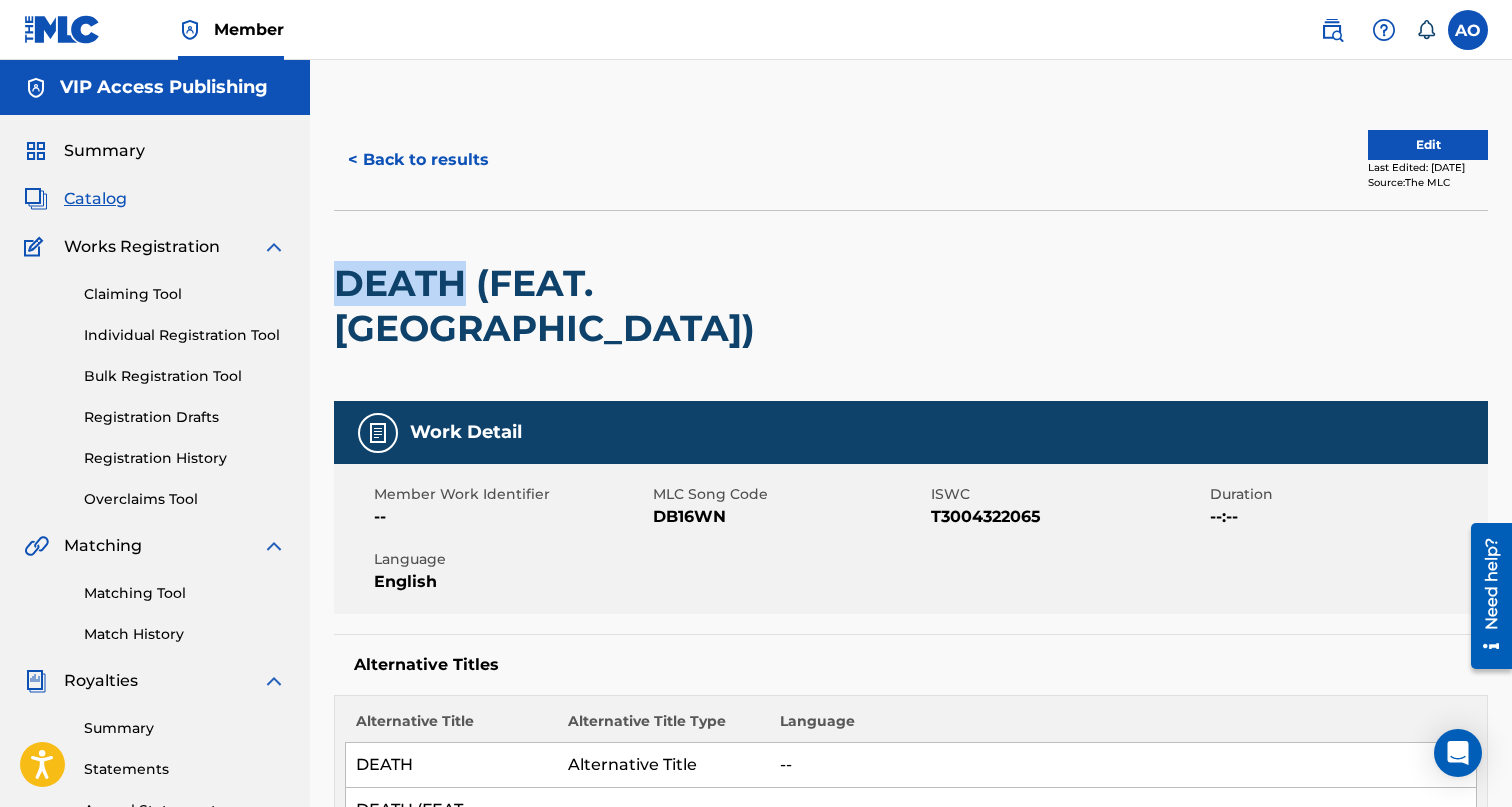 drag, startPoint x: 338, startPoint y: 286, endPoint x: 463, endPoint y: 285, distance: 125.004 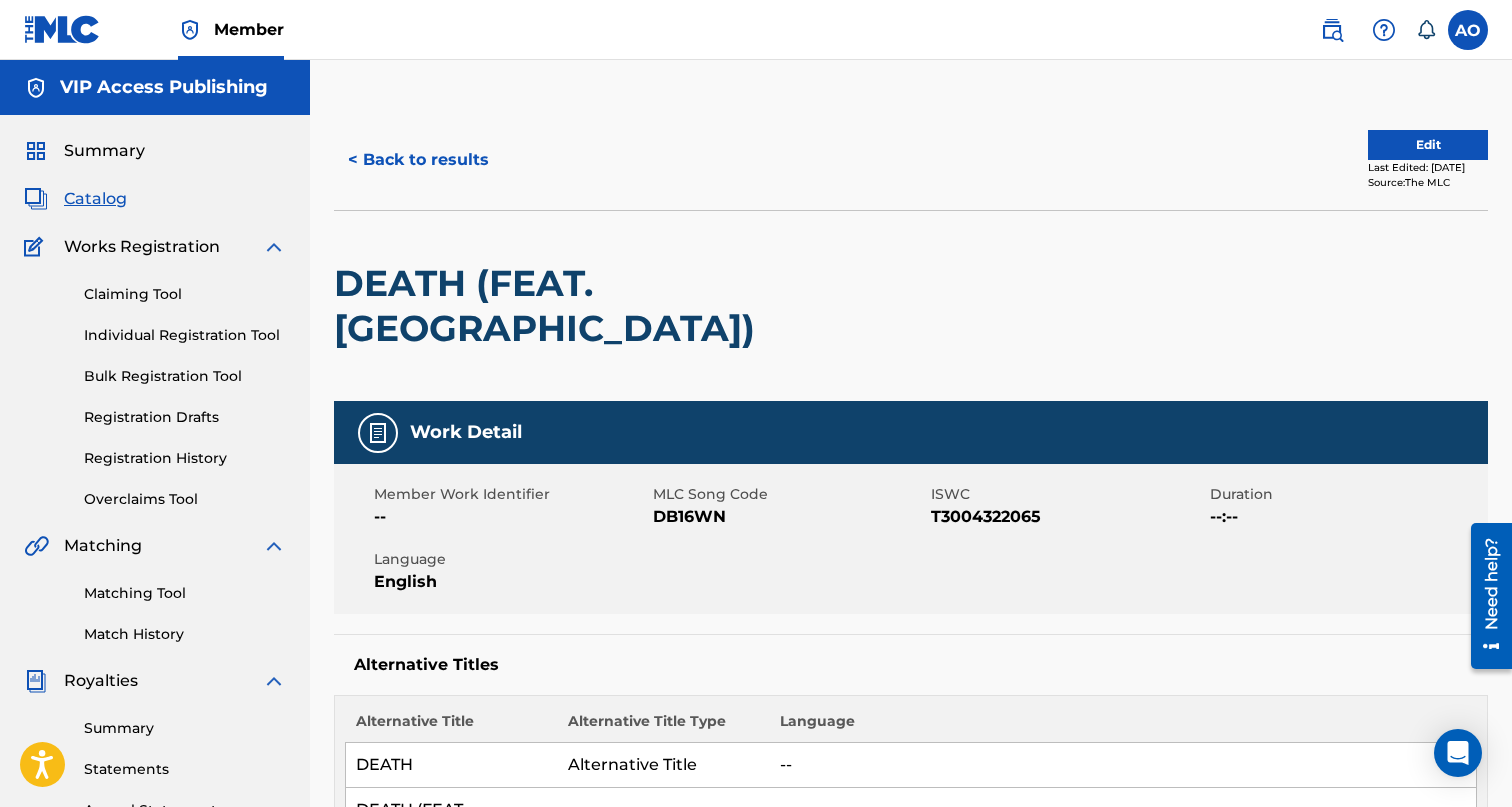 click on "Member Work Identifier --" at bounding box center [513, 506] 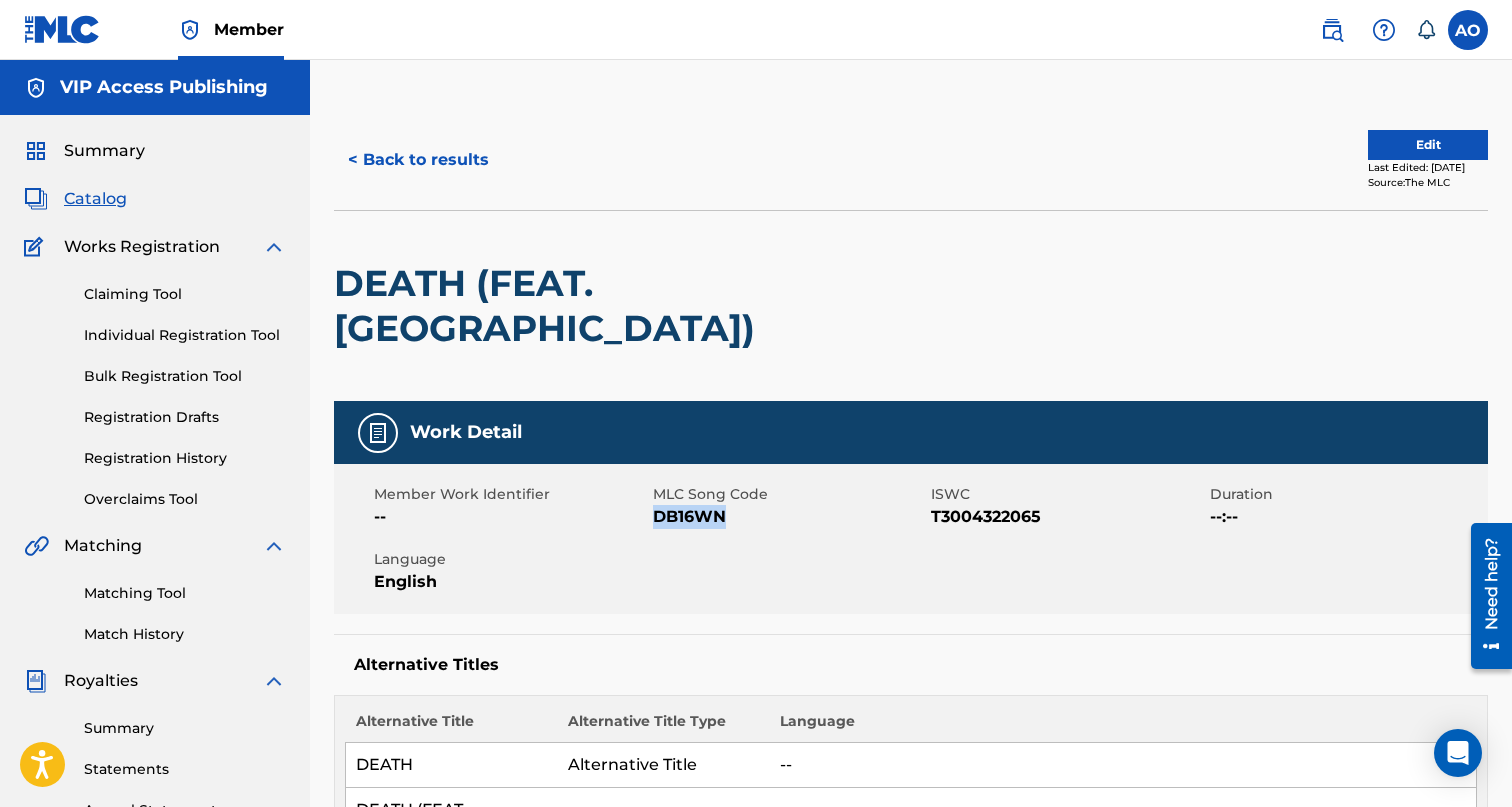 drag, startPoint x: 656, startPoint y: 473, endPoint x: 745, endPoint y: 473, distance: 89 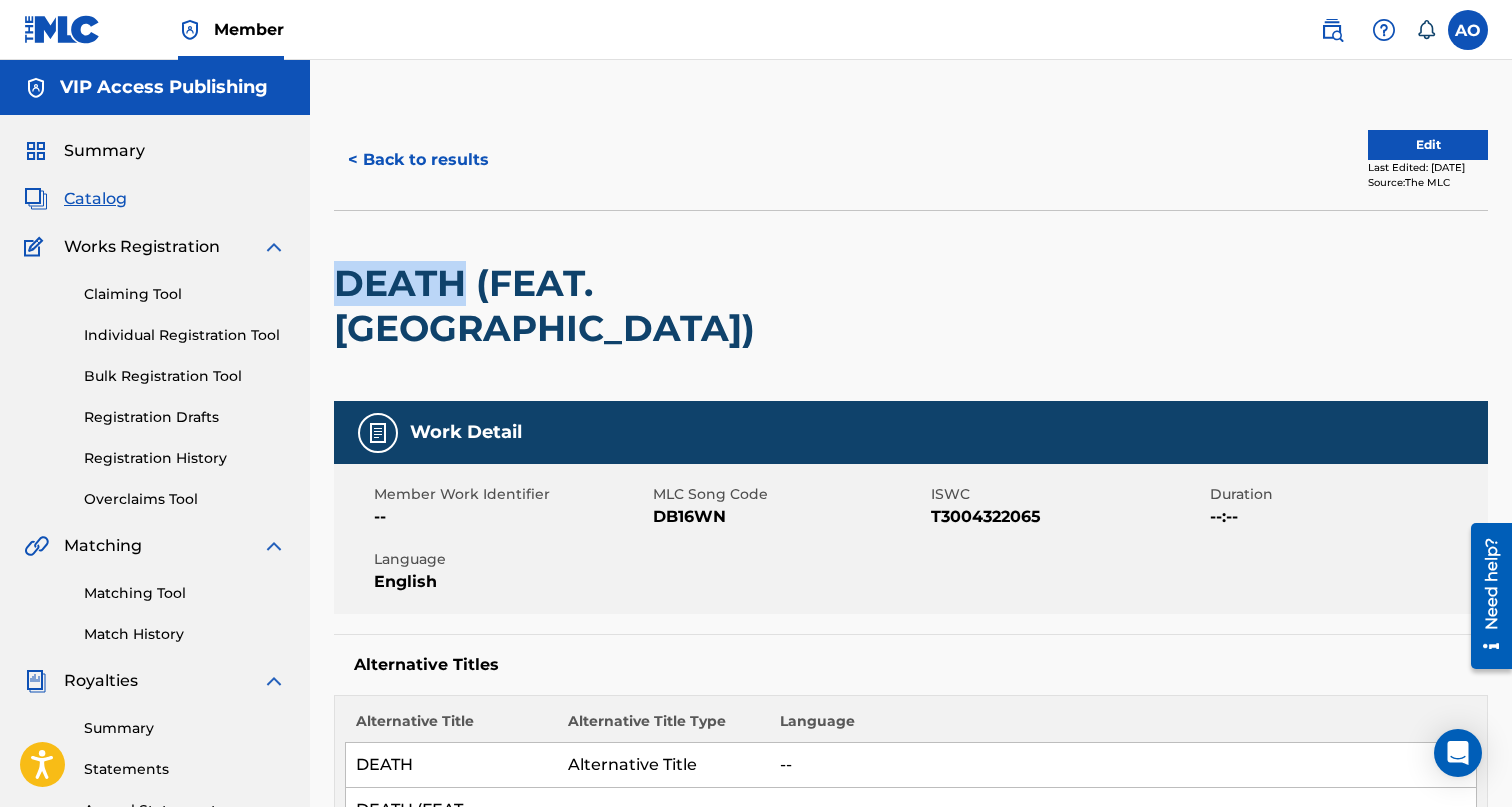 drag, startPoint x: 337, startPoint y: 281, endPoint x: 465, endPoint y: 279, distance: 128.01562 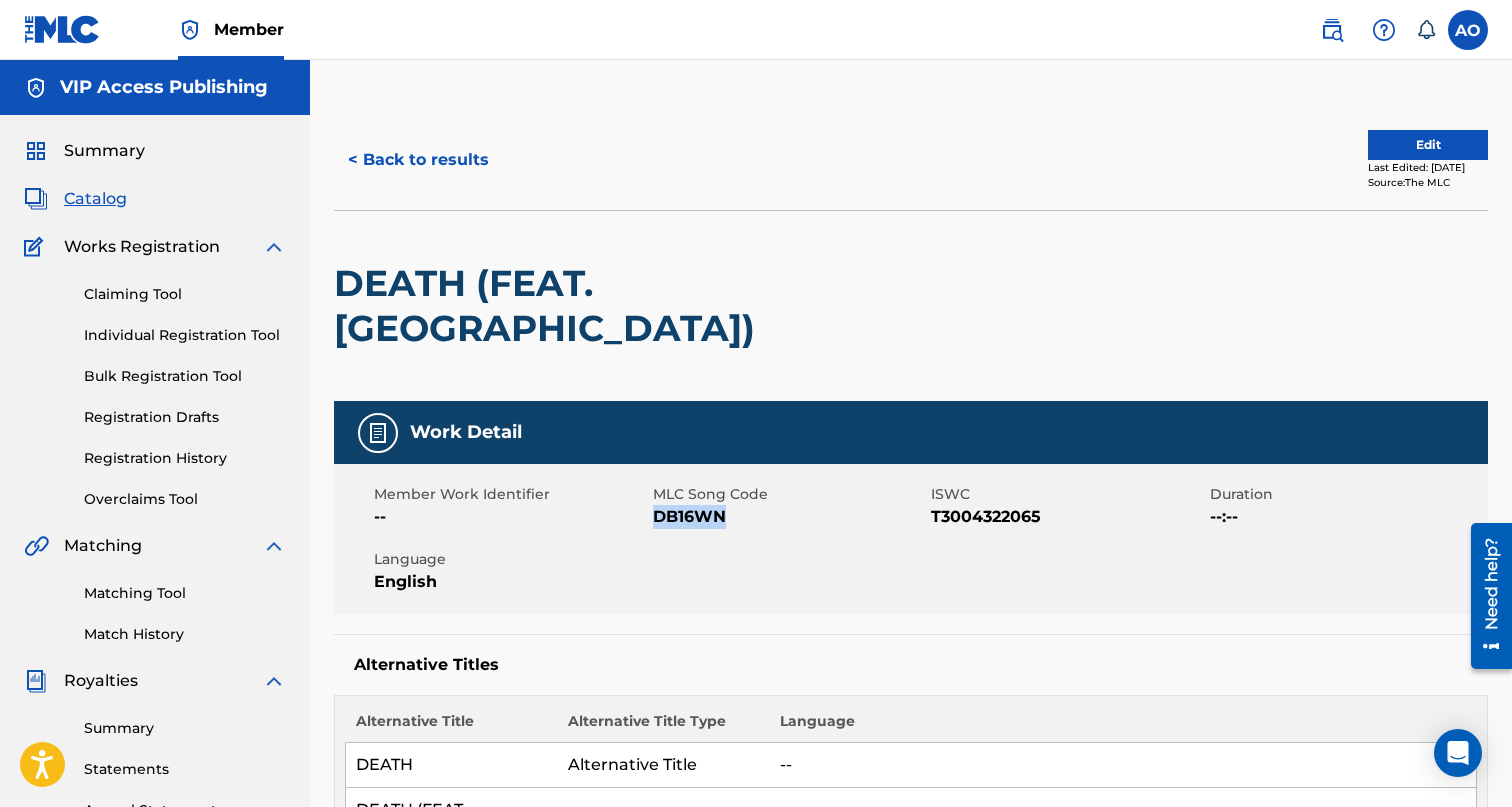 drag, startPoint x: 655, startPoint y: 473, endPoint x: 756, endPoint y: 473, distance: 101 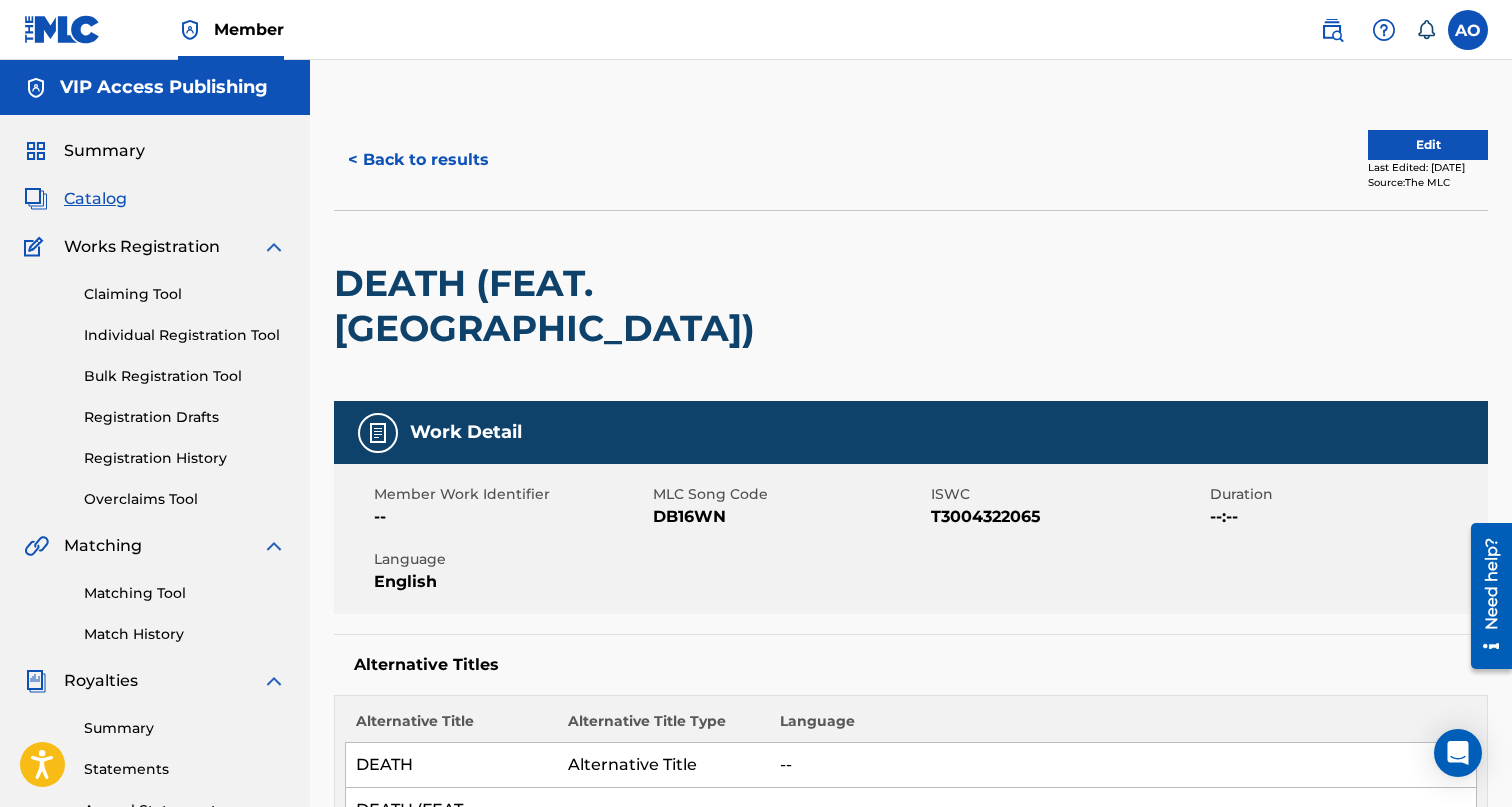 click on "< Back to results Edit Last Edited:   July 07, 2025 Source:  The MLC" at bounding box center [911, 160] 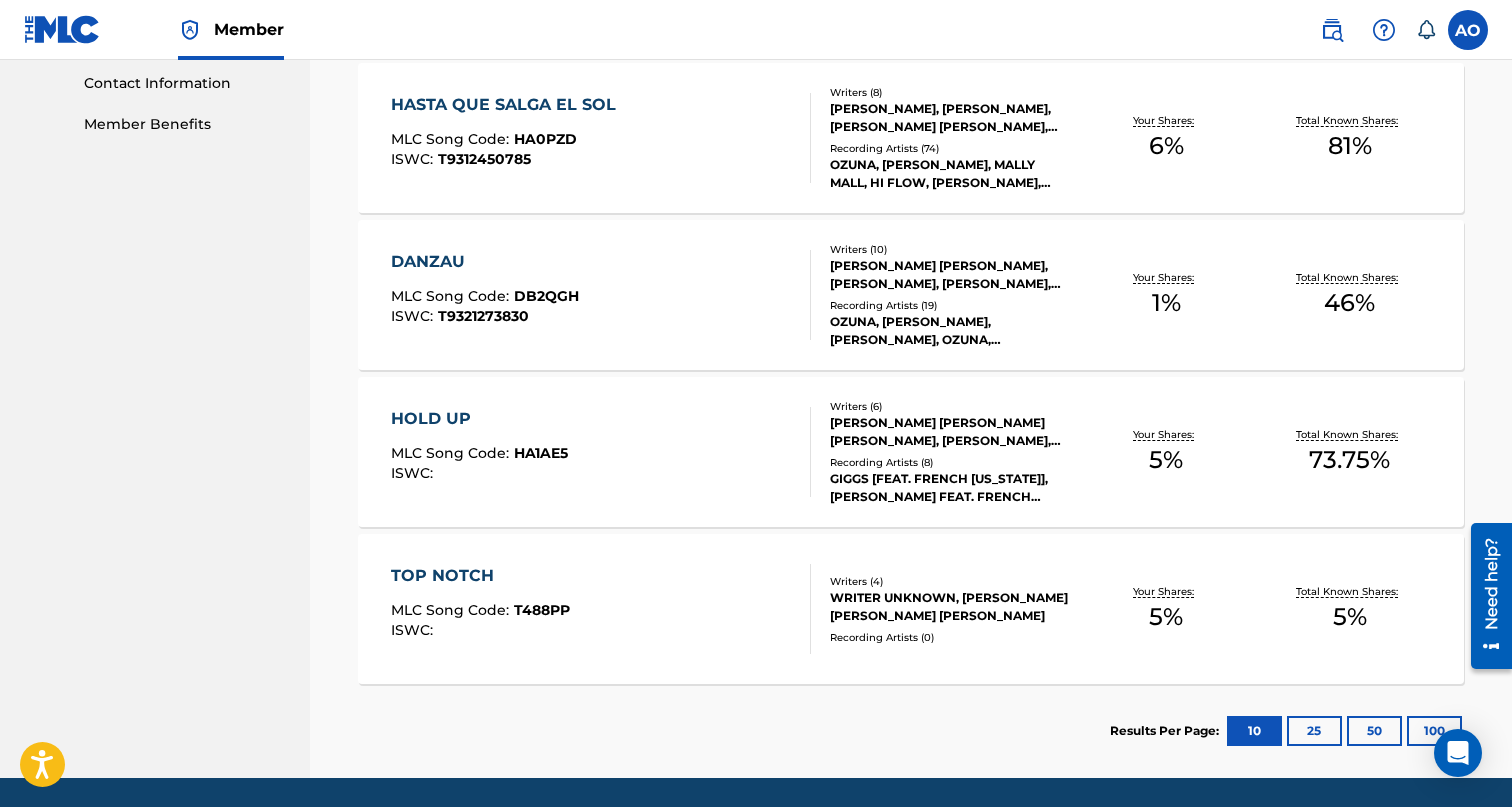scroll, scrollTop: 987, scrollLeft: 0, axis: vertical 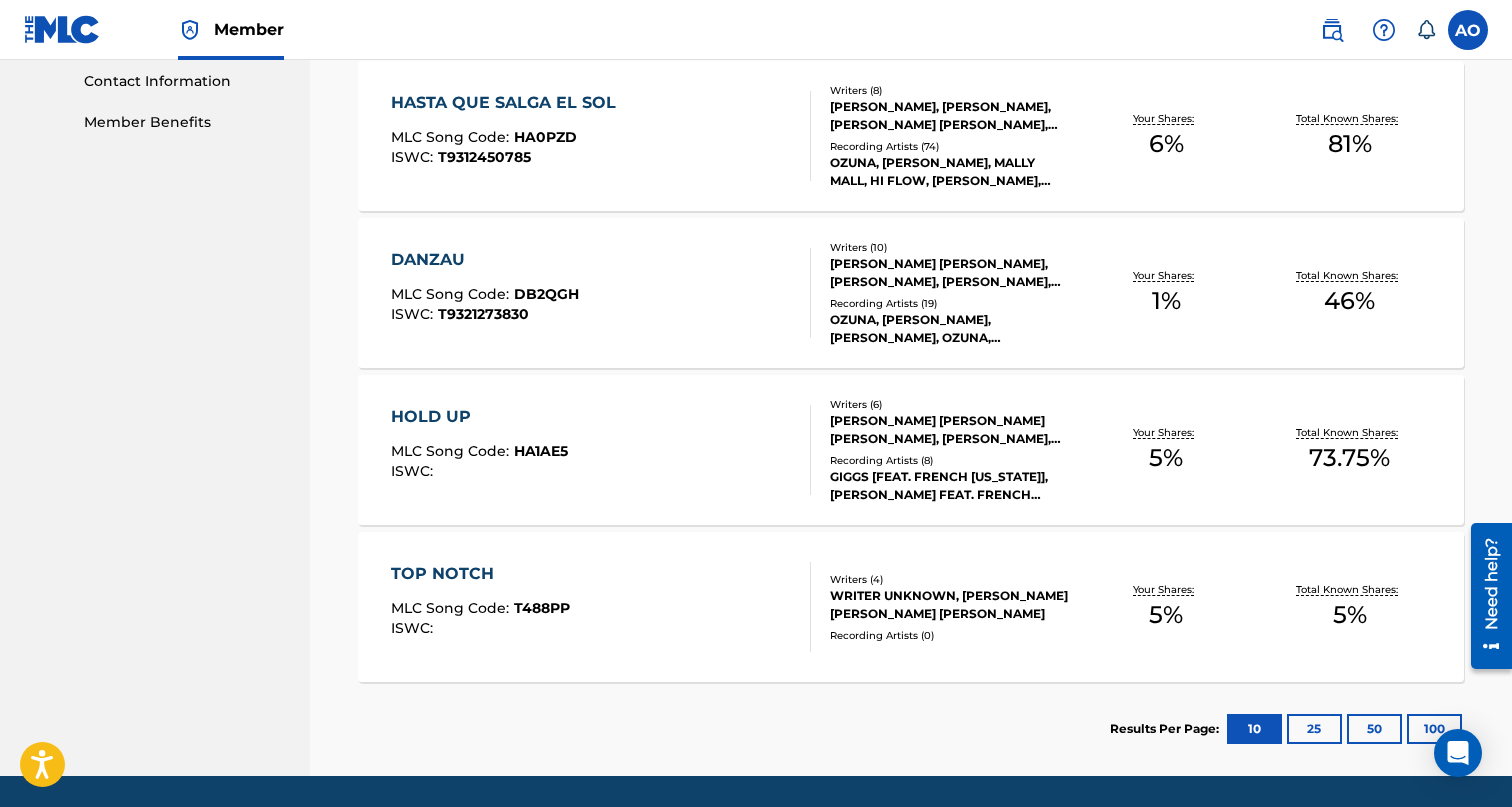 click on "HASTA QUE SALGA EL SOL MLC Song Code : HA0PZD ISWC : T9312450785" at bounding box center [508, 136] 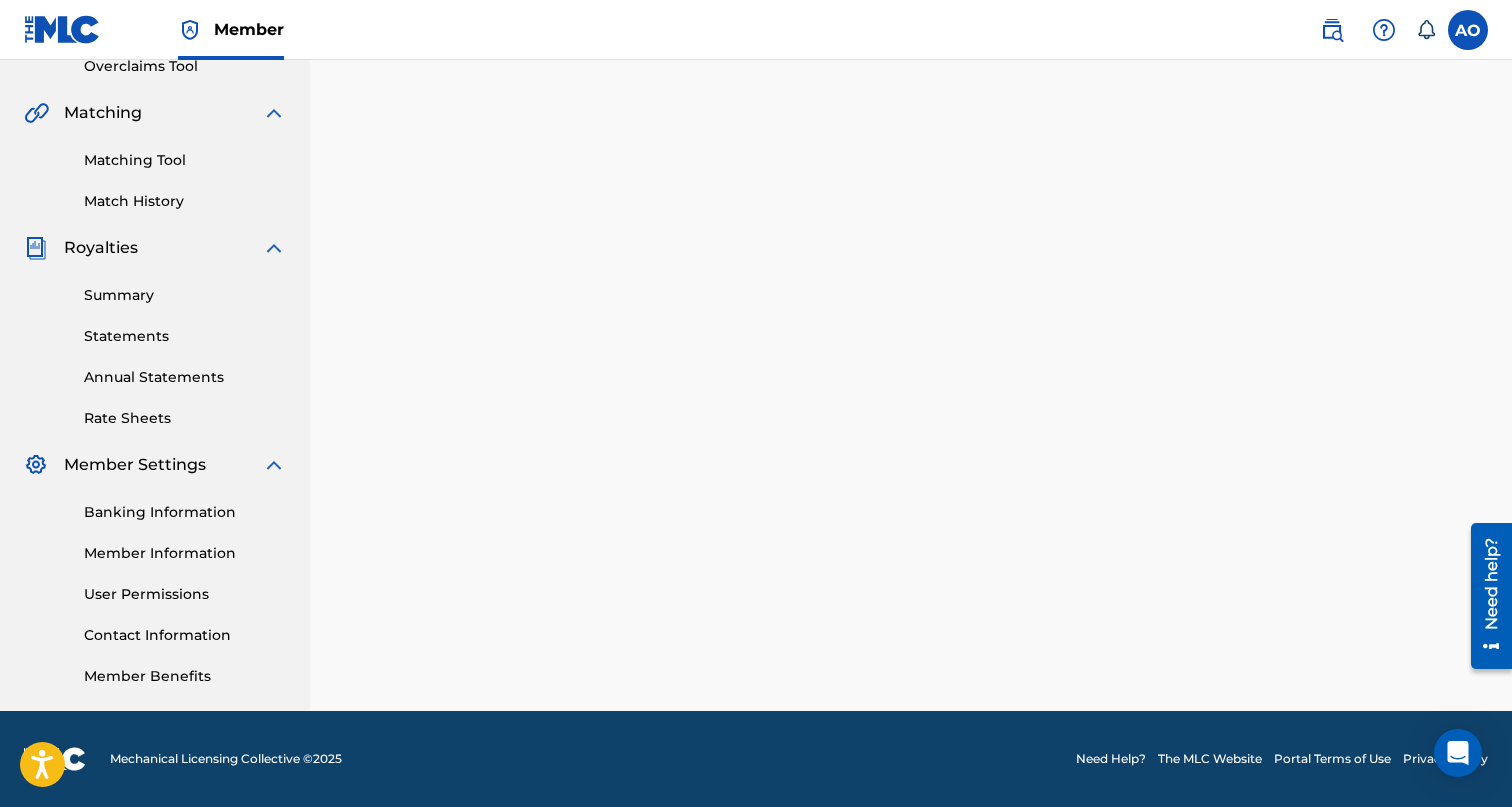 scroll, scrollTop: 0, scrollLeft: 0, axis: both 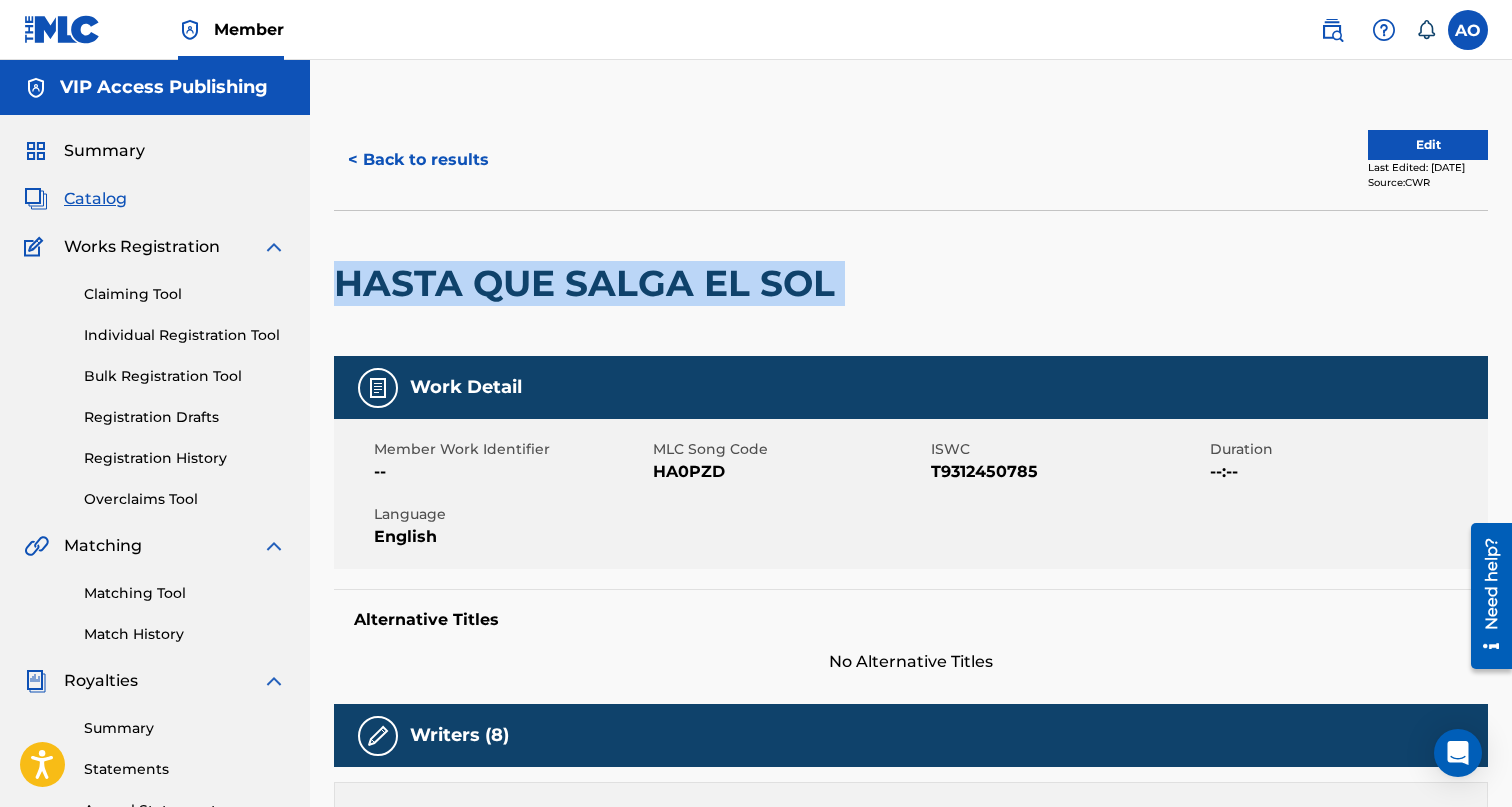 drag, startPoint x: 344, startPoint y: 288, endPoint x: 977, endPoint y: 306, distance: 633.25586 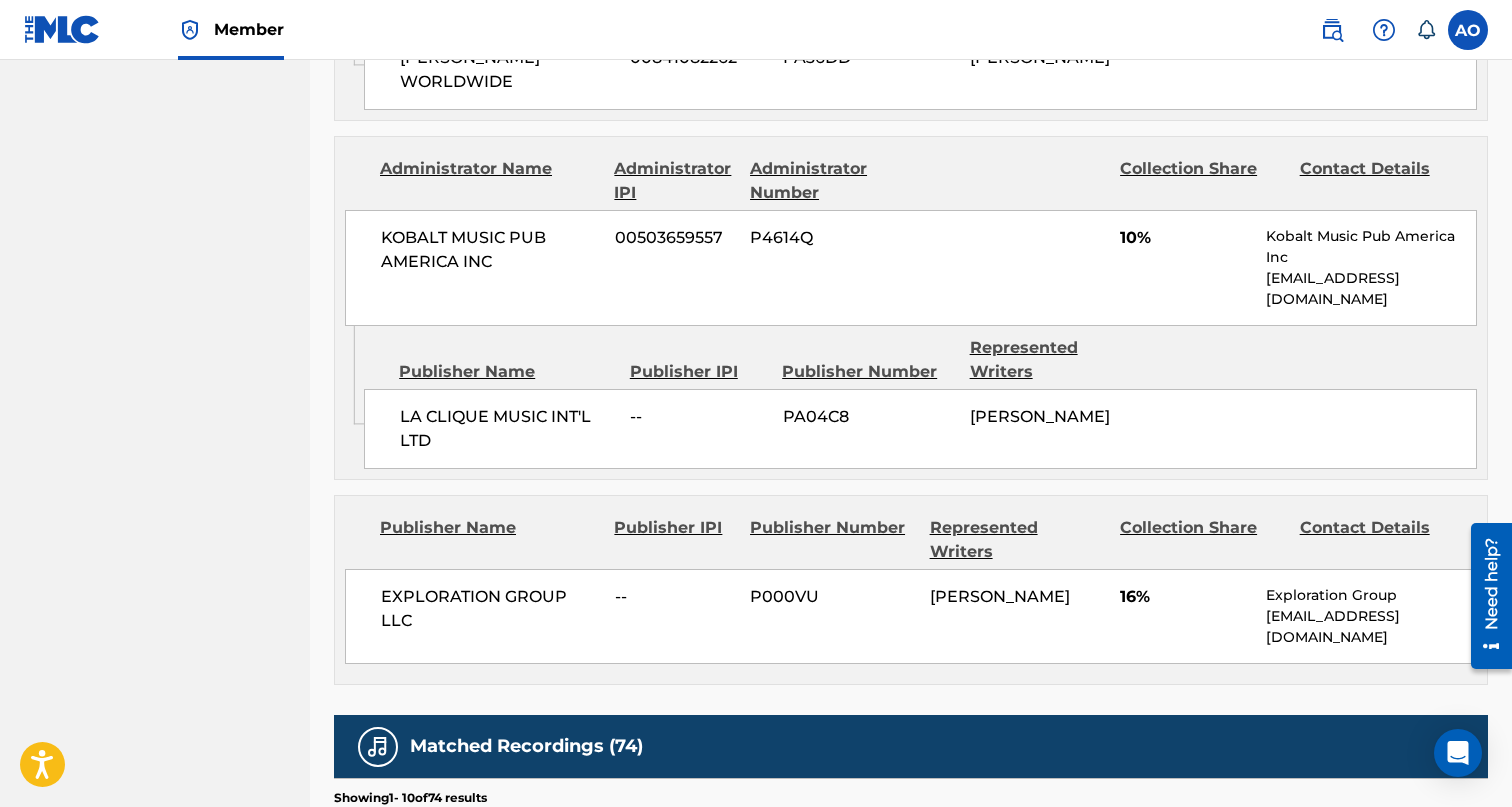 scroll, scrollTop: 3244, scrollLeft: 0, axis: vertical 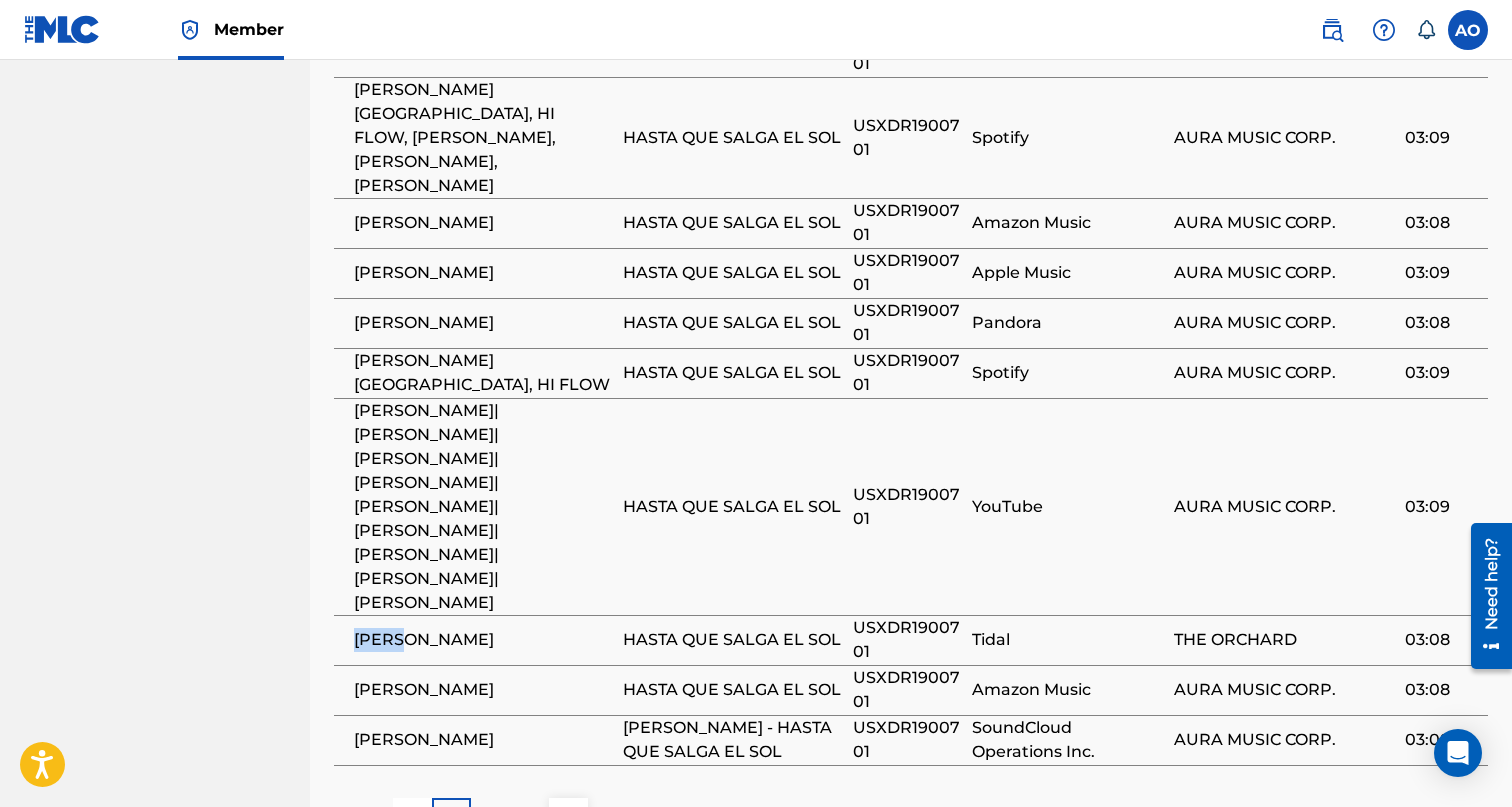 drag, startPoint x: 355, startPoint y: 427, endPoint x: 418, endPoint y: 427, distance: 63 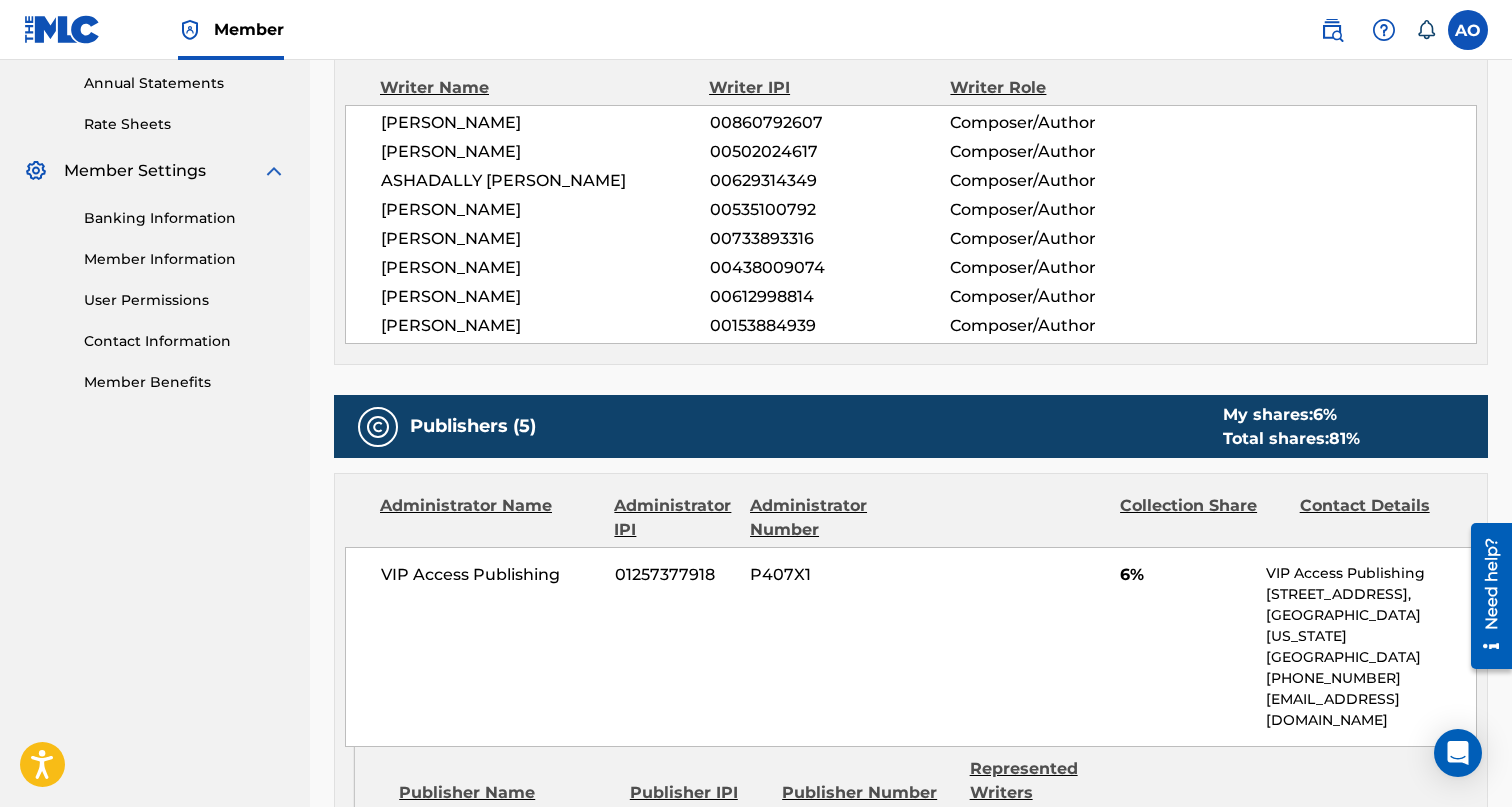 scroll, scrollTop: 0, scrollLeft: 0, axis: both 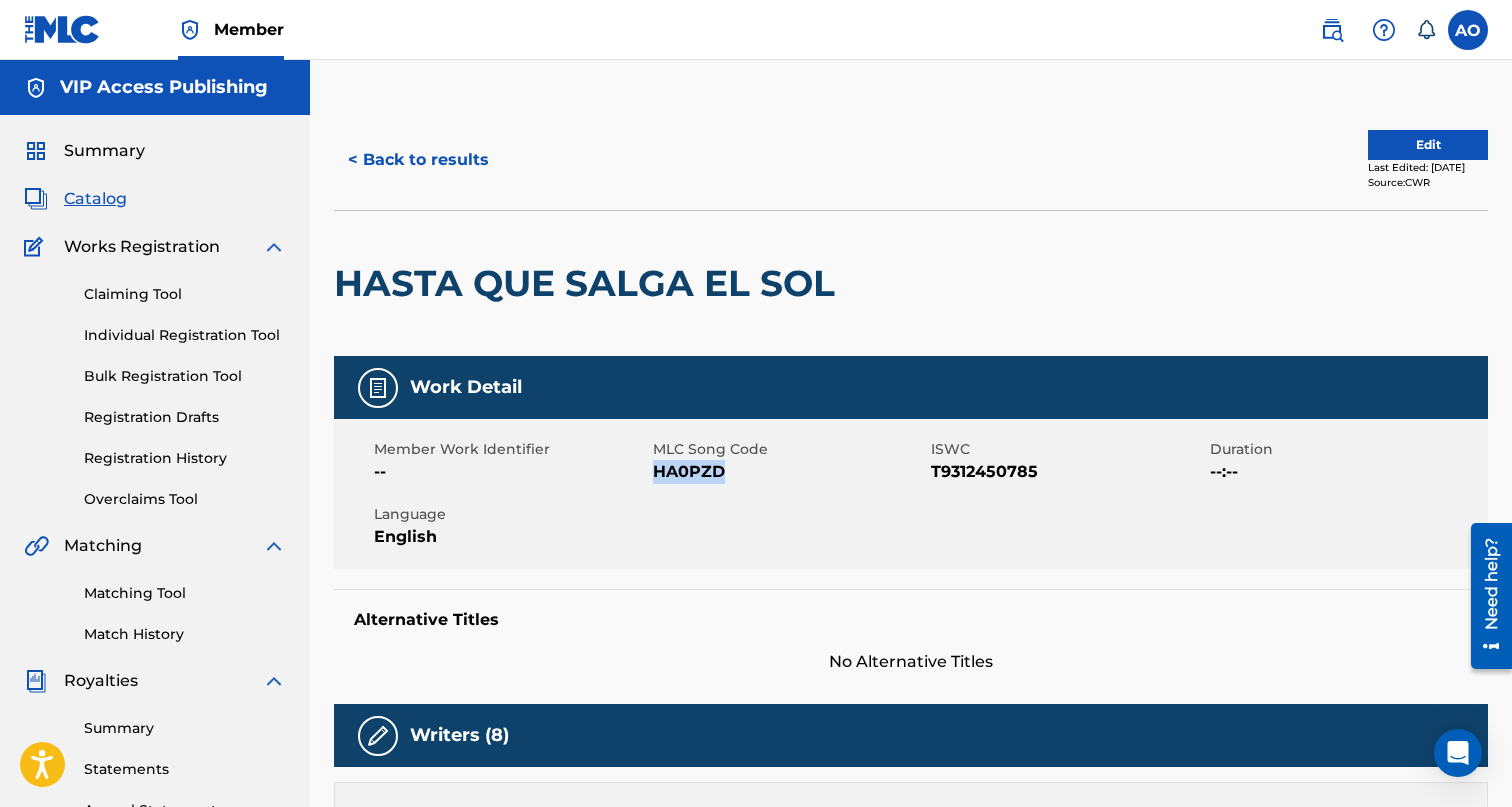 drag, startPoint x: 654, startPoint y: 470, endPoint x: 761, endPoint y: 470, distance: 107 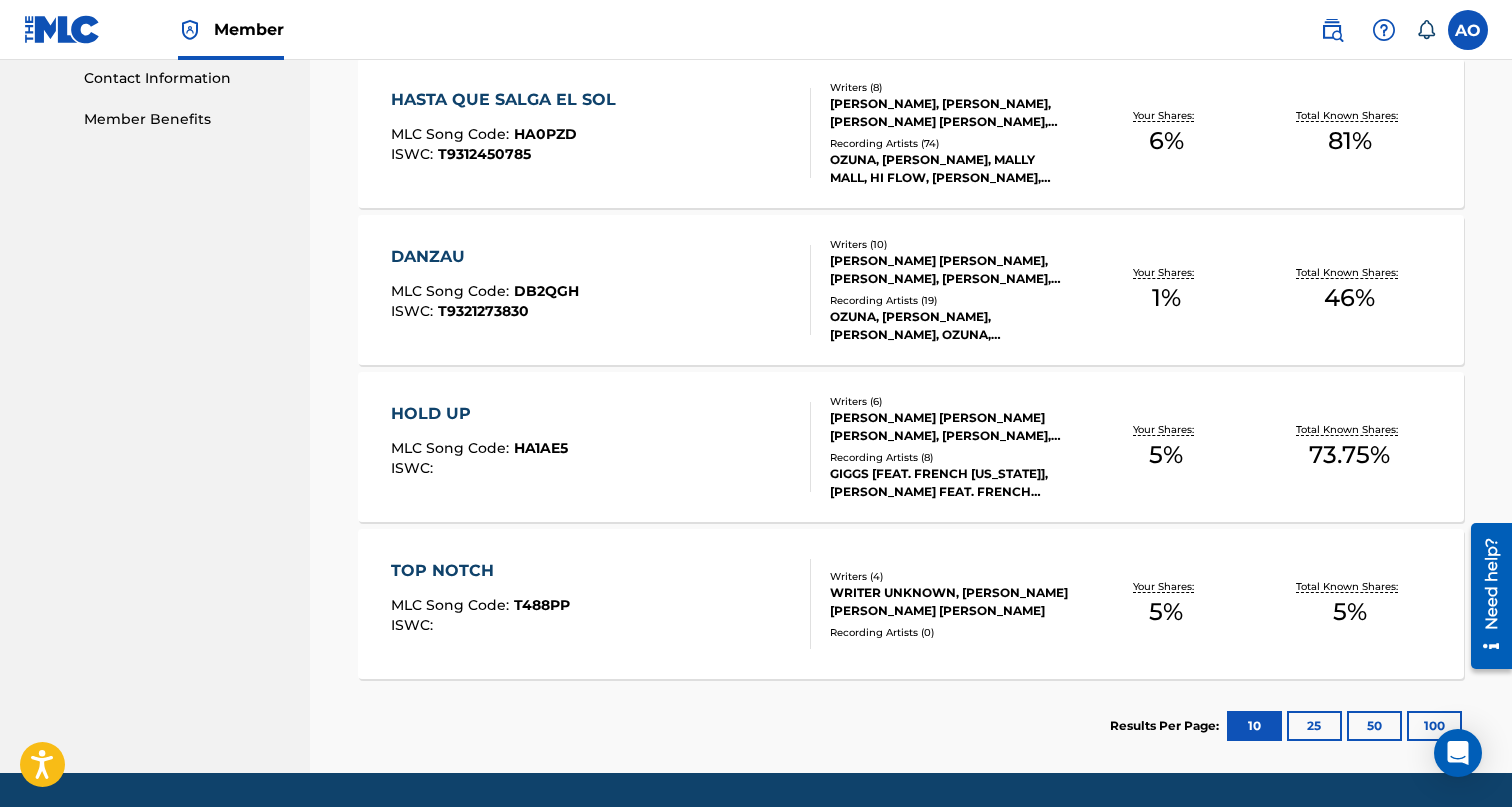 scroll, scrollTop: 1052, scrollLeft: 0, axis: vertical 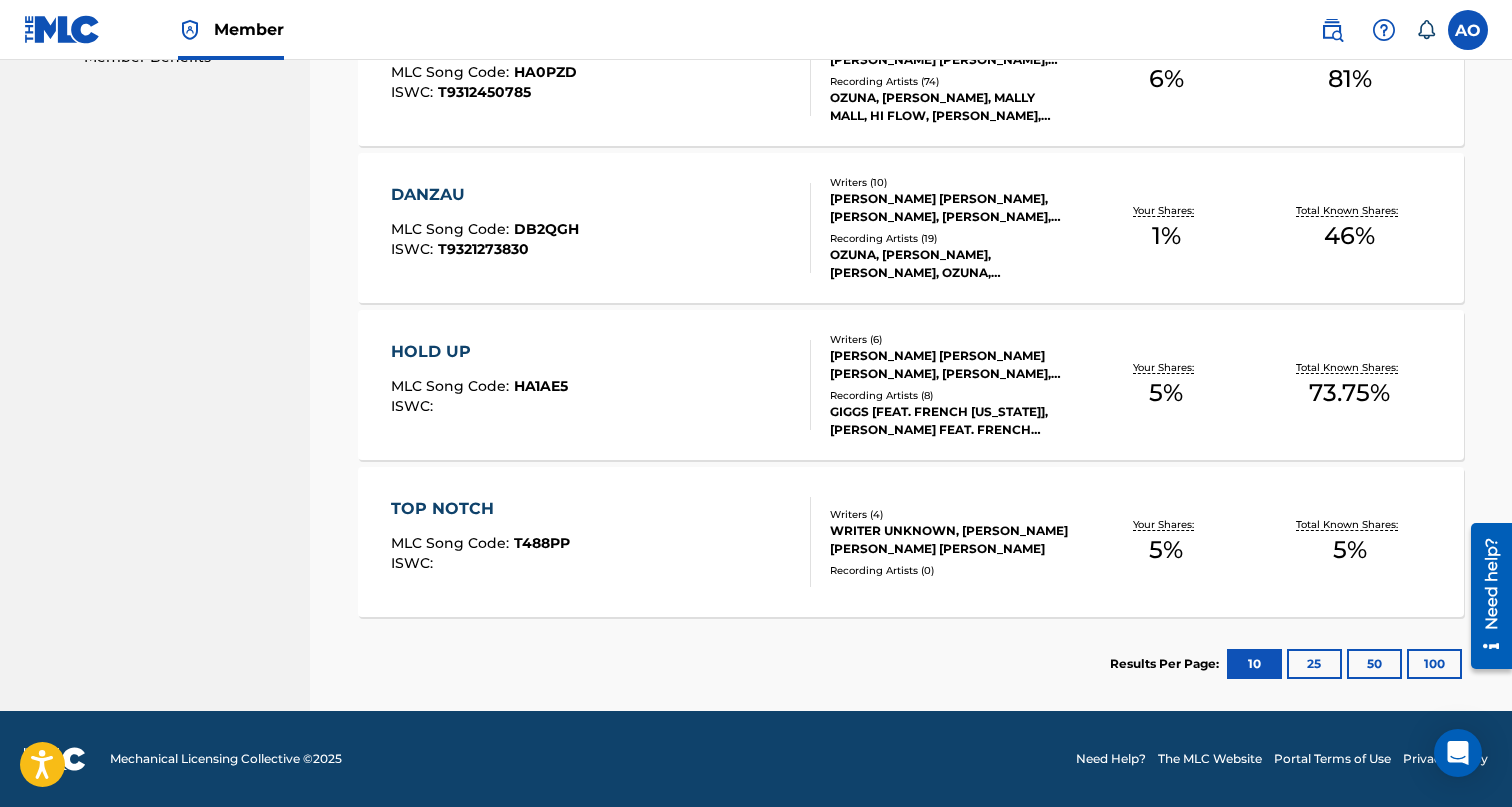 click on "DANZAU" at bounding box center [485, 195] 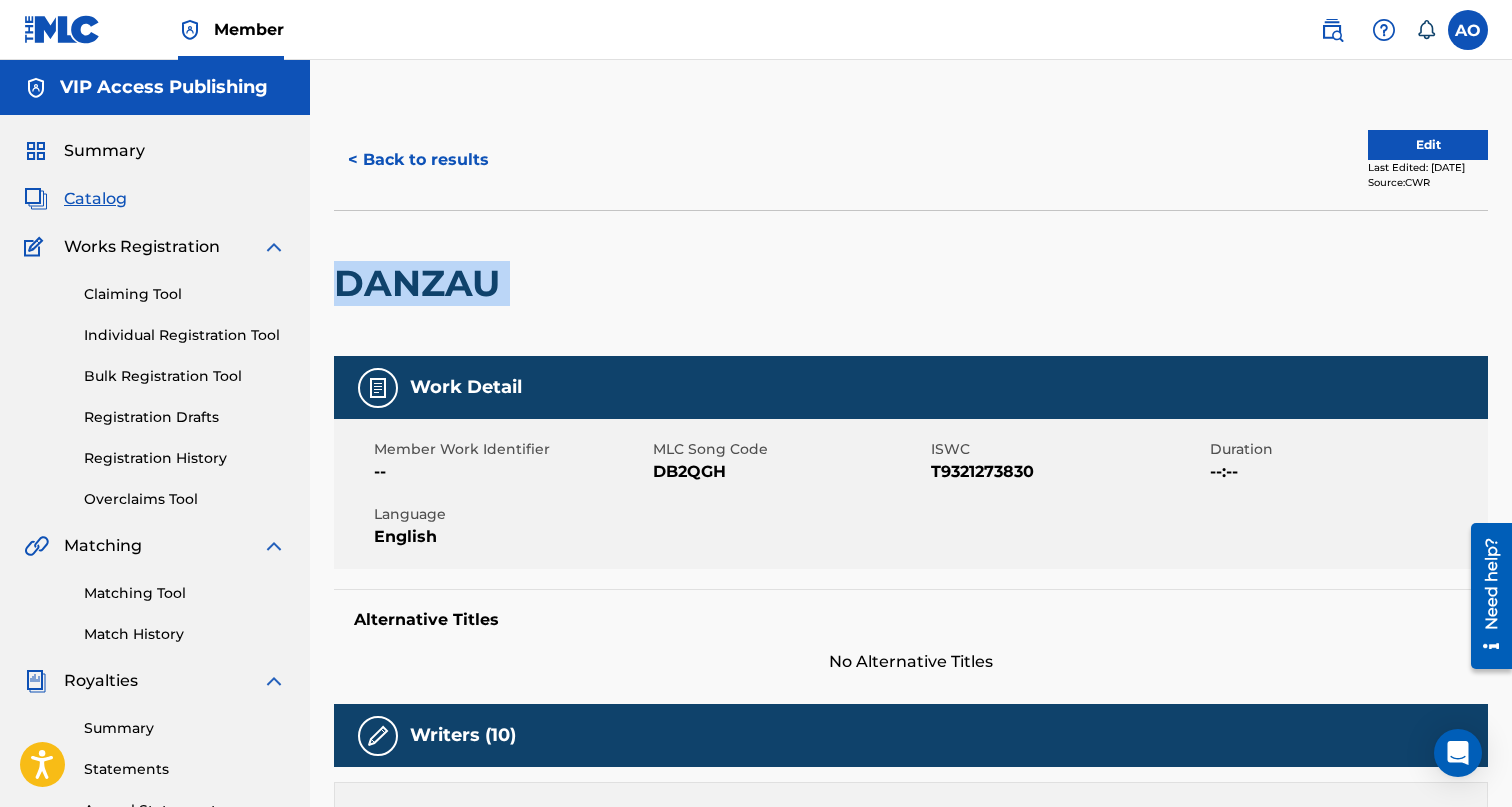 drag, startPoint x: 339, startPoint y: 282, endPoint x: 570, endPoint y: 277, distance: 231.05411 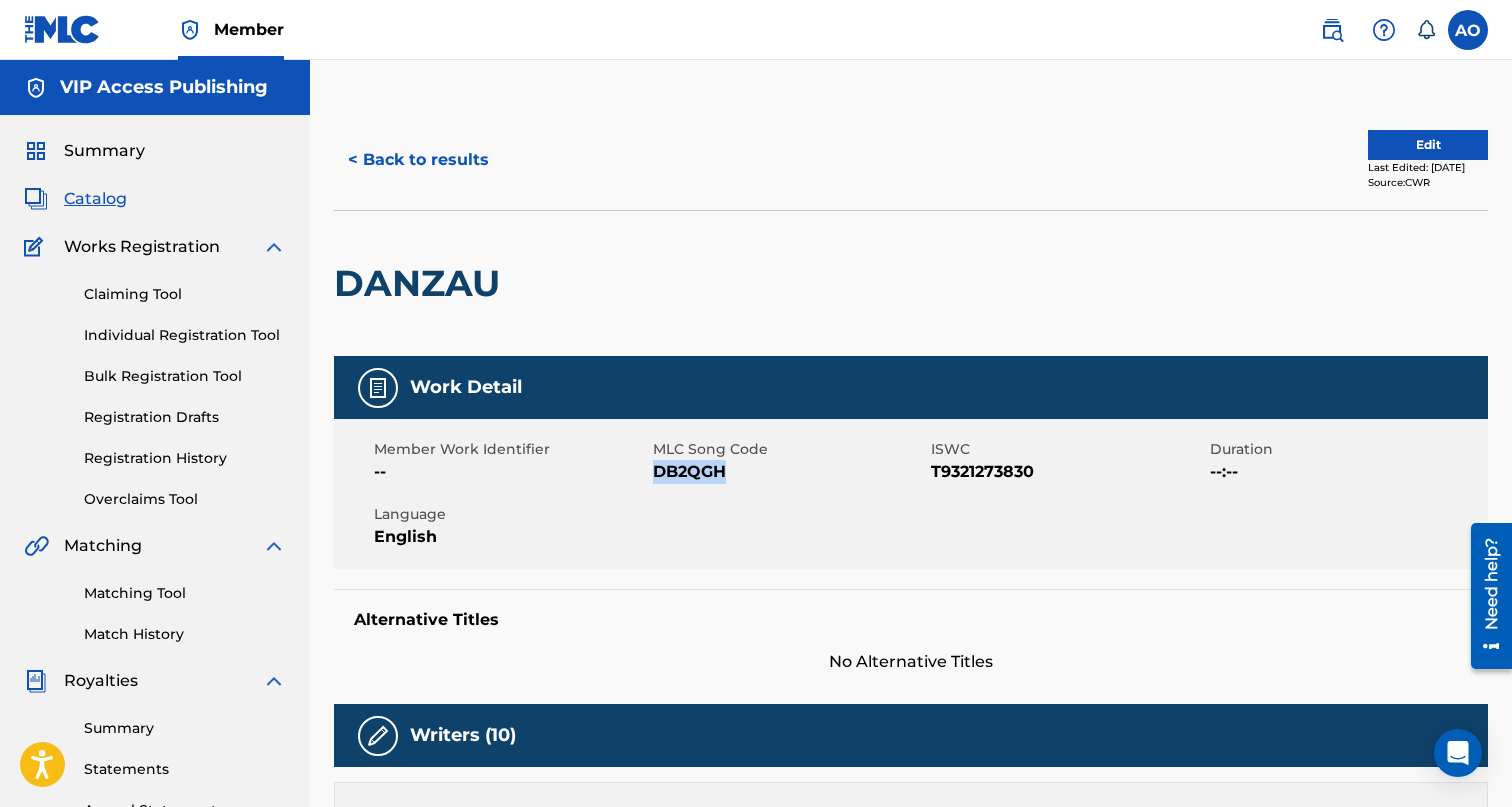 drag, startPoint x: 656, startPoint y: 477, endPoint x: 770, endPoint y: 477, distance: 114 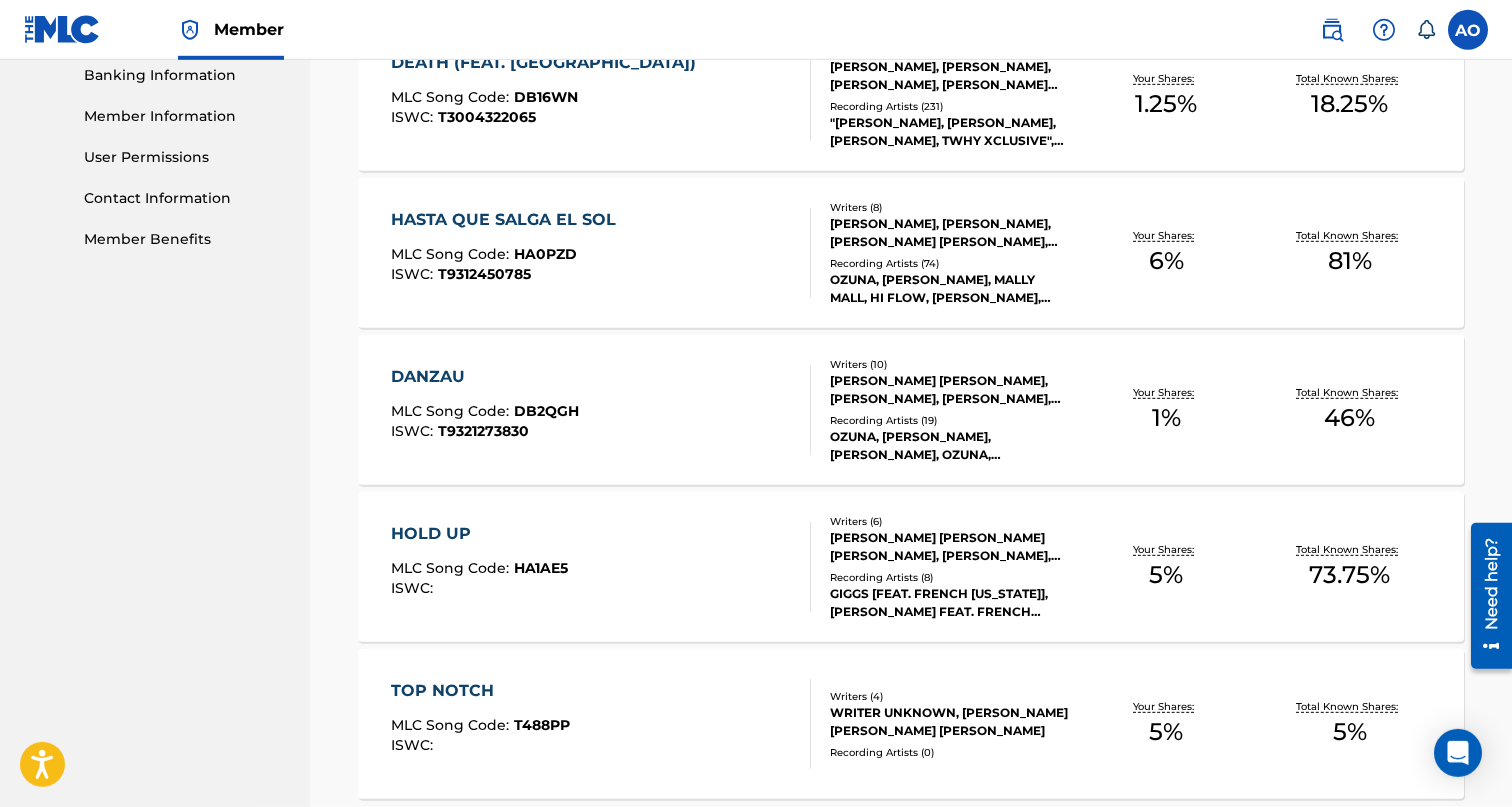 scroll, scrollTop: 1052, scrollLeft: 0, axis: vertical 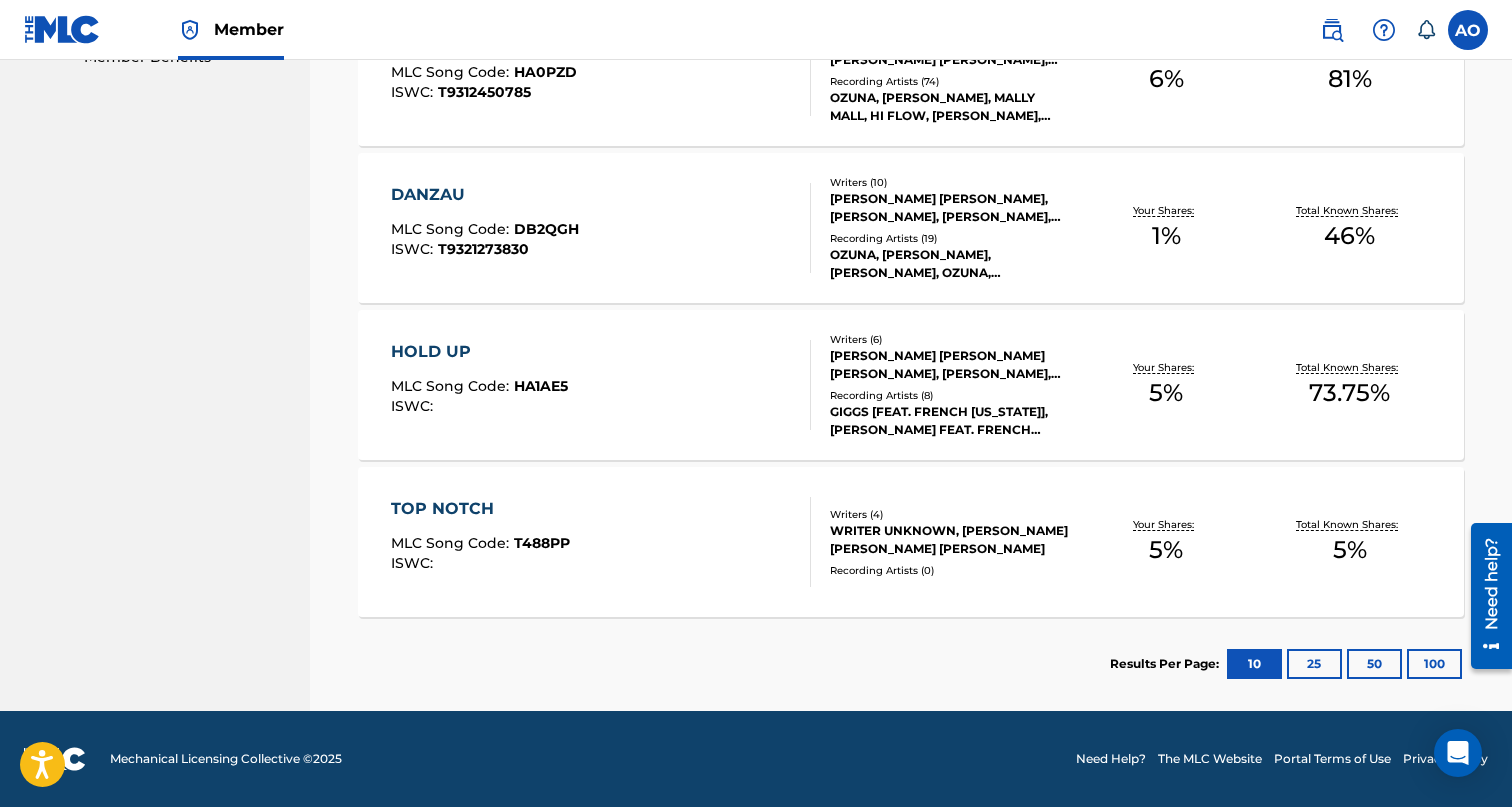 click on "HOLD UP" at bounding box center (479, 352) 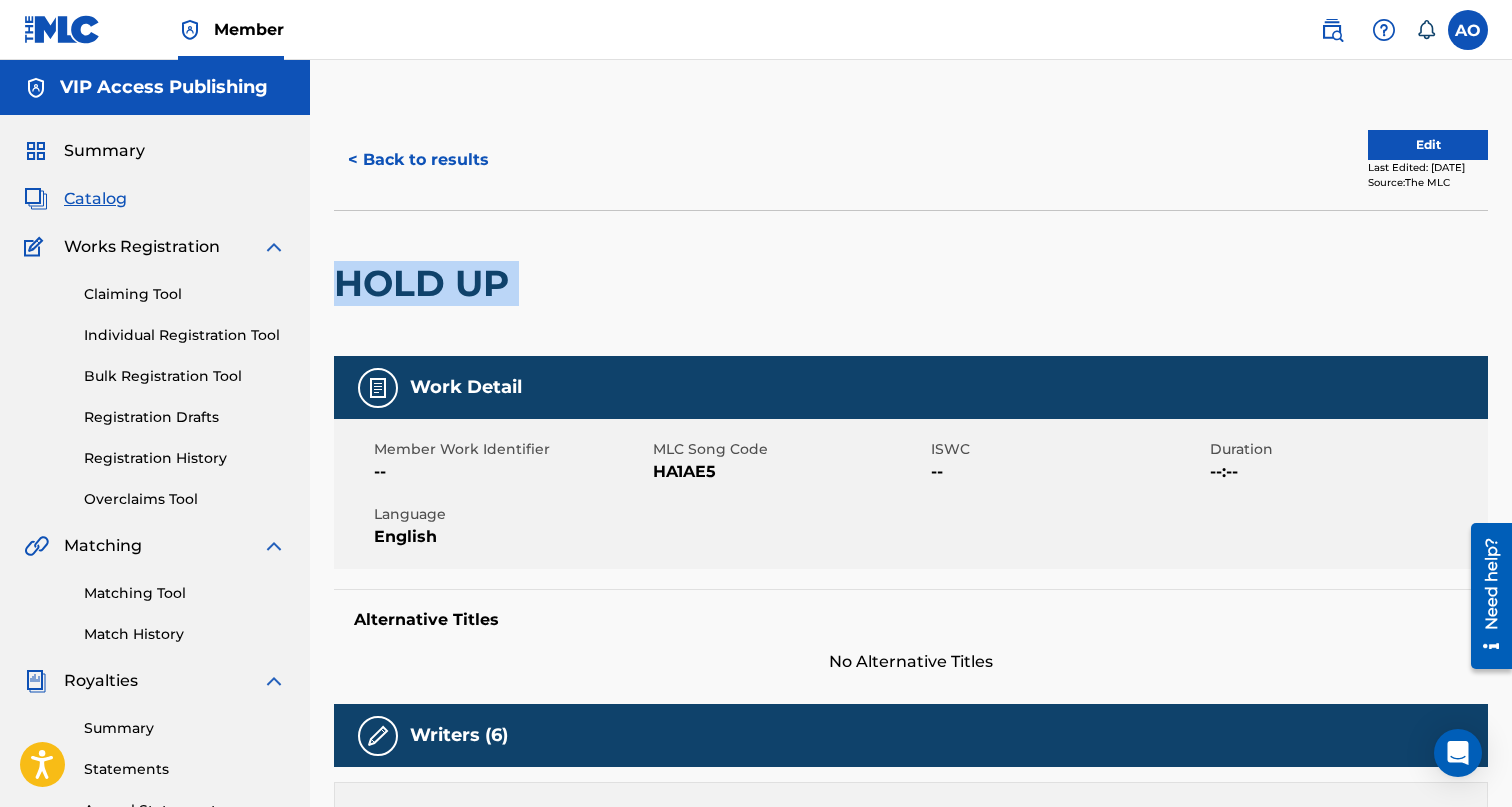 drag, startPoint x: 340, startPoint y: 289, endPoint x: 553, endPoint y: 289, distance: 213 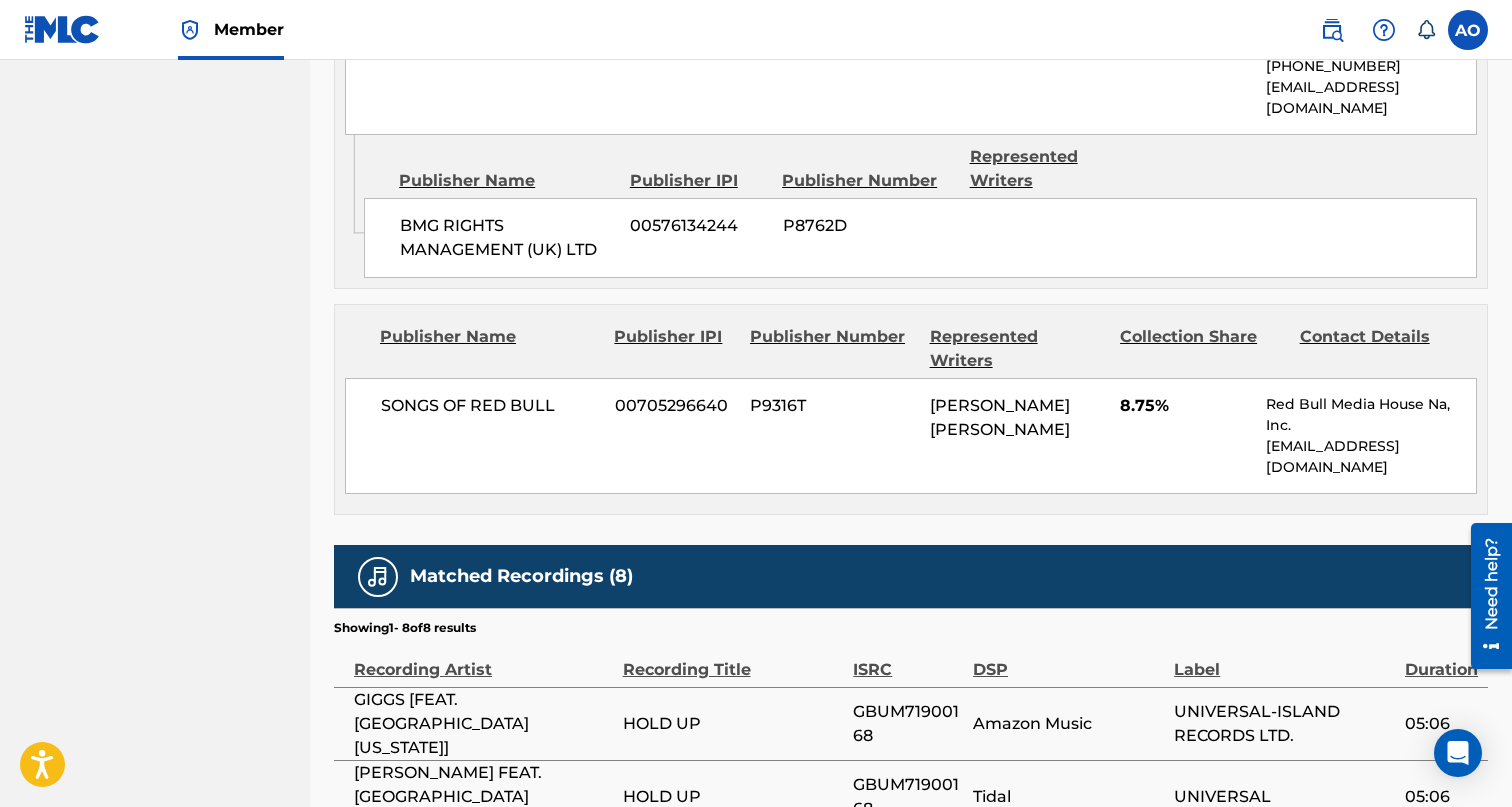 scroll, scrollTop: 2820, scrollLeft: 0, axis: vertical 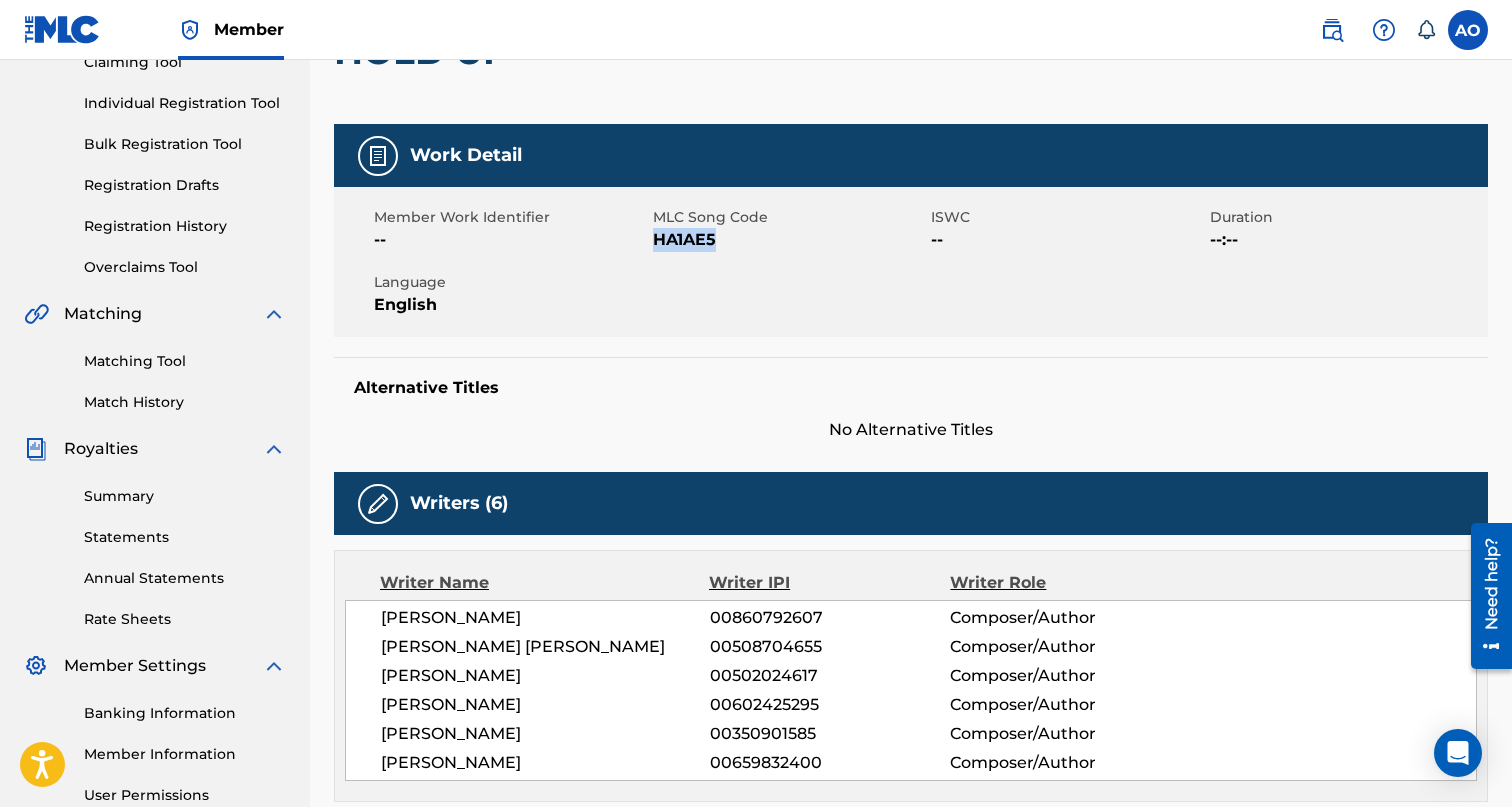 drag, startPoint x: 657, startPoint y: 240, endPoint x: 808, endPoint y: 257, distance: 151.95393 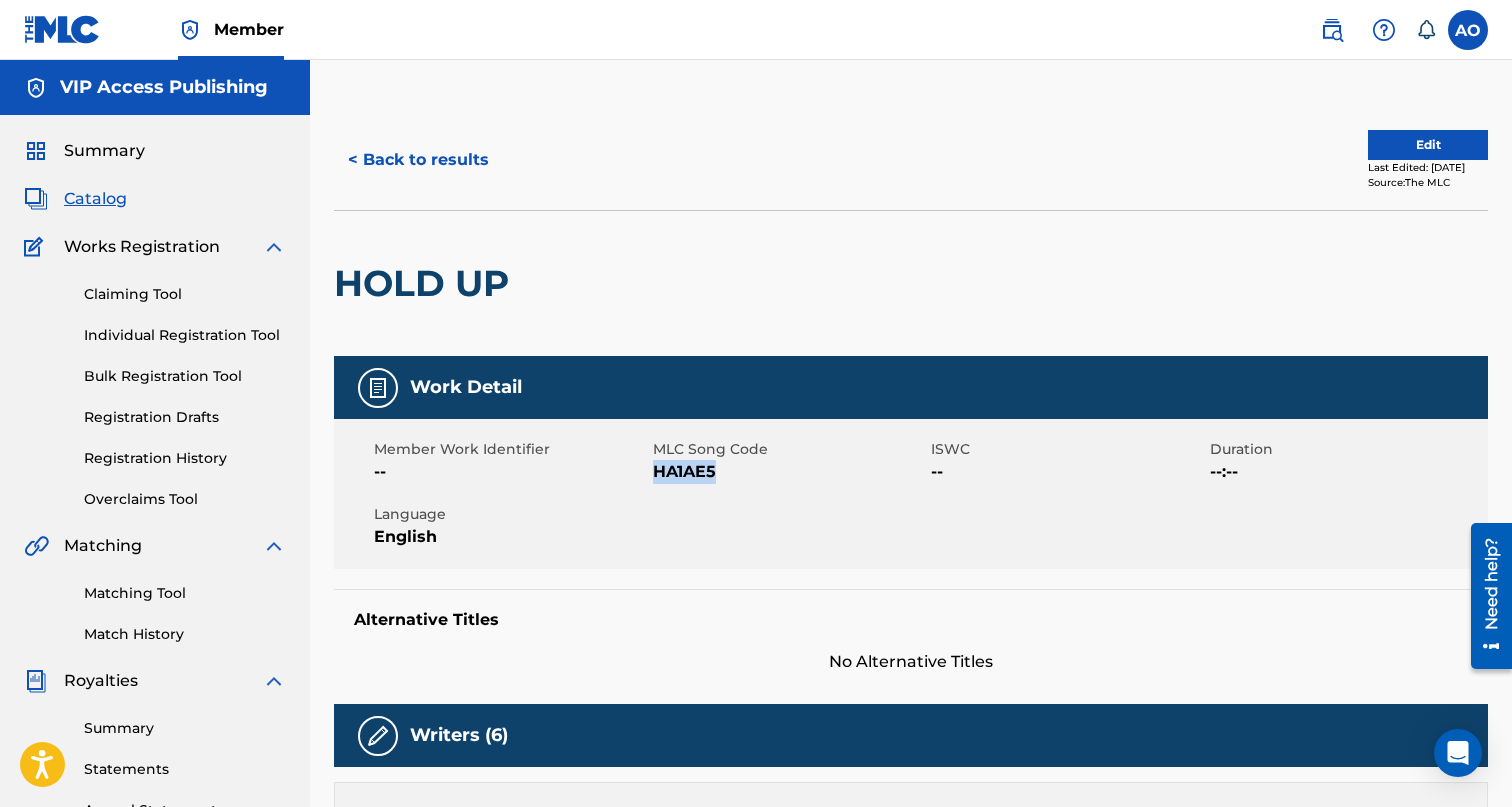 click on "< Back to results" at bounding box center [418, 160] 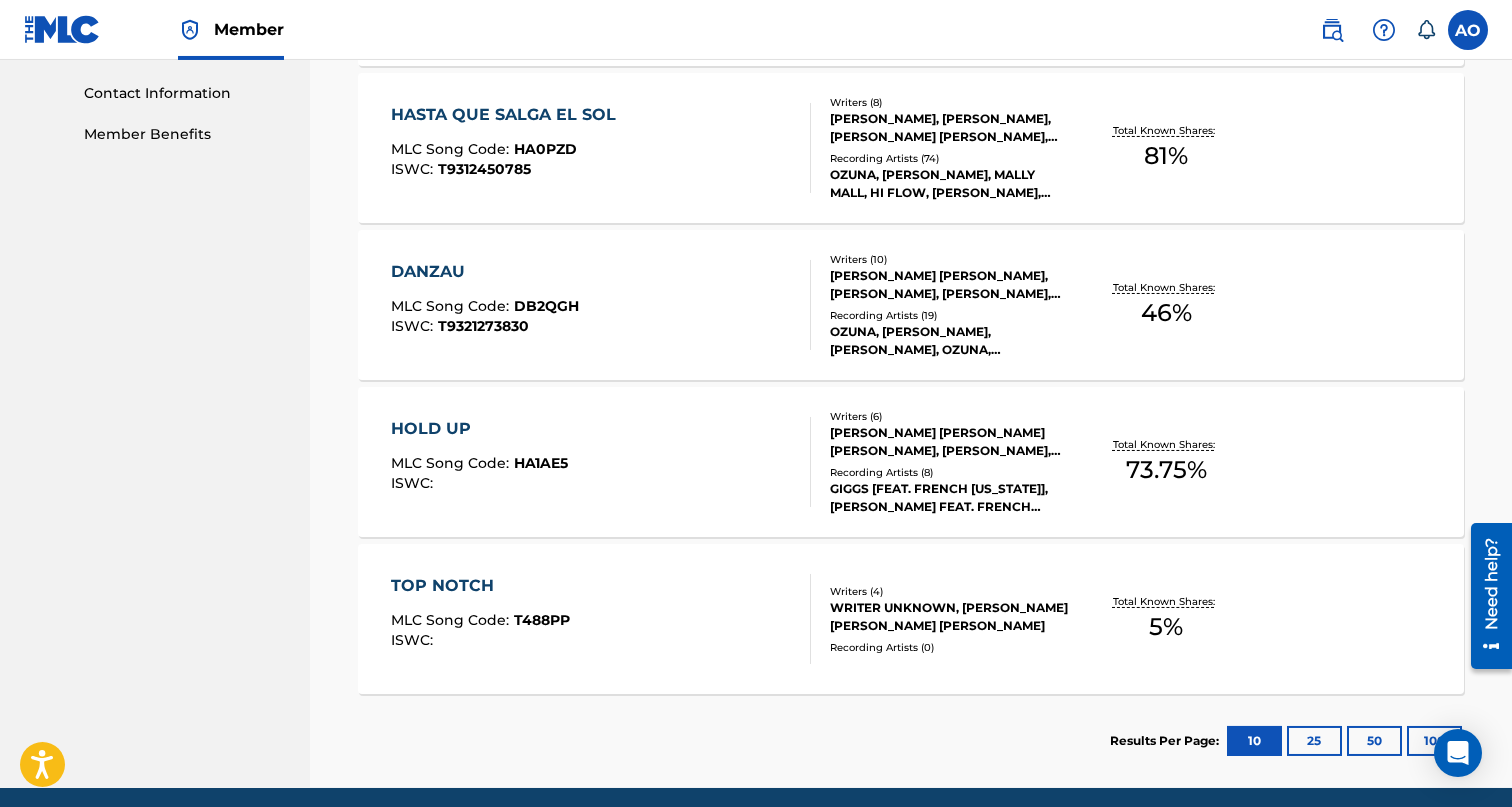 scroll, scrollTop: 1052, scrollLeft: 0, axis: vertical 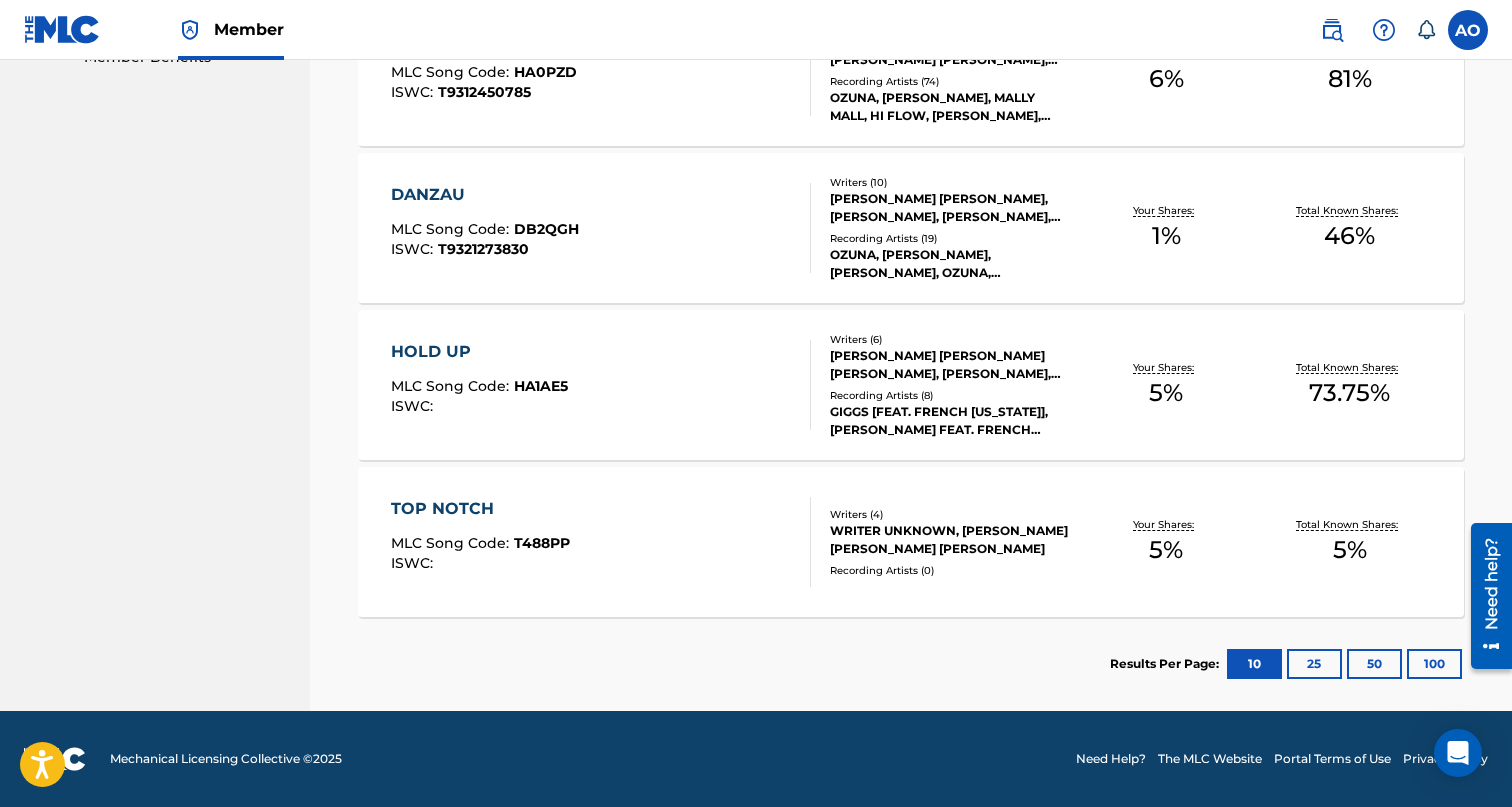 click on "TOP NOTCH MLC Song Code : T488PP ISWC : Writers ( 4 ) WRITER UNKNOWN, FENIX RYPINSKI, ALEJANDRO CARRANZA, SEAN JOEL OLASCOAGA Recording Artists ( 0 ) Your Shares: 5 % Total Known Shares: 5 %" at bounding box center (911, 542) 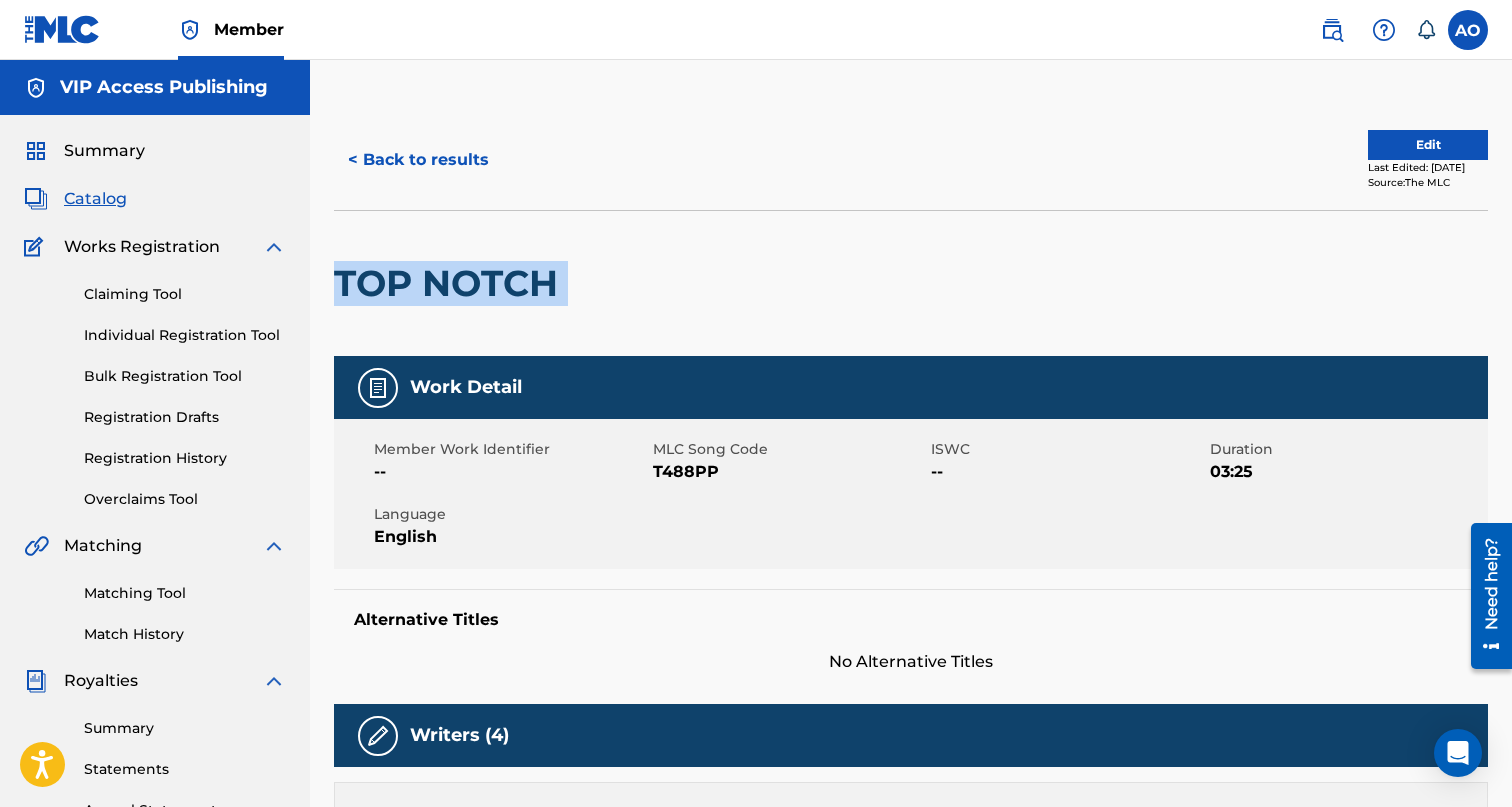 drag, startPoint x: 368, startPoint y: 286, endPoint x: 572, endPoint y: 297, distance: 204.29636 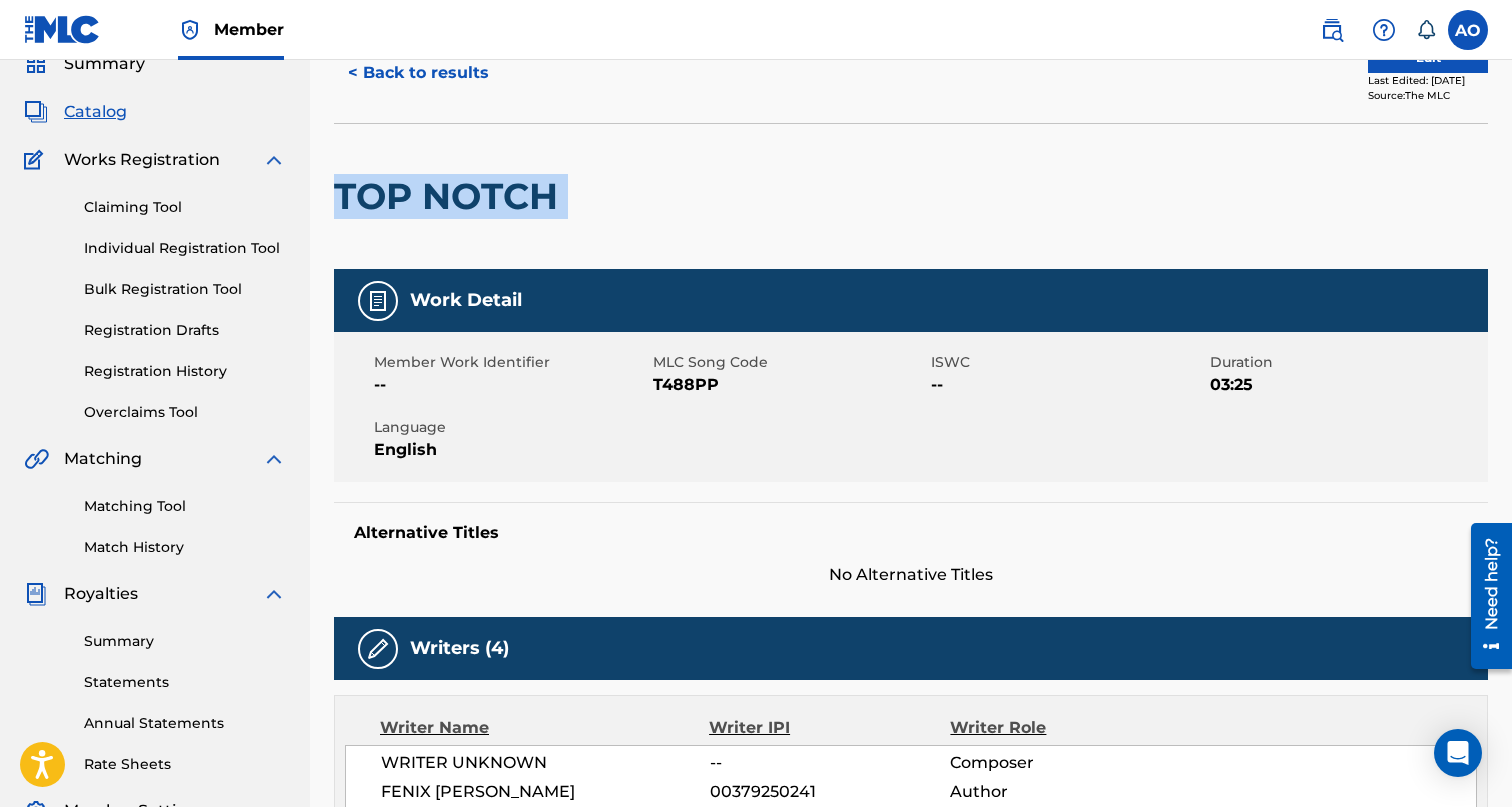 scroll, scrollTop: 0, scrollLeft: 0, axis: both 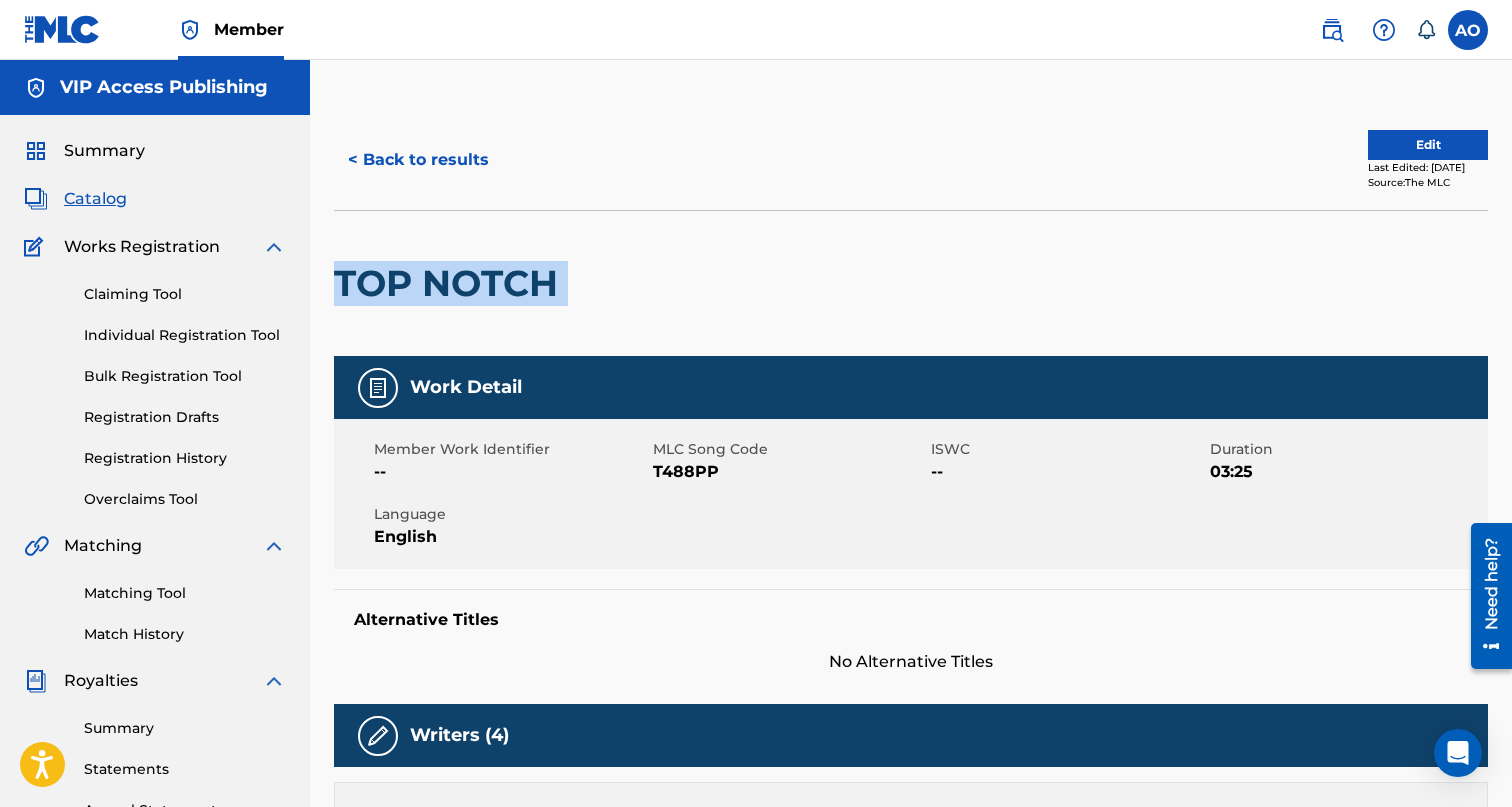 click on "< Back to results" at bounding box center [418, 160] 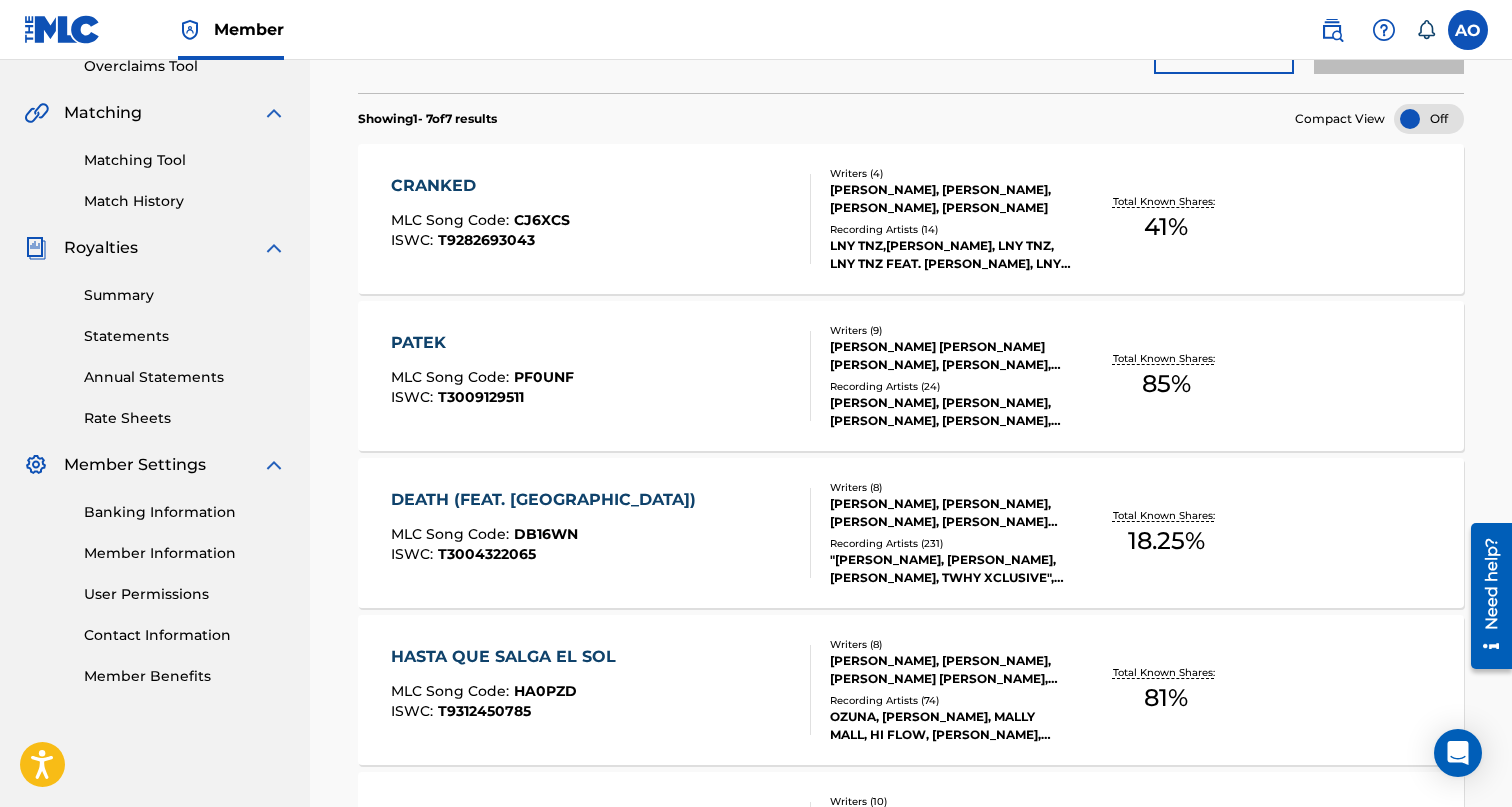 scroll, scrollTop: 0, scrollLeft: 0, axis: both 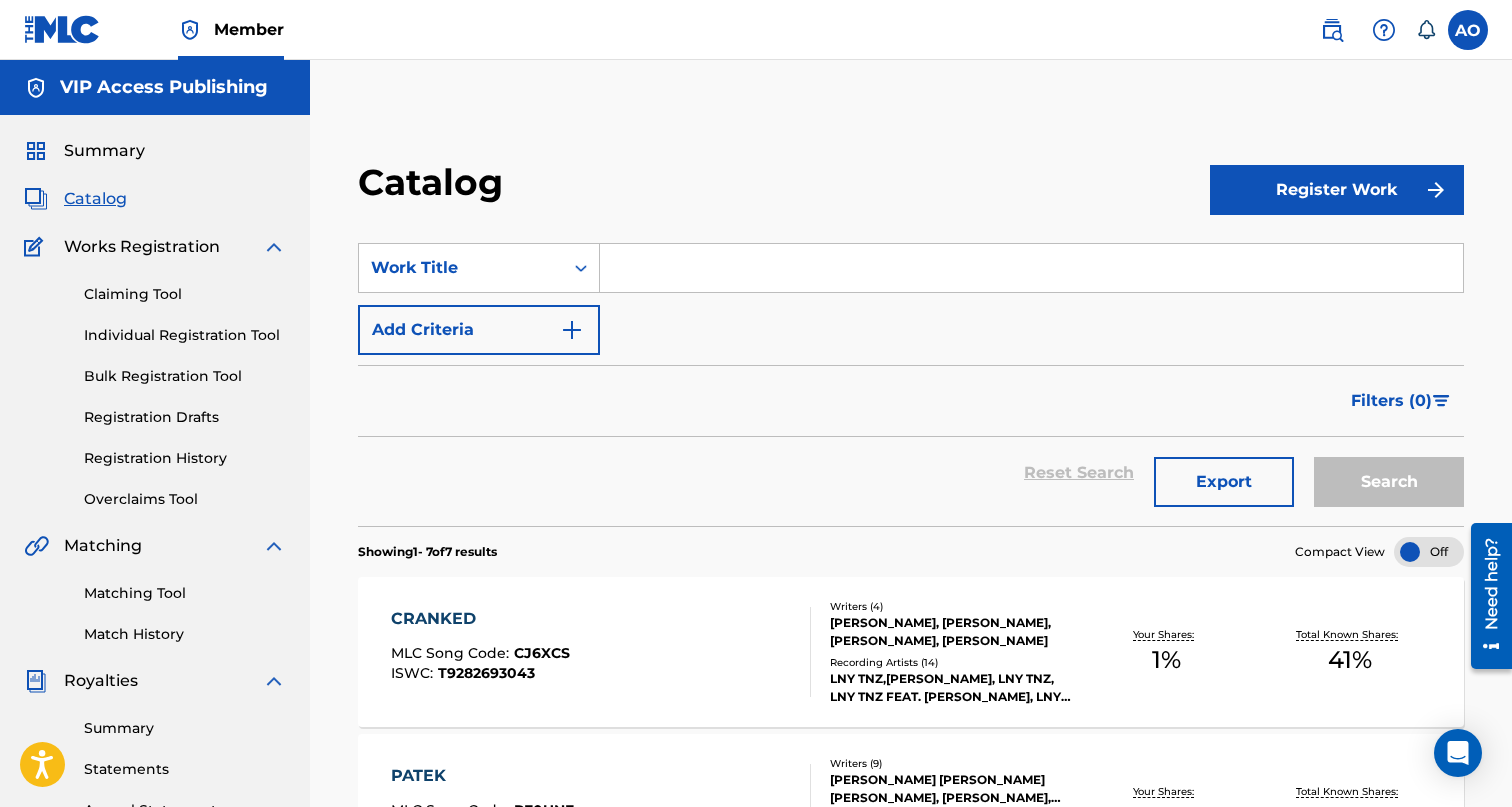 click at bounding box center [1031, 268] 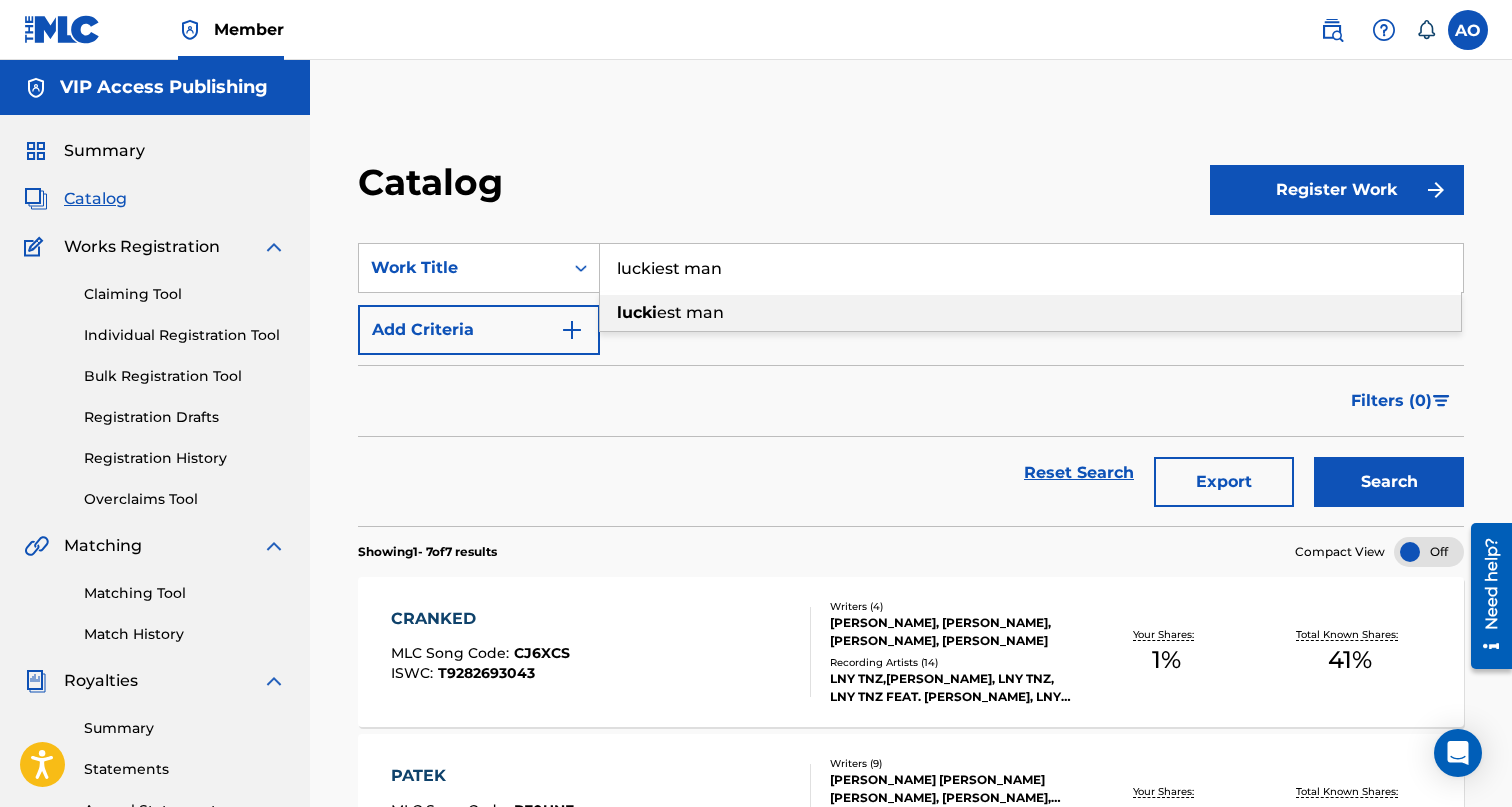 type on "luckiest man" 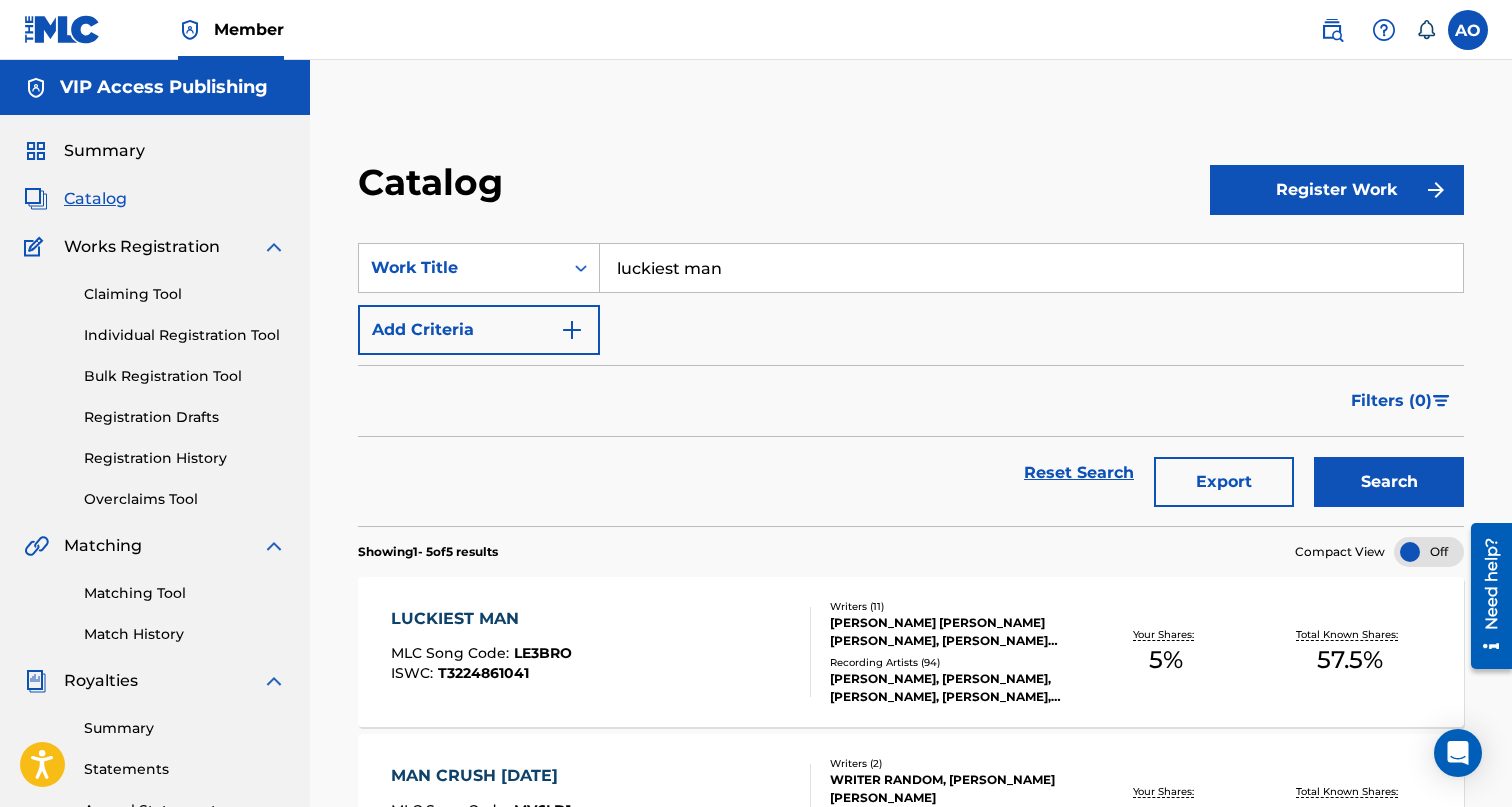 click on "LUCKIEST MAN" at bounding box center (481, 619) 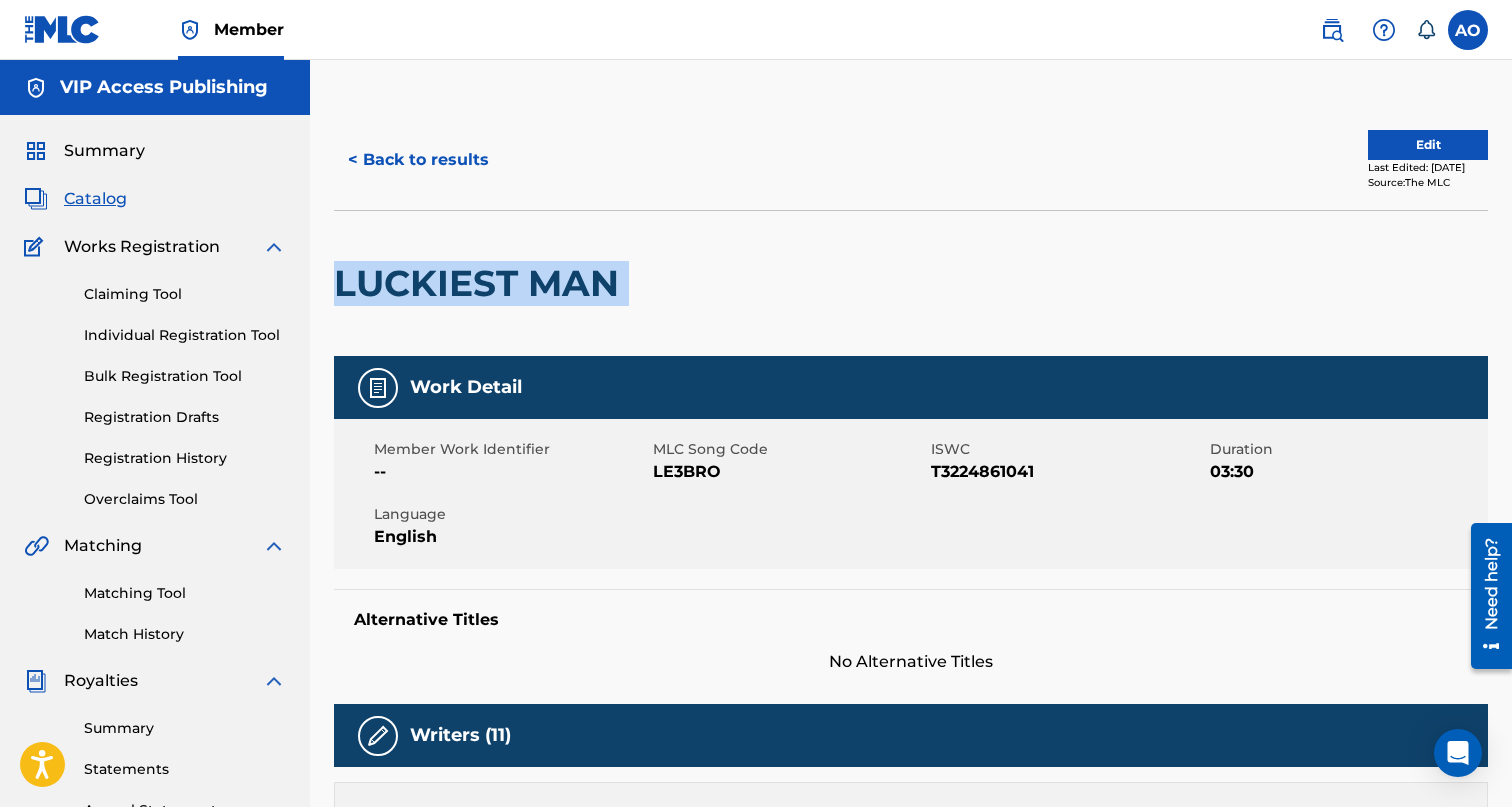 drag, startPoint x: 339, startPoint y: 287, endPoint x: 635, endPoint y: 284, distance: 296.0152 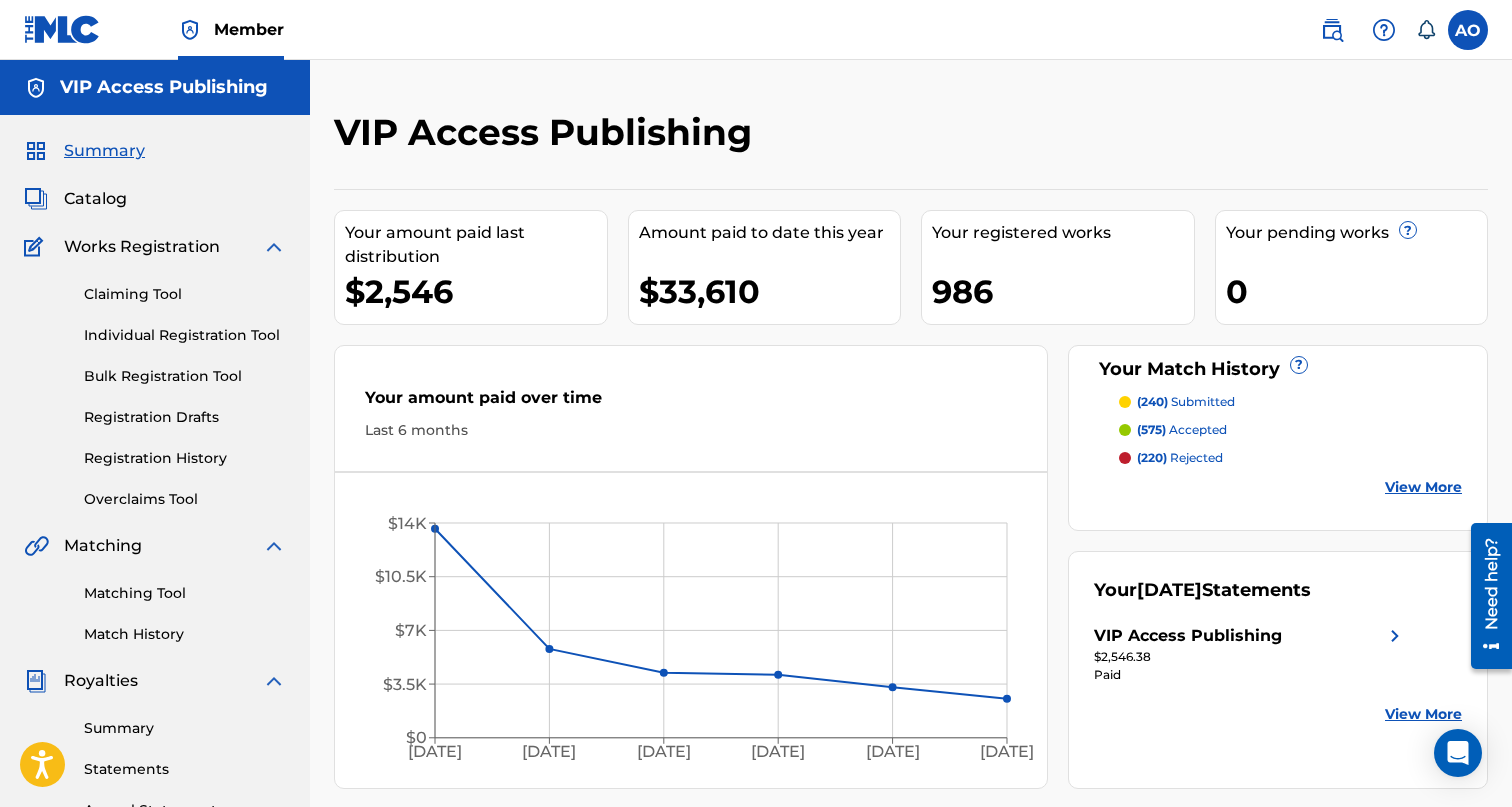 click on "Summary" at bounding box center [104, 151] 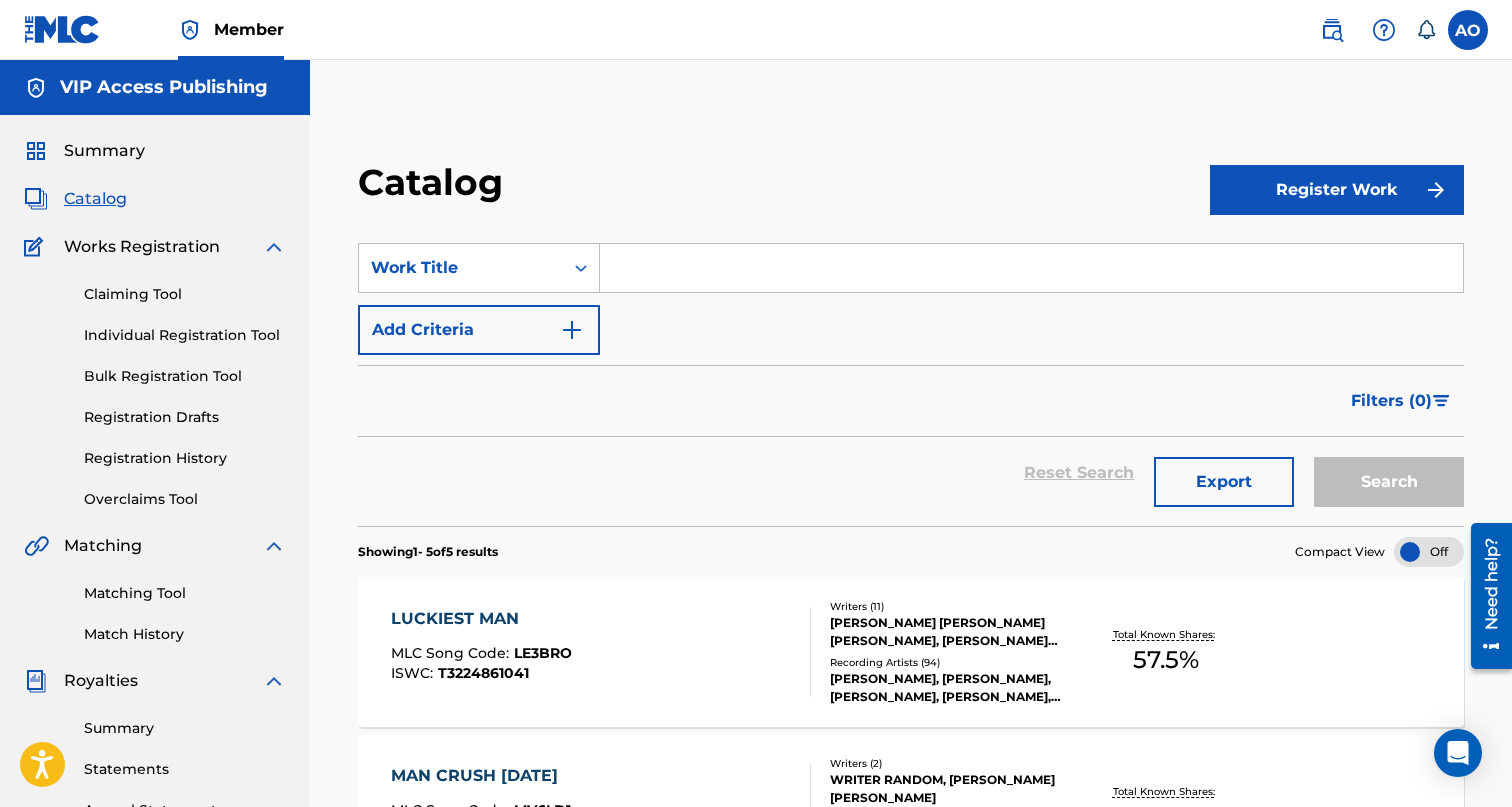 click on "Summary" at bounding box center (104, 151) 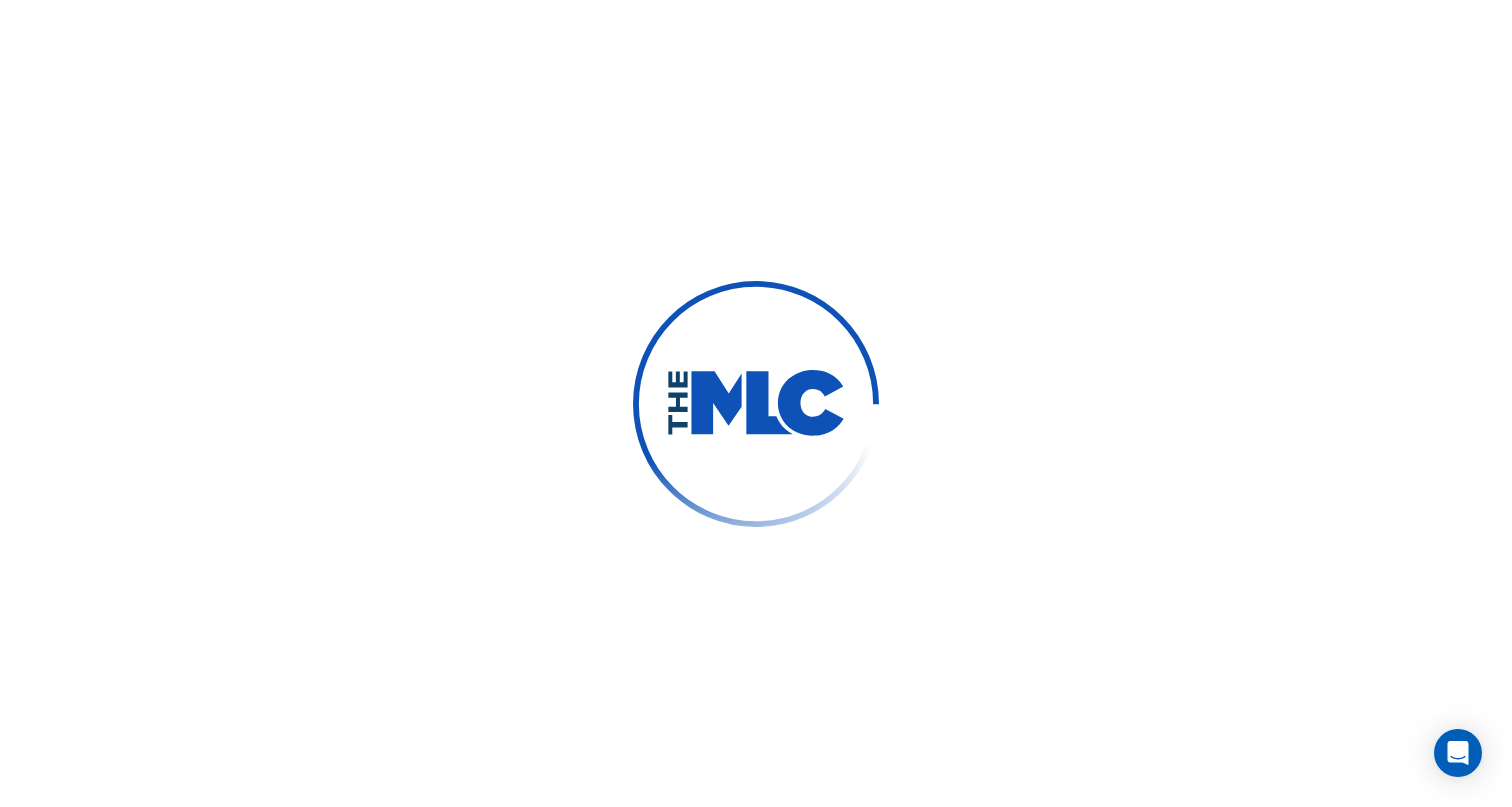 scroll, scrollTop: 0, scrollLeft: 0, axis: both 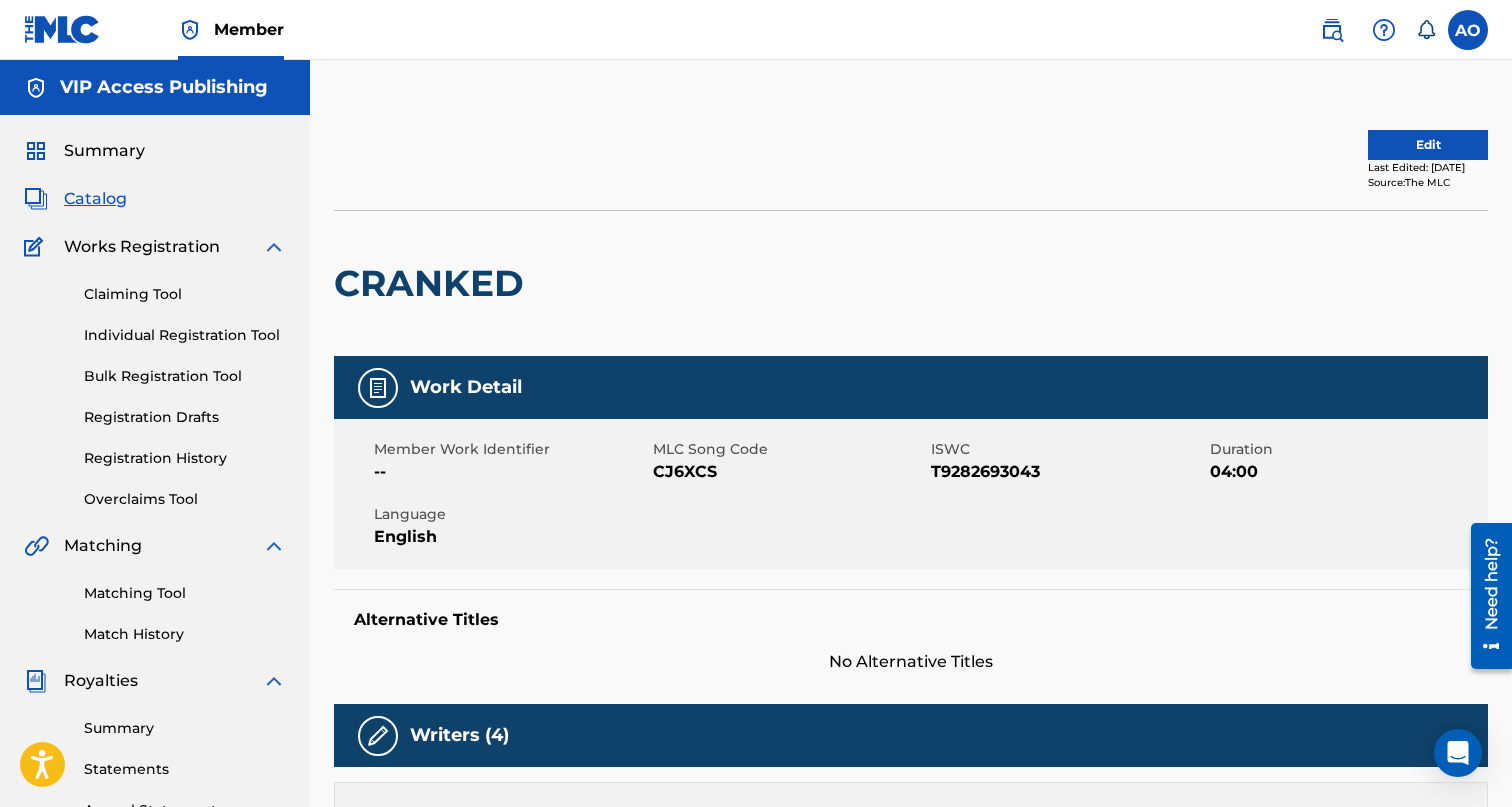 click on "Matching Tool" at bounding box center [185, 593] 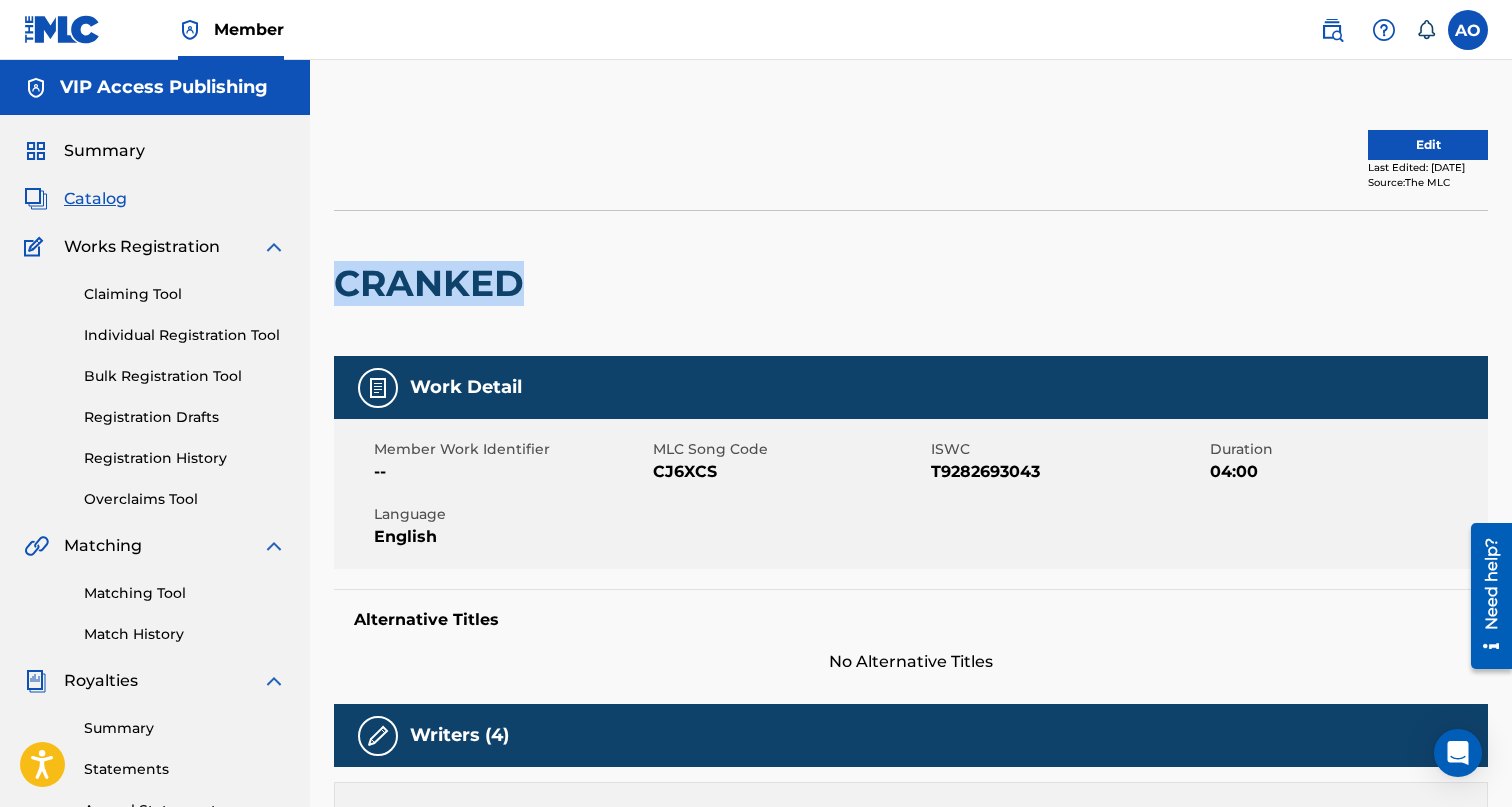 drag, startPoint x: 340, startPoint y: 280, endPoint x: 527, endPoint y: 280, distance: 187 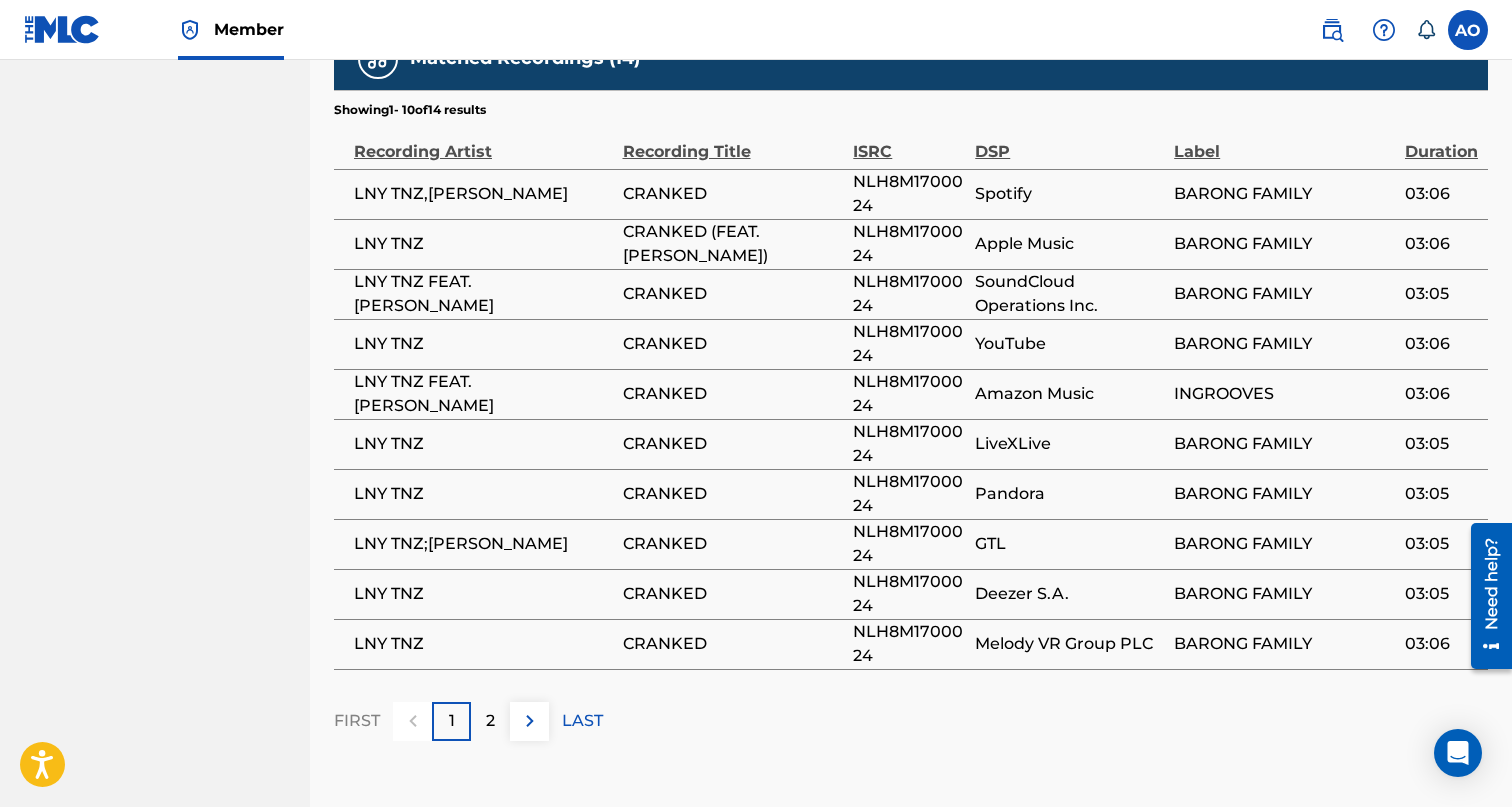 scroll, scrollTop: 1687, scrollLeft: 0, axis: vertical 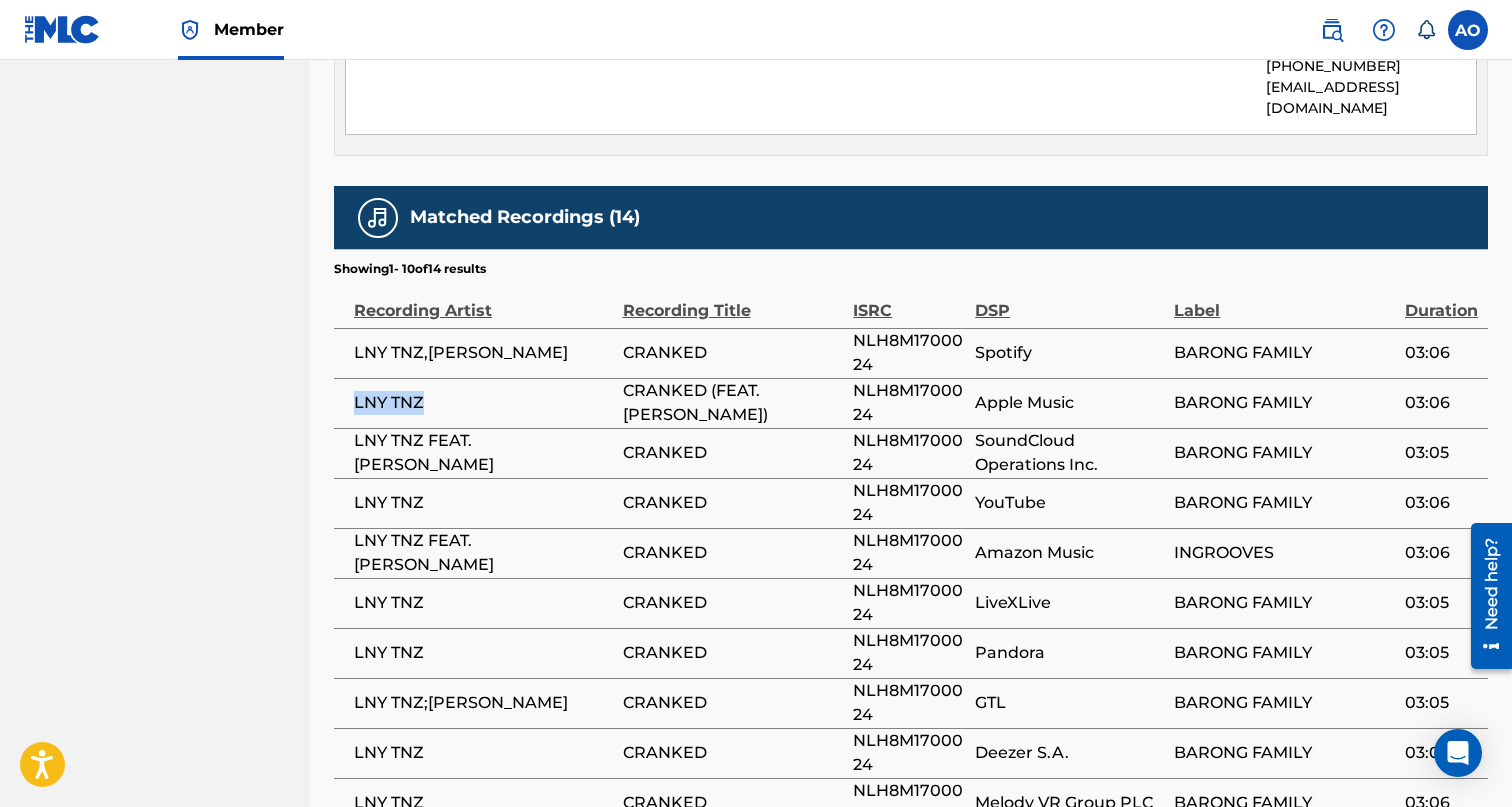 drag, startPoint x: 355, startPoint y: 292, endPoint x: 451, endPoint y: 291, distance: 96.00521 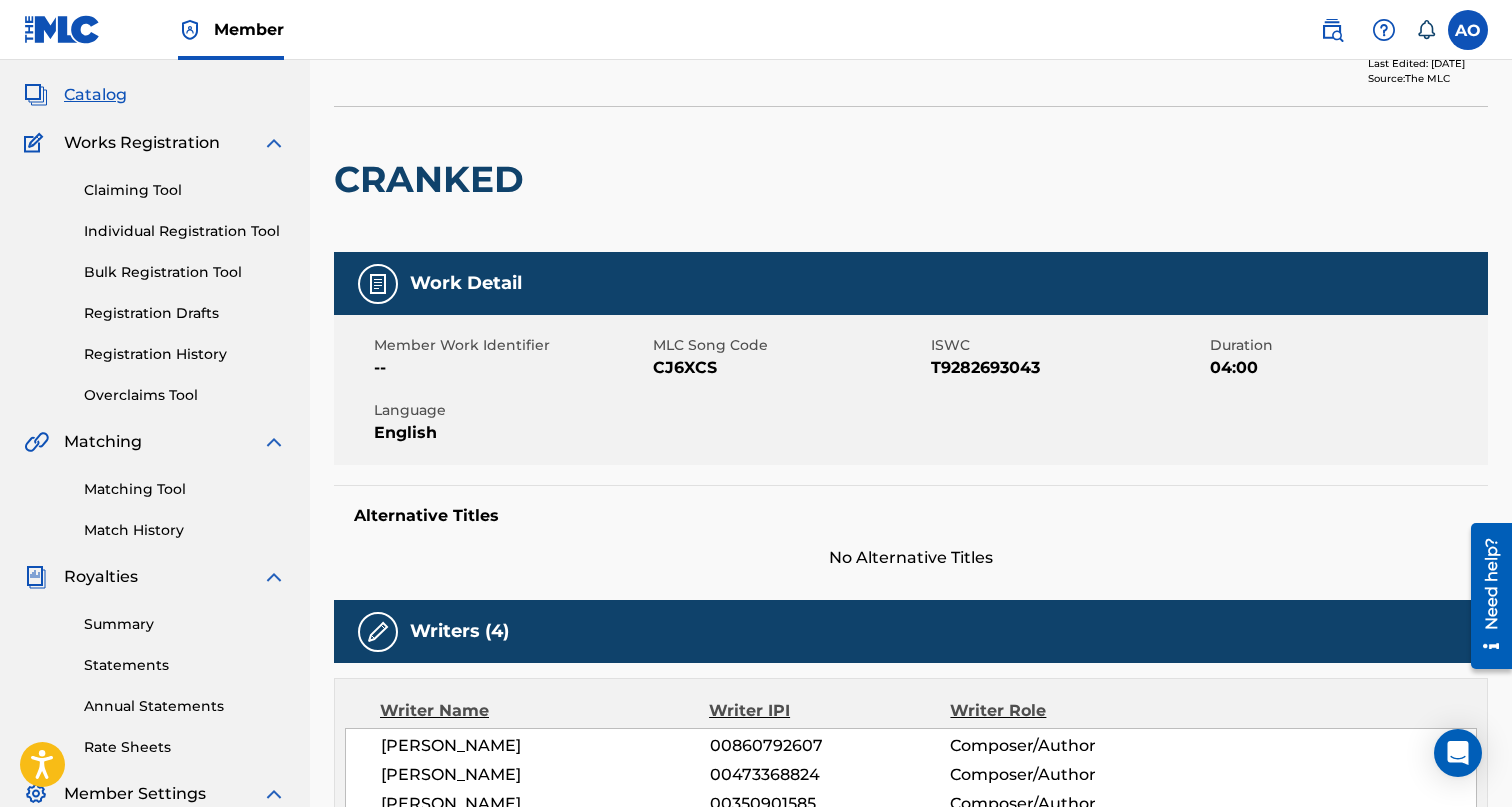 scroll, scrollTop: 0, scrollLeft: 0, axis: both 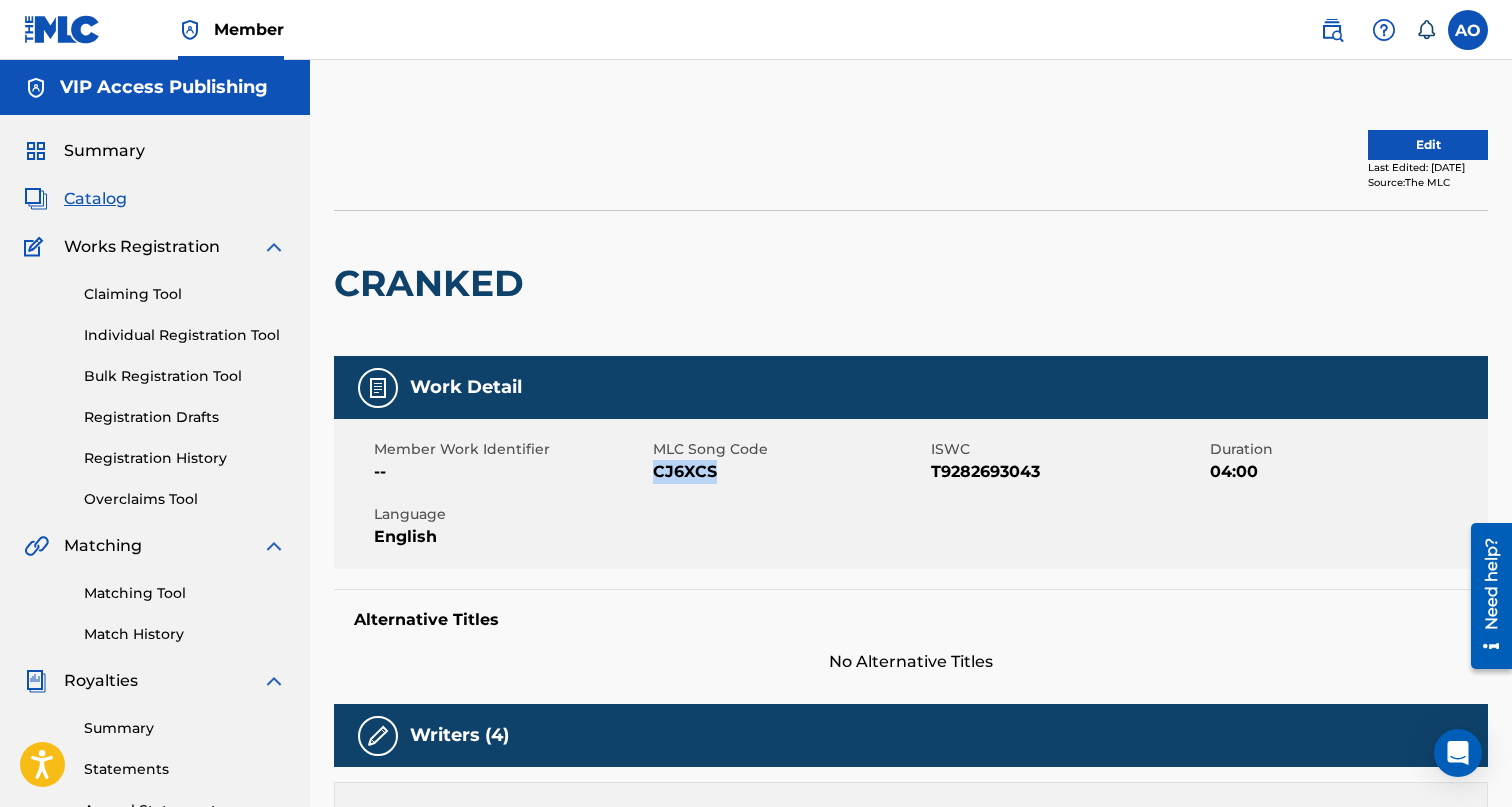 drag, startPoint x: 655, startPoint y: 475, endPoint x: 754, endPoint y: 475, distance: 99 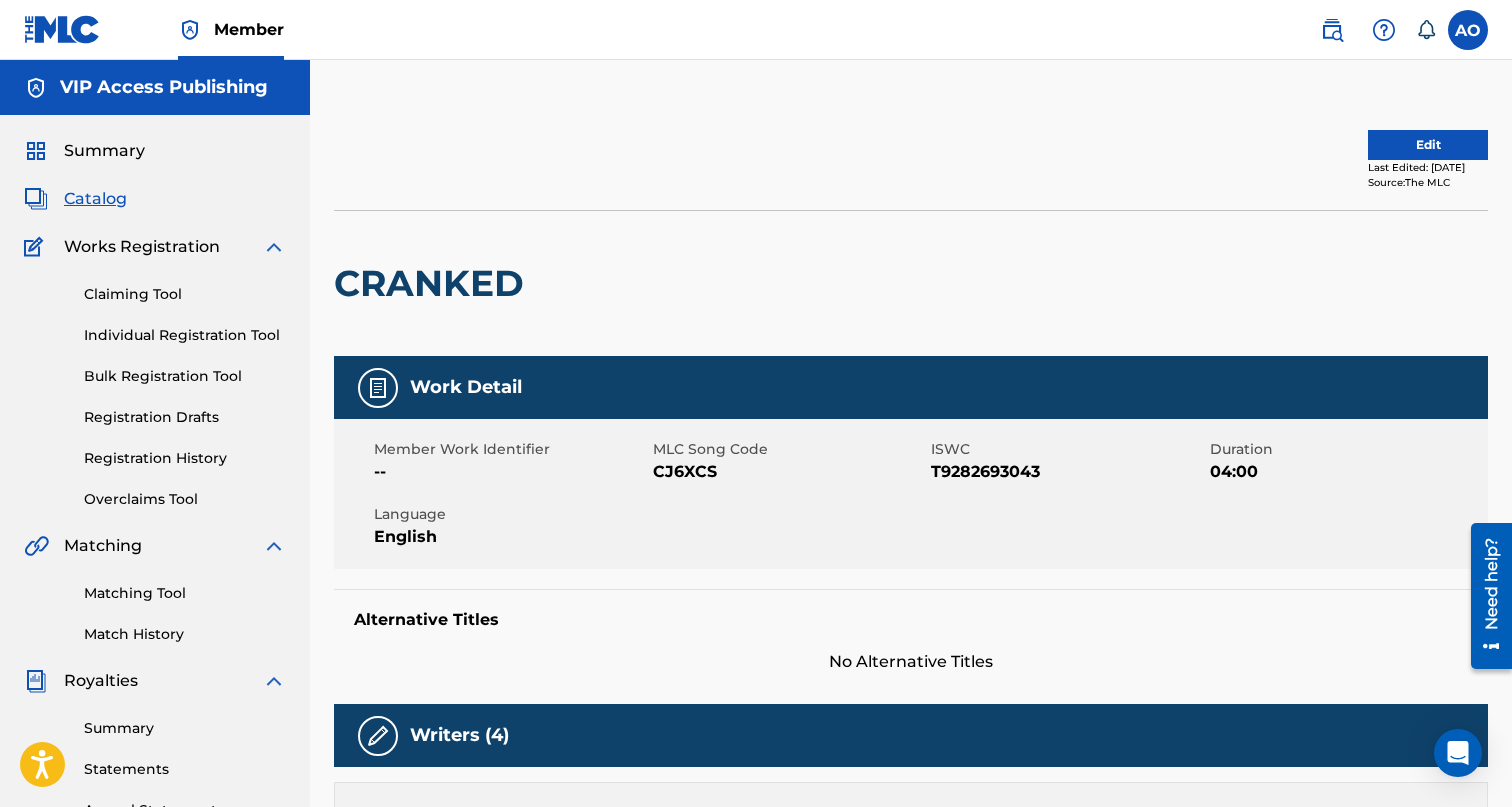 click on "Summary Catalog Works Registration Claiming Tool Individual Registration Tool Bulk Registration Tool Registration Drafts Registration History Overclaims Tool Matching Matching Tool Match History Royalties Summary Statements Annual Statements Rate Sheets Member Settings Banking Information Member Information User Permissions Contact Information Member Benefits" at bounding box center [155, 629] 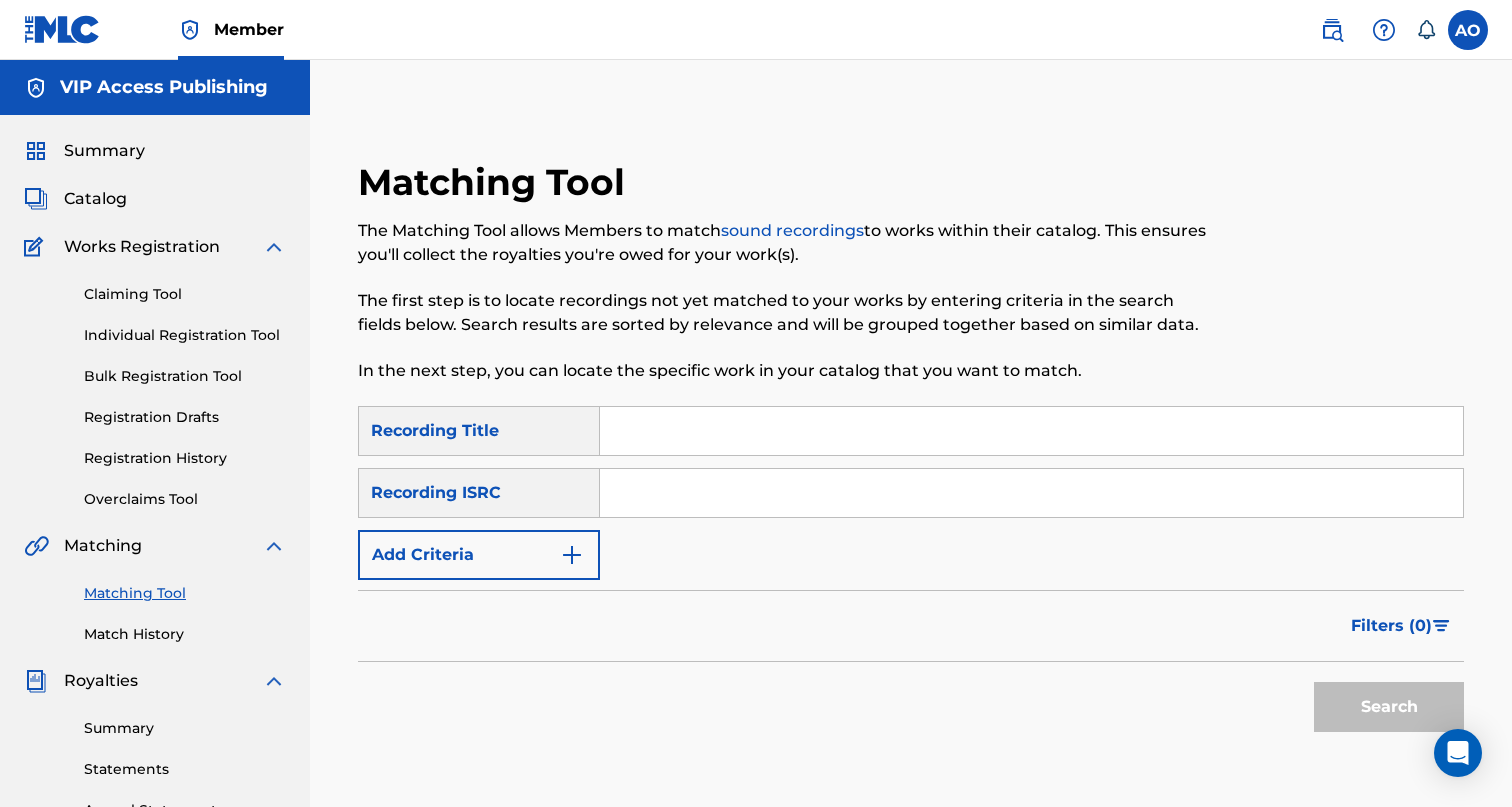 scroll, scrollTop: 0, scrollLeft: 0, axis: both 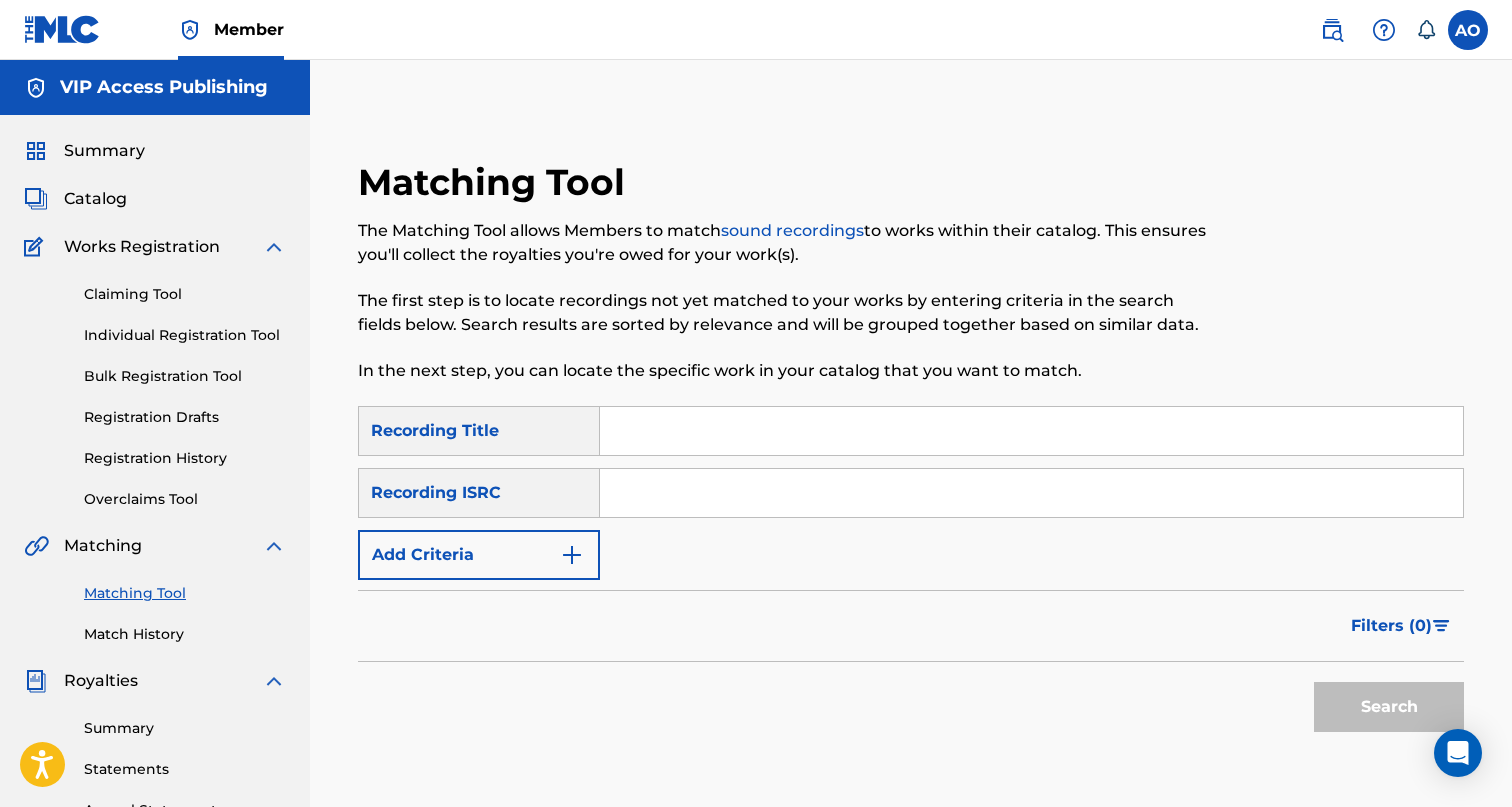 click at bounding box center (1031, 431) 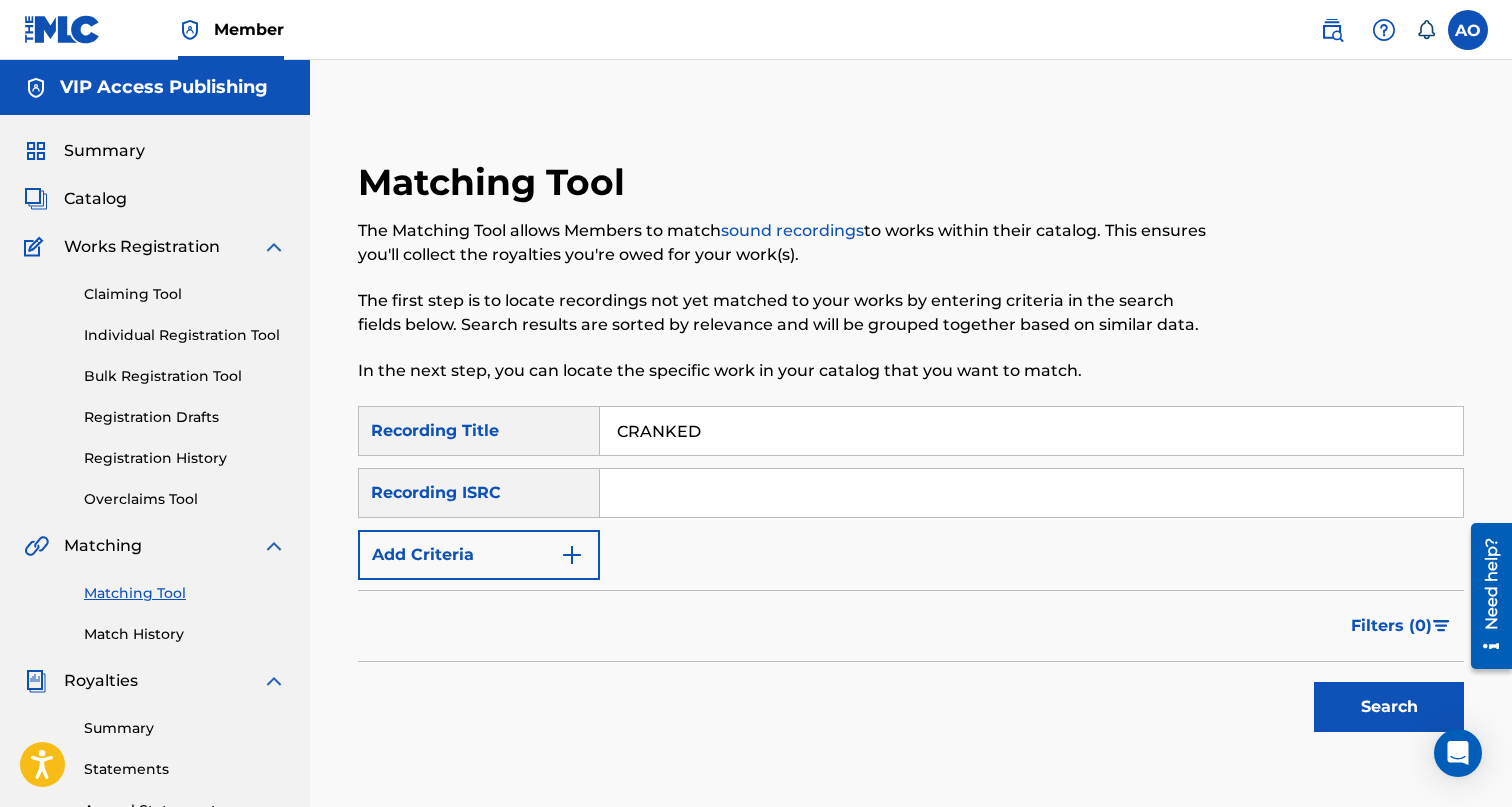 type on "CRANKED" 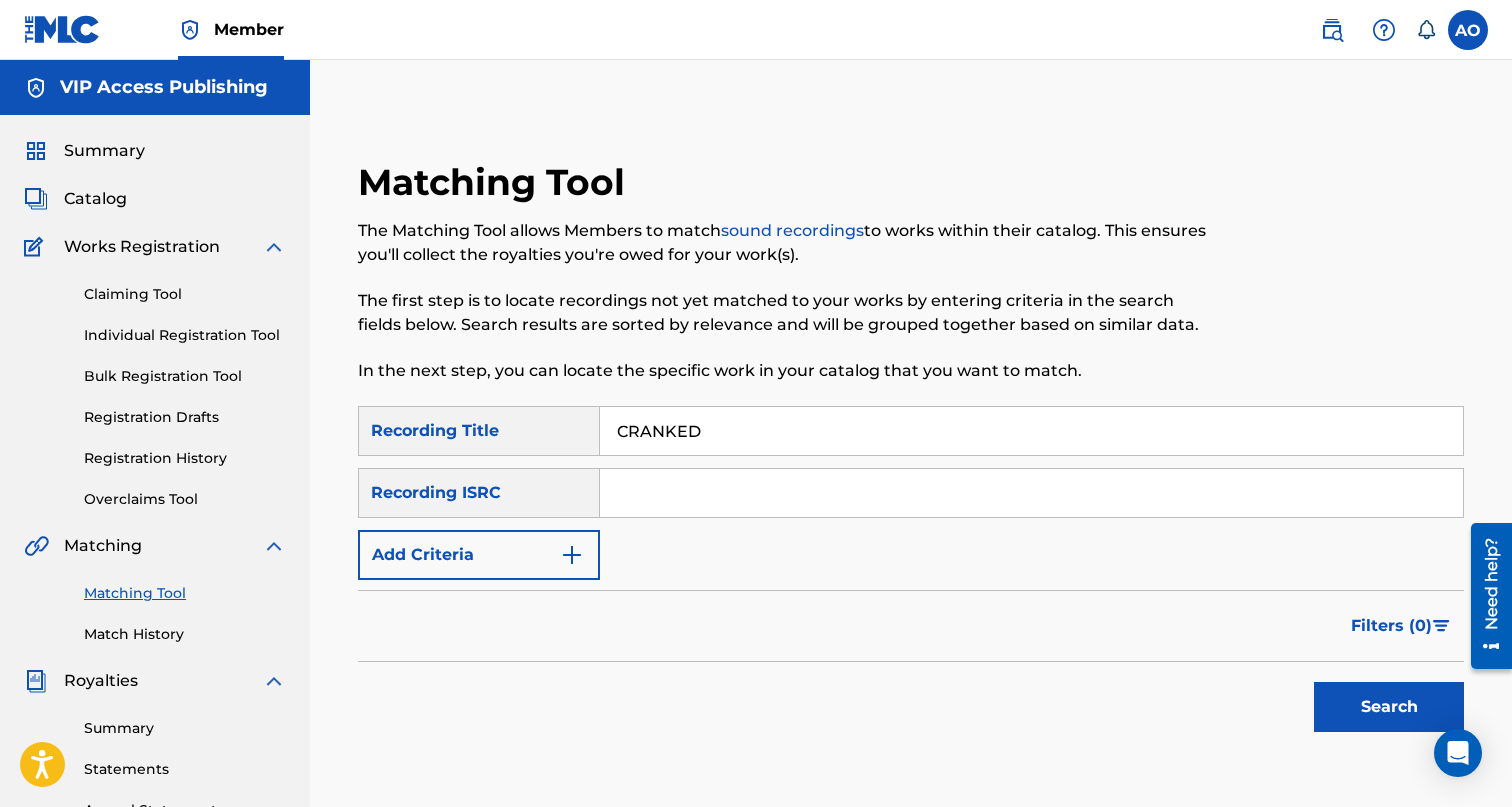 click on "Add Criteria" at bounding box center [479, 555] 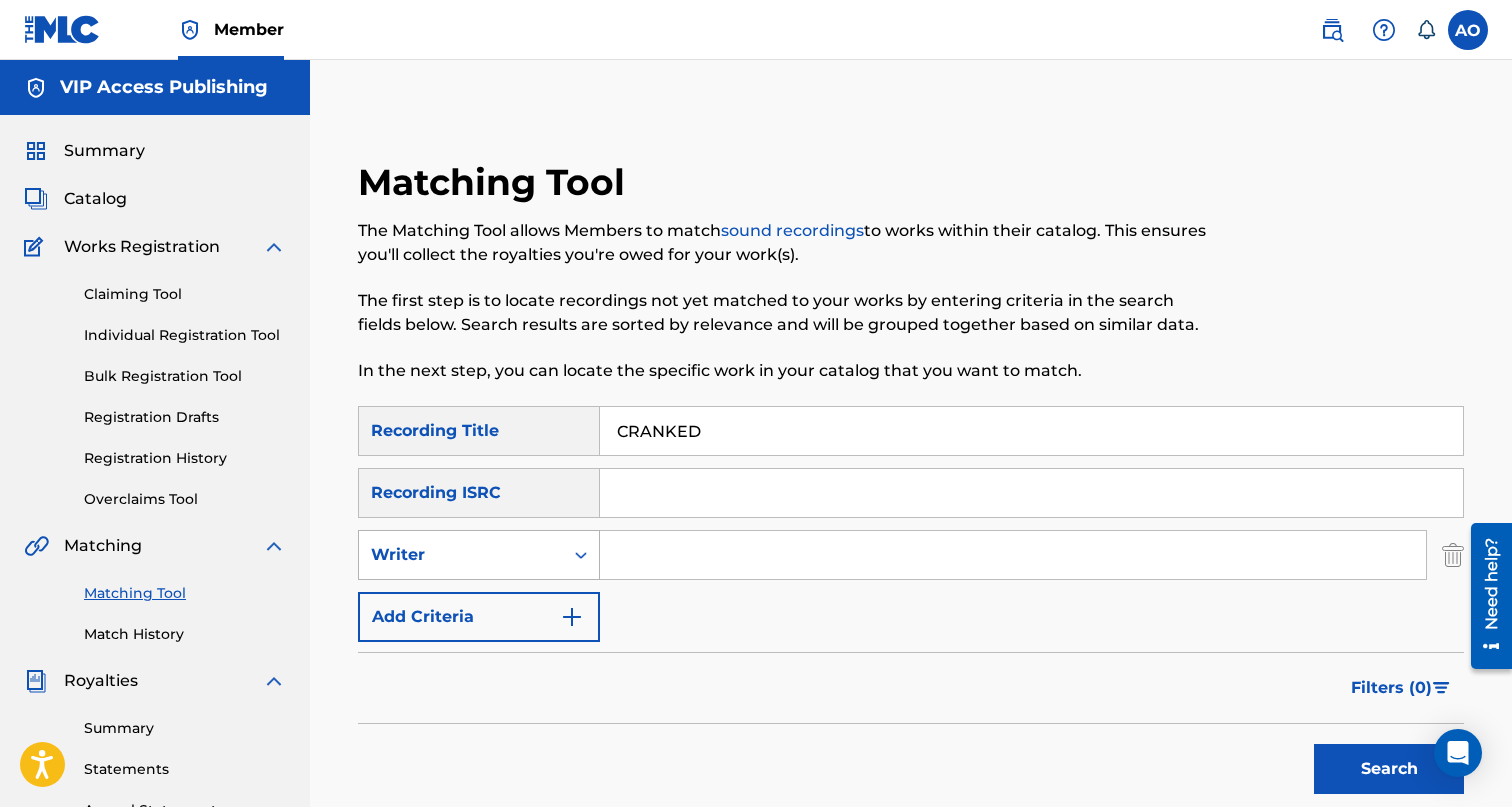 click on "Writer" at bounding box center (461, 555) 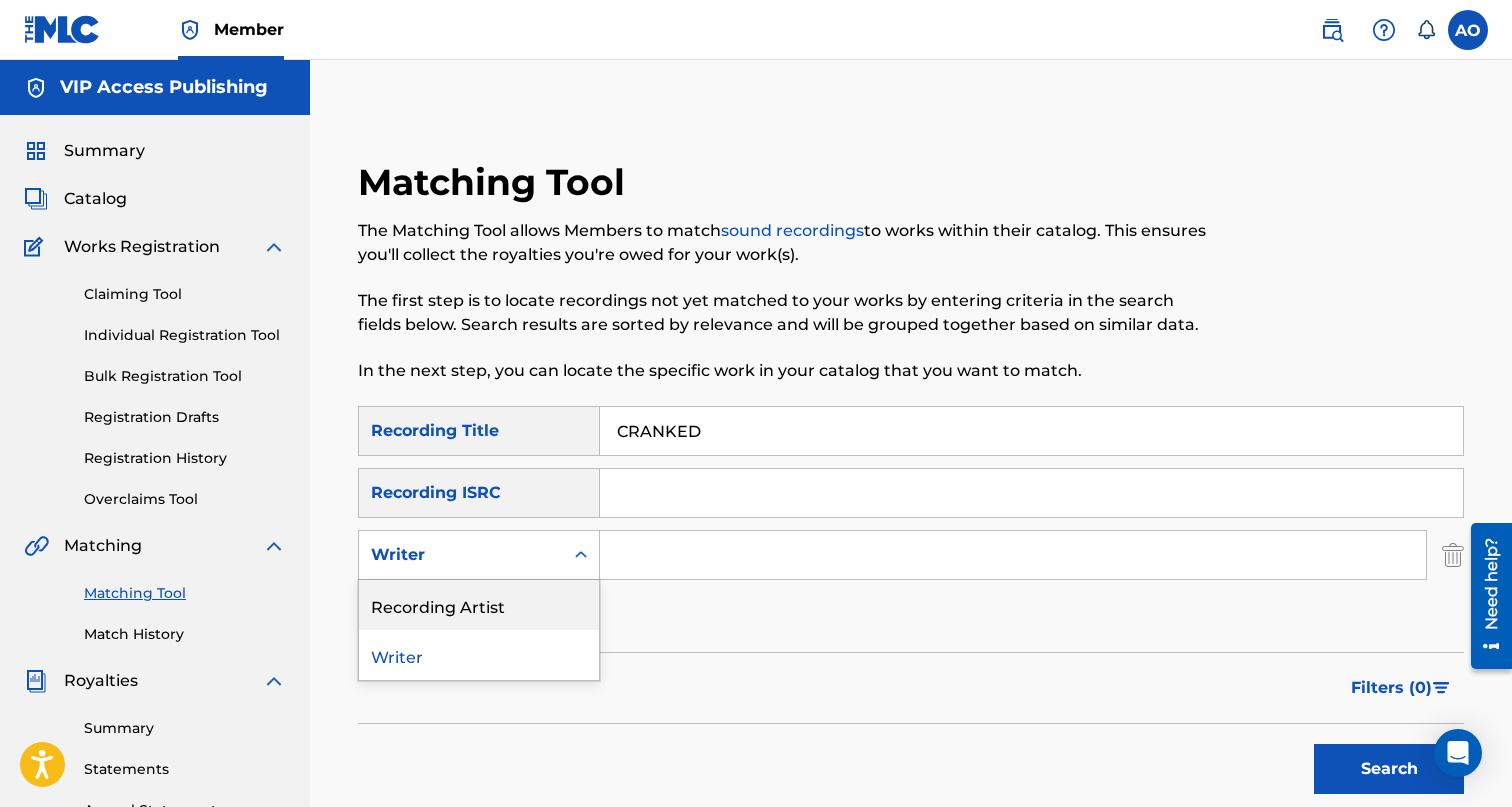 click on "Recording Artist" at bounding box center (479, 605) 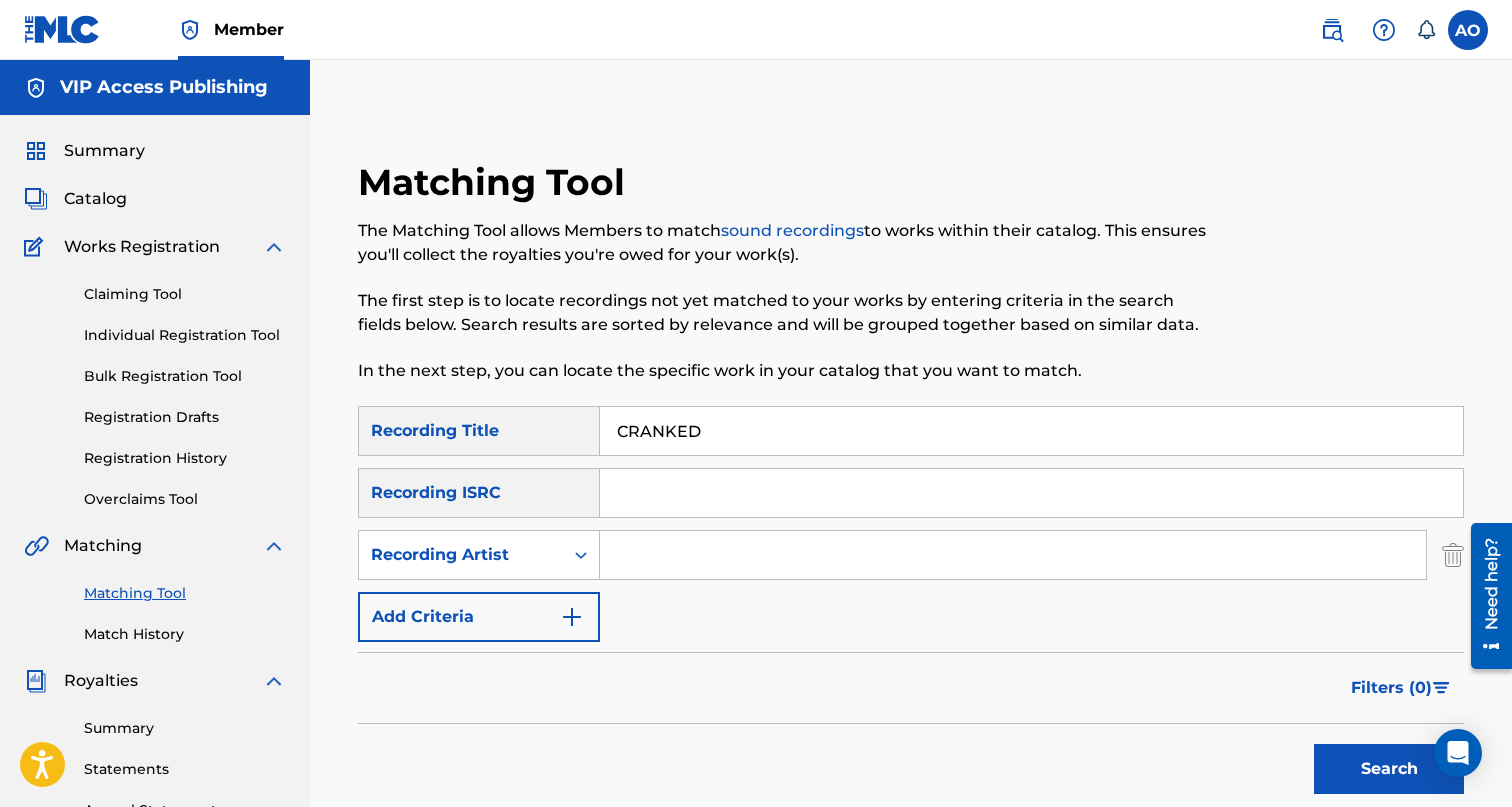 click at bounding box center (1013, 555) 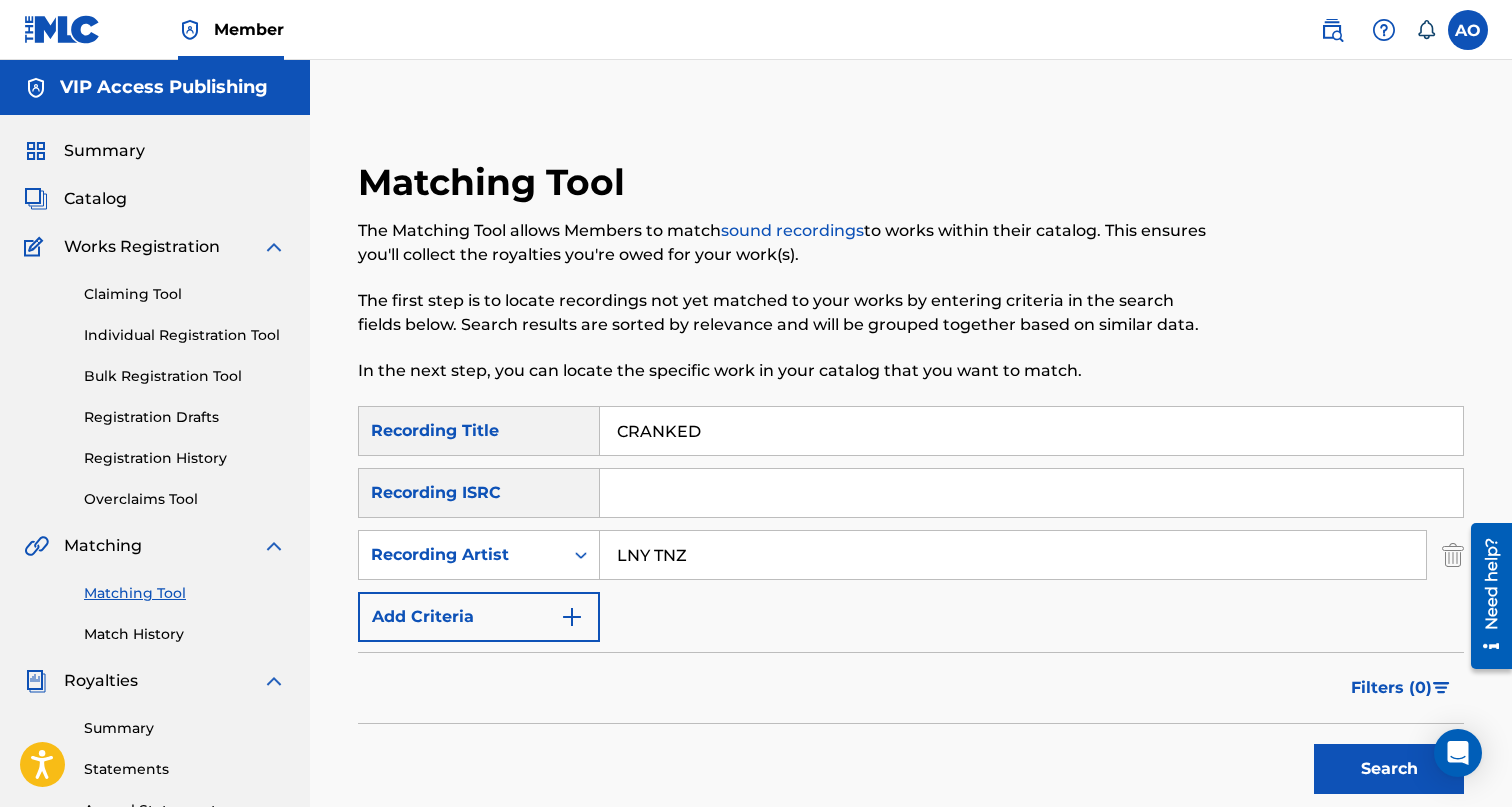type on "LNY TNZ" 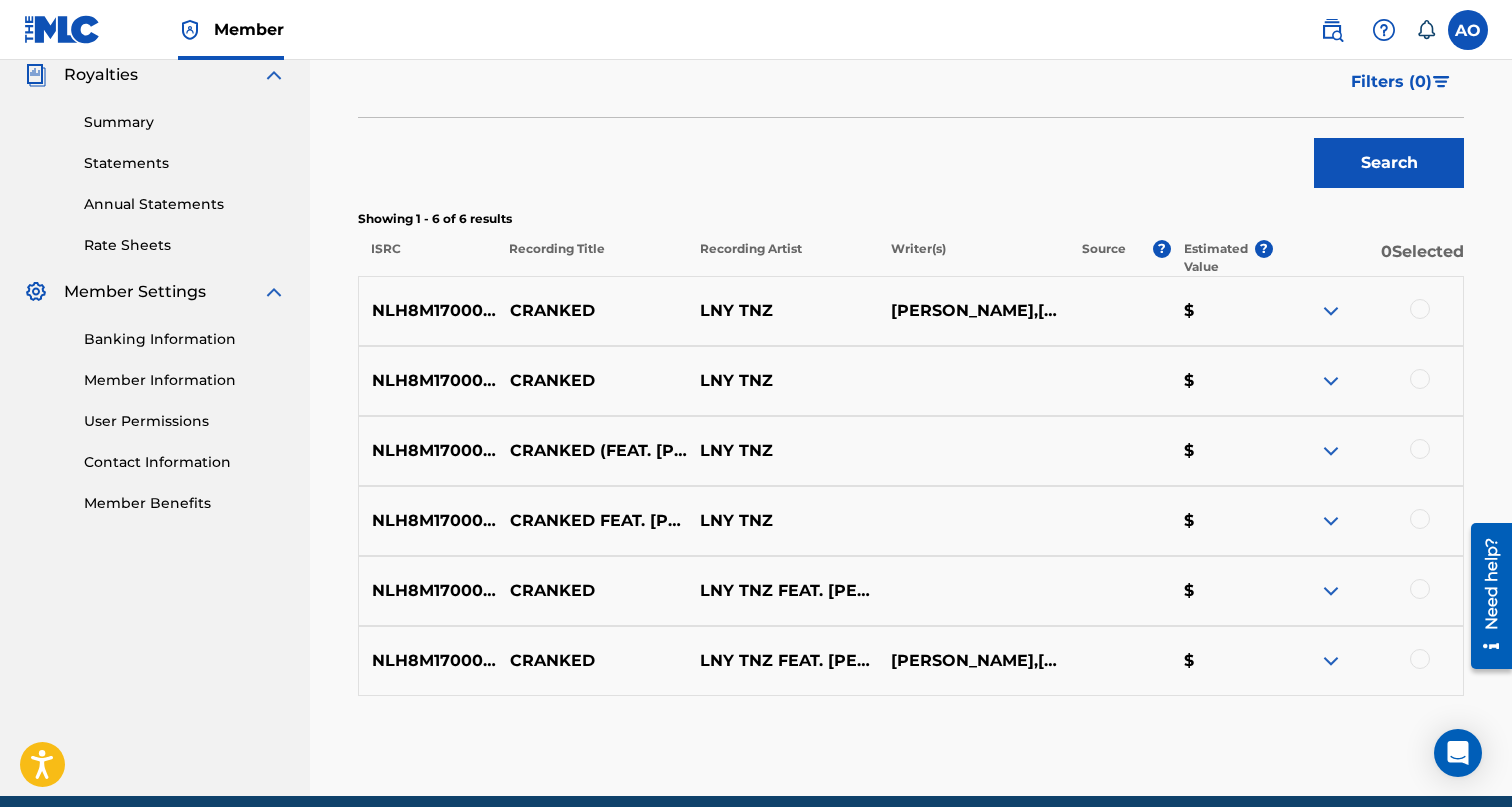 scroll, scrollTop: 691, scrollLeft: 0, axis: vertical 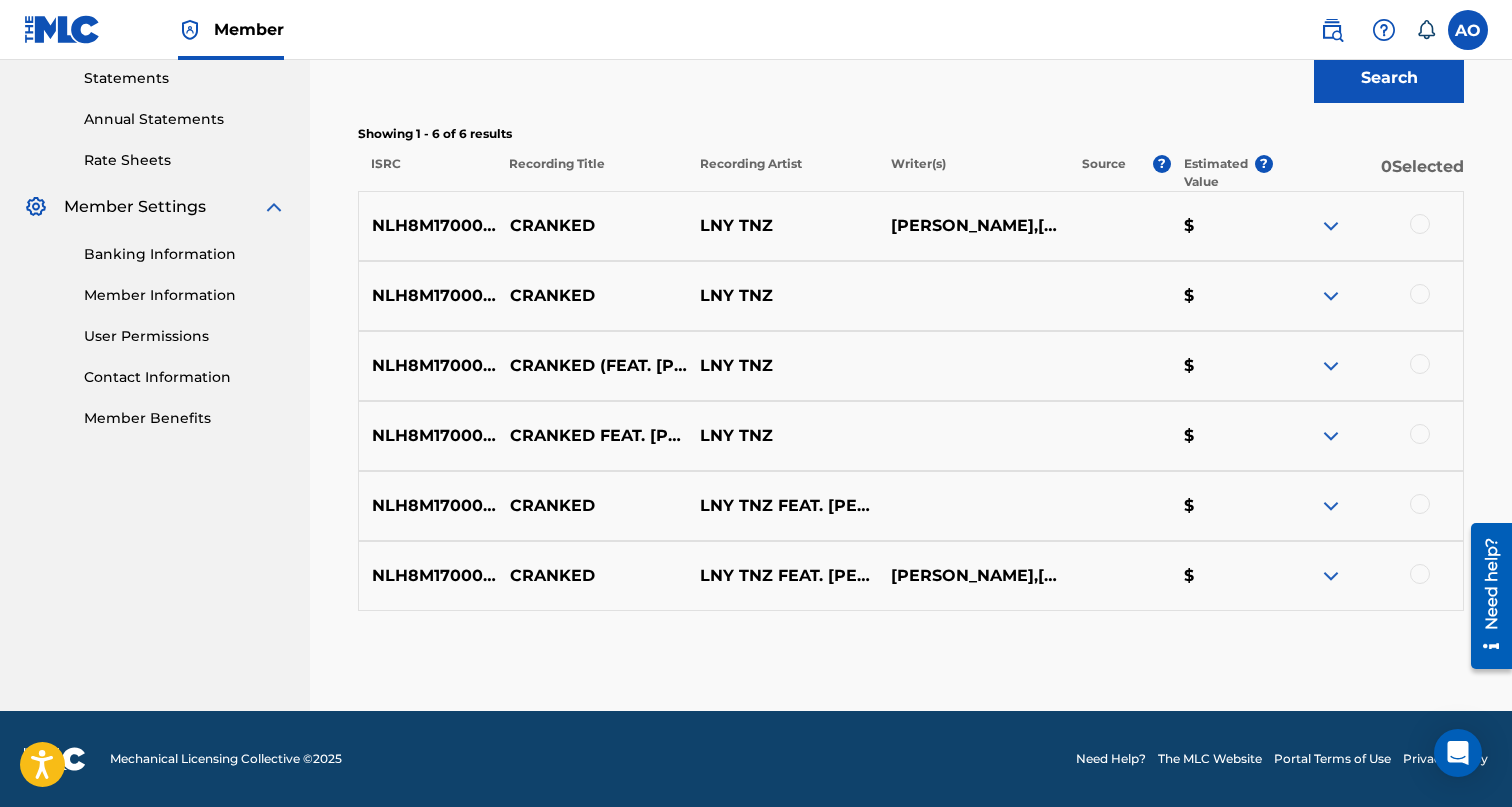 click at bounding box center [1420, 574] 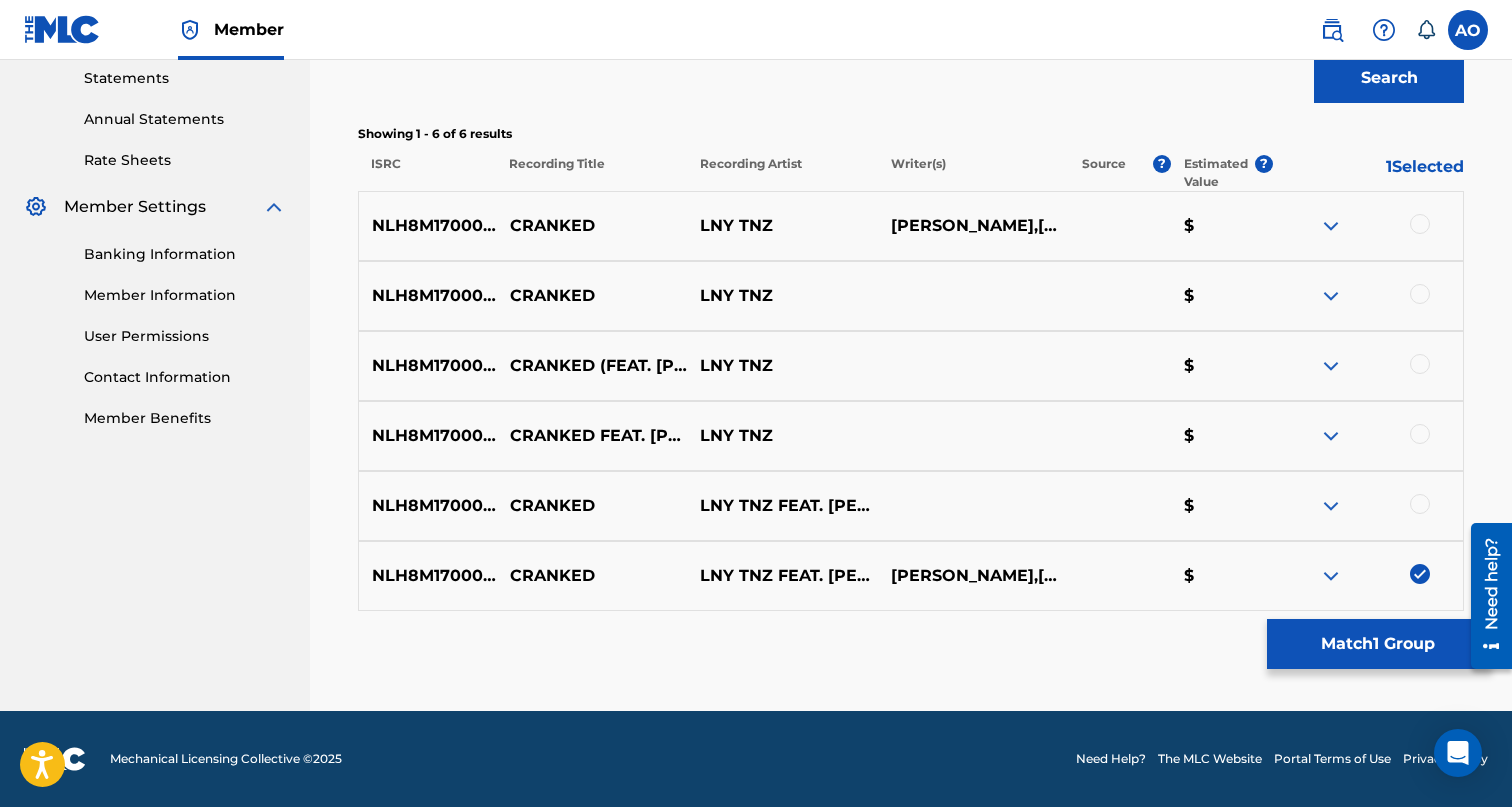 click on "NLH8M1700024 CRANKED LNY TNZ FEAT. [PERSON_NAME] $" at bounding box center [911, 506] 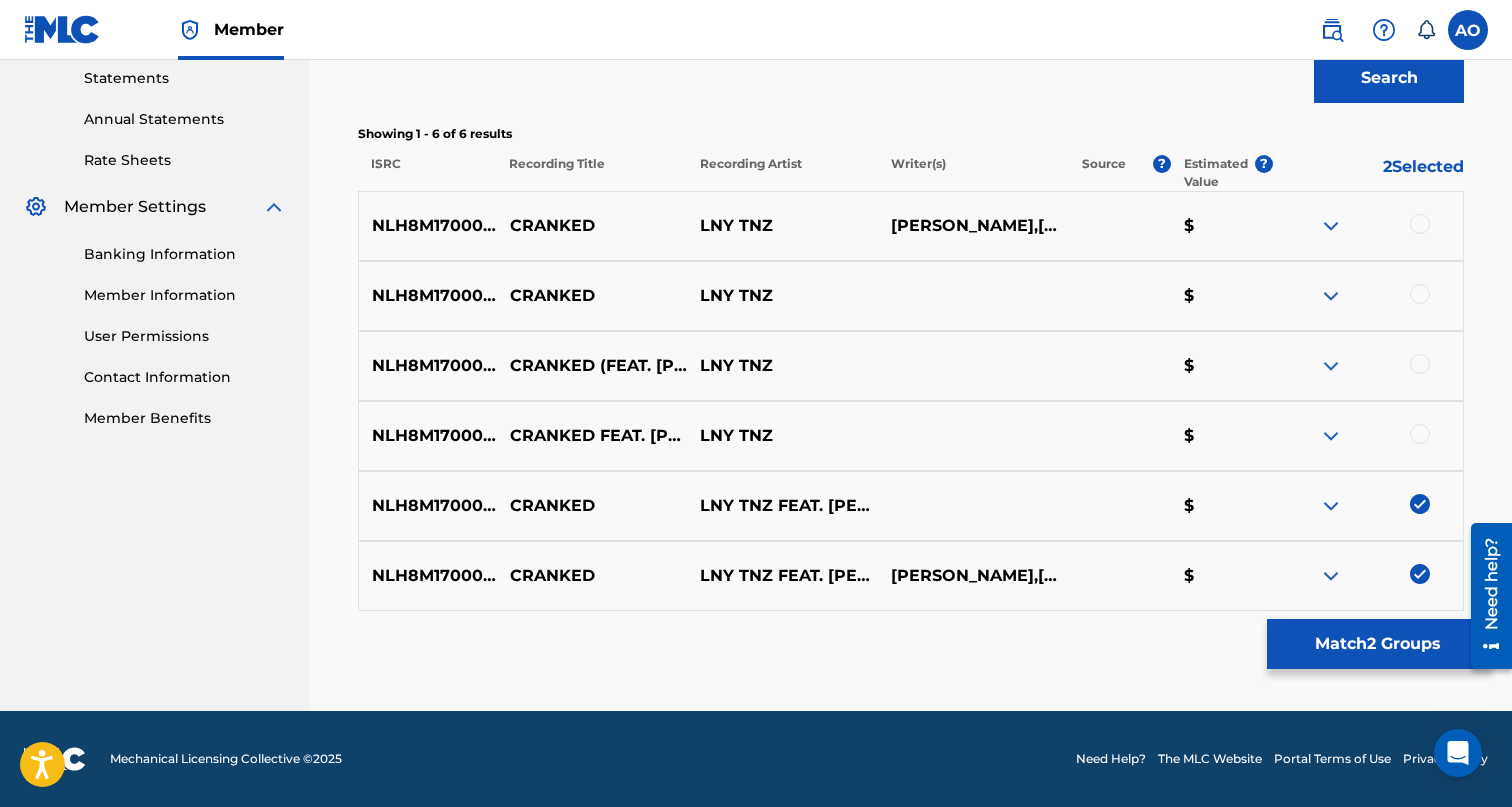 click at bounding box center [1420, 434] 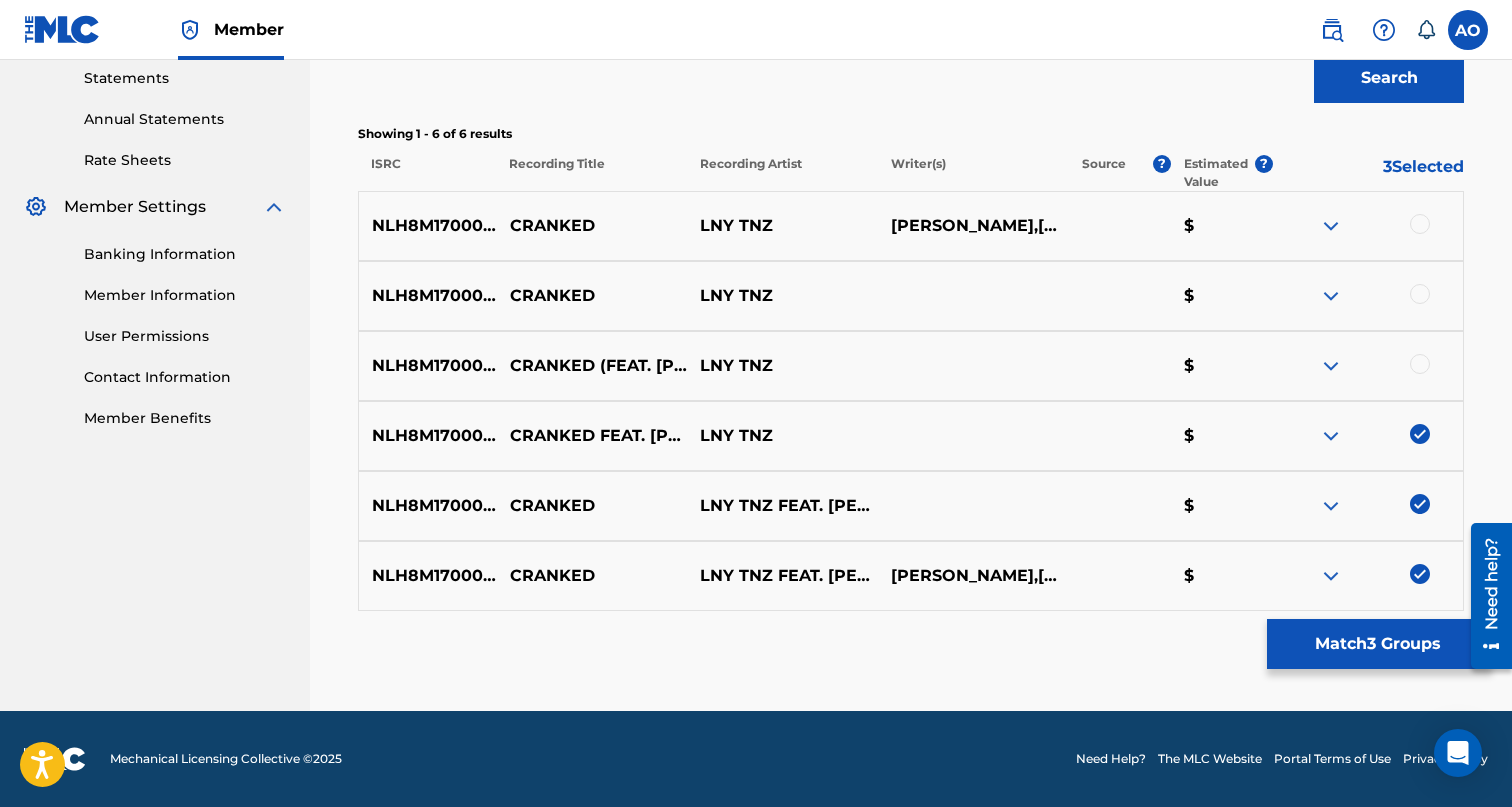 click at bounding box center (1420, 364) 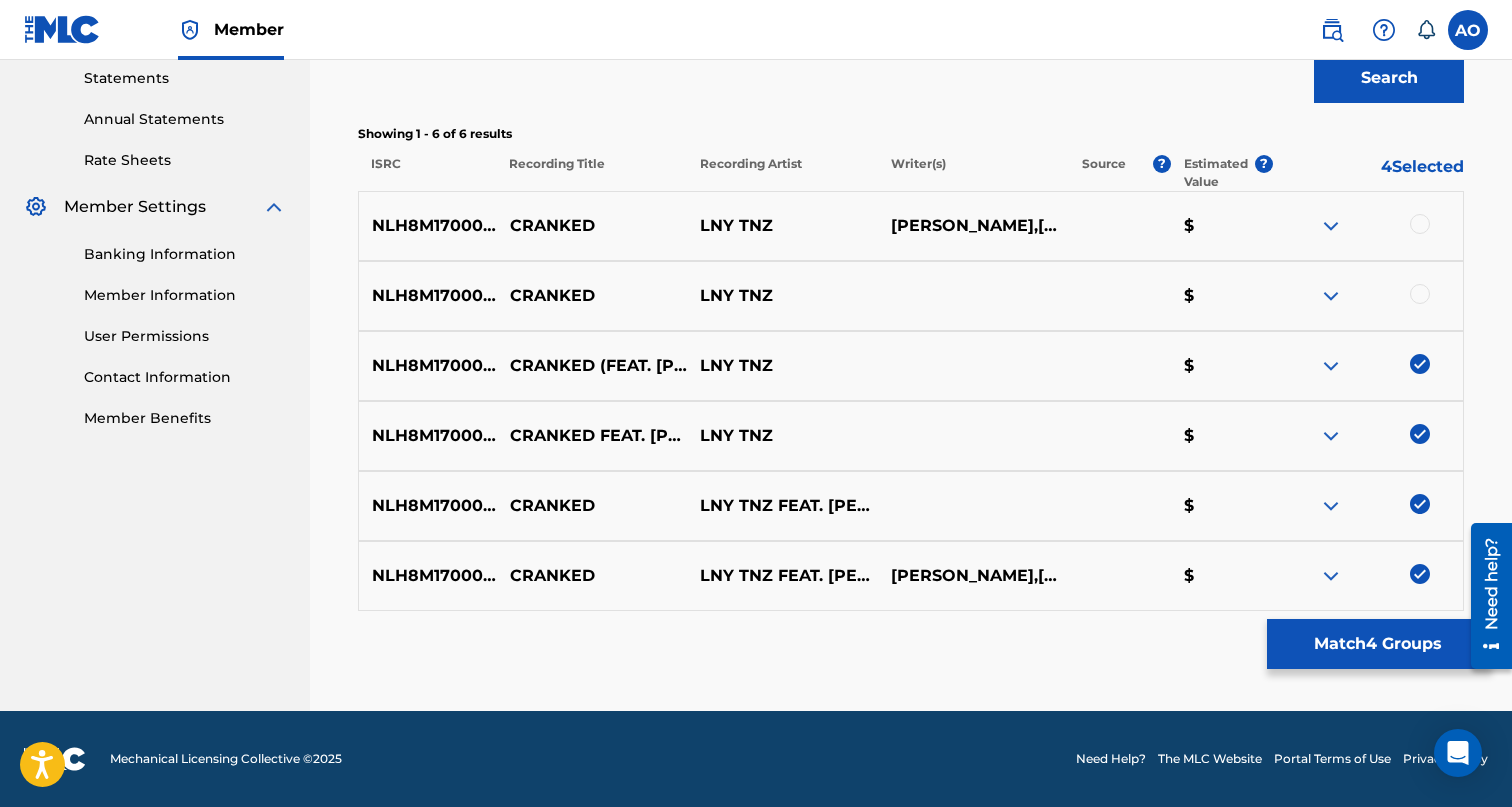 click at bounding box center [1420, 294] 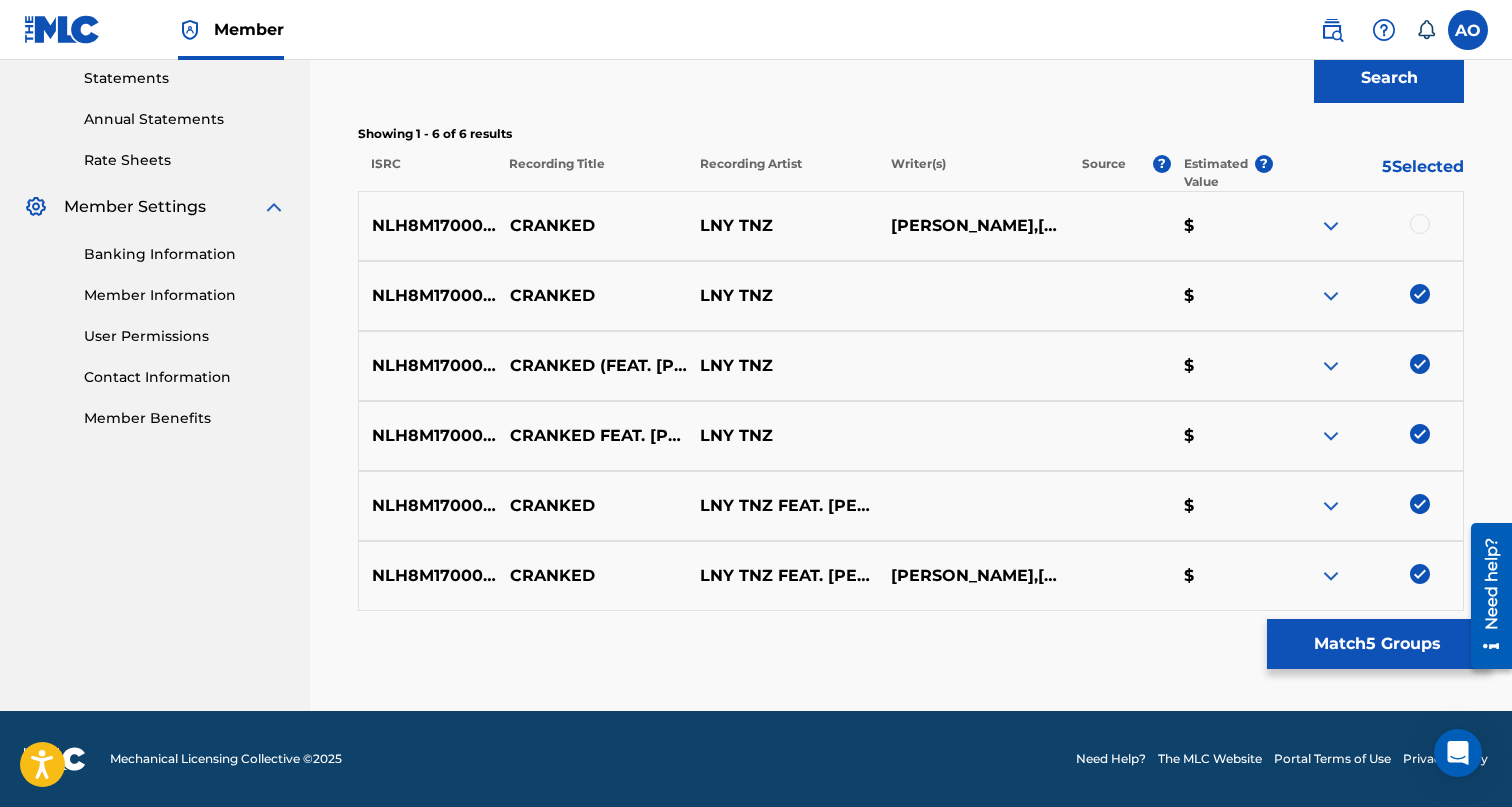 click at bounding box center (1367, 226) 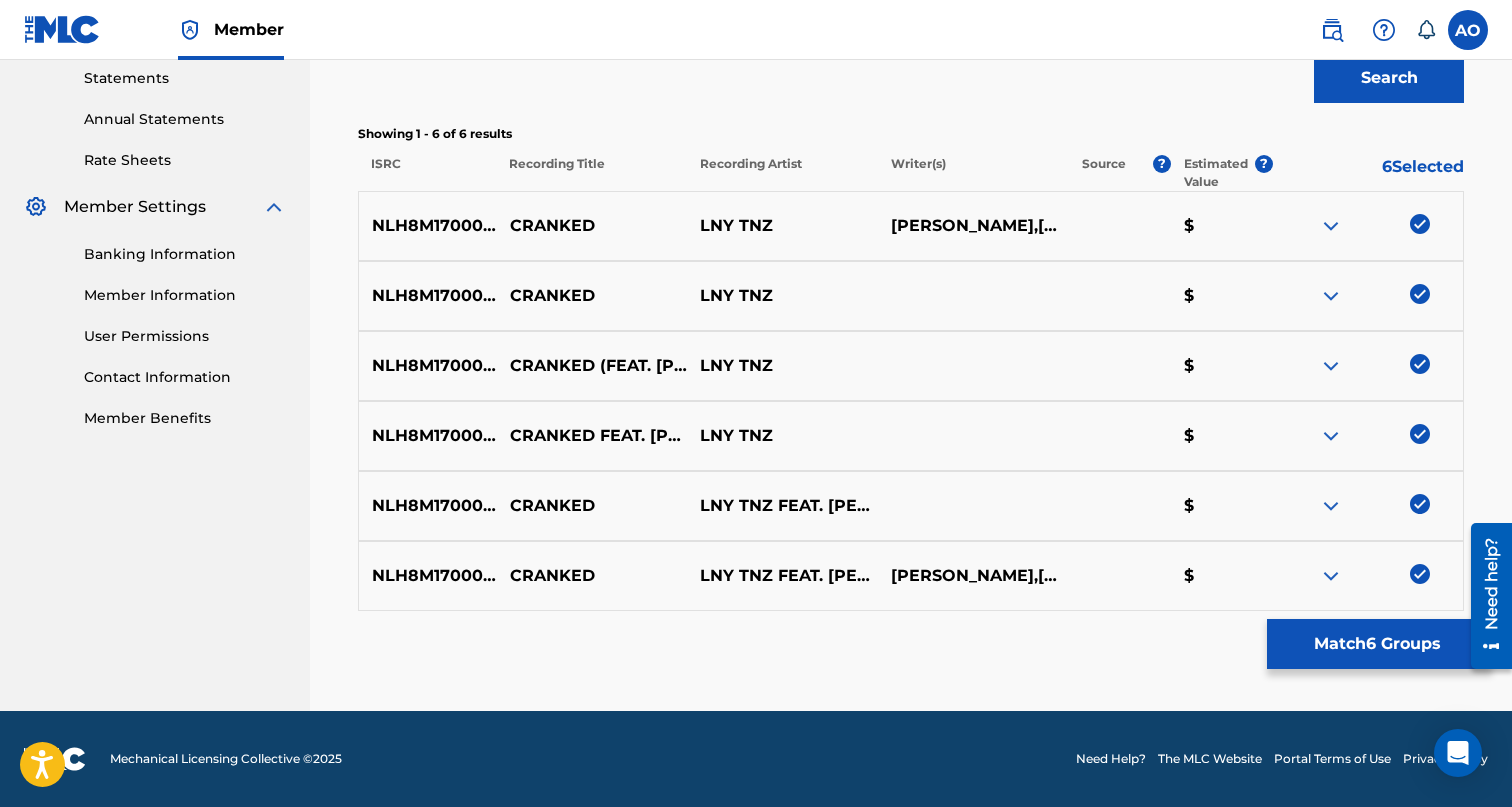 click on "Match  6 Groups" at bounding box center (1377, 644) 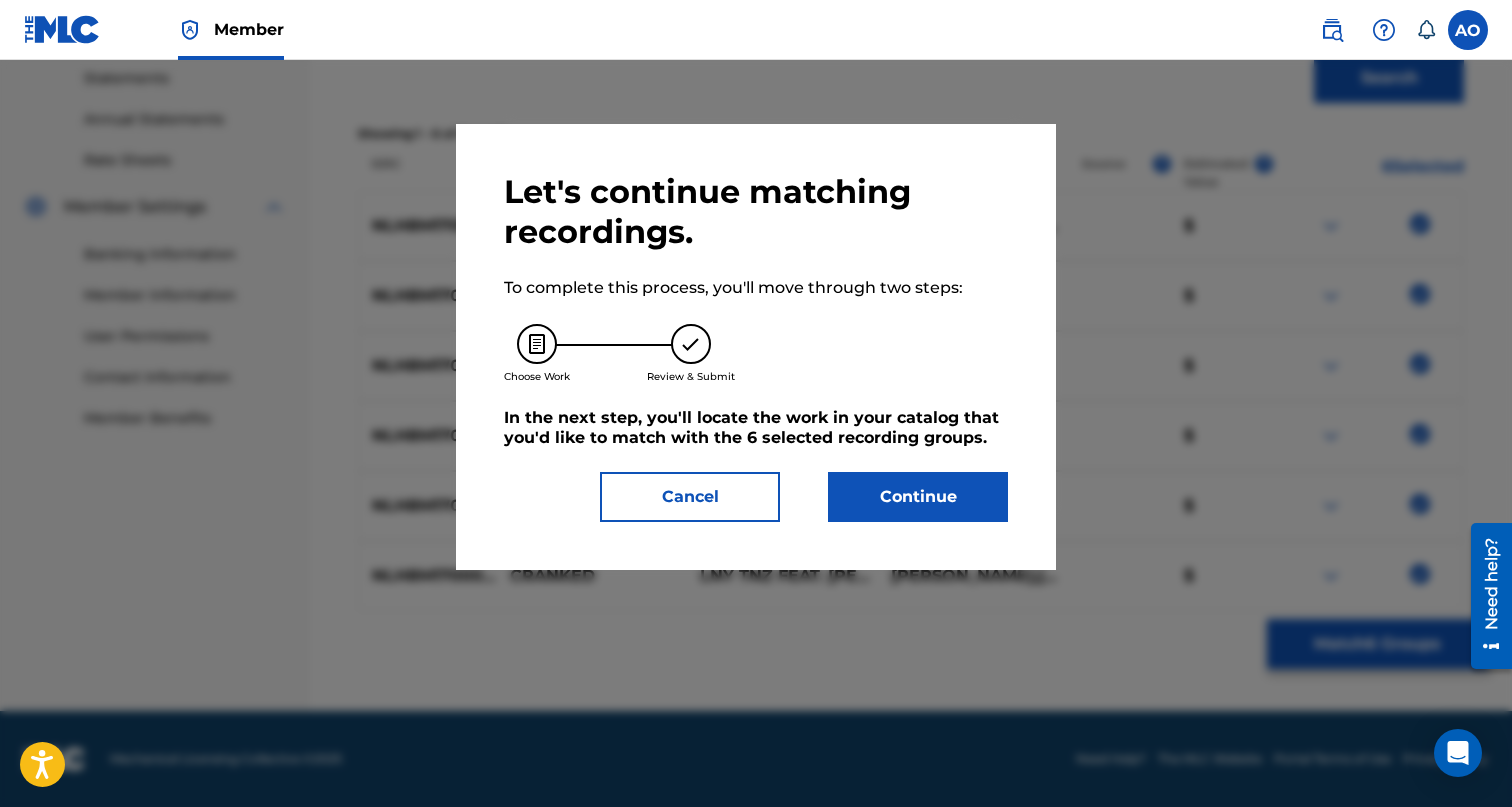 click on "Continue" at bounding box center [918, 497] 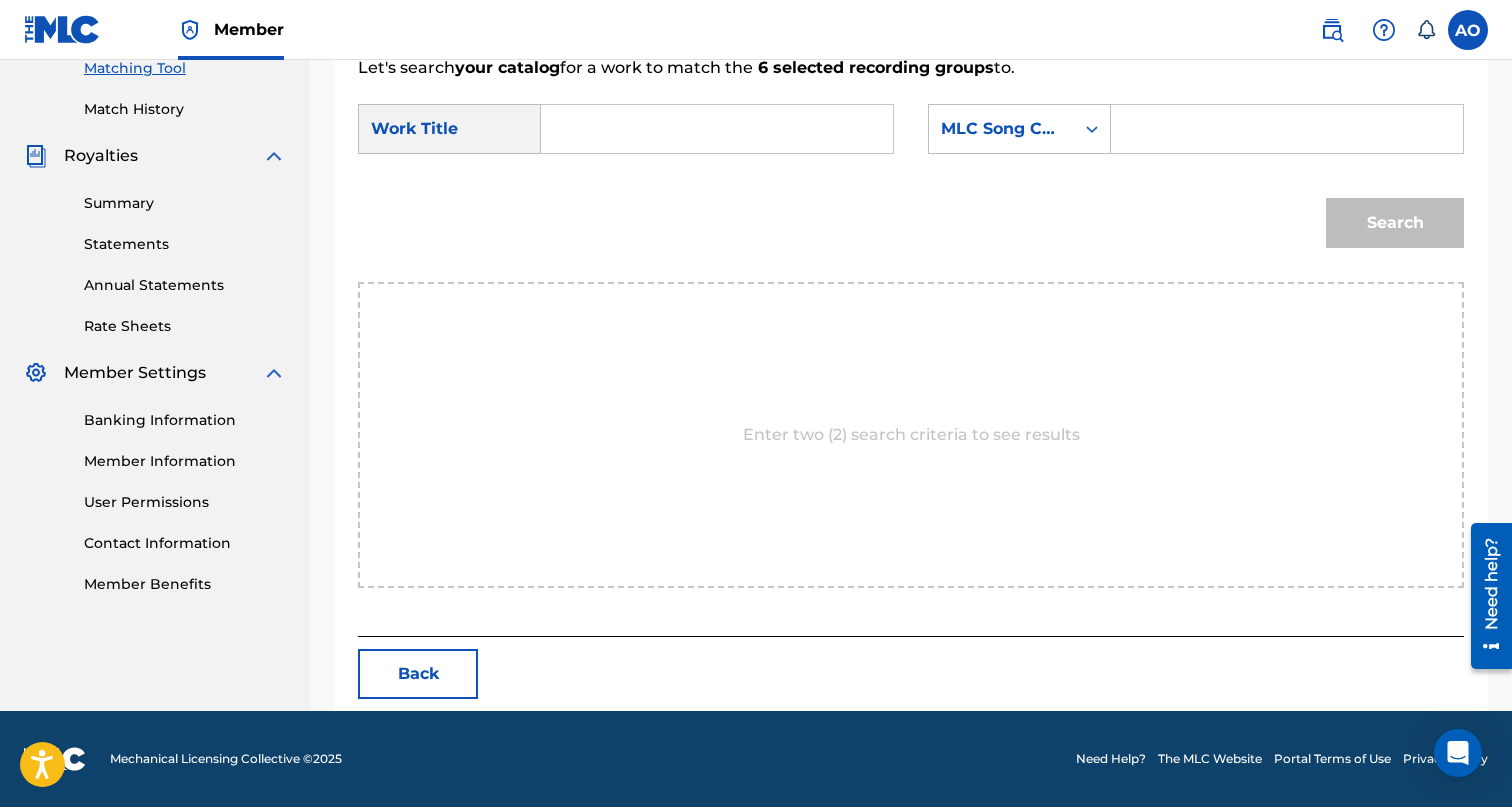scroll, scrollTop: 433, scrollLeft: 0, axis: vertical 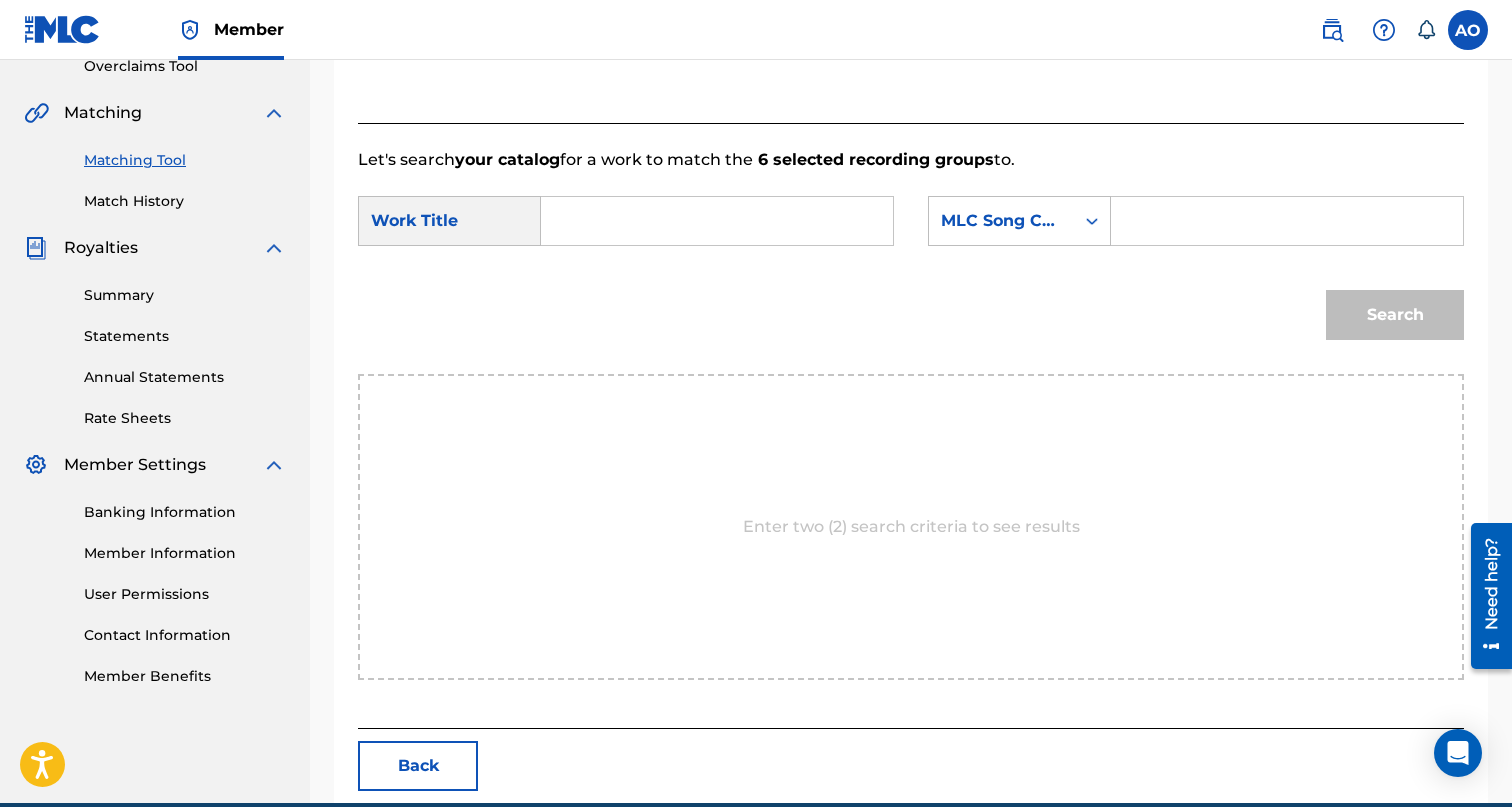 click at bounding box center (717, 221) 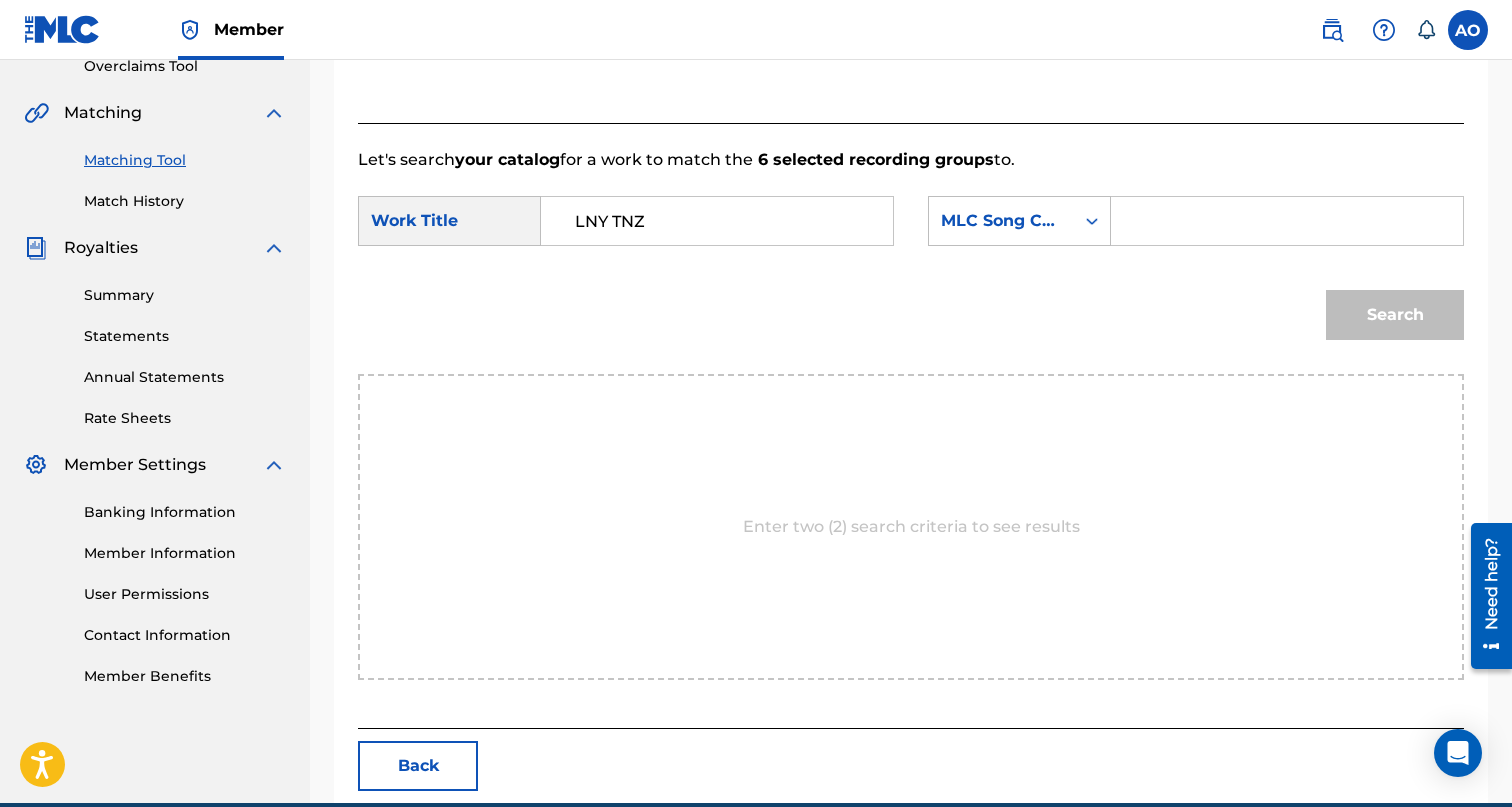 type on "LNY TNZ" 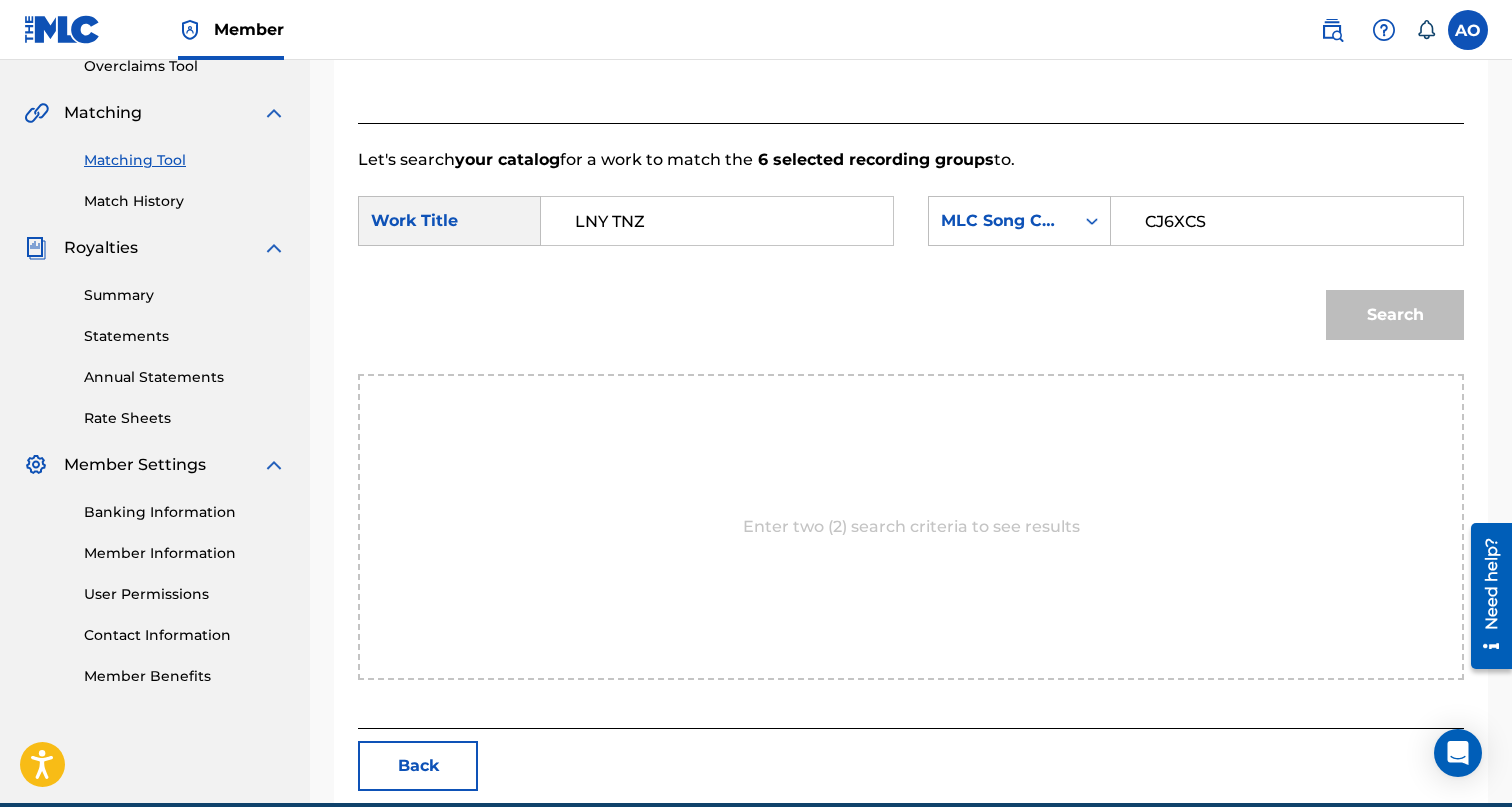 click on "Search" at bounding box center (1395, 315) 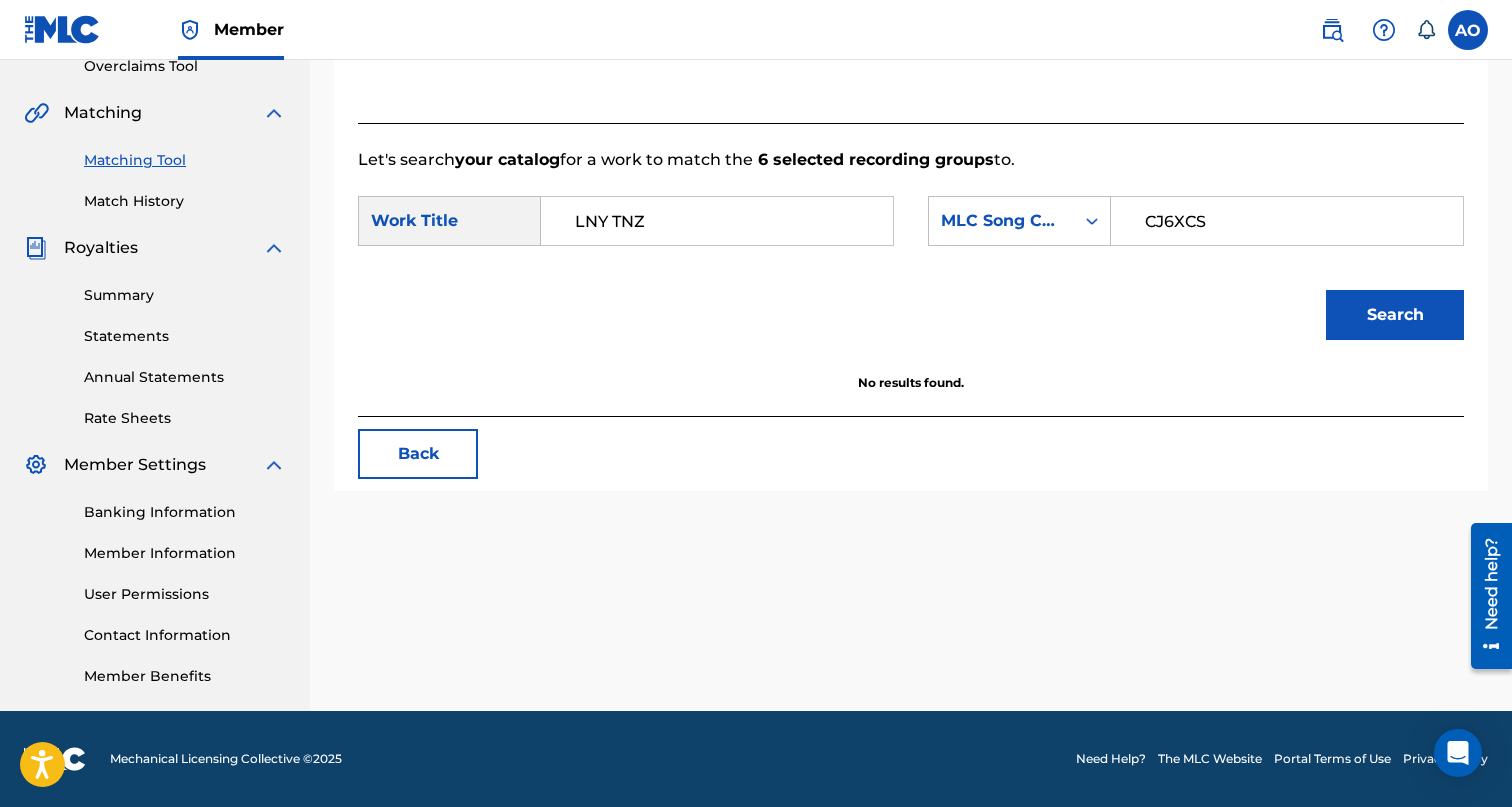 click on "CJ6XCS" at bounding box center (1287, 221) 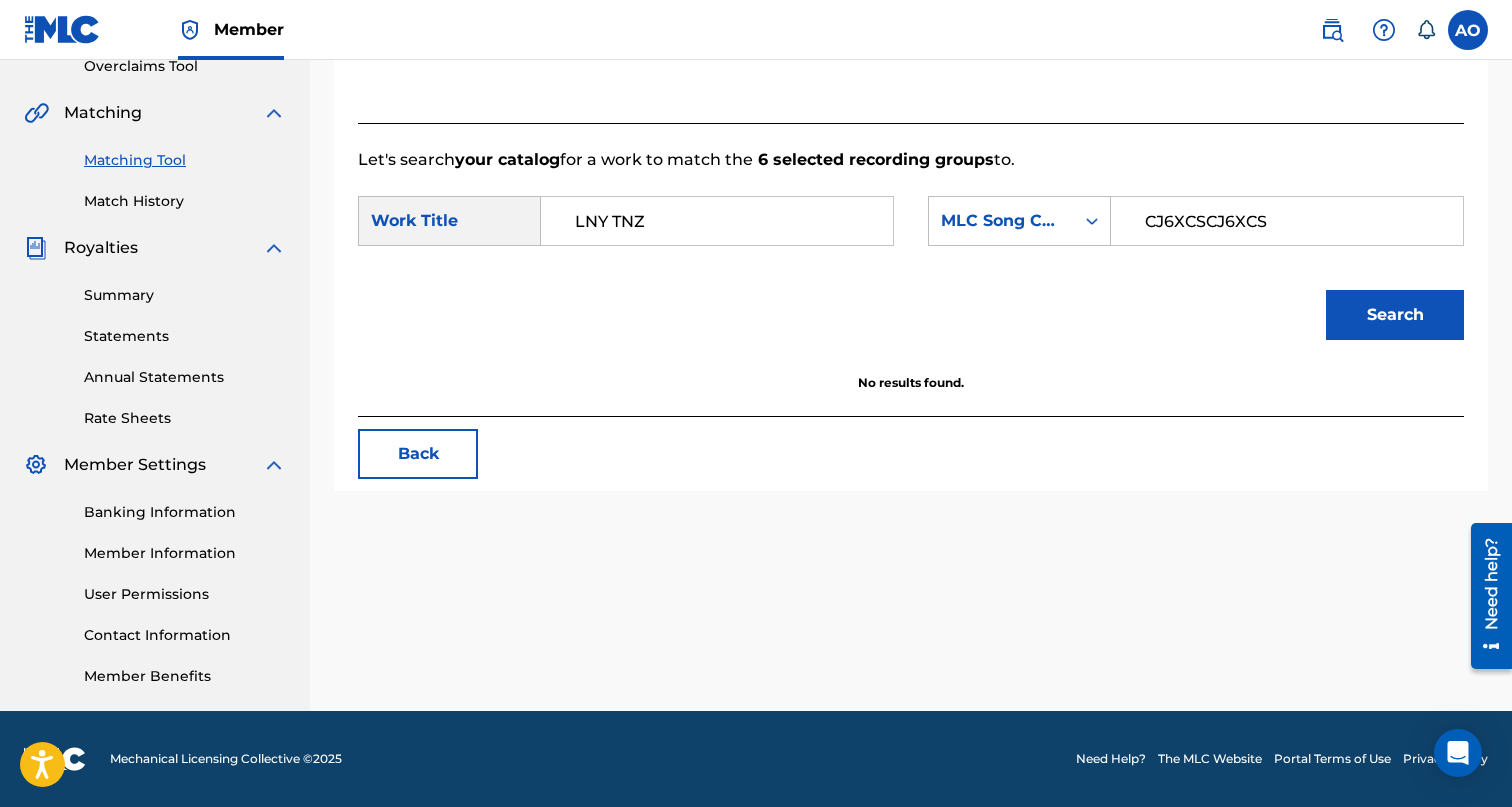 click on "Search" at bounding box center [1395, 315] 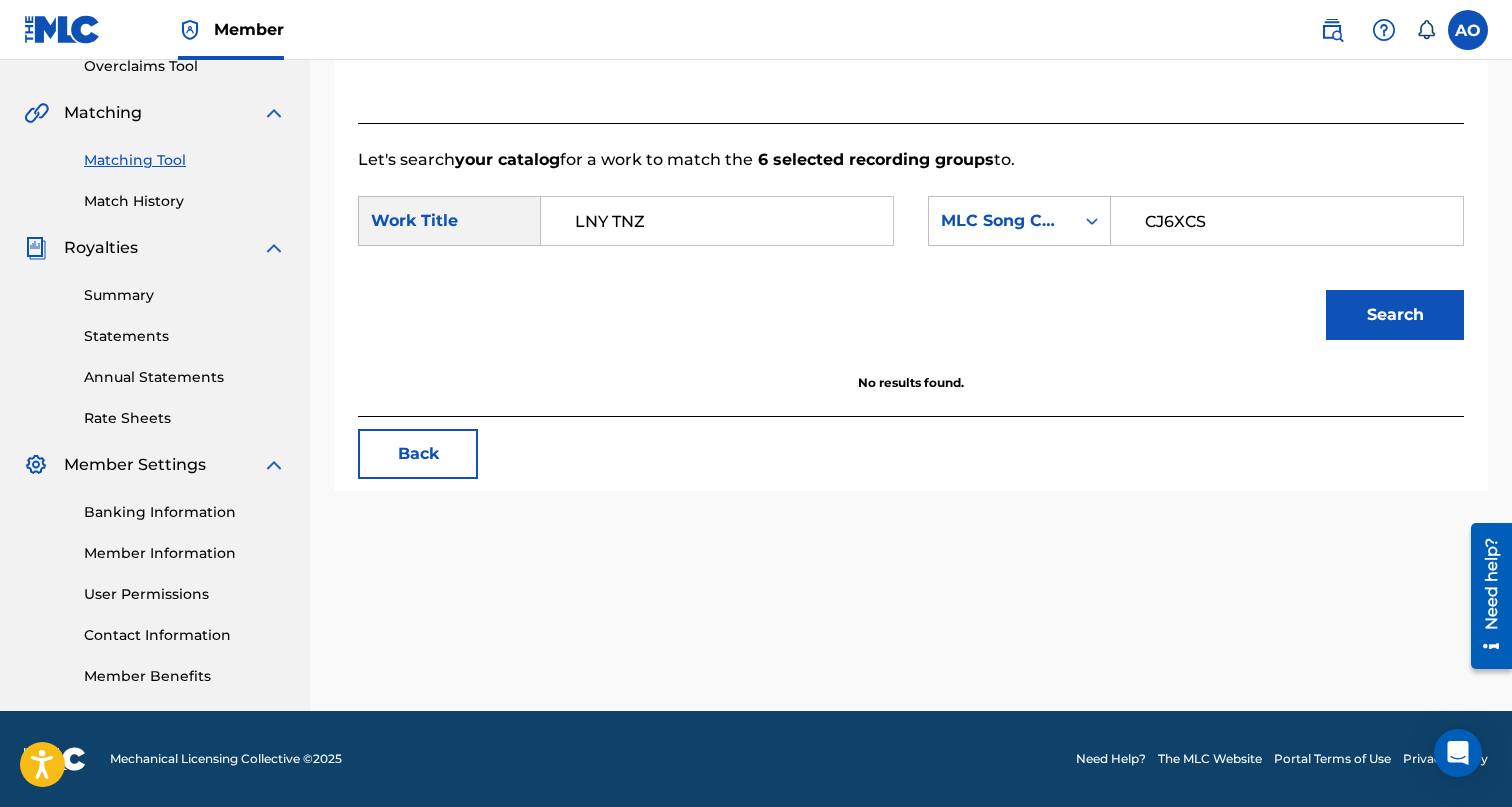 type on "CJ6XCS" 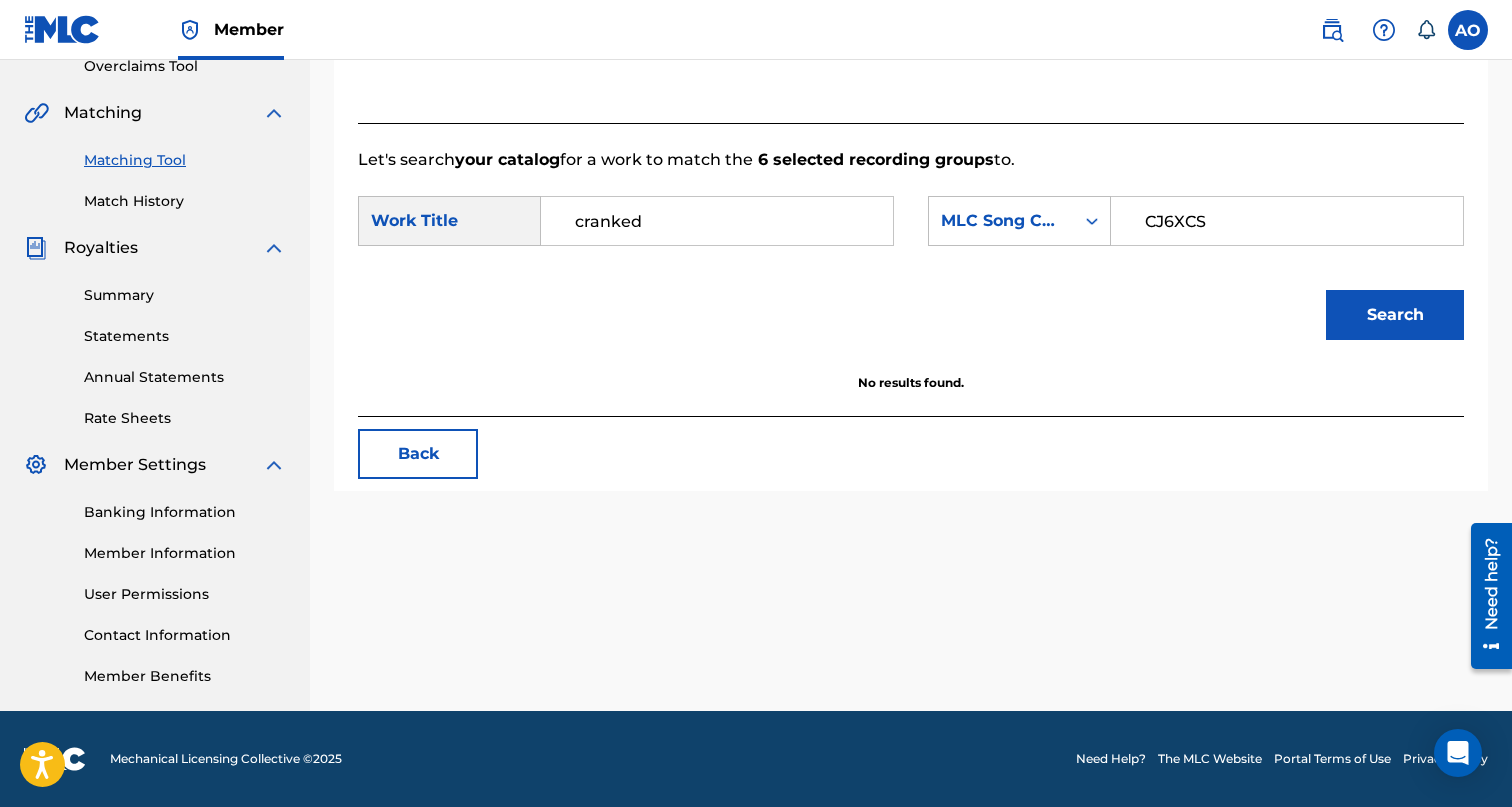 type on "cranked" 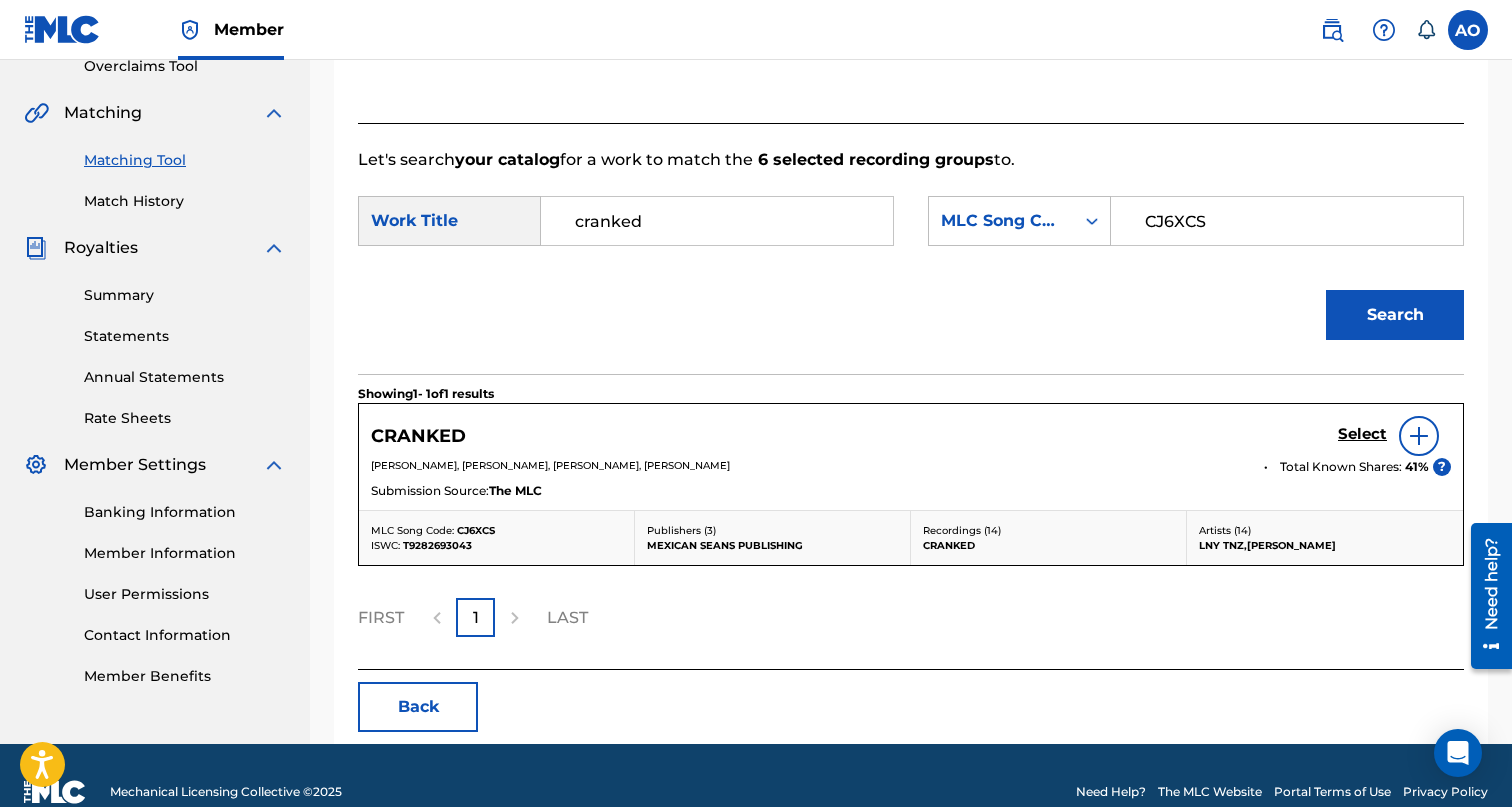 click on "Select" at bounding box center (1362, 434) 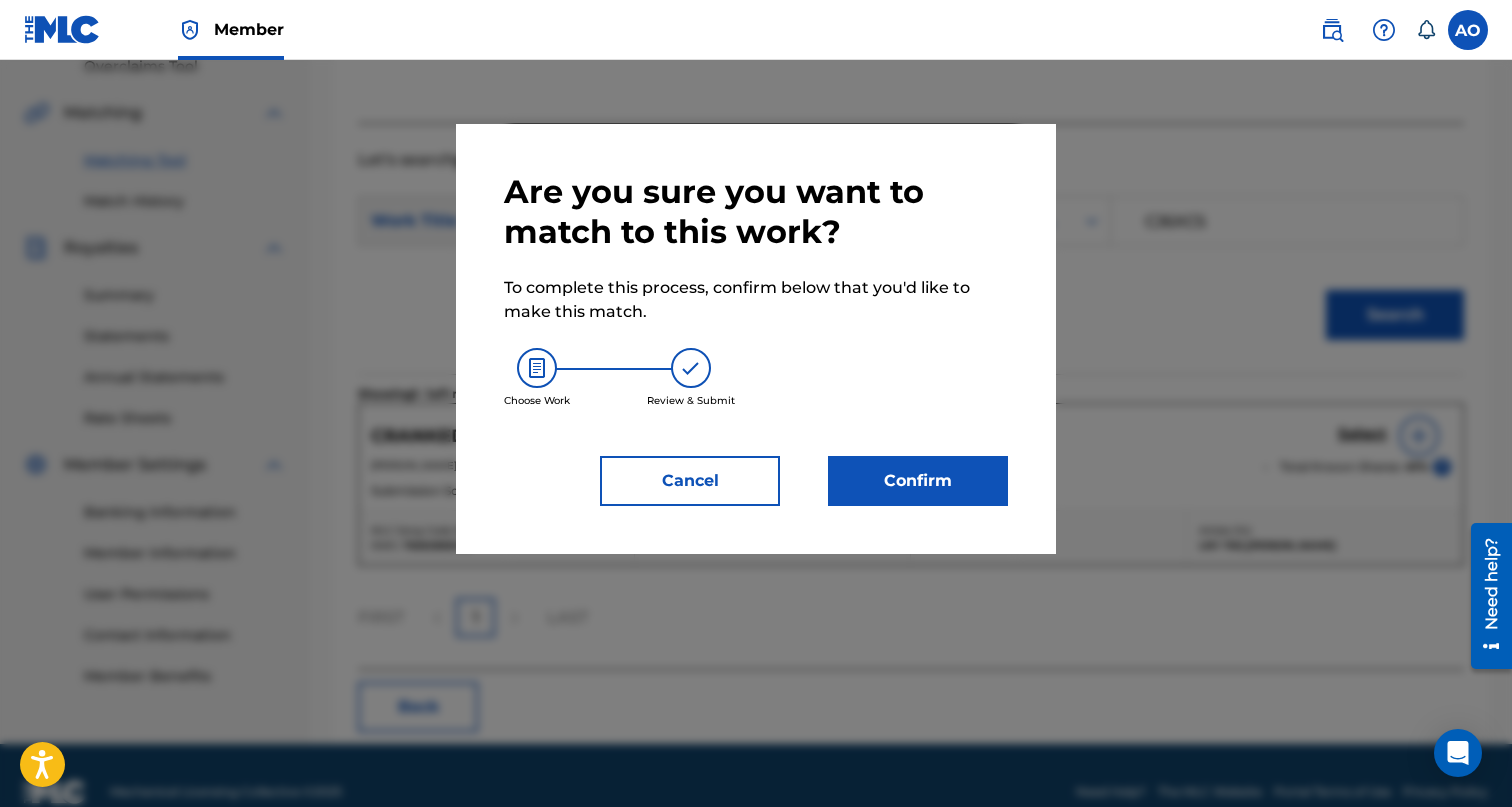 click on "Confirm" at bounding box center [918, 481] 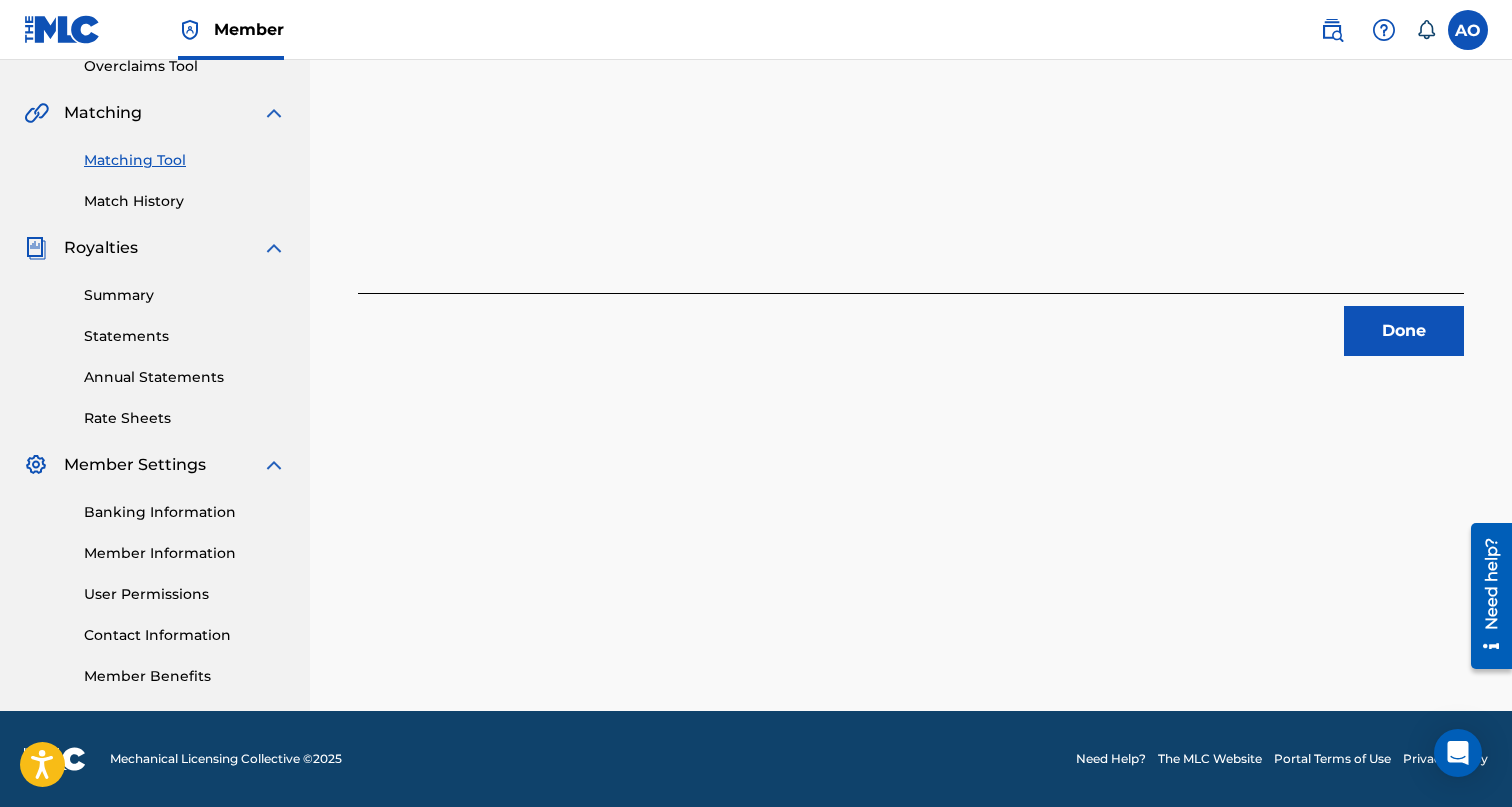 click on "Done" at bounding box center (1404, 331) 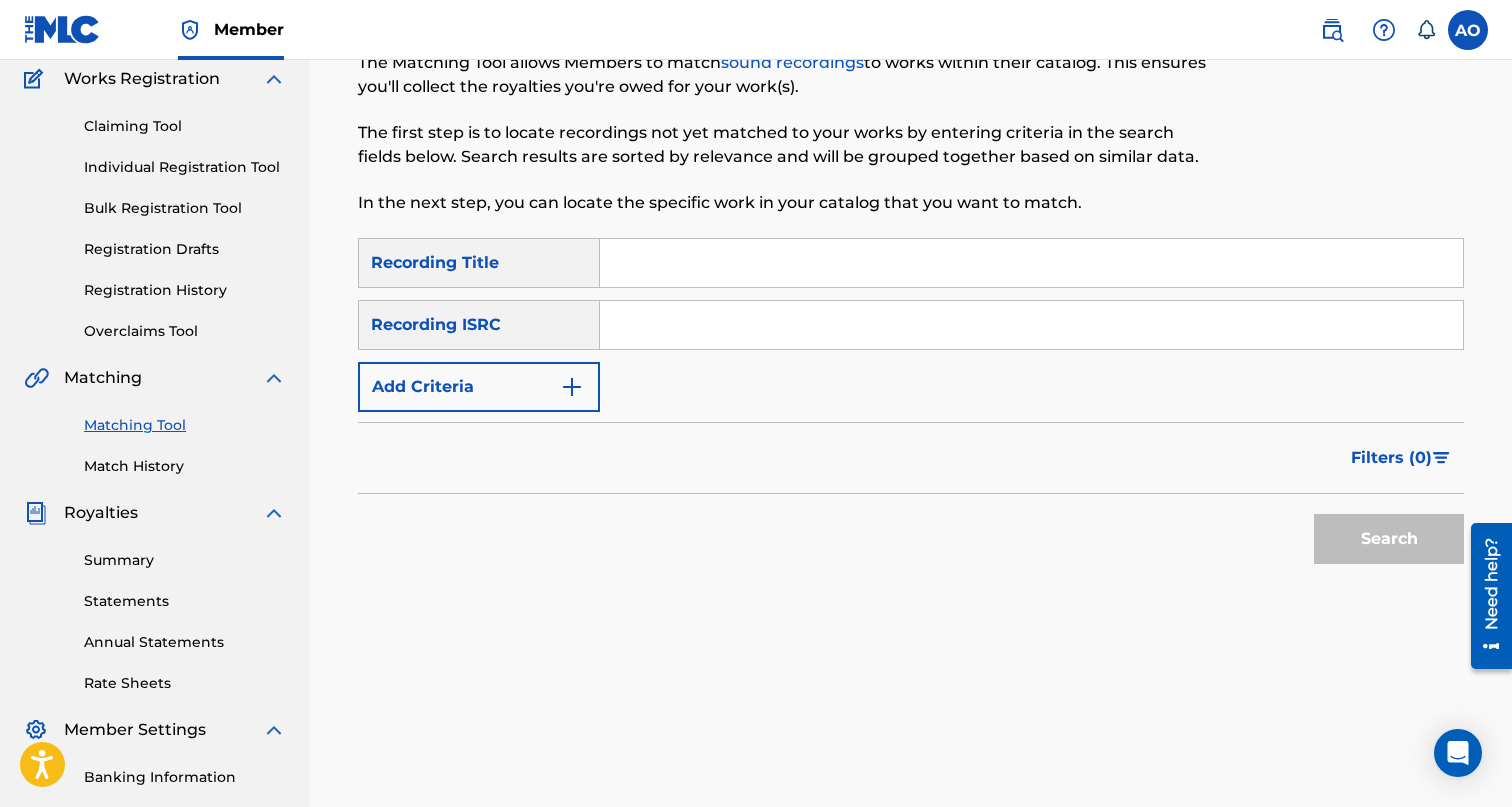 scroll, scrollTop: 103, scrollLeft: 0, axis: vertical 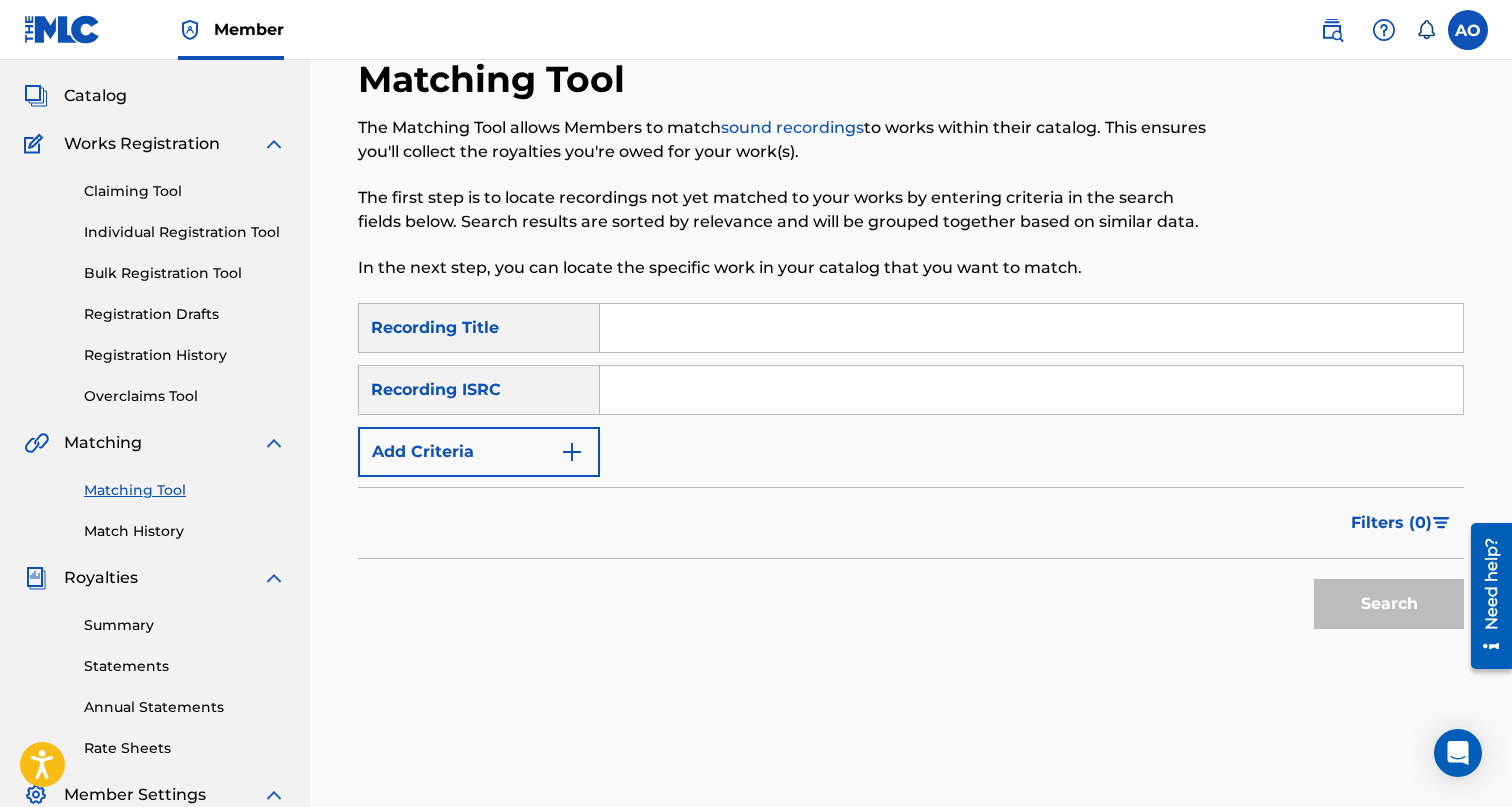 click at bounding box center [1031, 328] 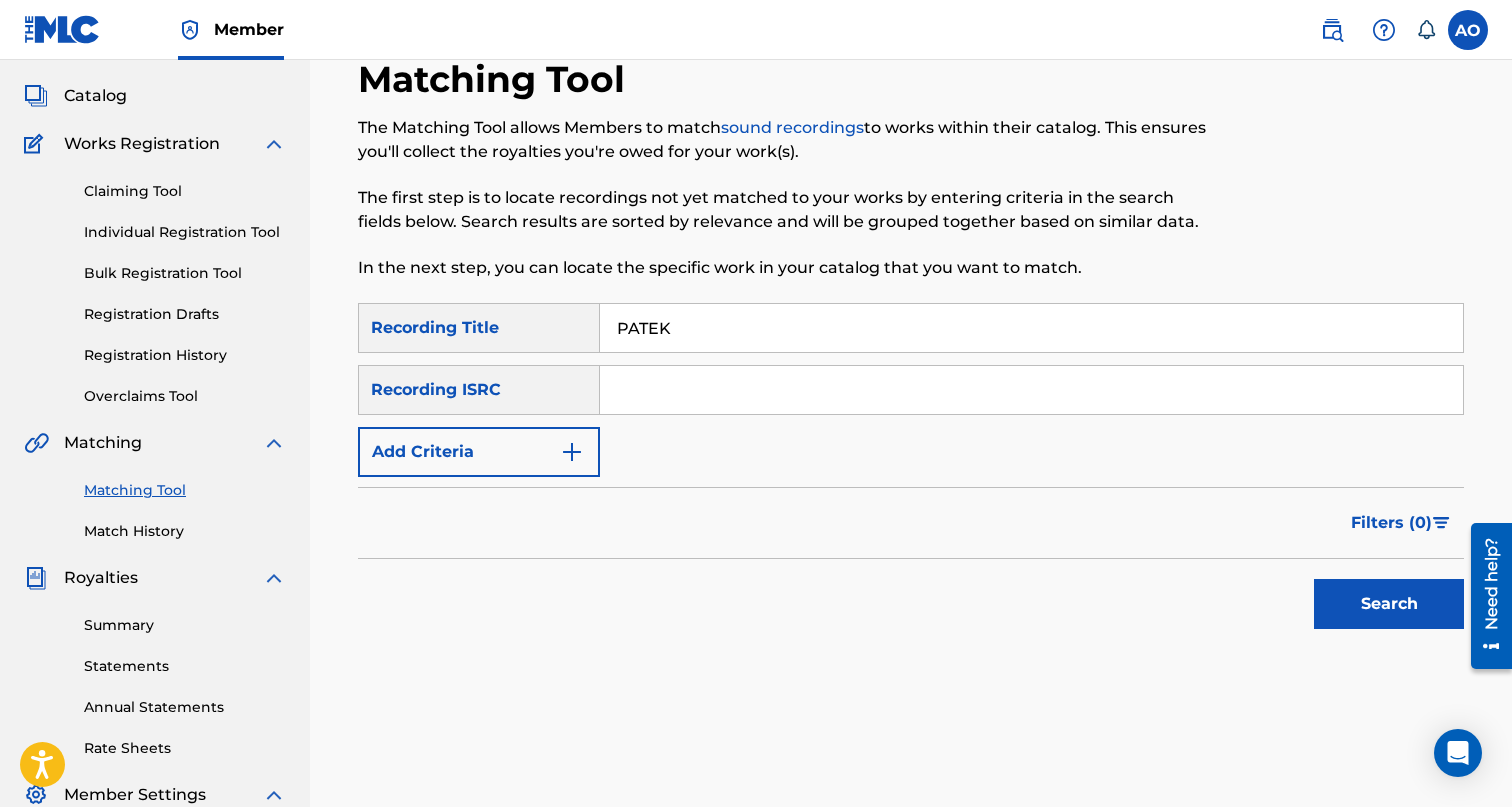 type on "PATEK" 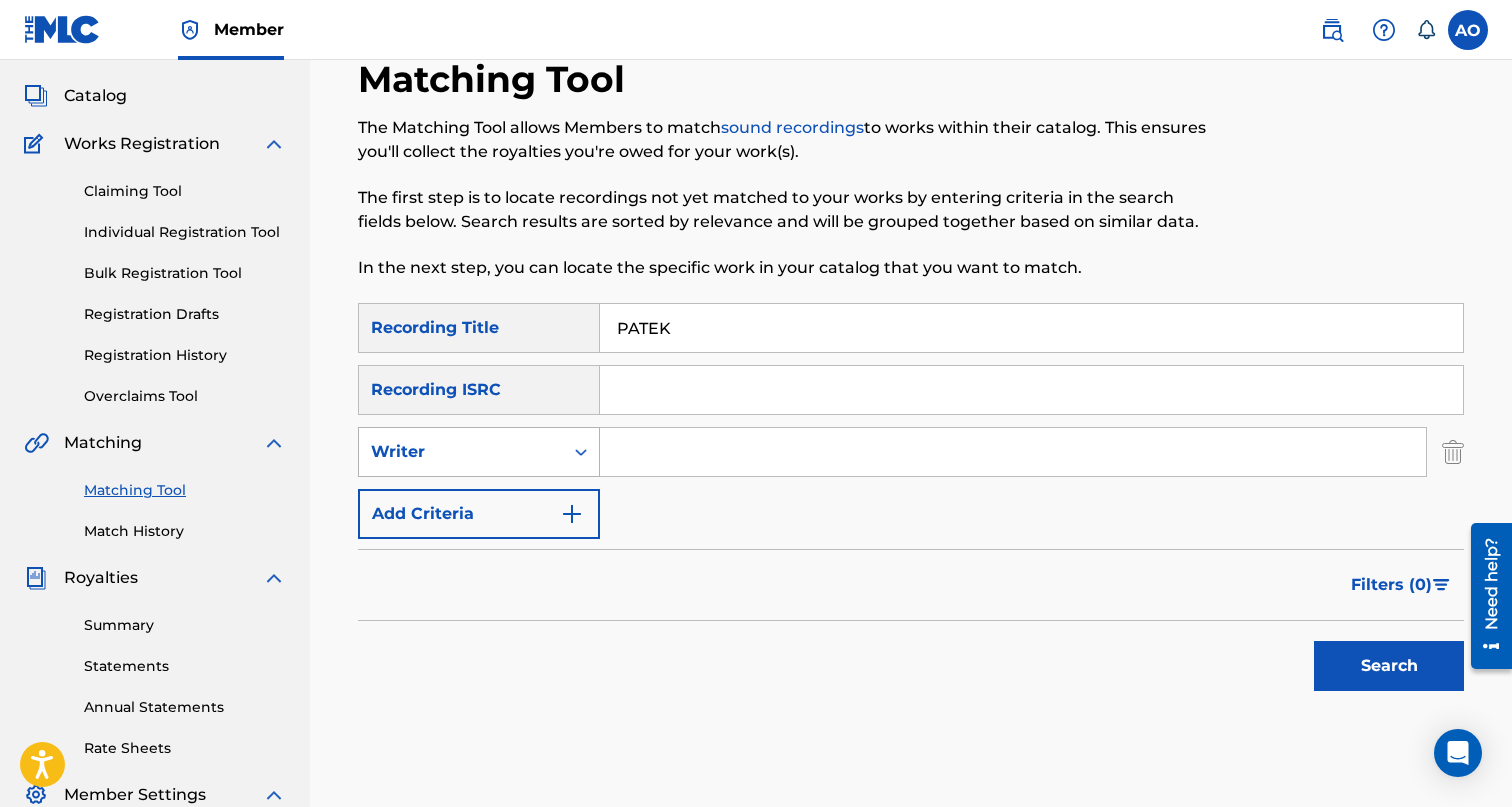 click on "Writer" at bounding box center (479, 452) 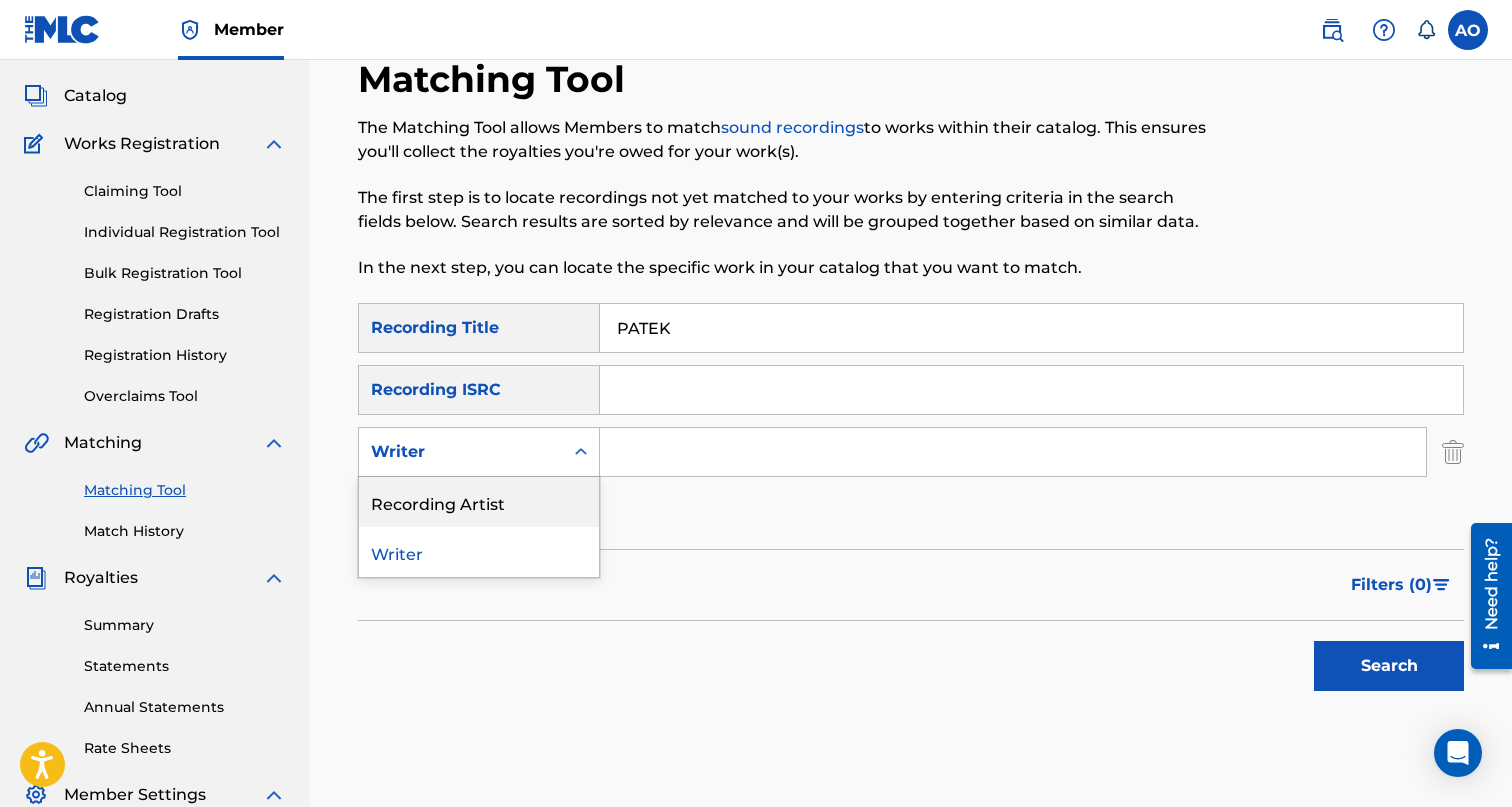 click on "Recording Artist" at bounding box center [479, 502] 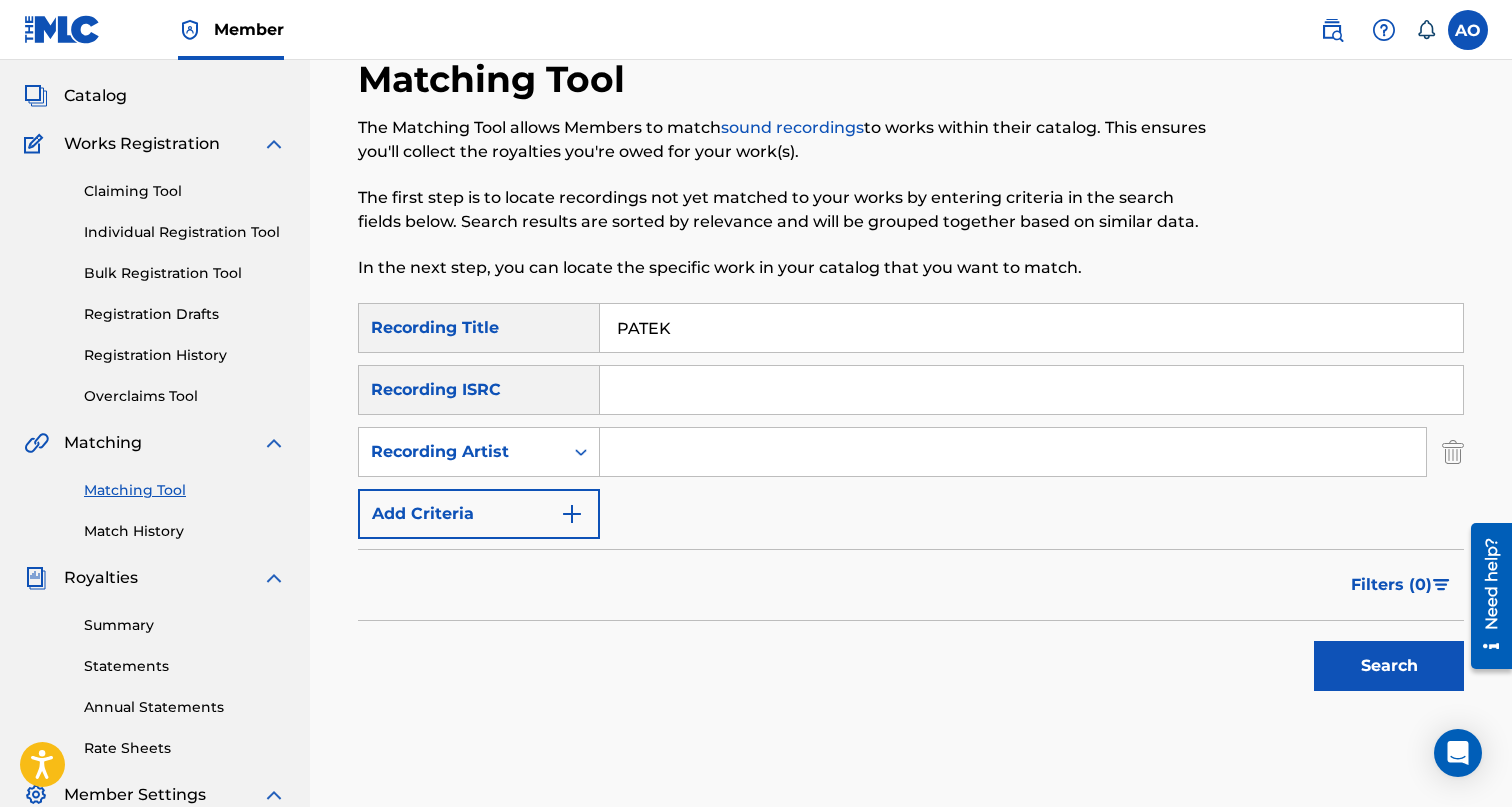 click at bounding box center [1013, 452] 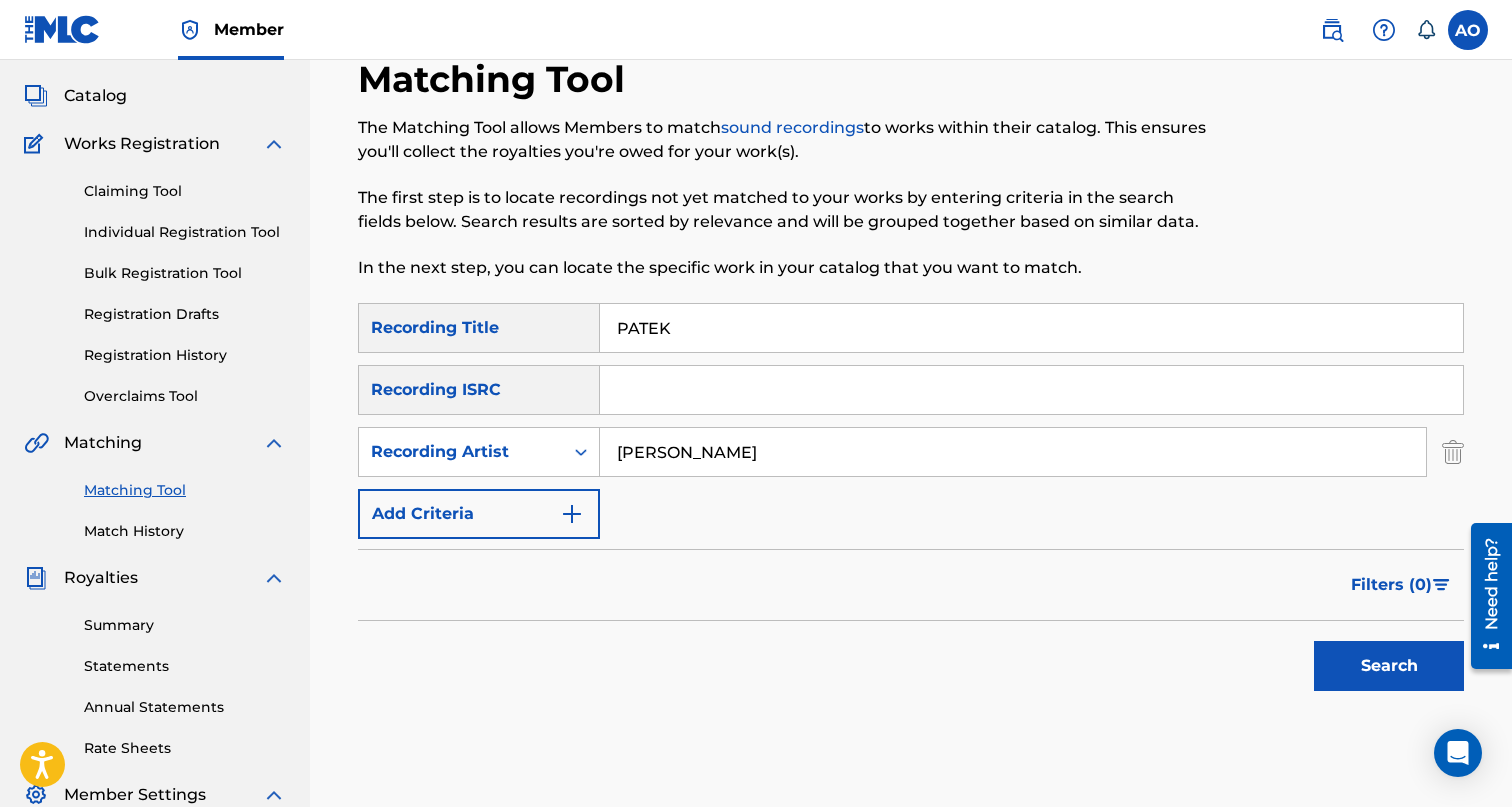 type on "[PERSON_NAME]" 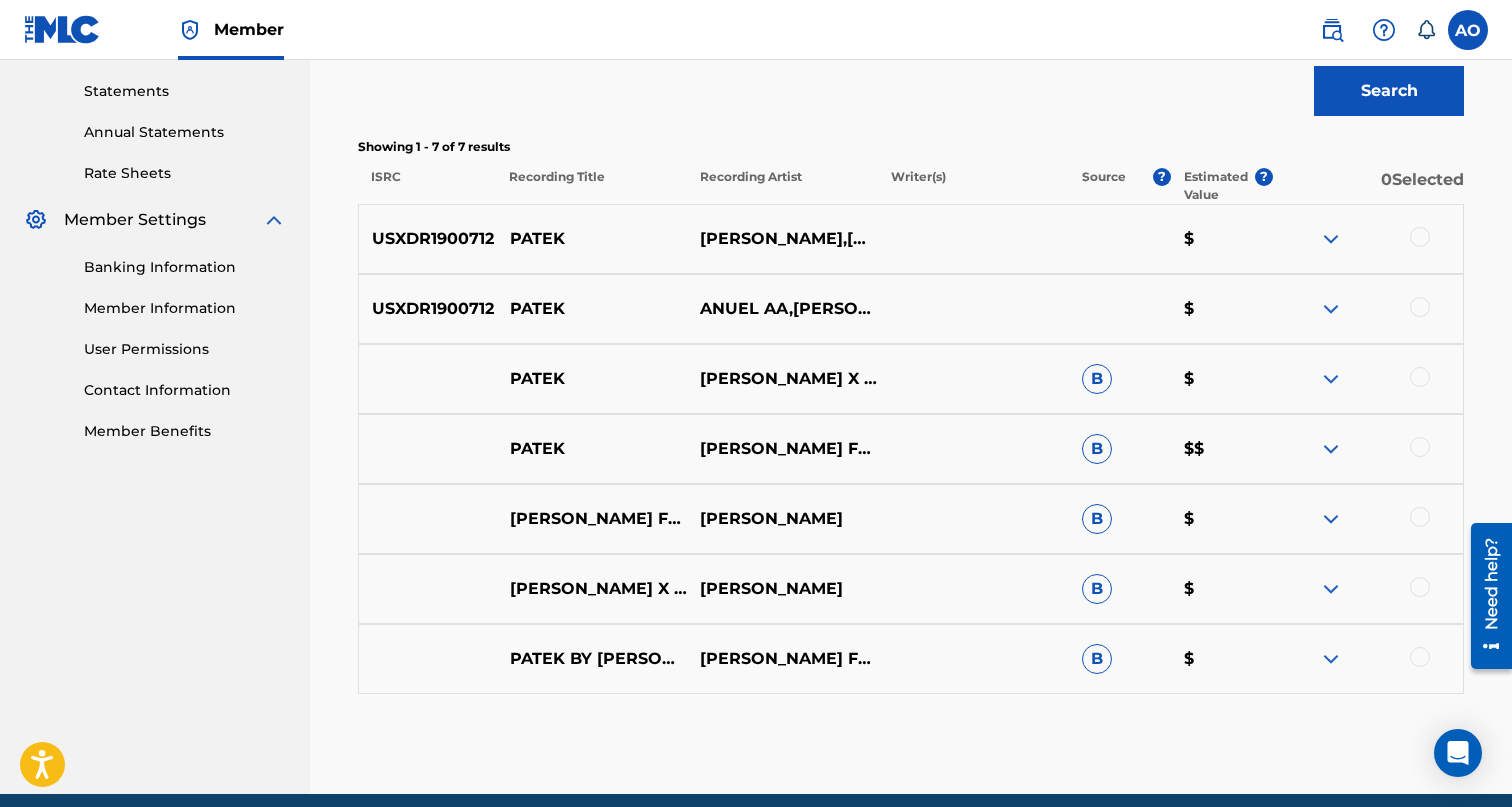 scroll, scrollTop: 761, scrollLeft: 0, axis: vertical 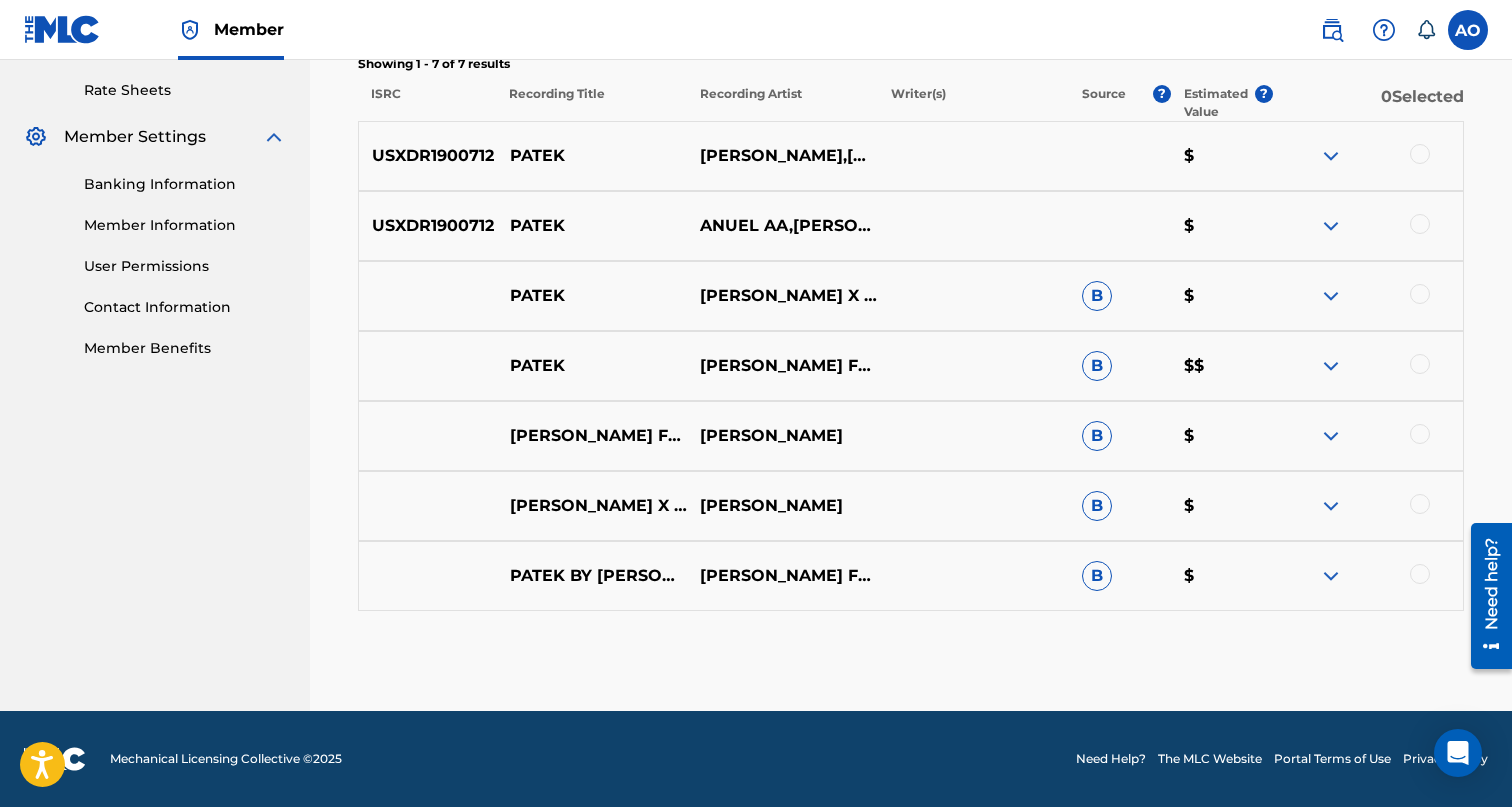 click on "PATEK BY [PERSON_NAME] [PERSON_NAME] FT [PERSON_NAME] AA Y [PERSON_NAME] B $" at bounding box center (911, 576) 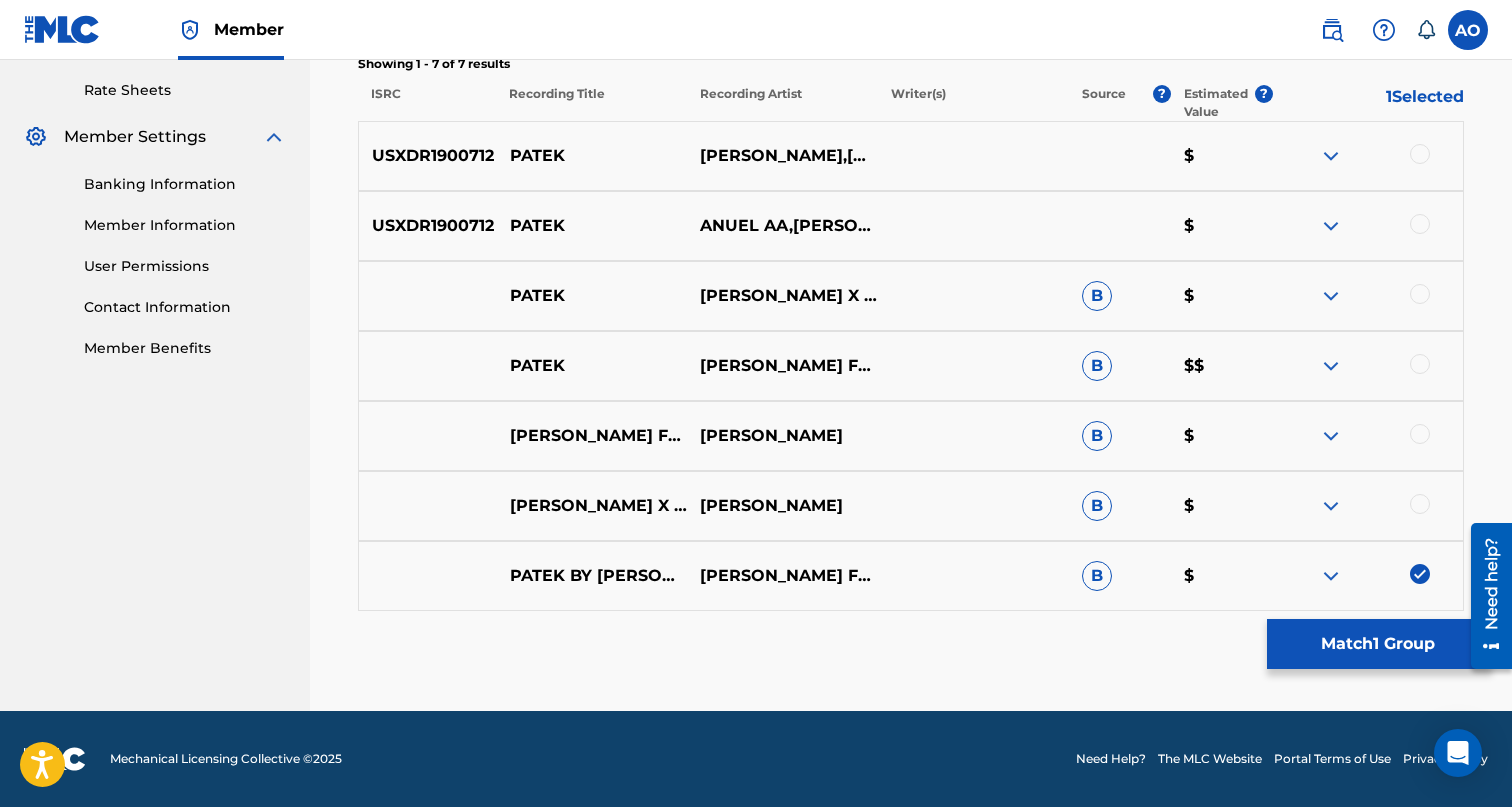 click at bounding box center (1420, 504) 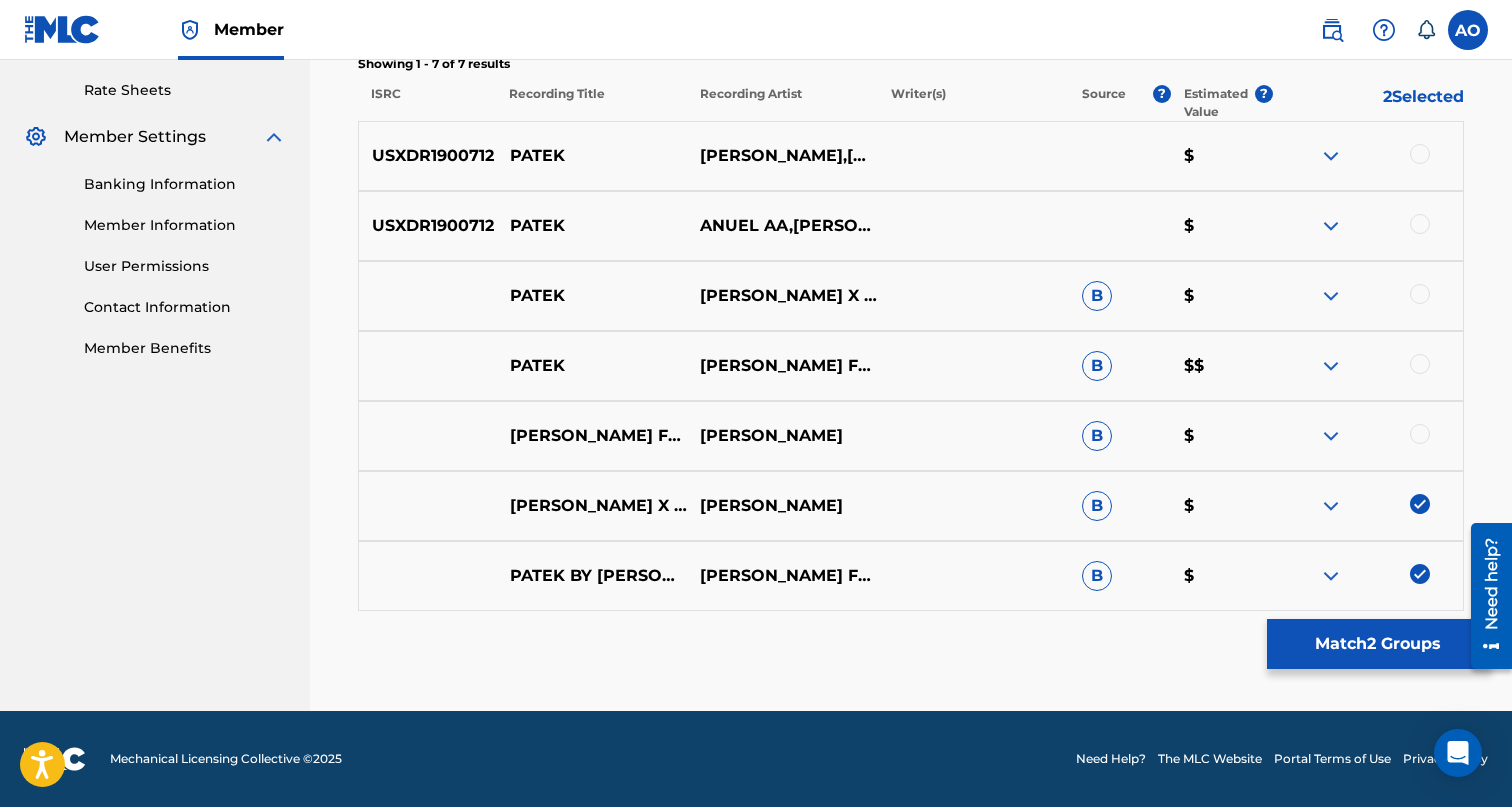click on "[PERSON_NAME] FEAT [PERSON_NAME] [PERSON_NAME] NO [PERSON_NAME] [PERSON_NAME] B $" at bounding box center (911, 436) 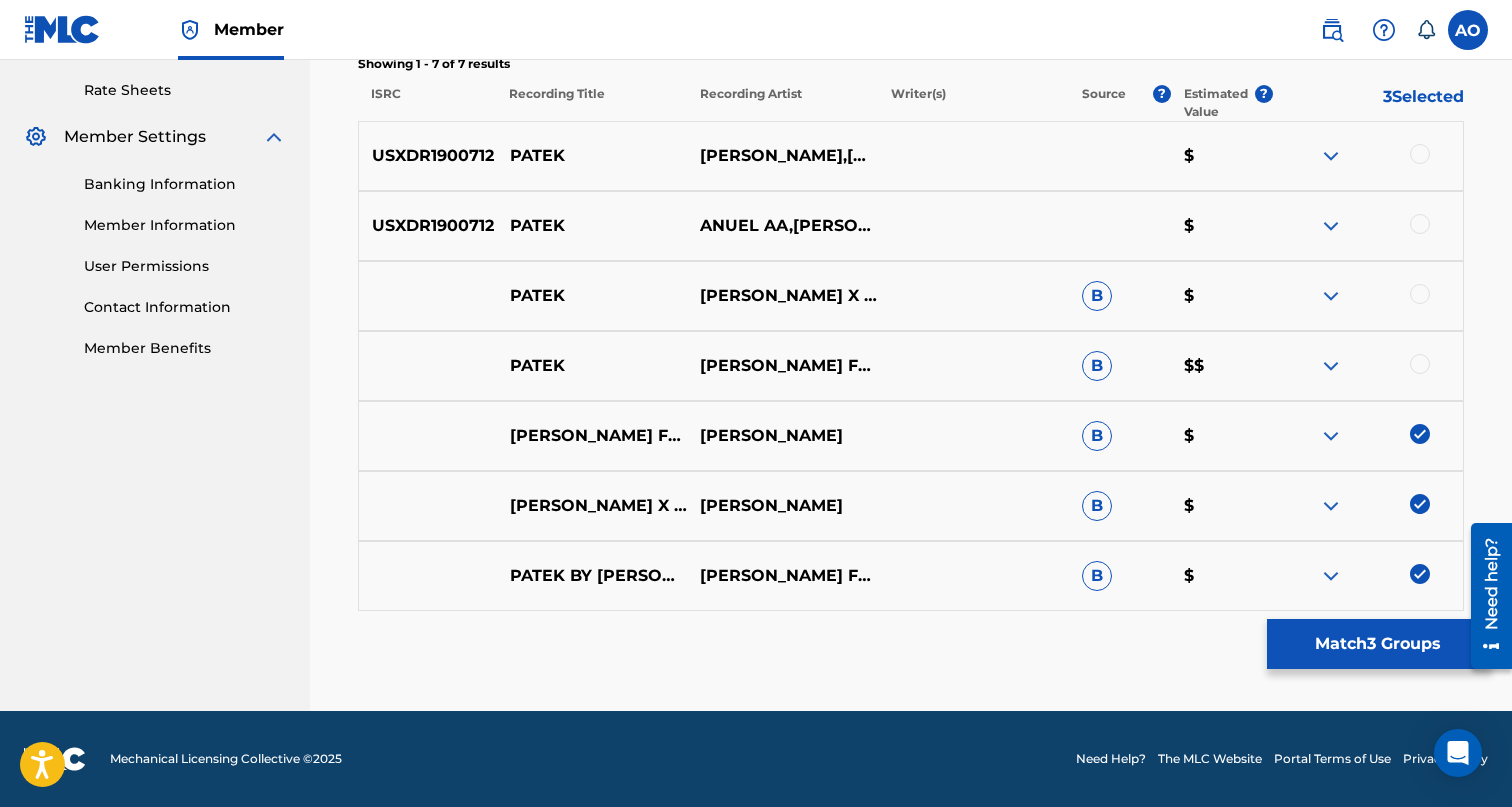 click at bounding box center [1420, 364] 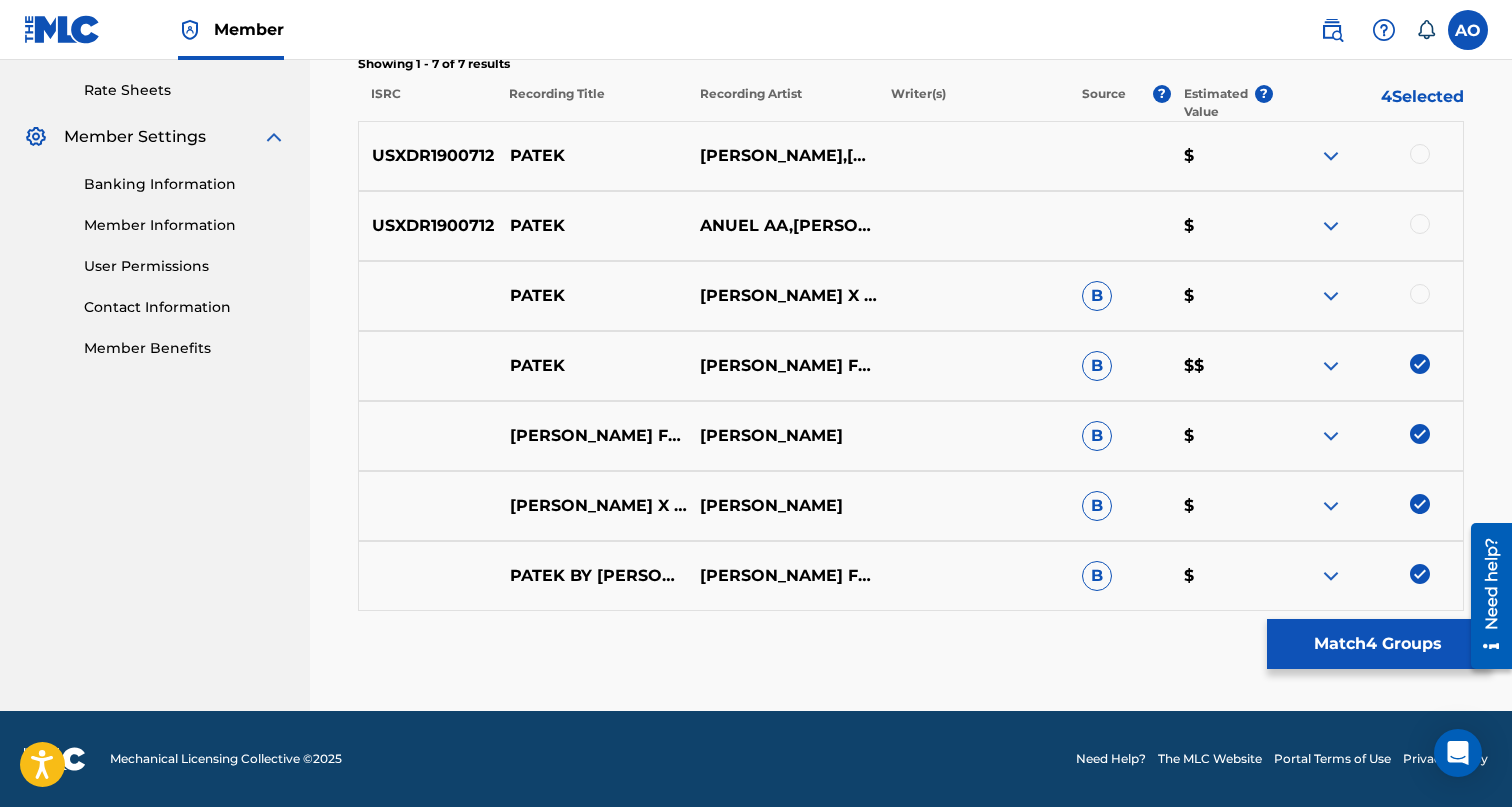 click at bounding box center (1420, 294) 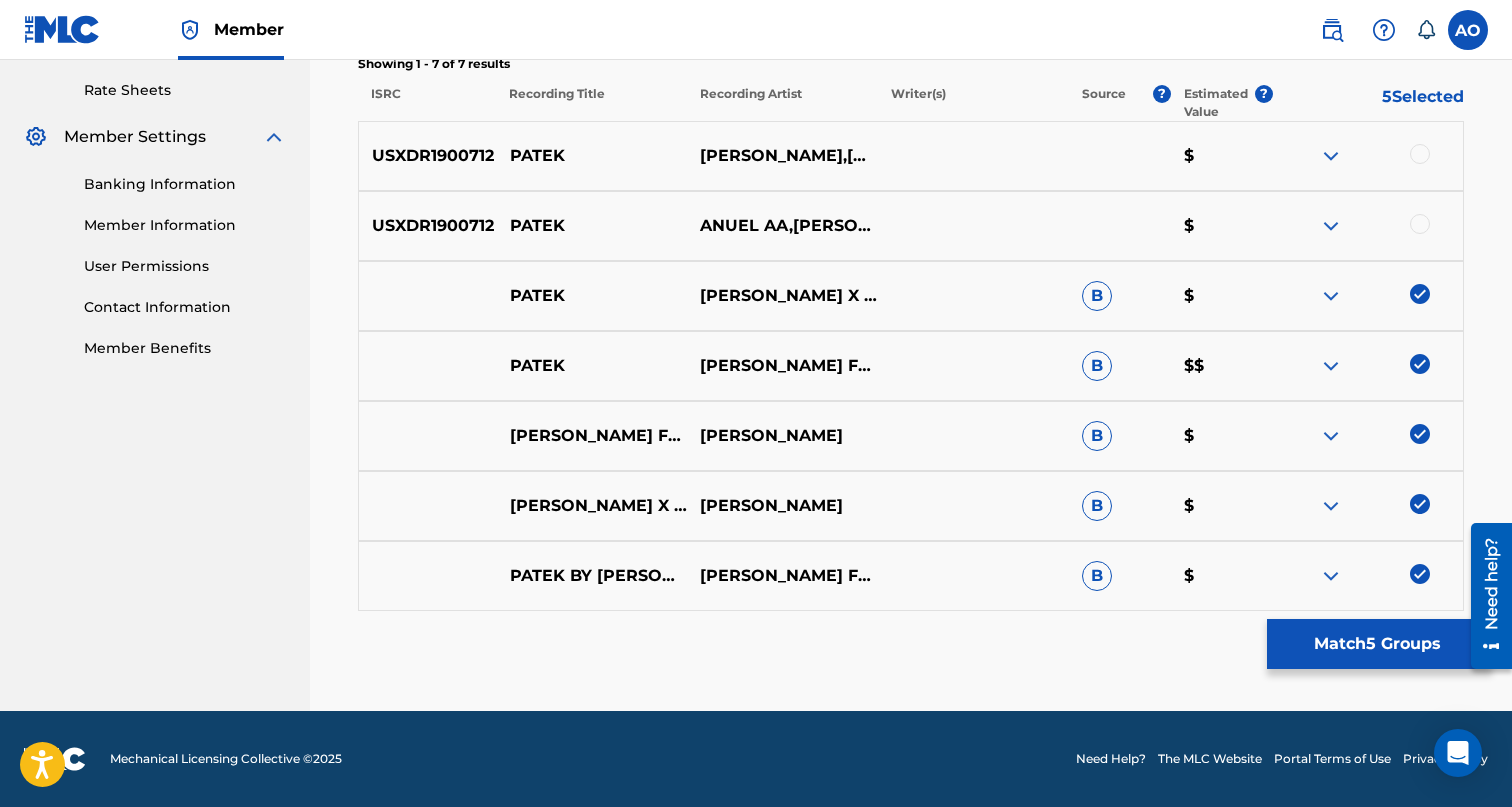 click at bounding box center [1420, 224] 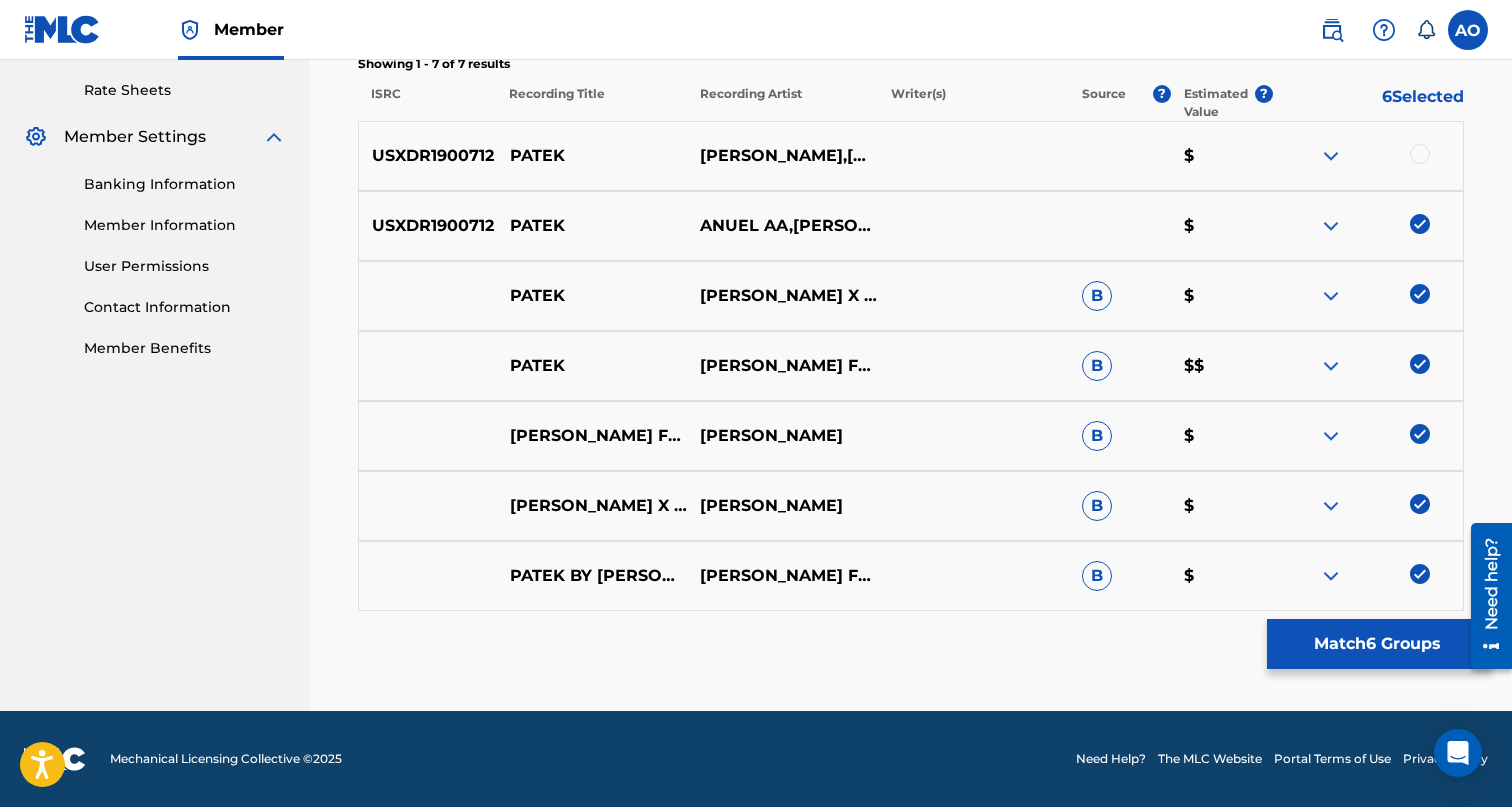 click at bounding box center [1420, 154] 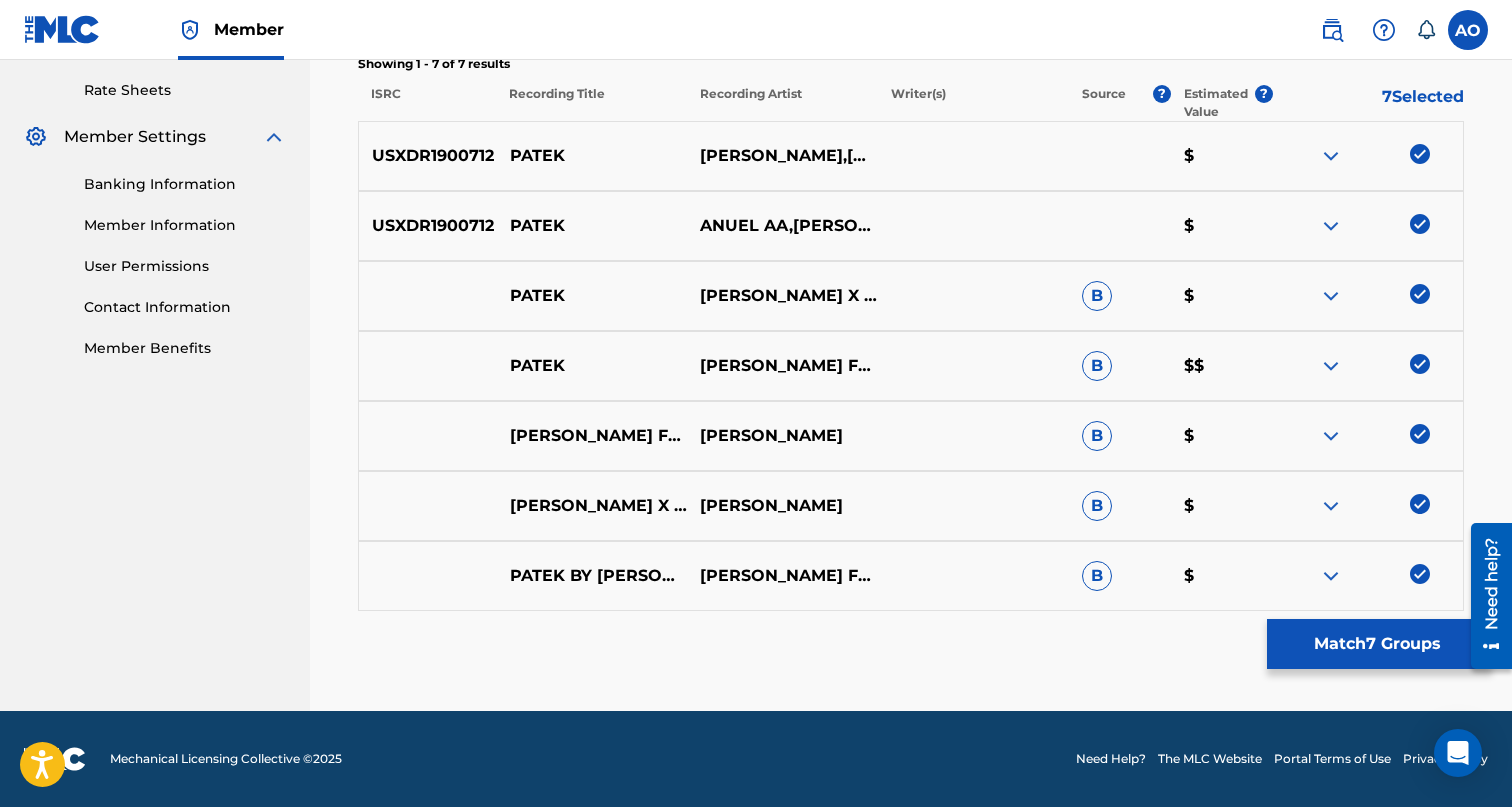 click on "Match  7 Groups" at bounding box center (1377, 644) 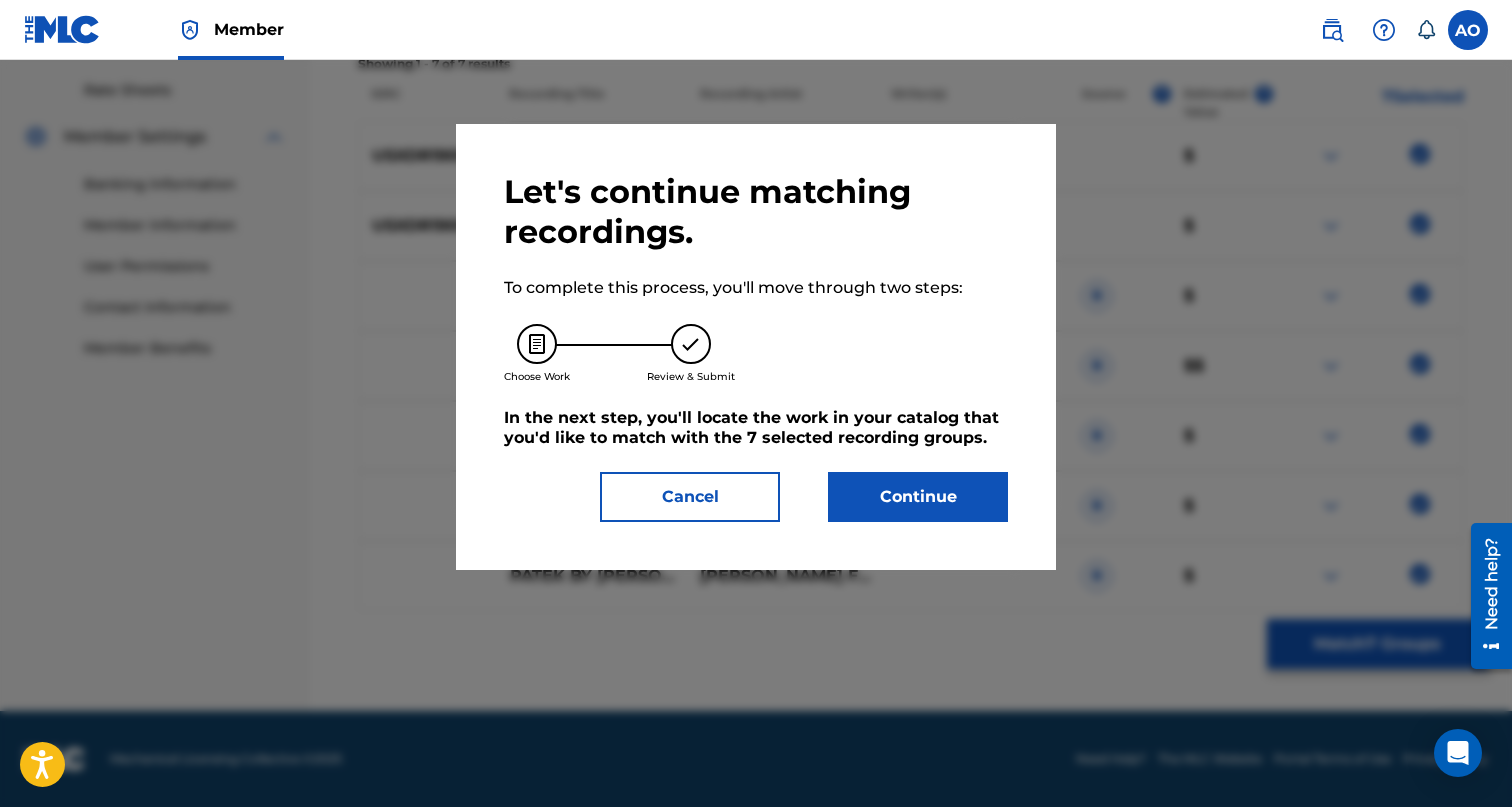 click on "Let's continue matching recordings. To complete this process, you'll move through two steps: Choose Work Review & Submit In the next step, you'll locate the work in your catalog that you'd like to match with the   7 selected recording groups . Cancel Continue" at bounding box center [756, 347] 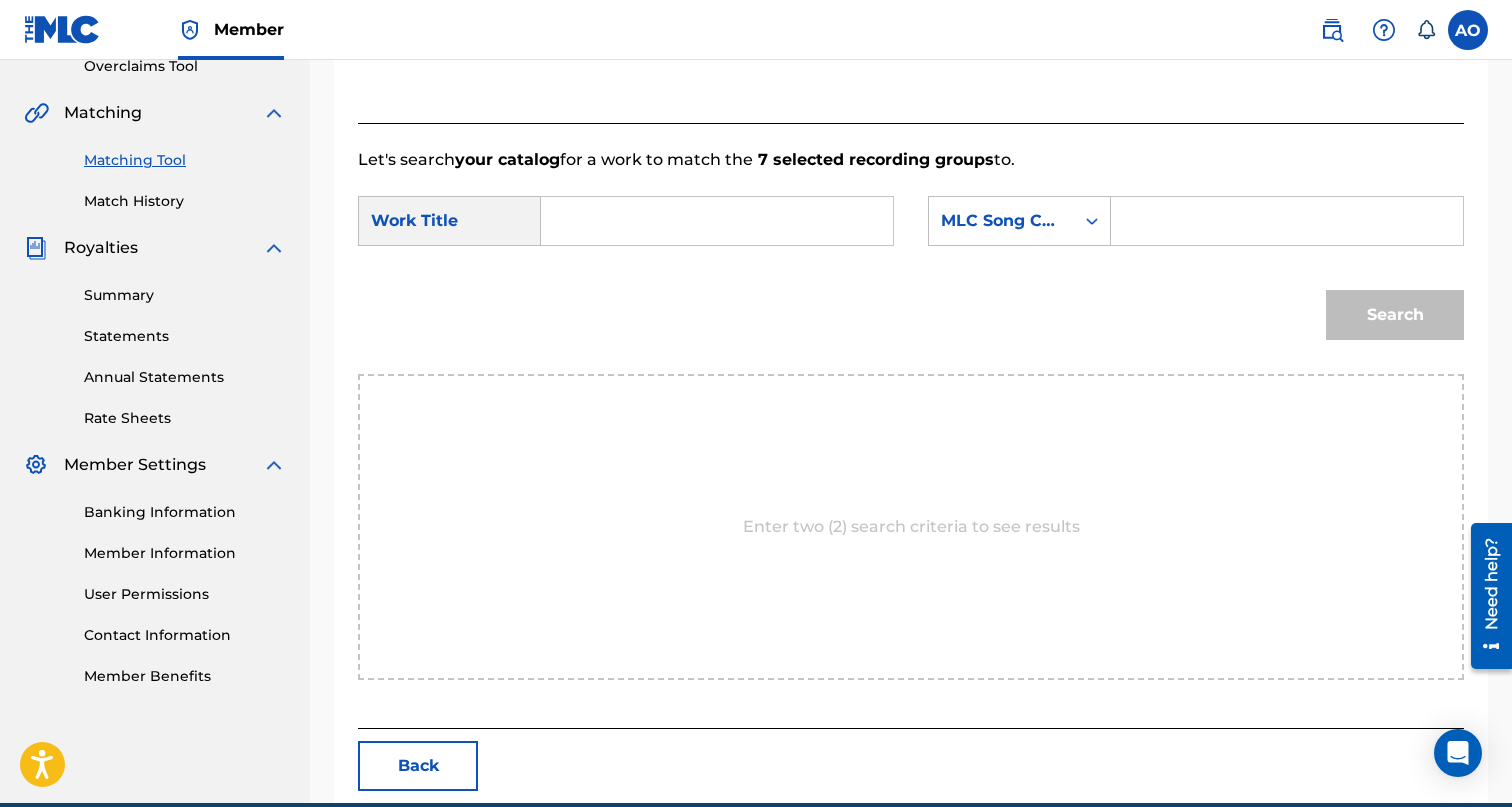 click at bounding box center [717, 221] 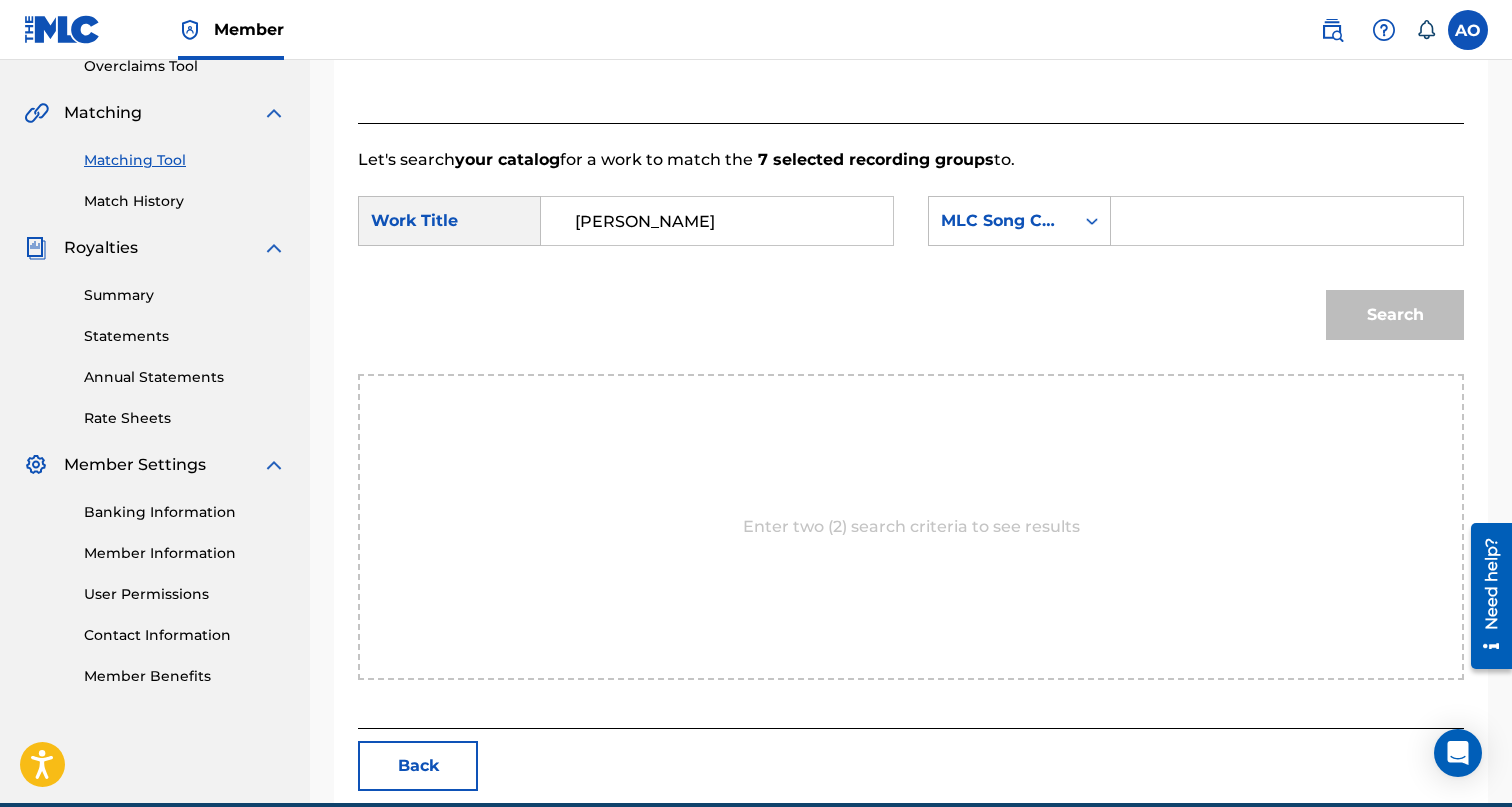 paste on "PATEK" 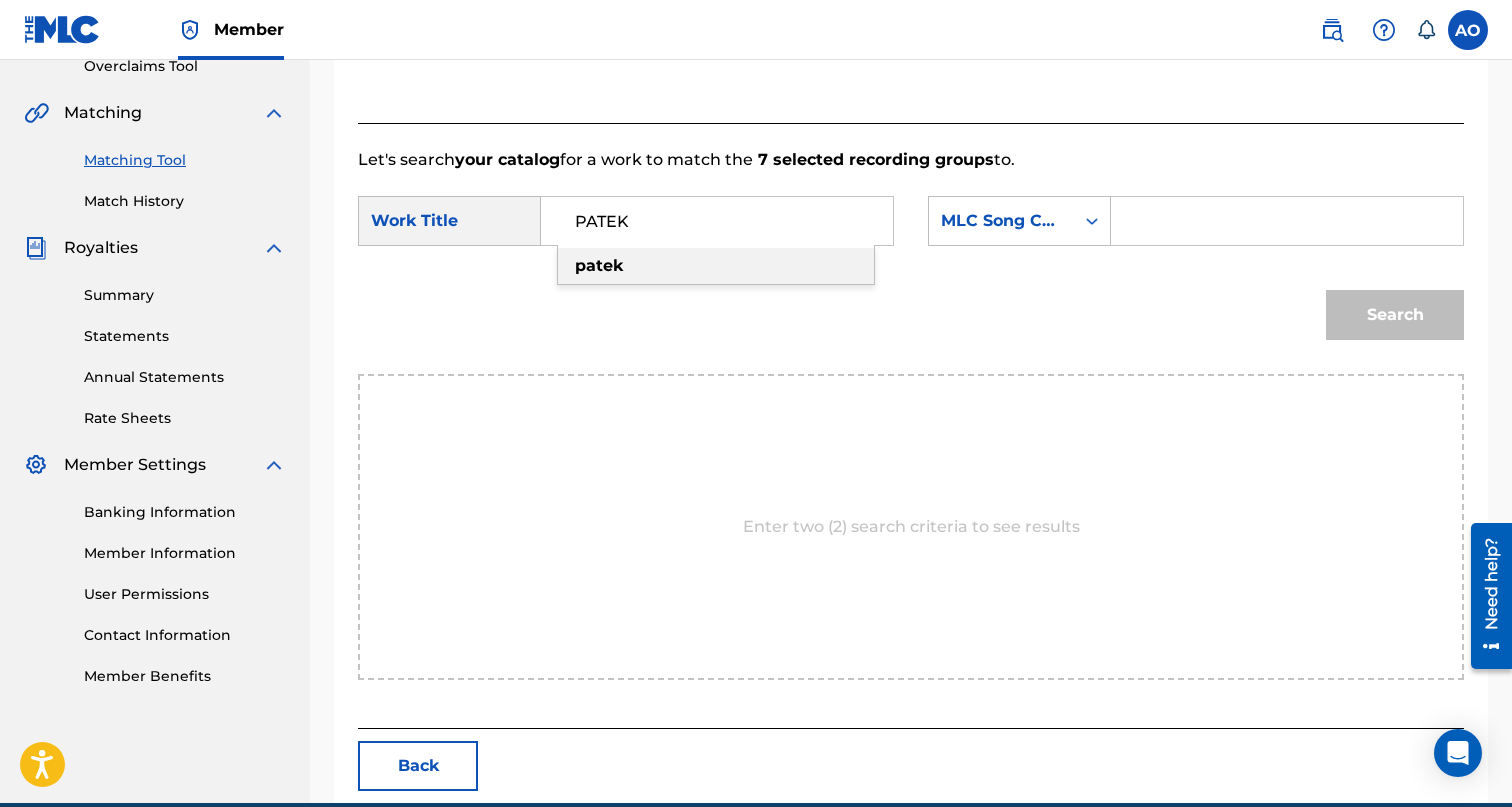type on "PATEK" 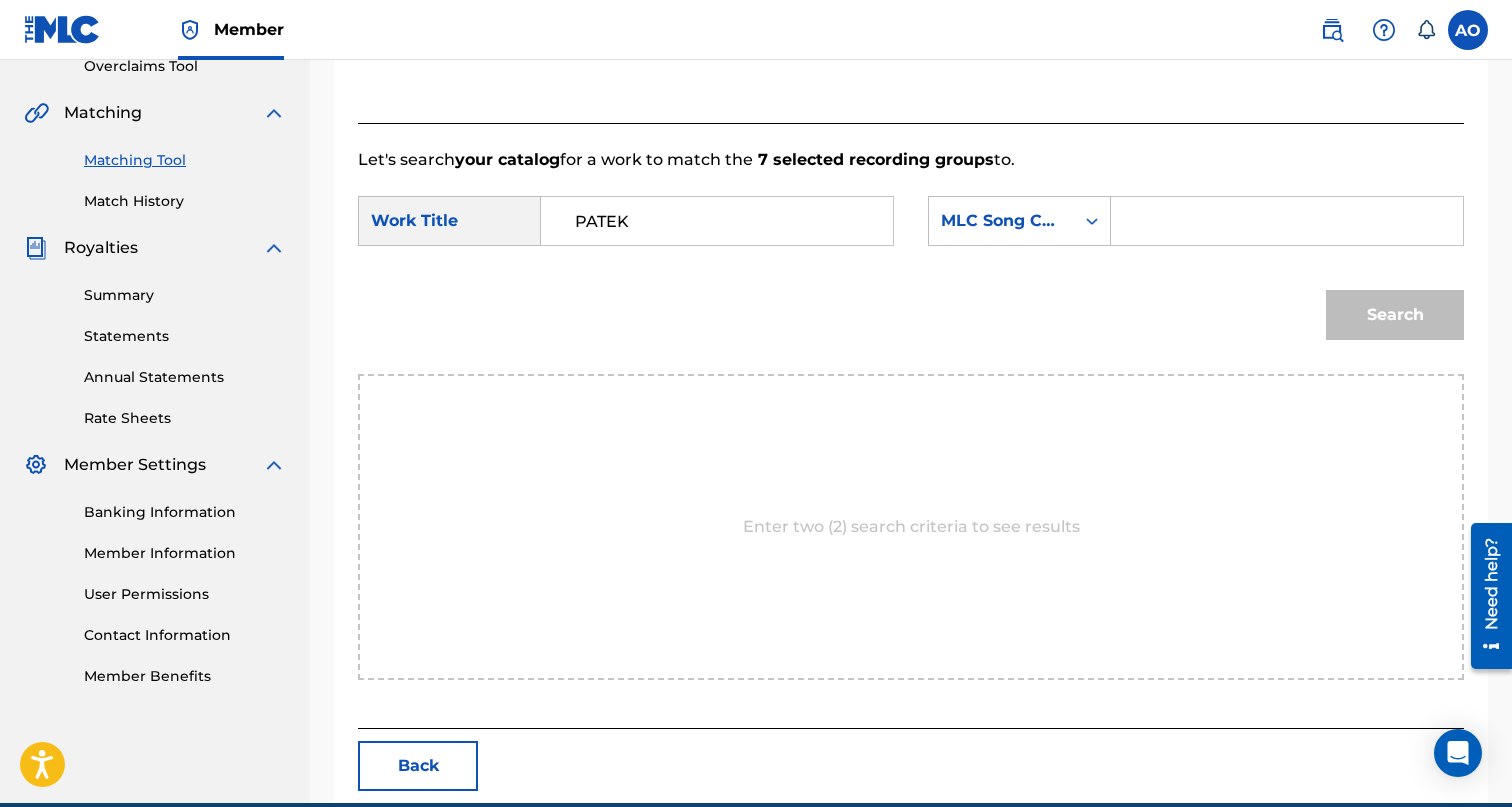 paste on "PF0UNF" 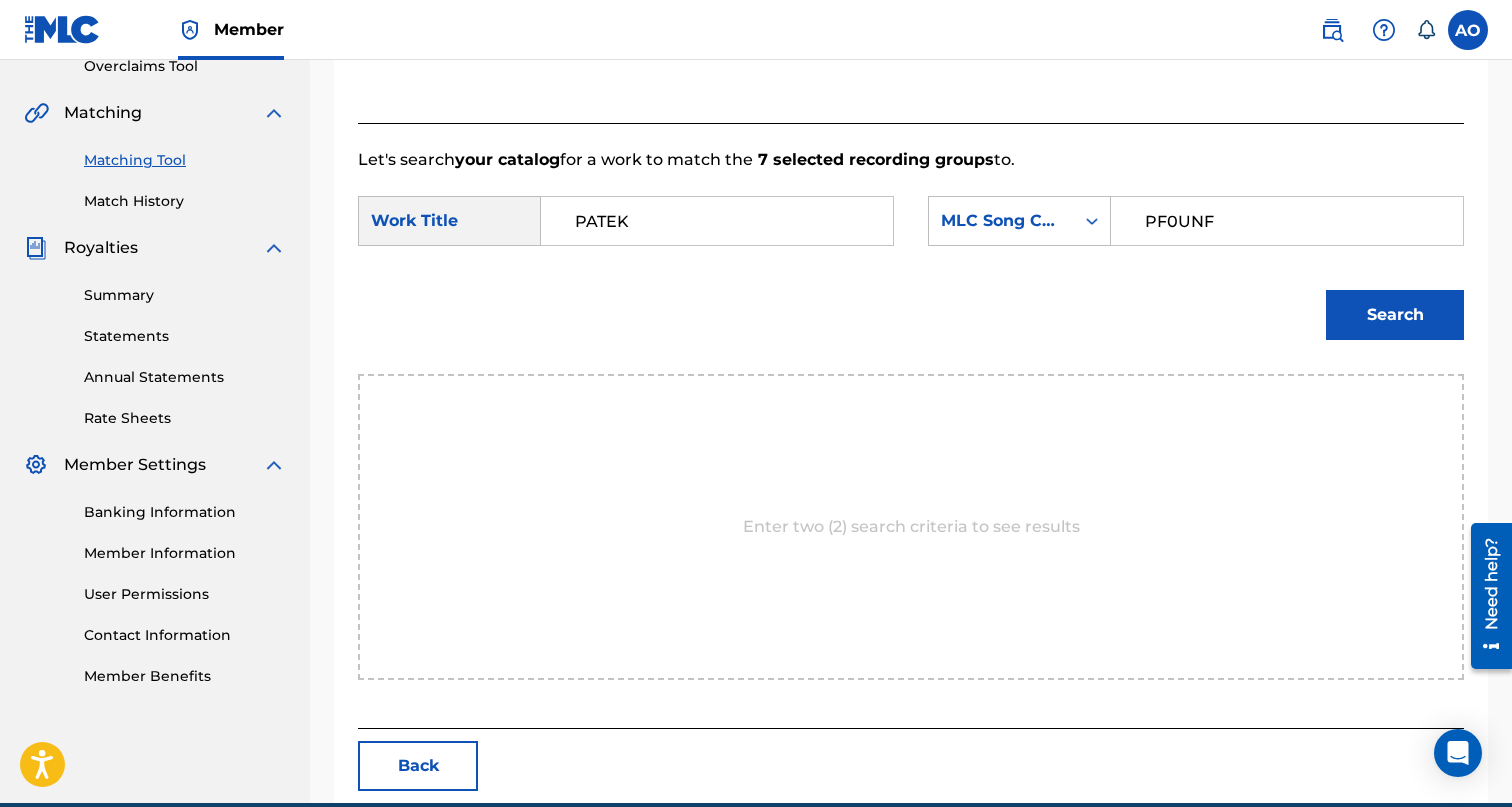 type on "PF0UNF" 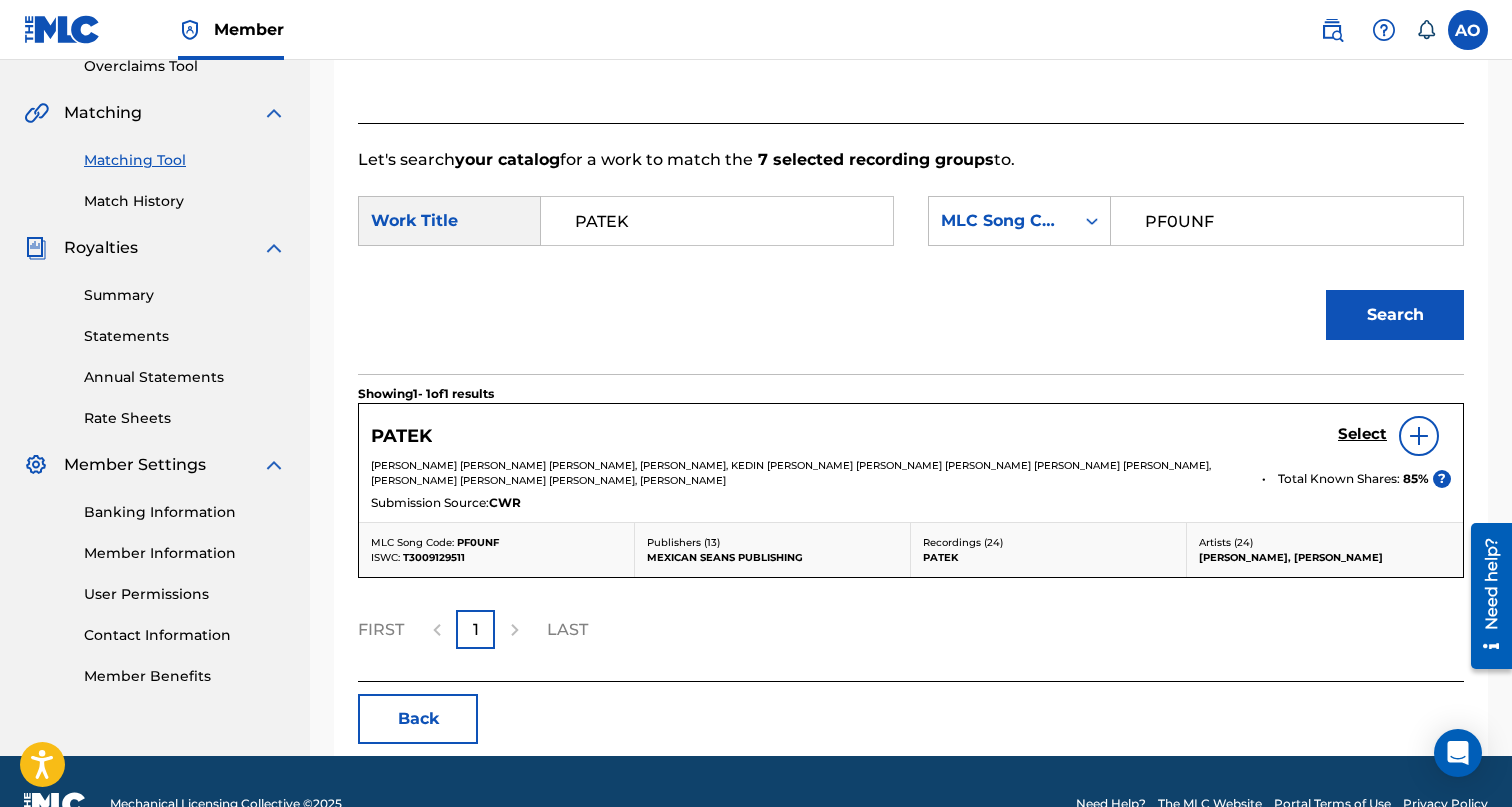 click on "Select" at bounding box center (1362, 434) 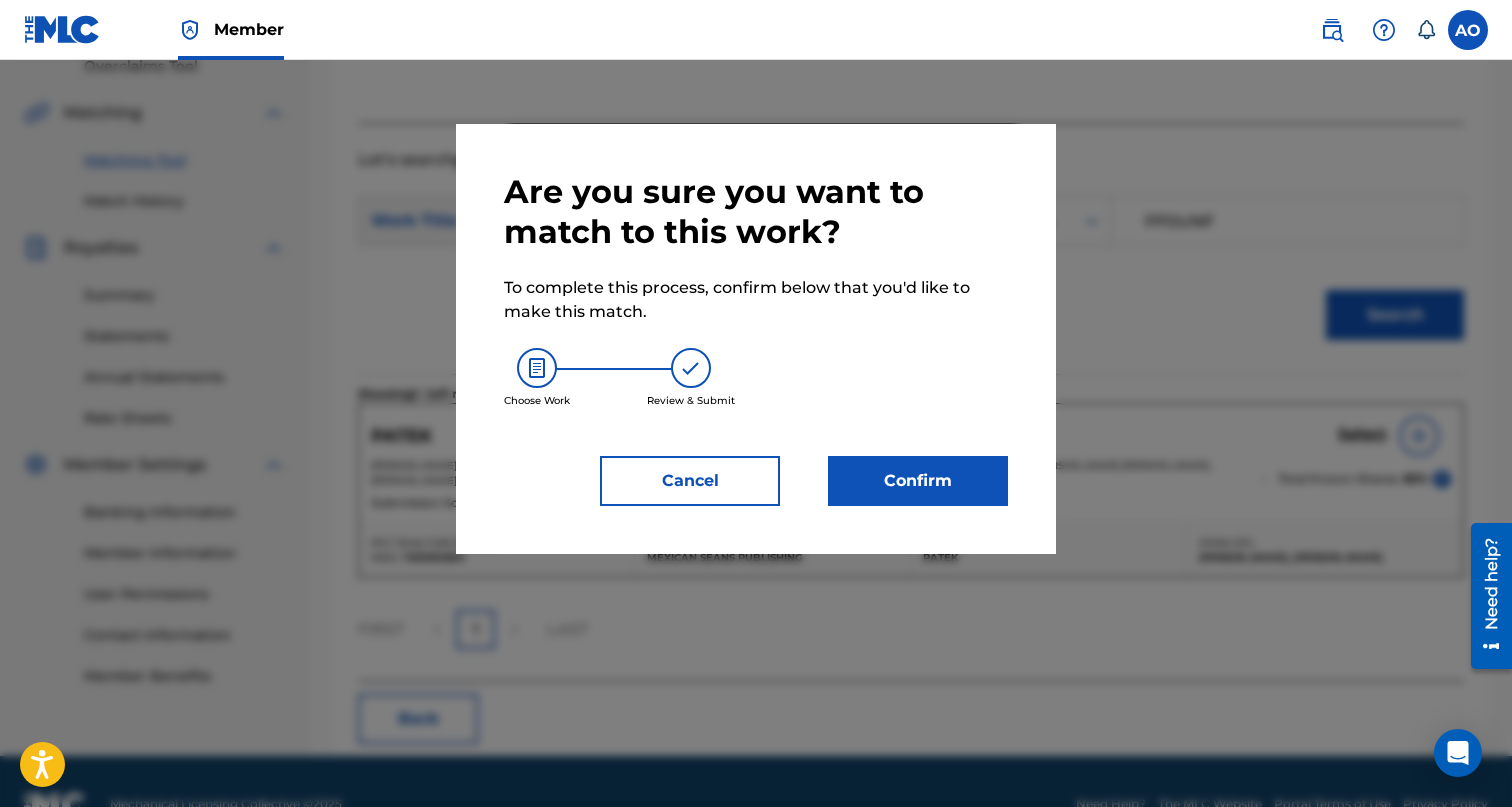 click on "Are you sure you want to match to this work? To complete this process, confirm below that you'd like to make this match. Choose Work Review & Submit Cancel Confirm" at bounding box center [756, 339] 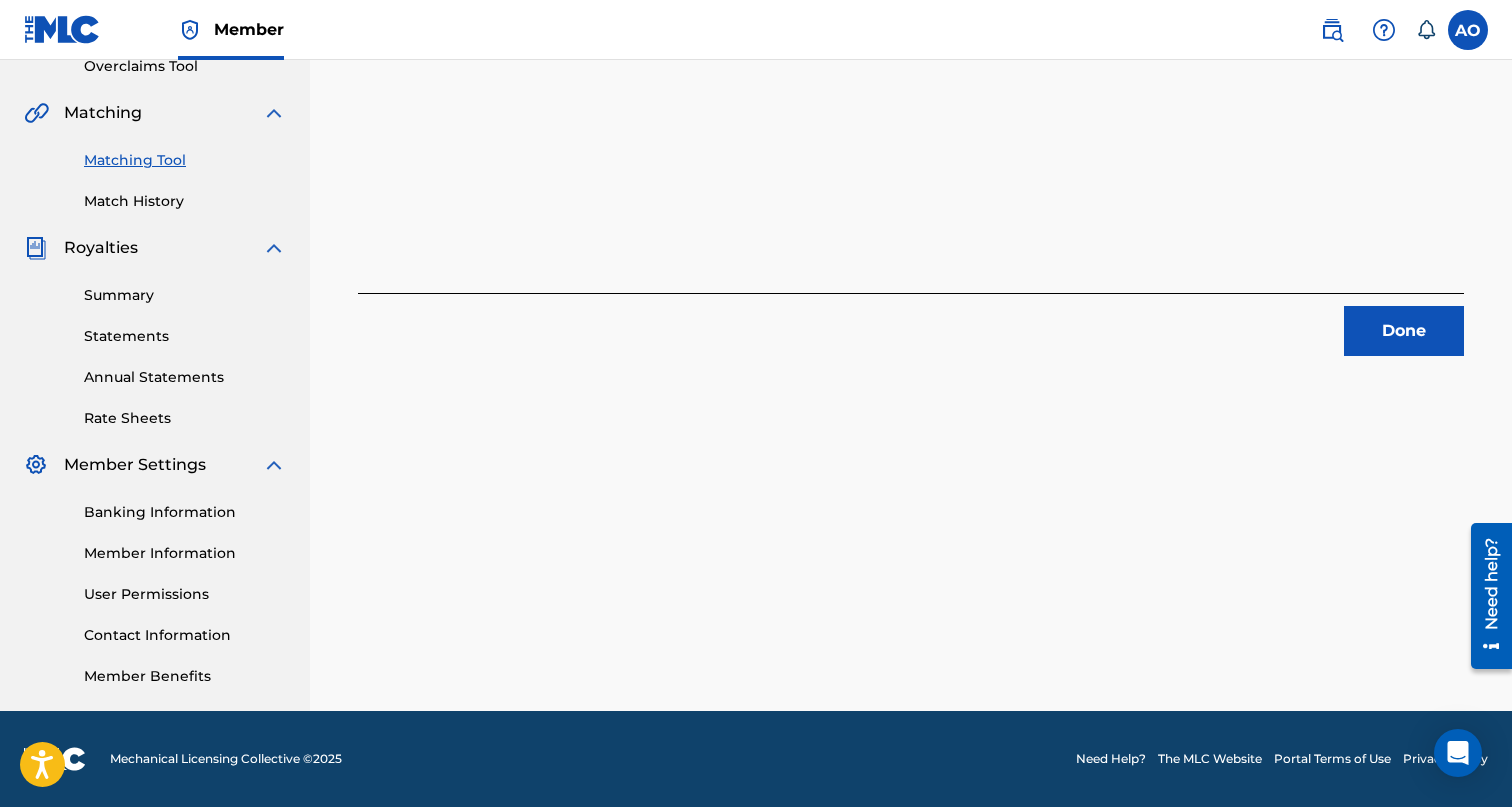 click on "7  Recording Groups   are pending usage match to the work  PATEK . Congratulations! You've matched recordings to your work. This match is now under review by our team. You can check its status by visiting the Match History tab in your Portal account navigation bar. Done" at bounding box center (911, 194) 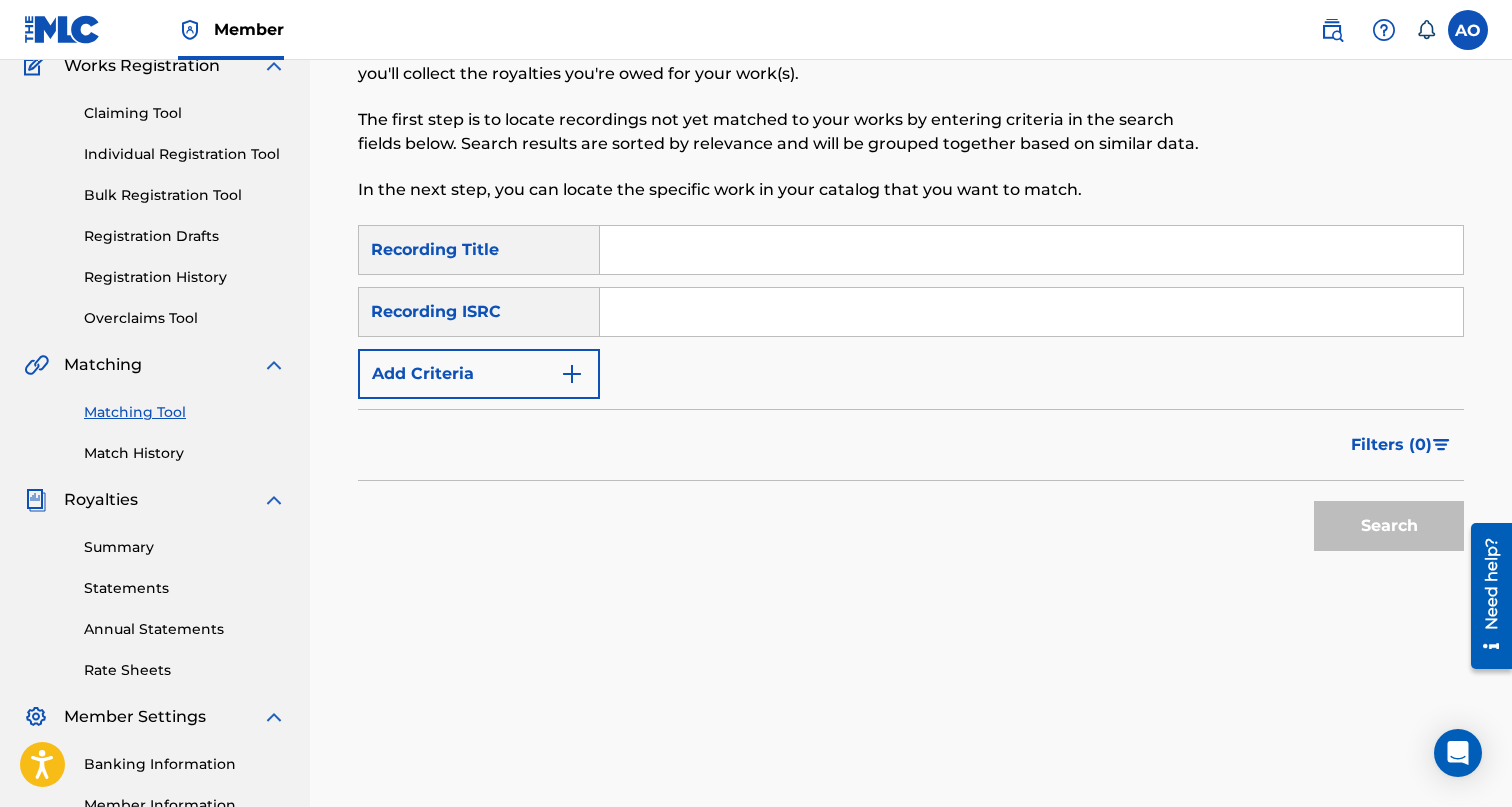 scroll, scrollTop: 173, scrollLeft: 0, axis: vertical 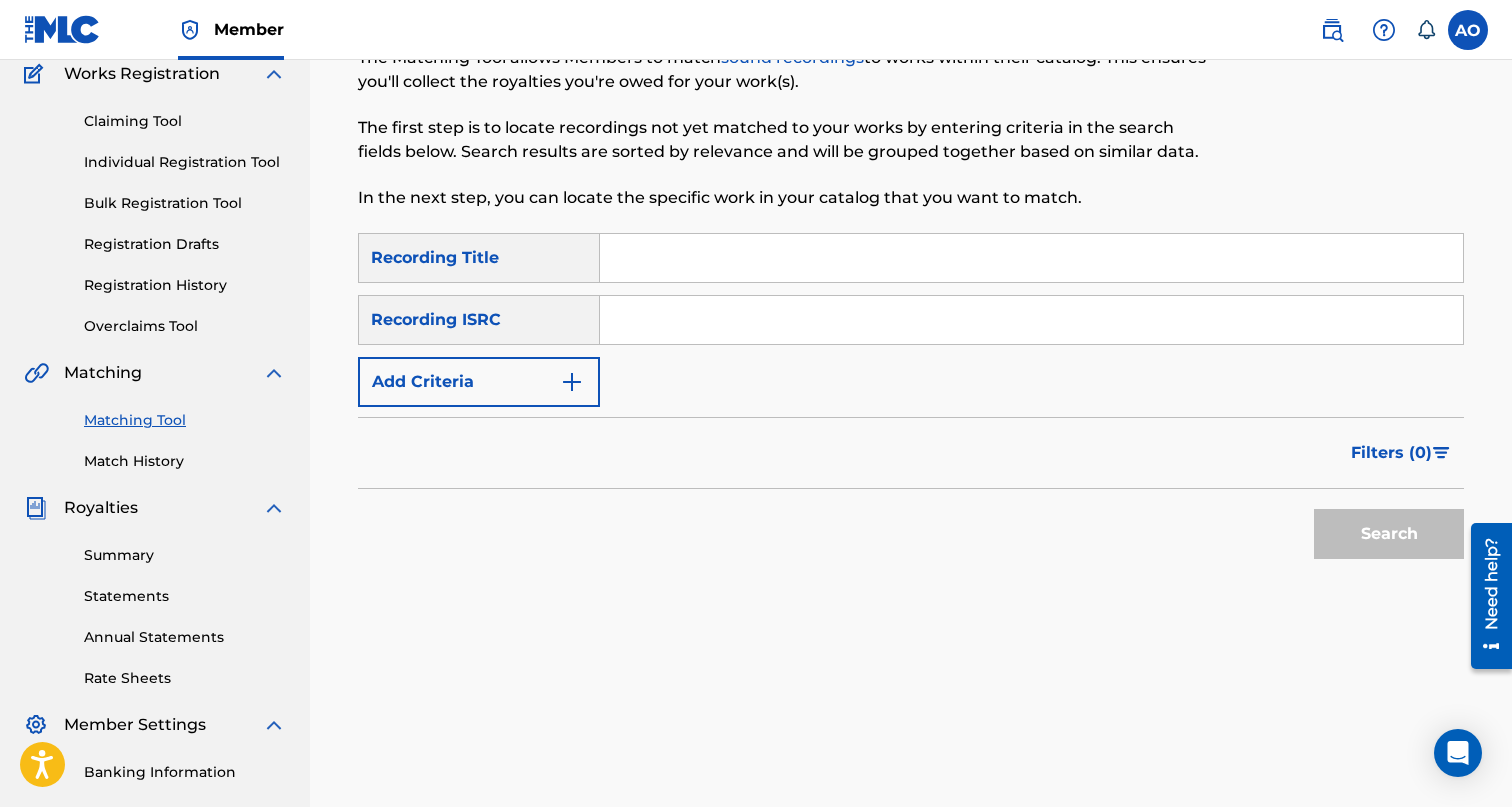 click at bounding box center (1031, 258) 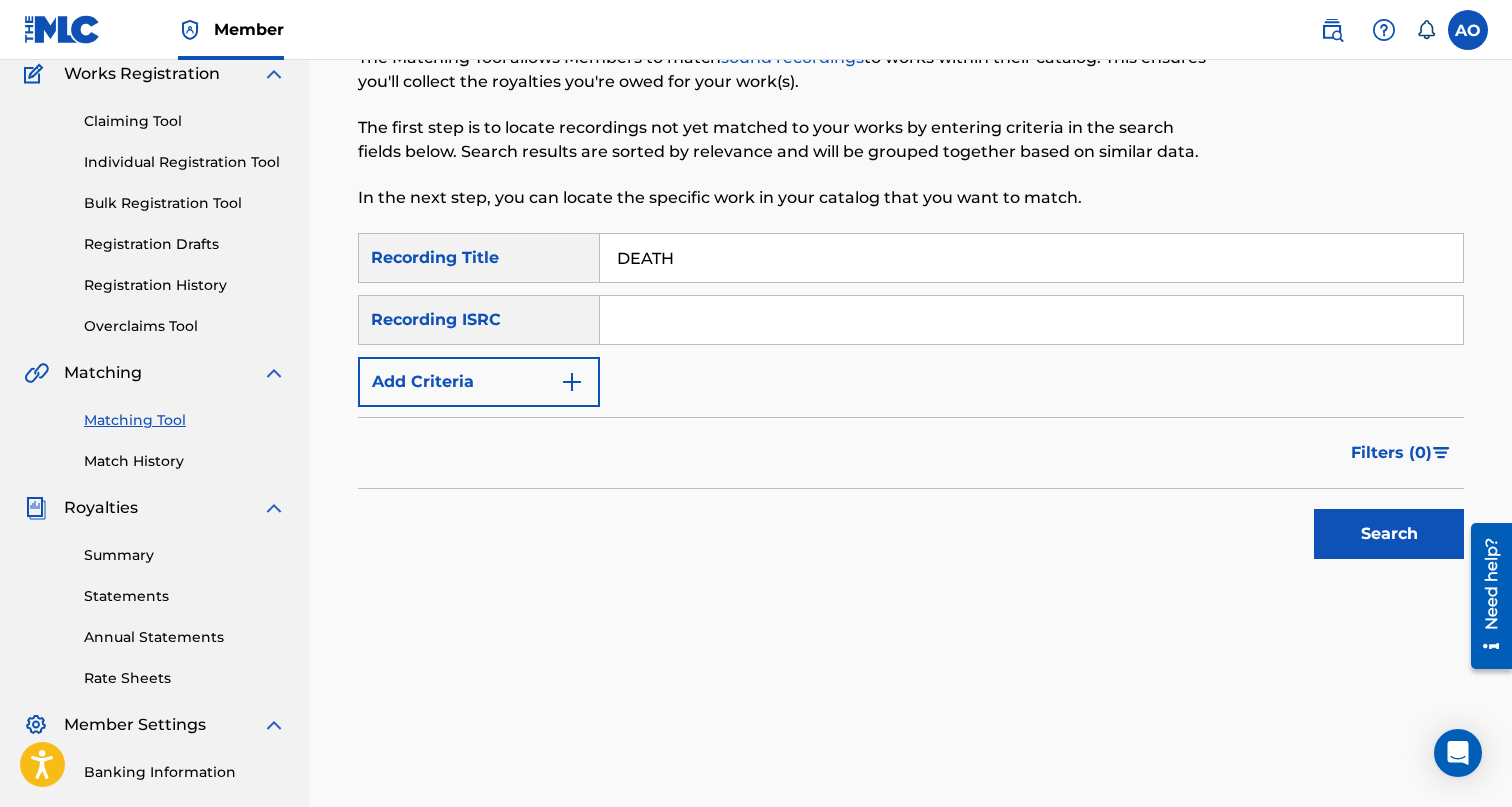 type on "DEATH" 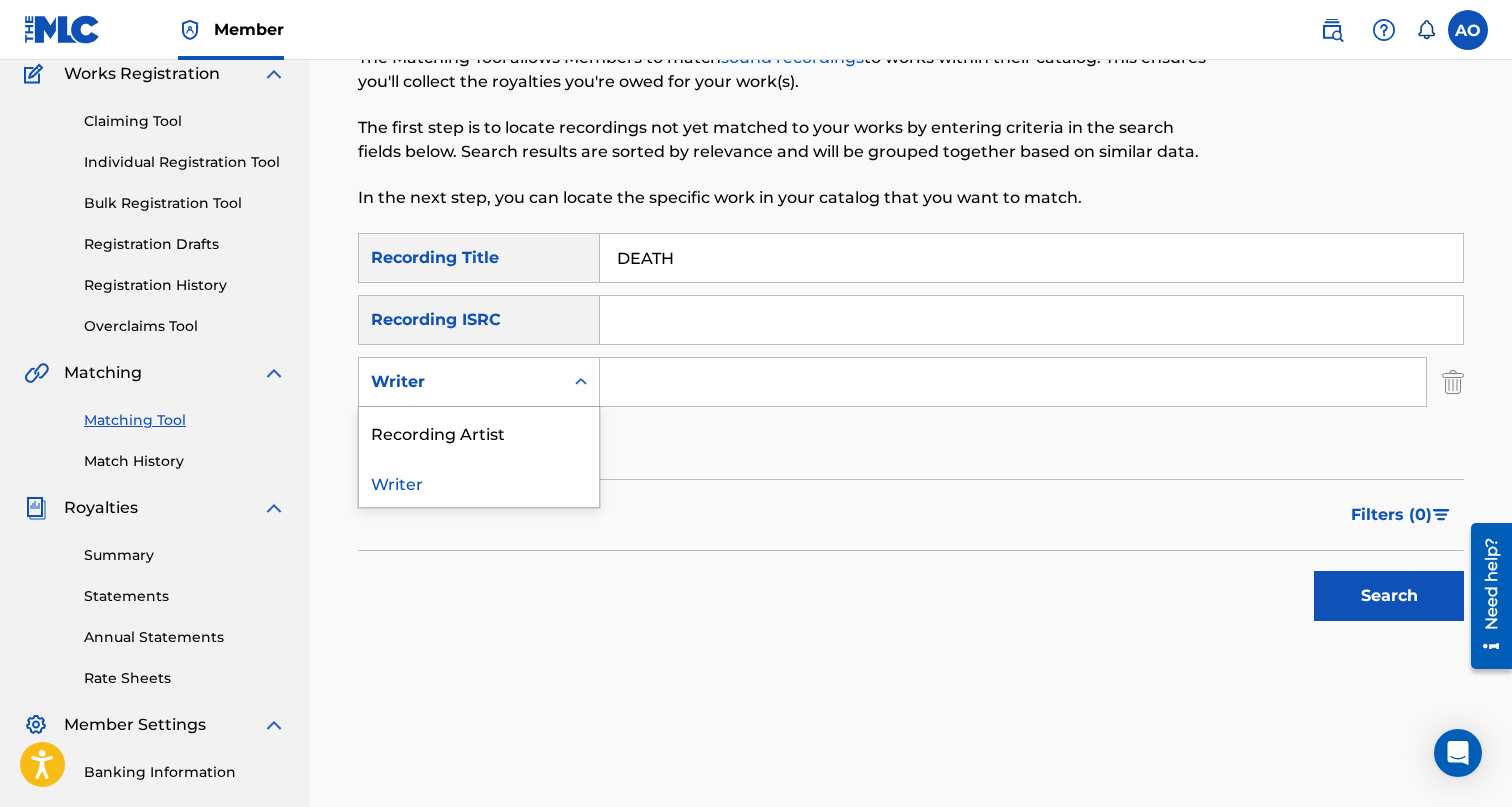 click on "Writer" at bounding box center [461, 382] 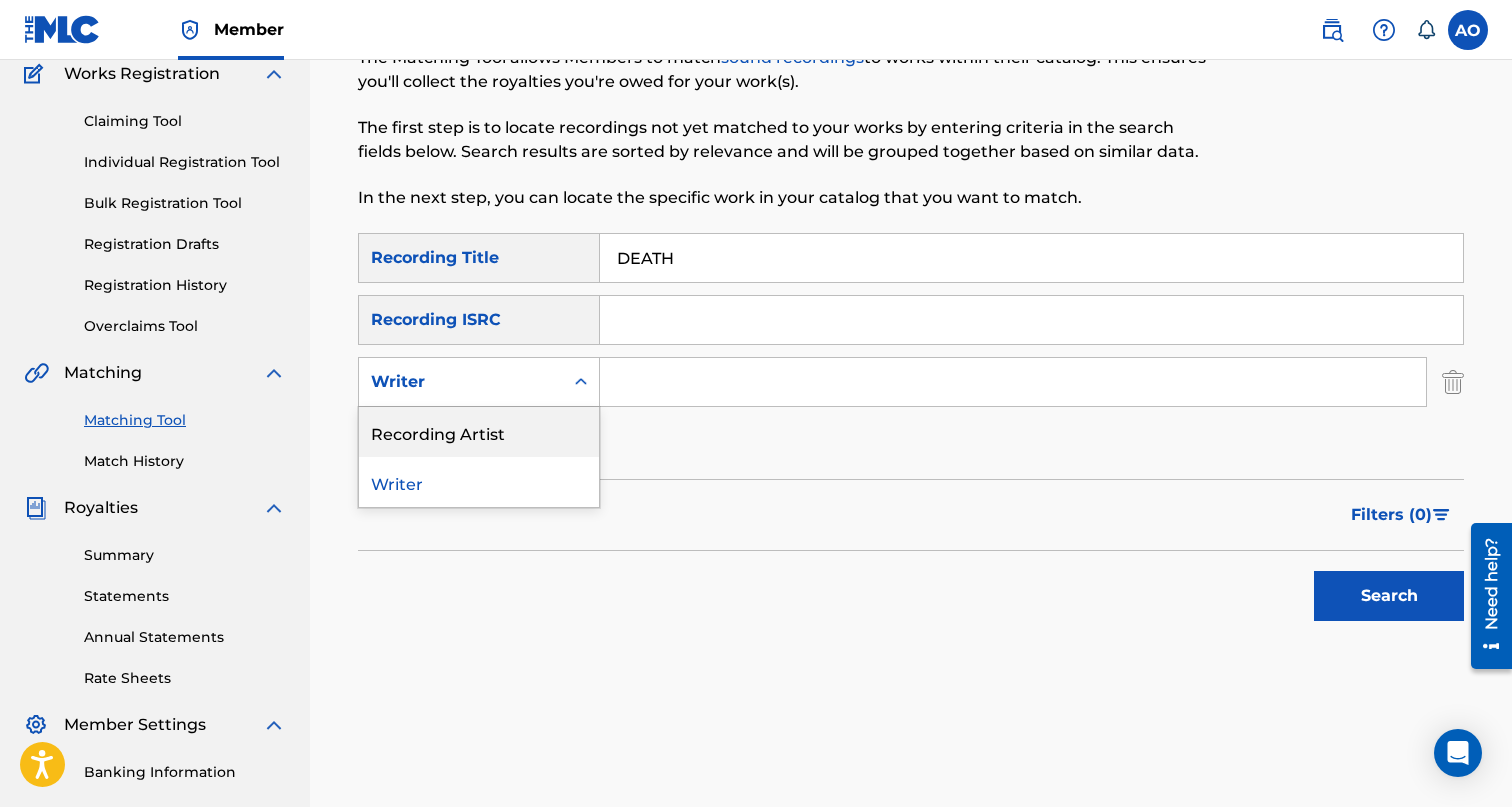 click on "Recording Artist" at bounding box center (479, 432) 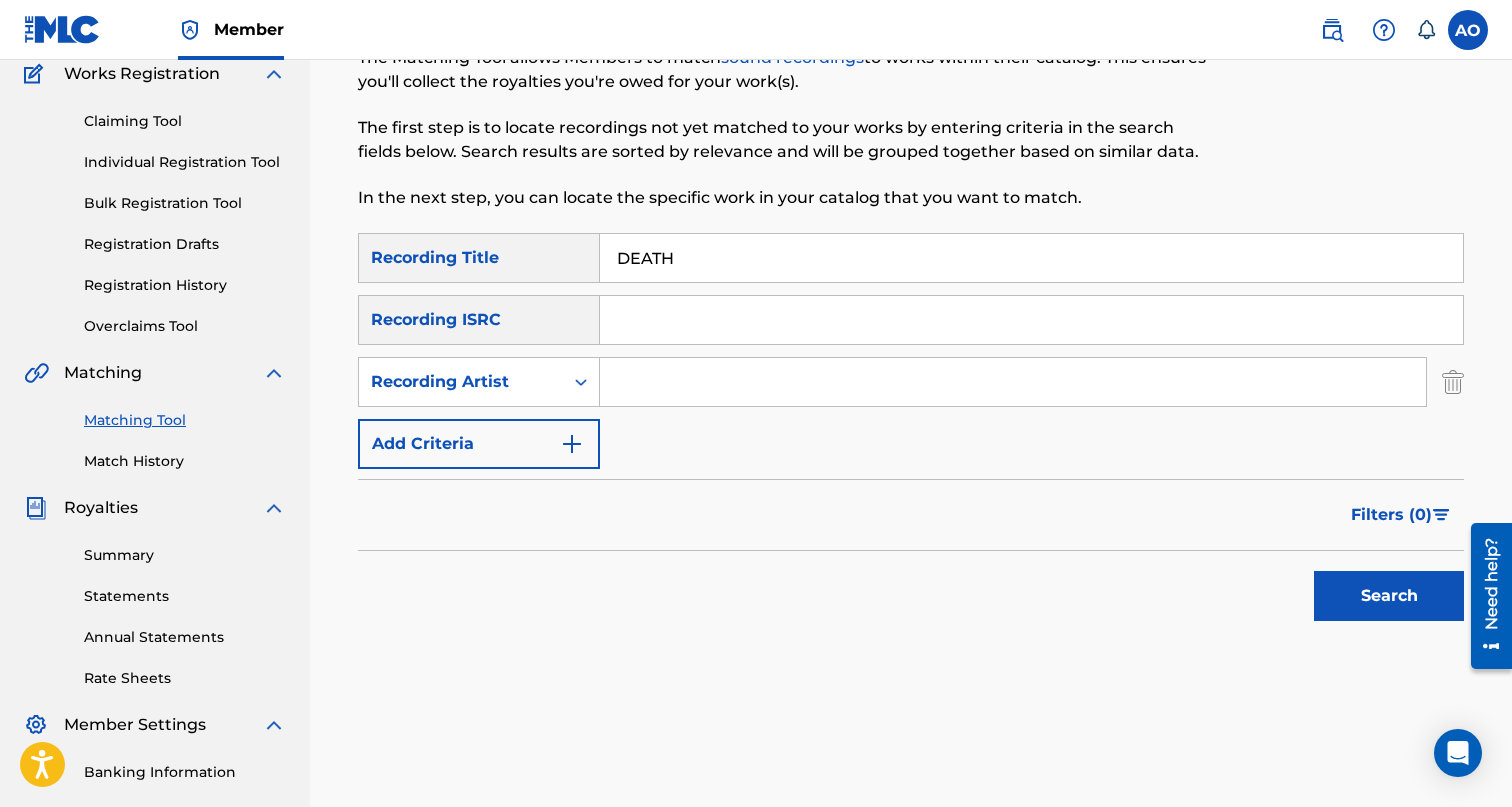 click at bounding box center (1013, 382) 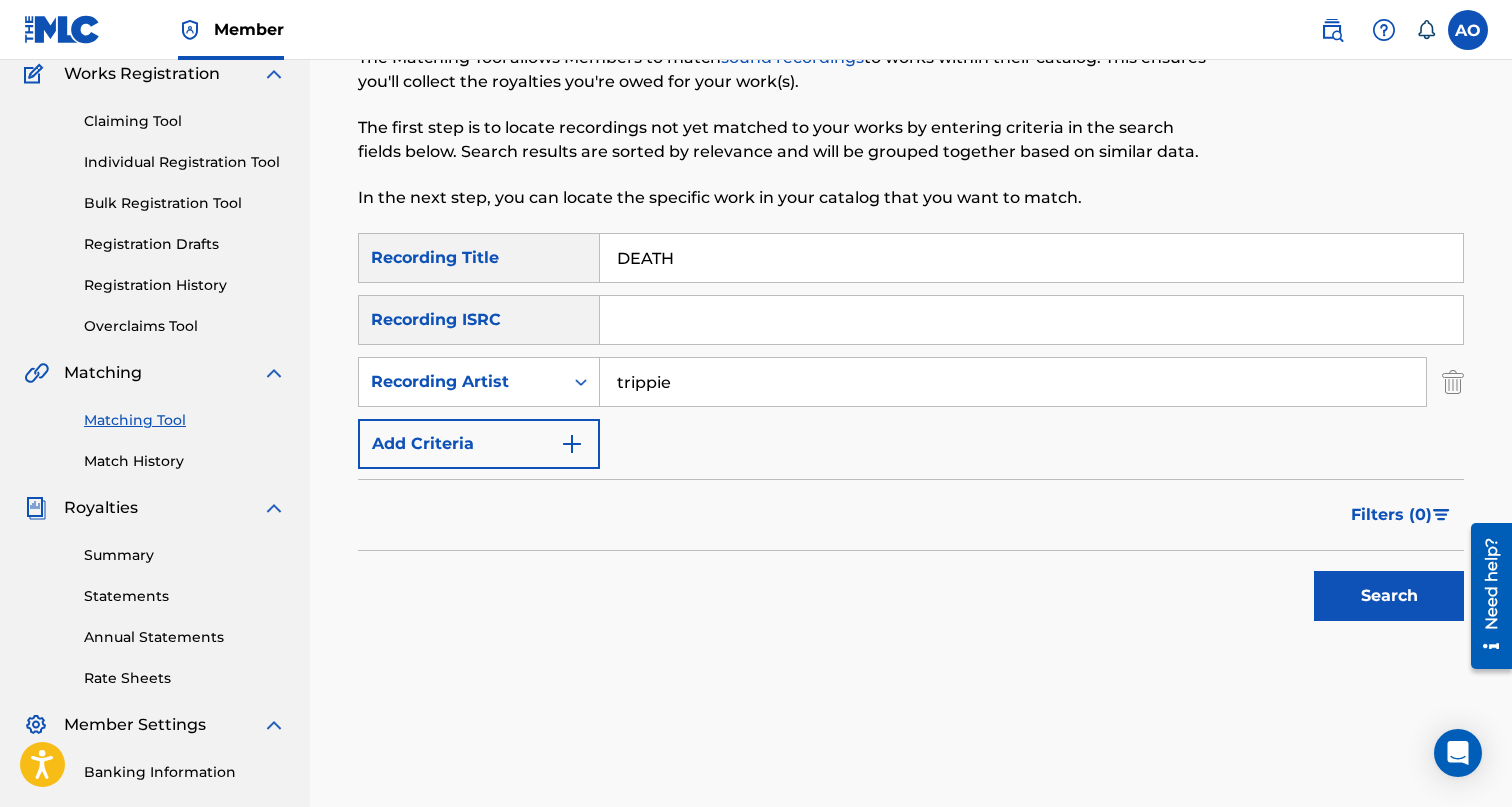 type on "trippie" 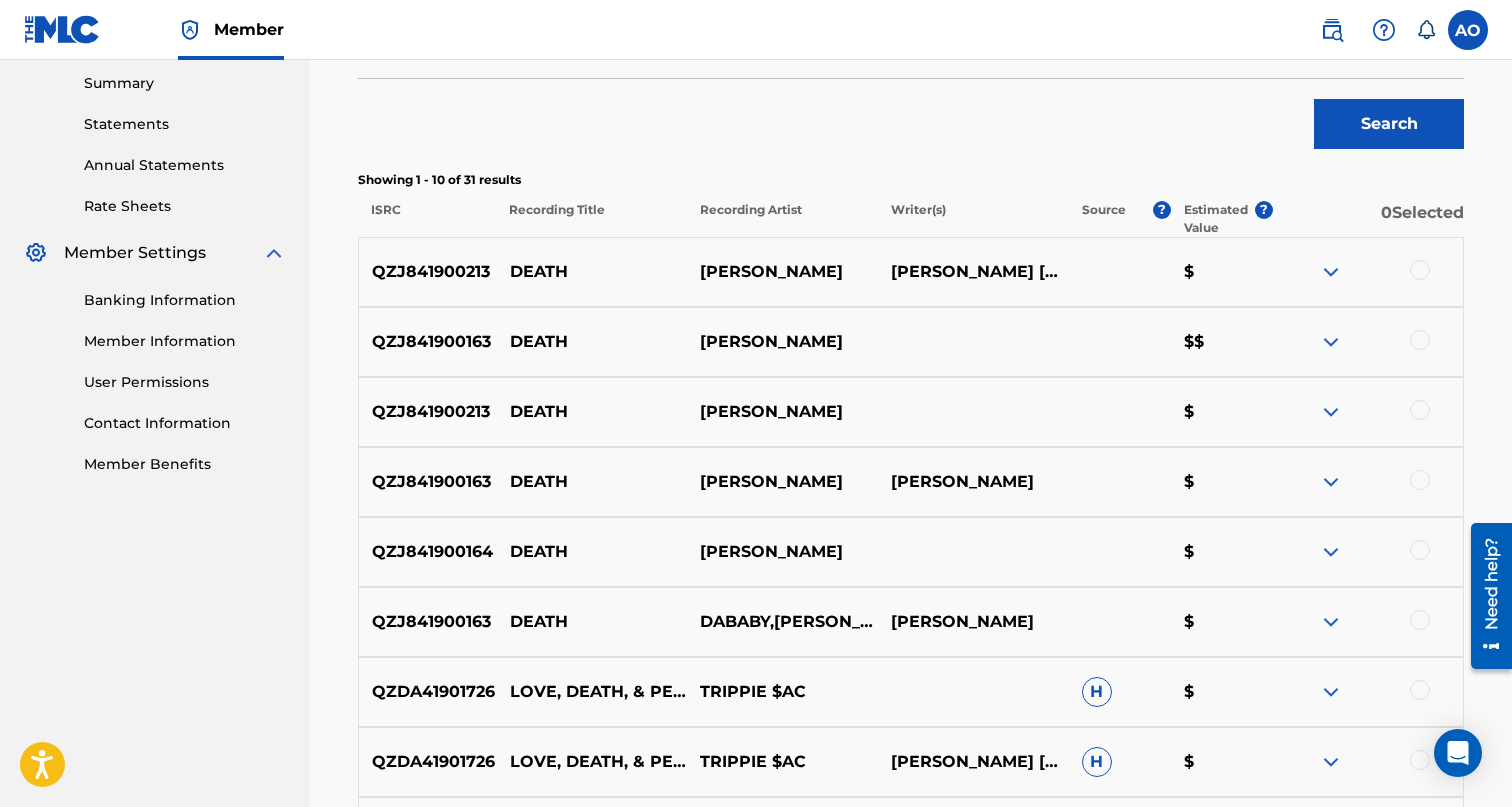 scroll, scrollTop: 640, scrollLeft: 0, axis: vertical 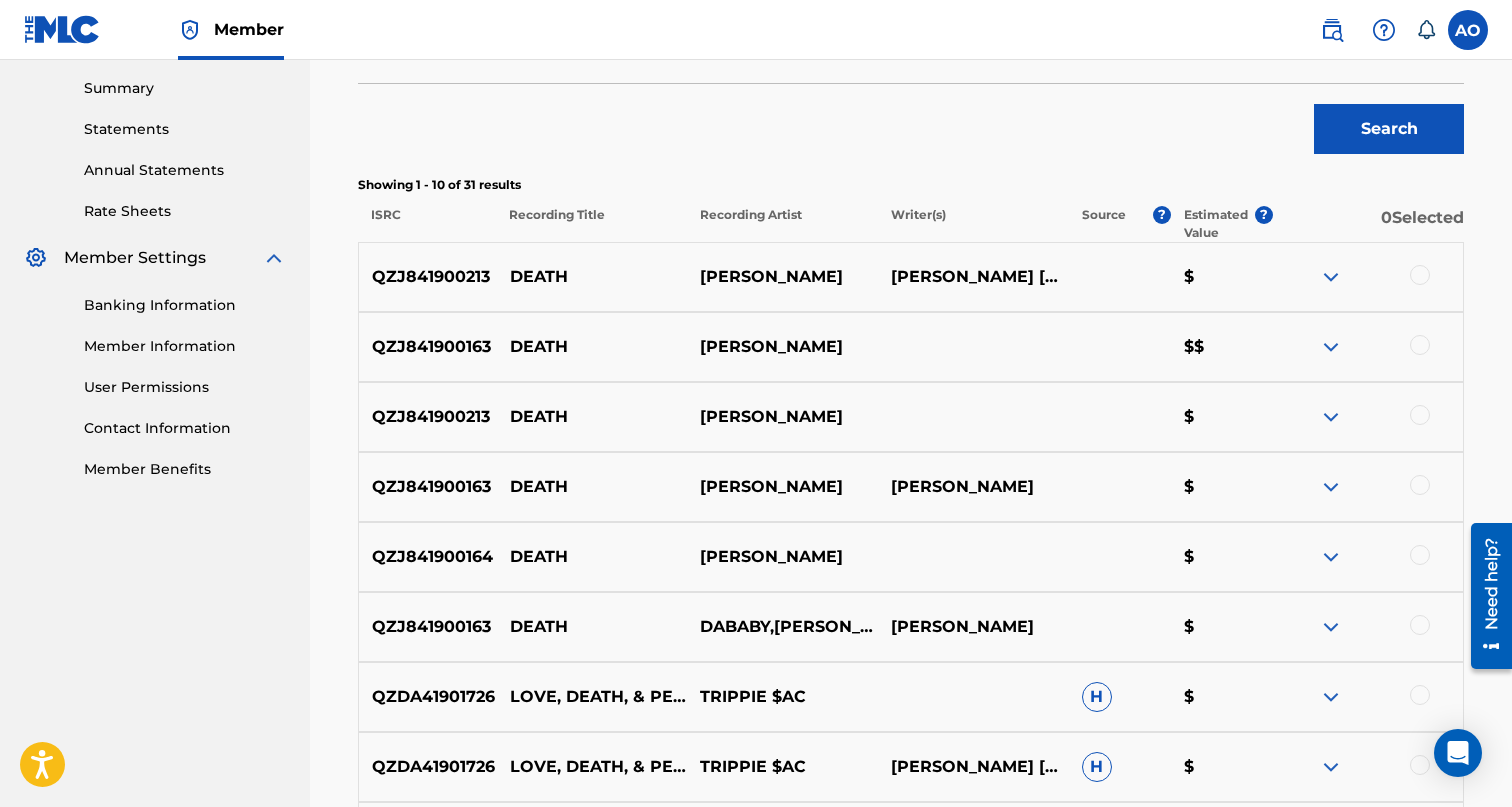click at bounding box center [1420, 625] 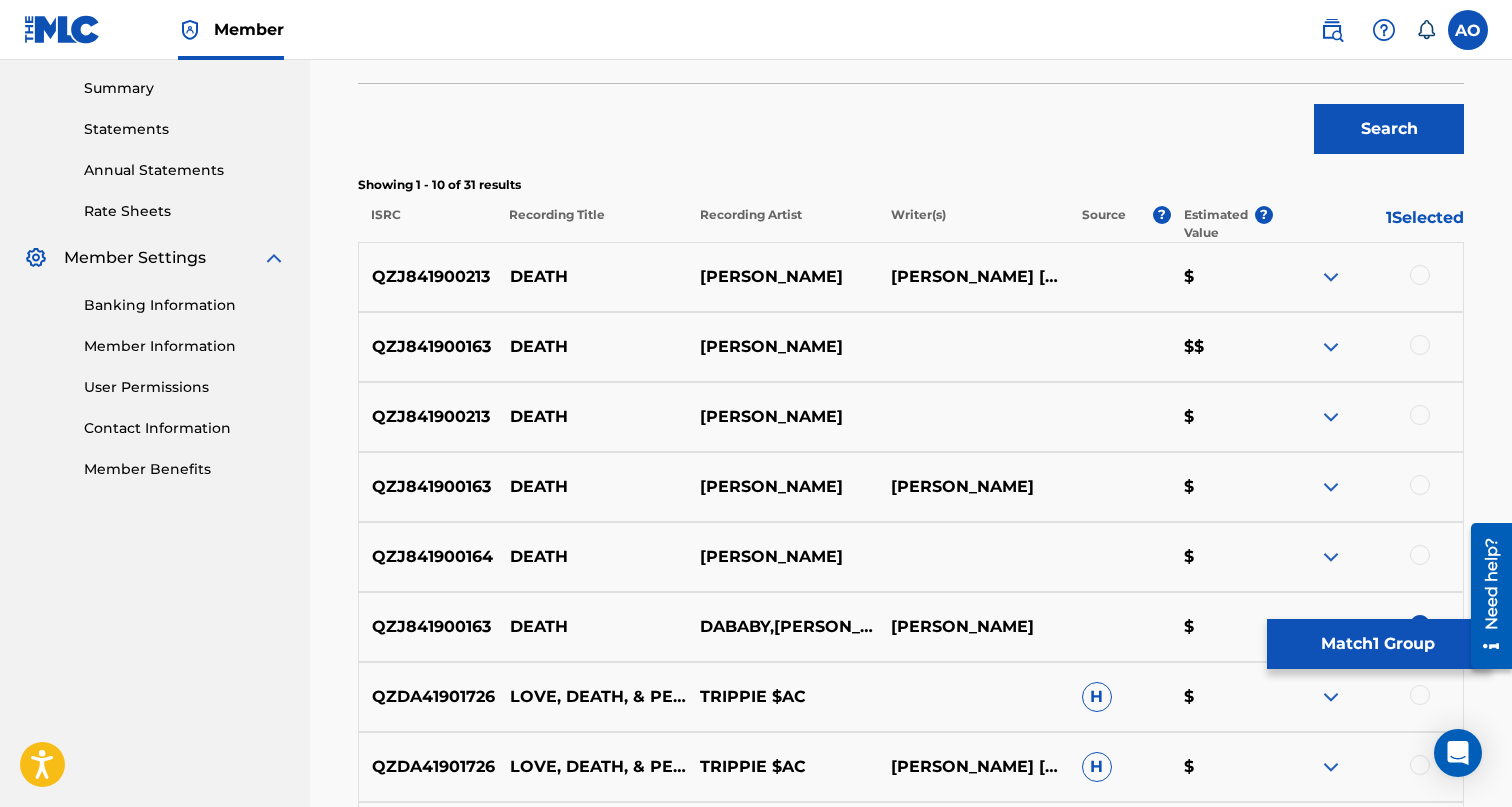 click at bounding box center [1420, 555] 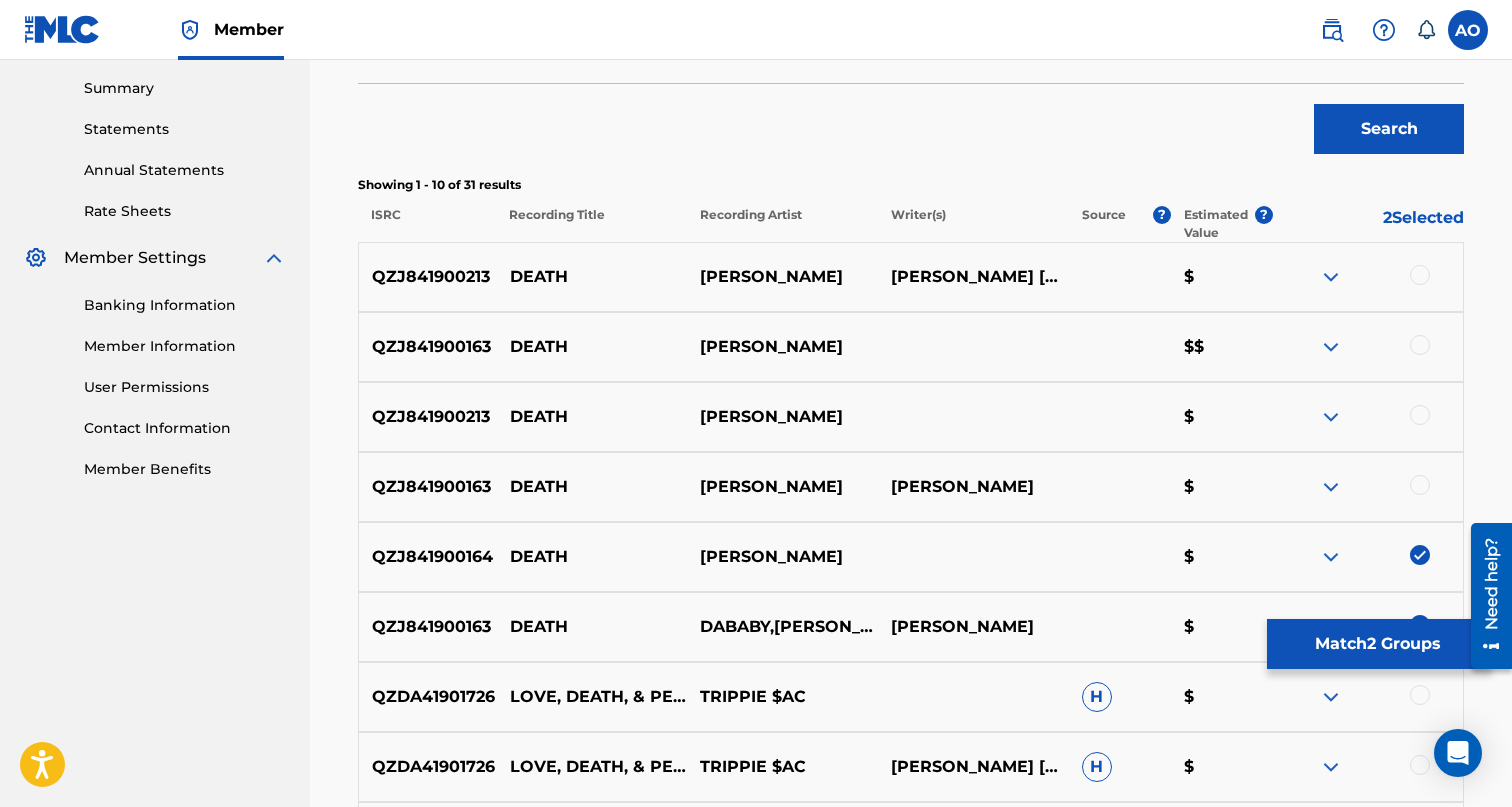 click at bounding box center (1420, 485) 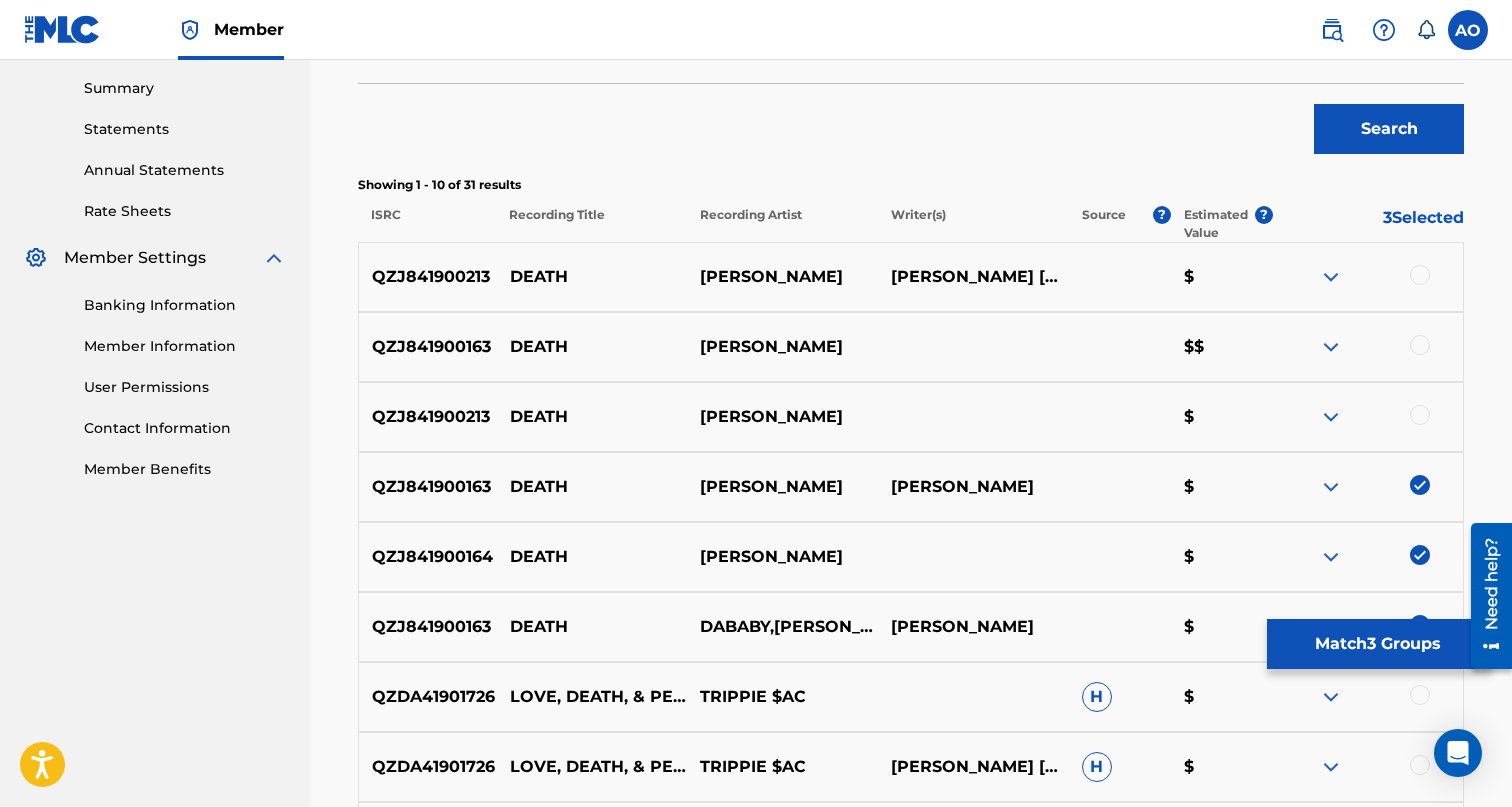 click at bounding box center (1420, 415) 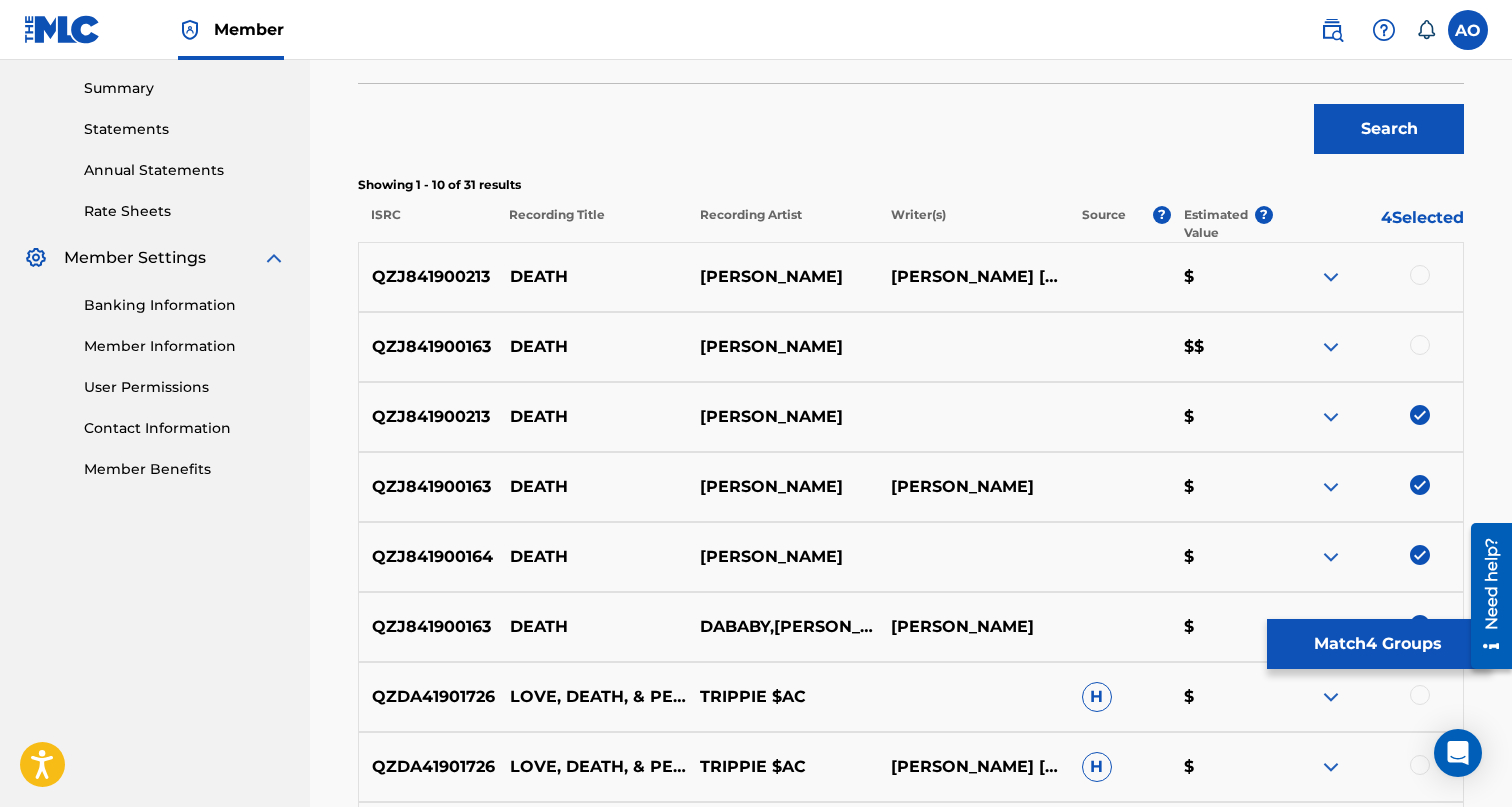 click at bounding box center (1420, 345) 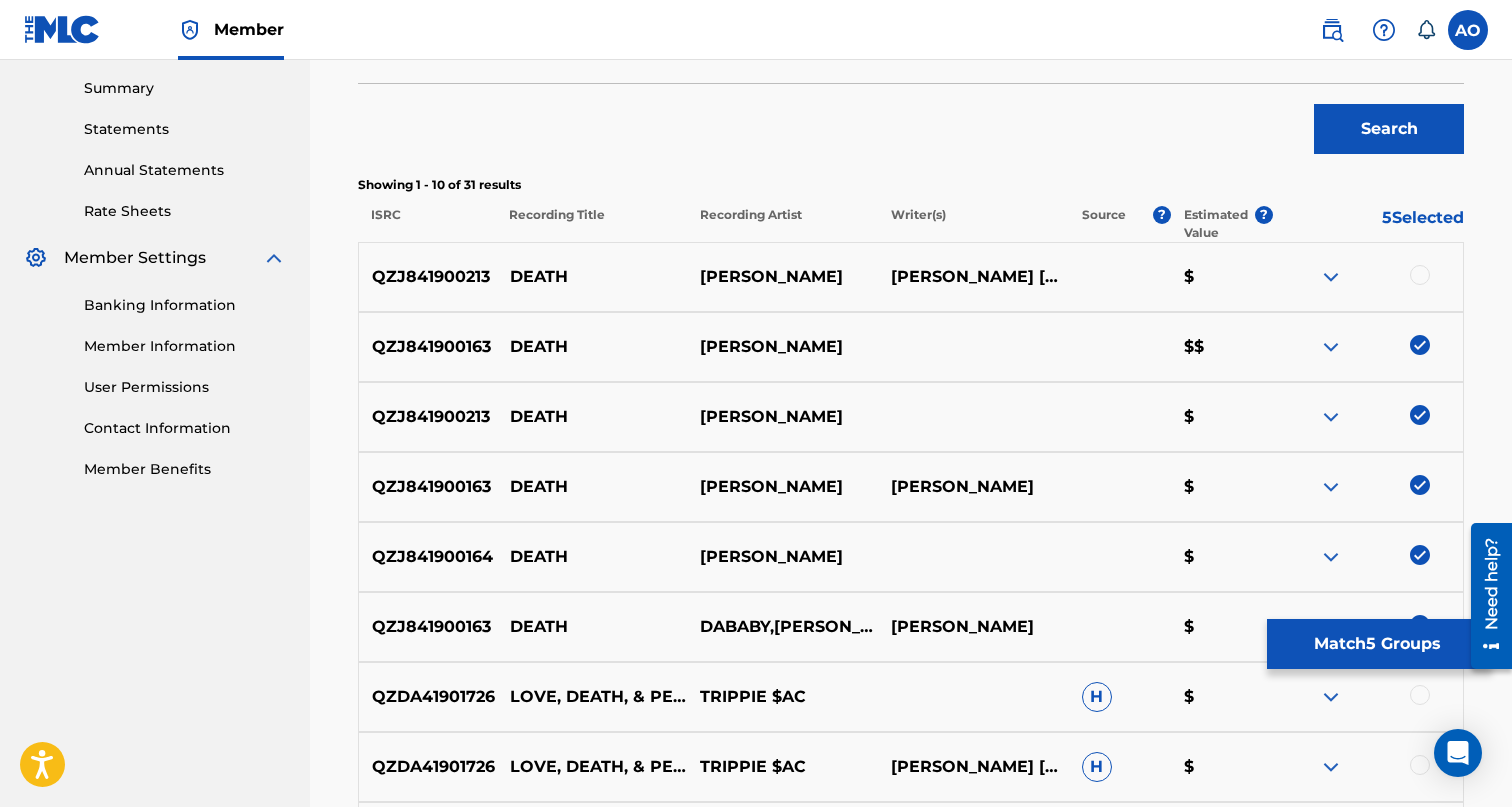 click at bounding box center [1420, 275] 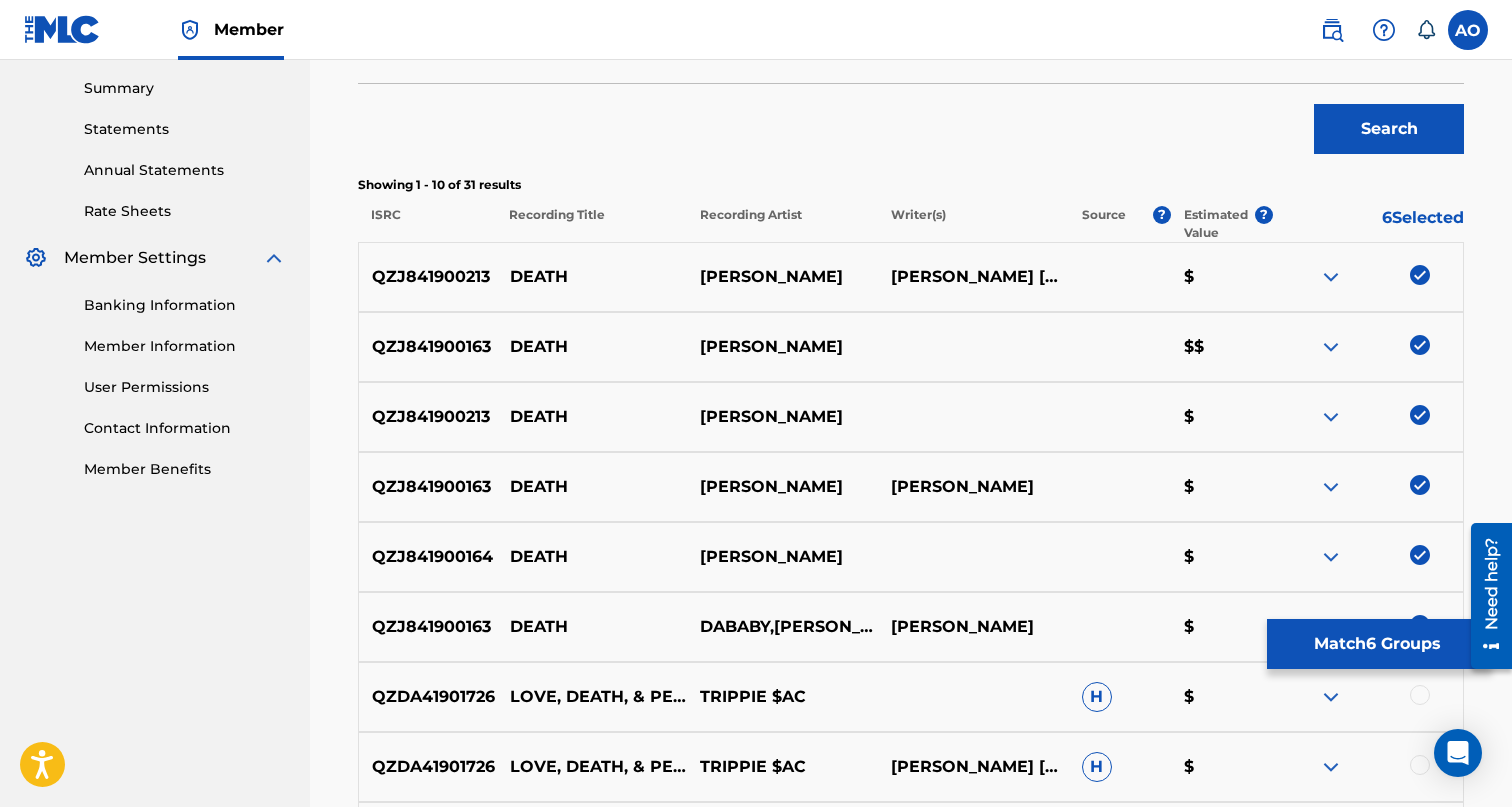 click on "Match  6 Groups" at bounding box center [1377, 644] 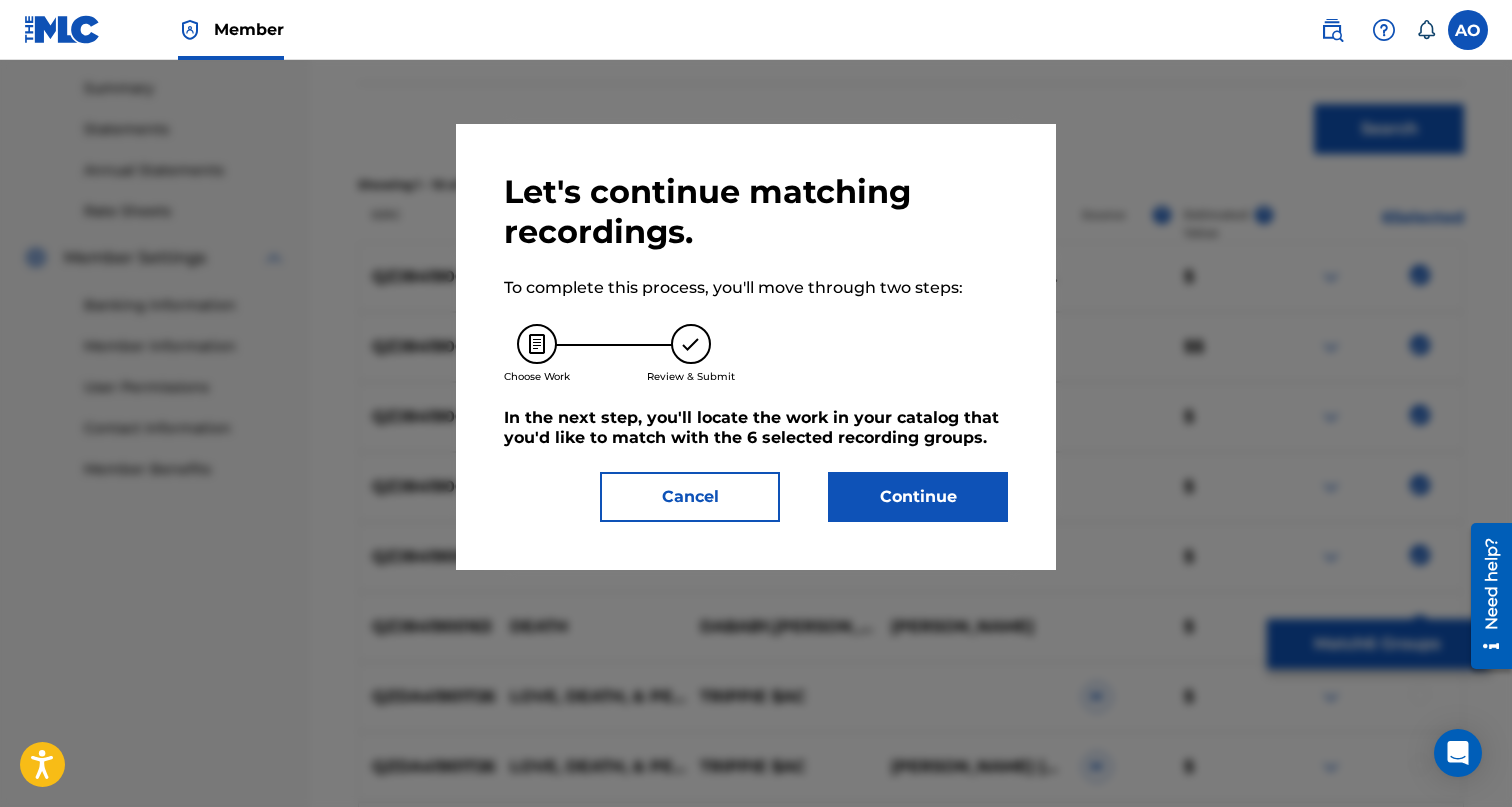 click on "Let's continue matching recordings. To complete this process, you'll move through two steps: Choose Work Review & Submit In the next step, you'll locate the work in your catalog that you'd like to match with the   6 selected recording groups . Cancel Continue" at bounding box center [756, 347] 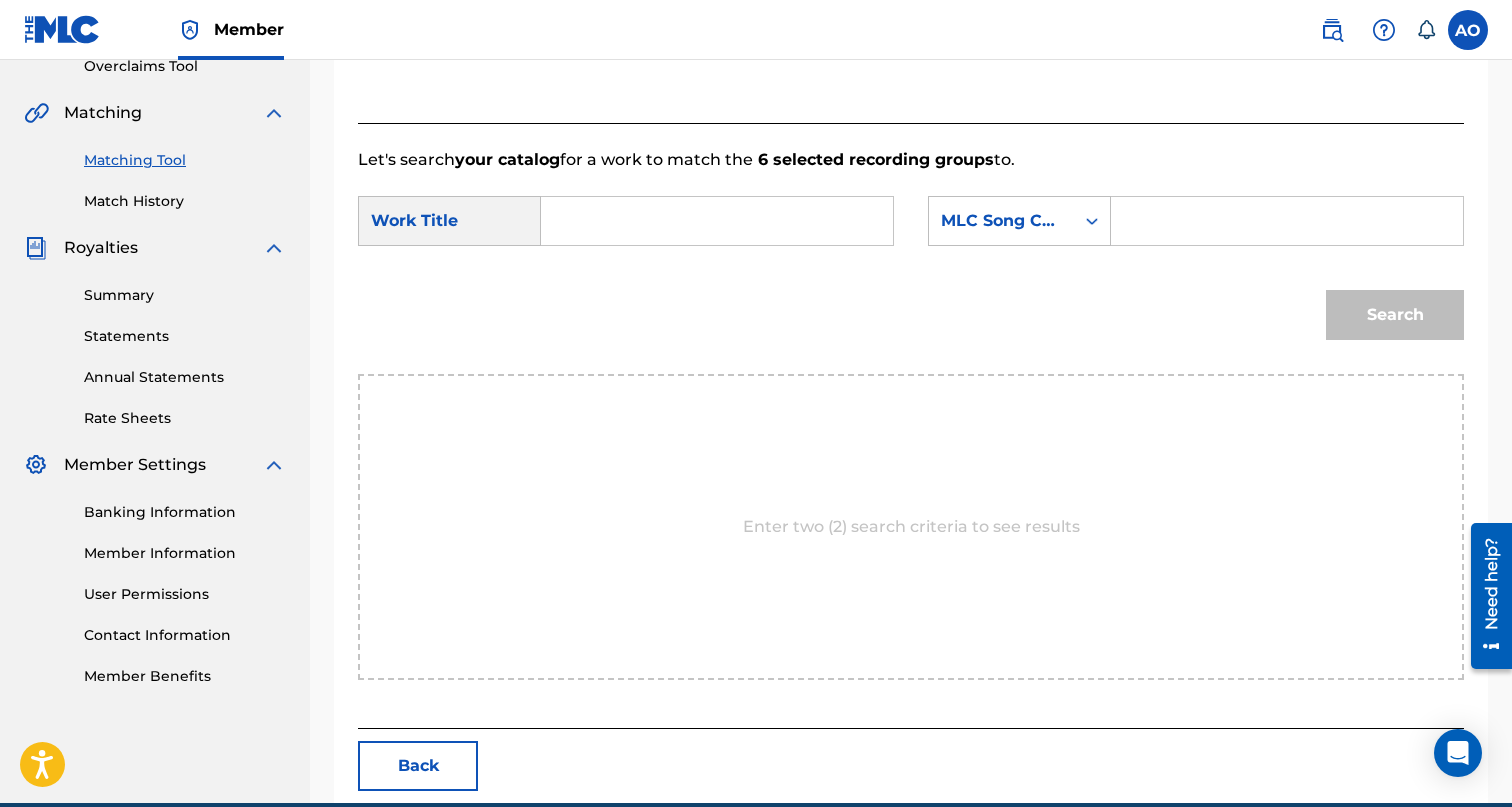 click at bounding box center (717, 221) 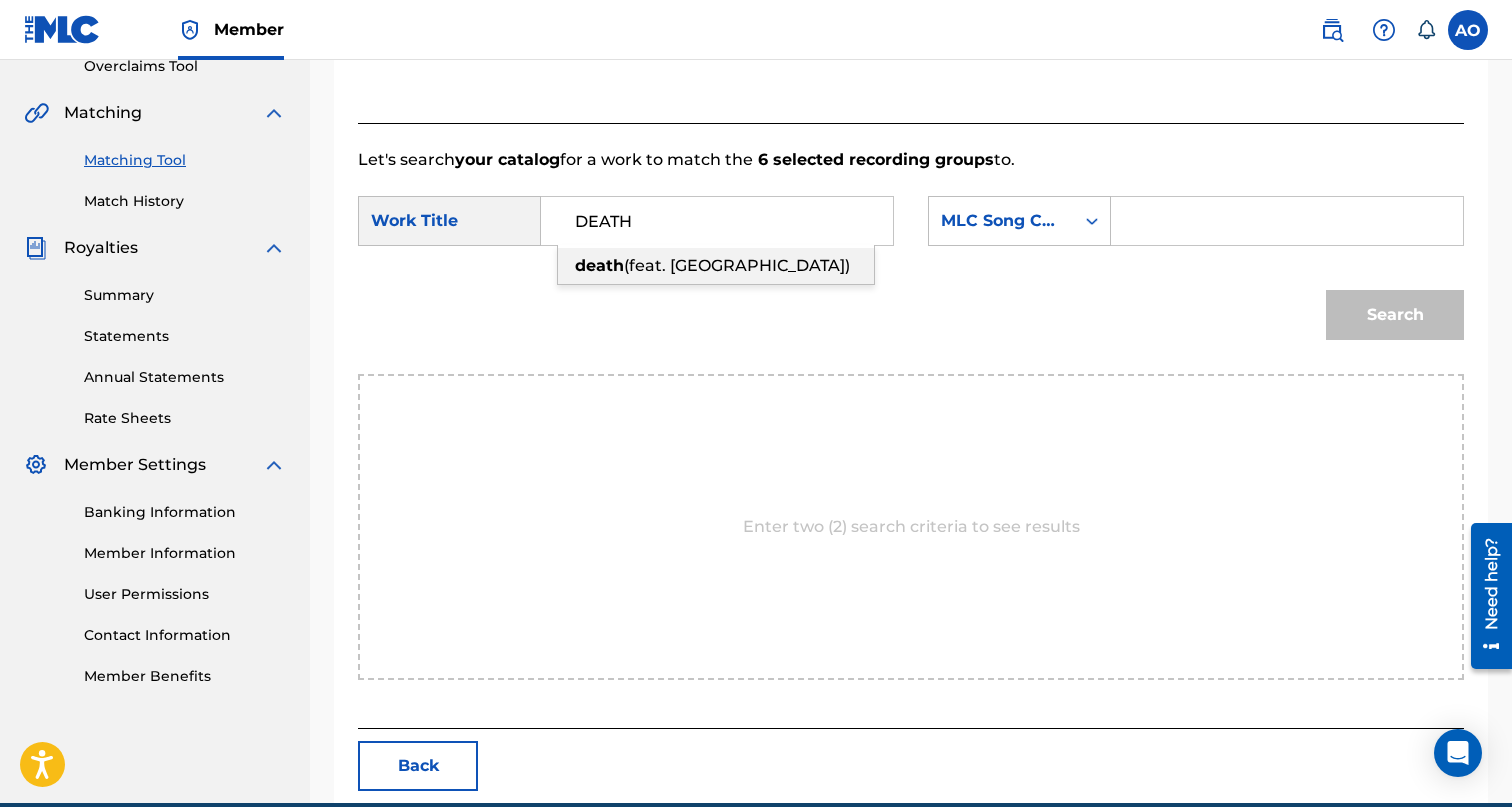 type on "DEATH" 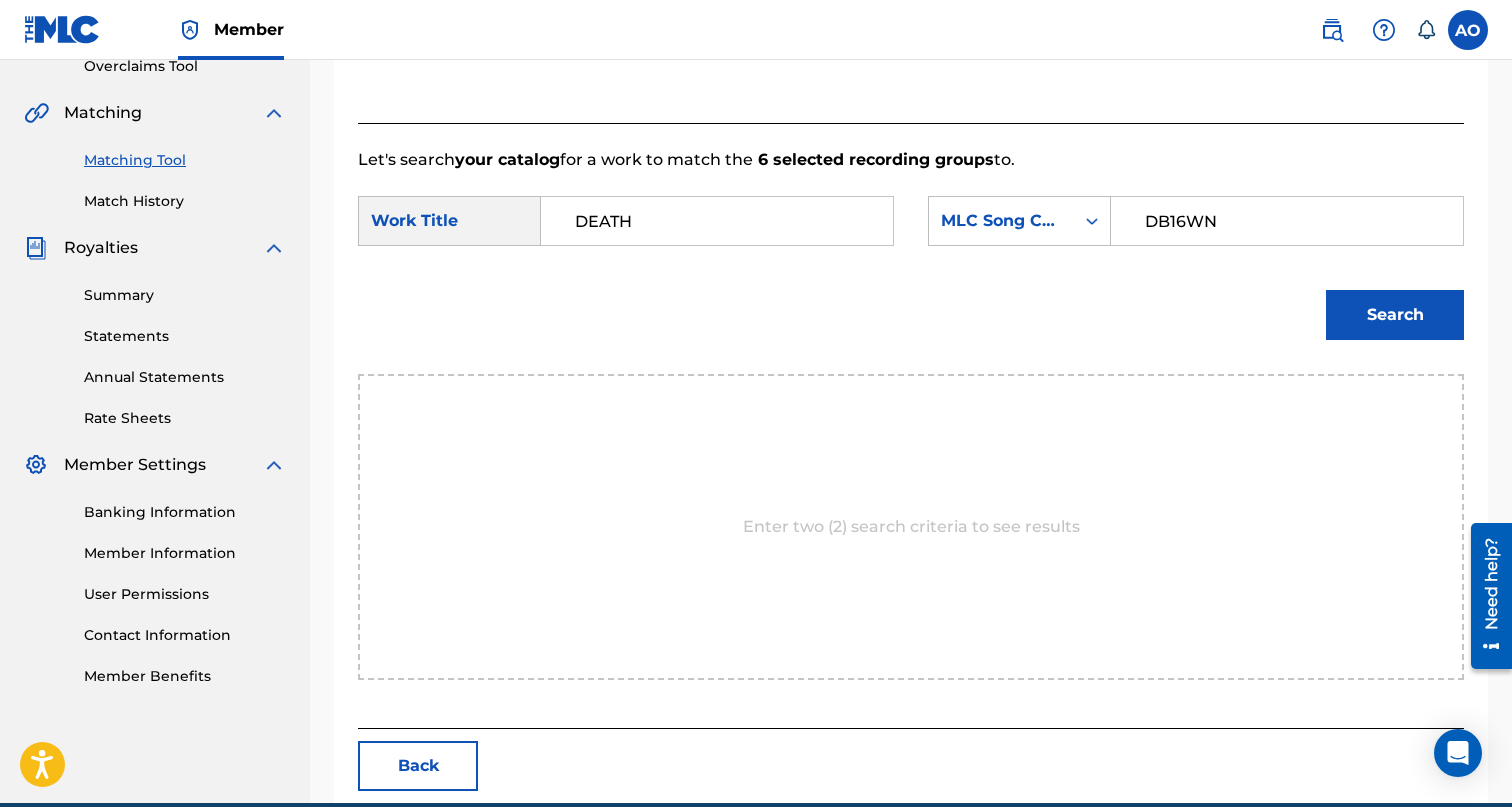 type on "DB16WN" 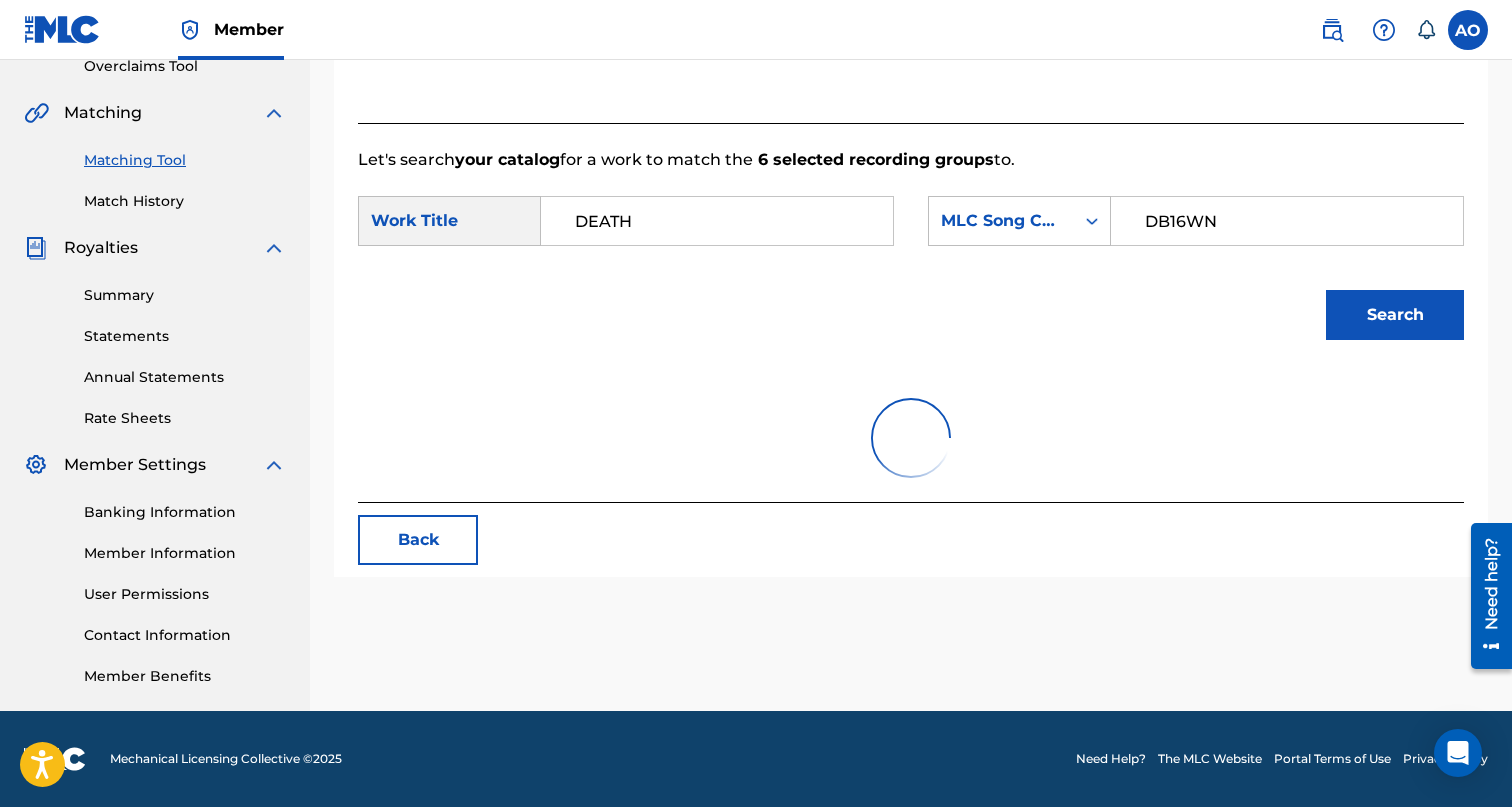 click on "Search" at bounding box center [1395, 315] 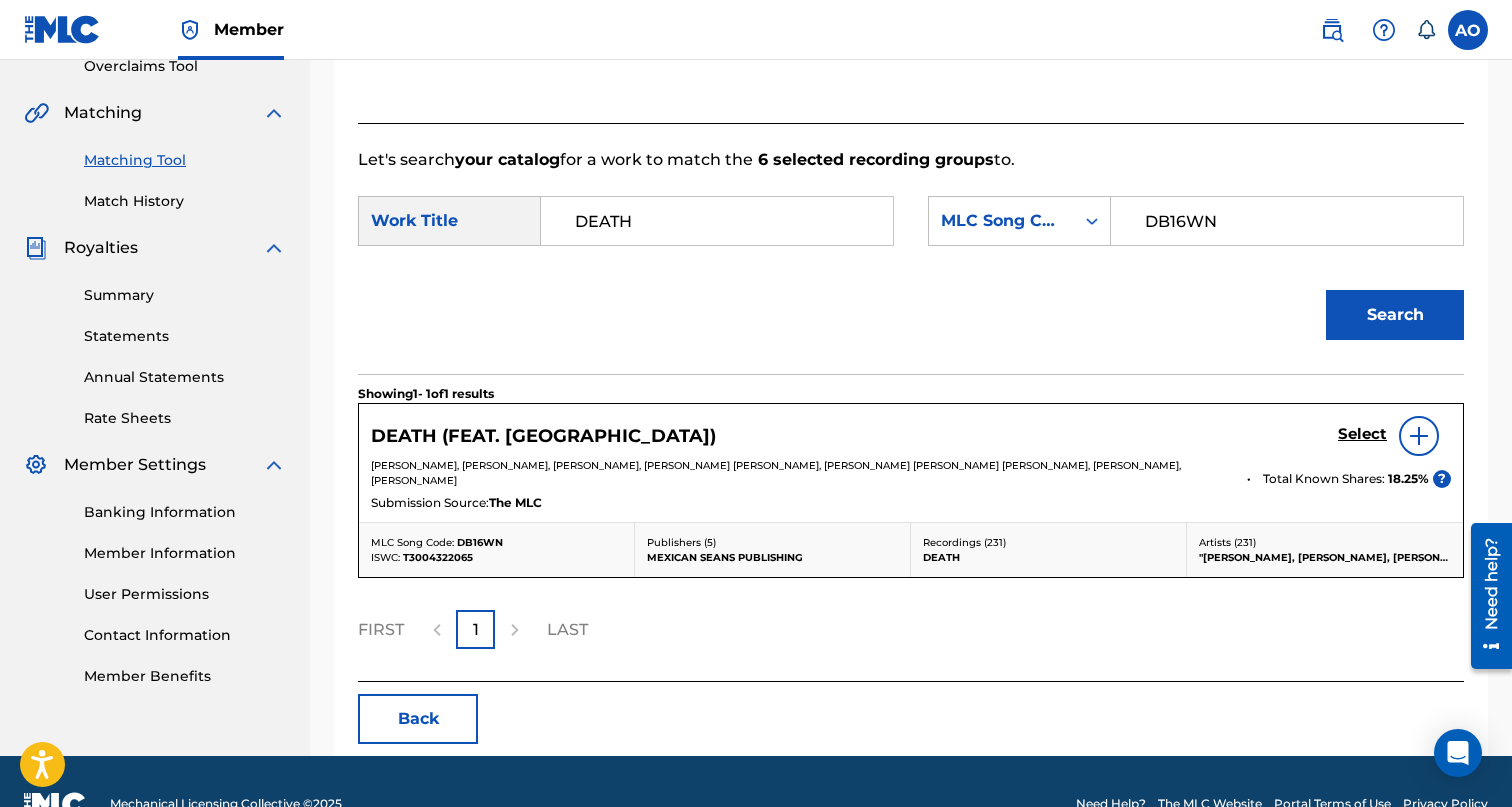 click on "Select" at bounding box center [1362, 436] 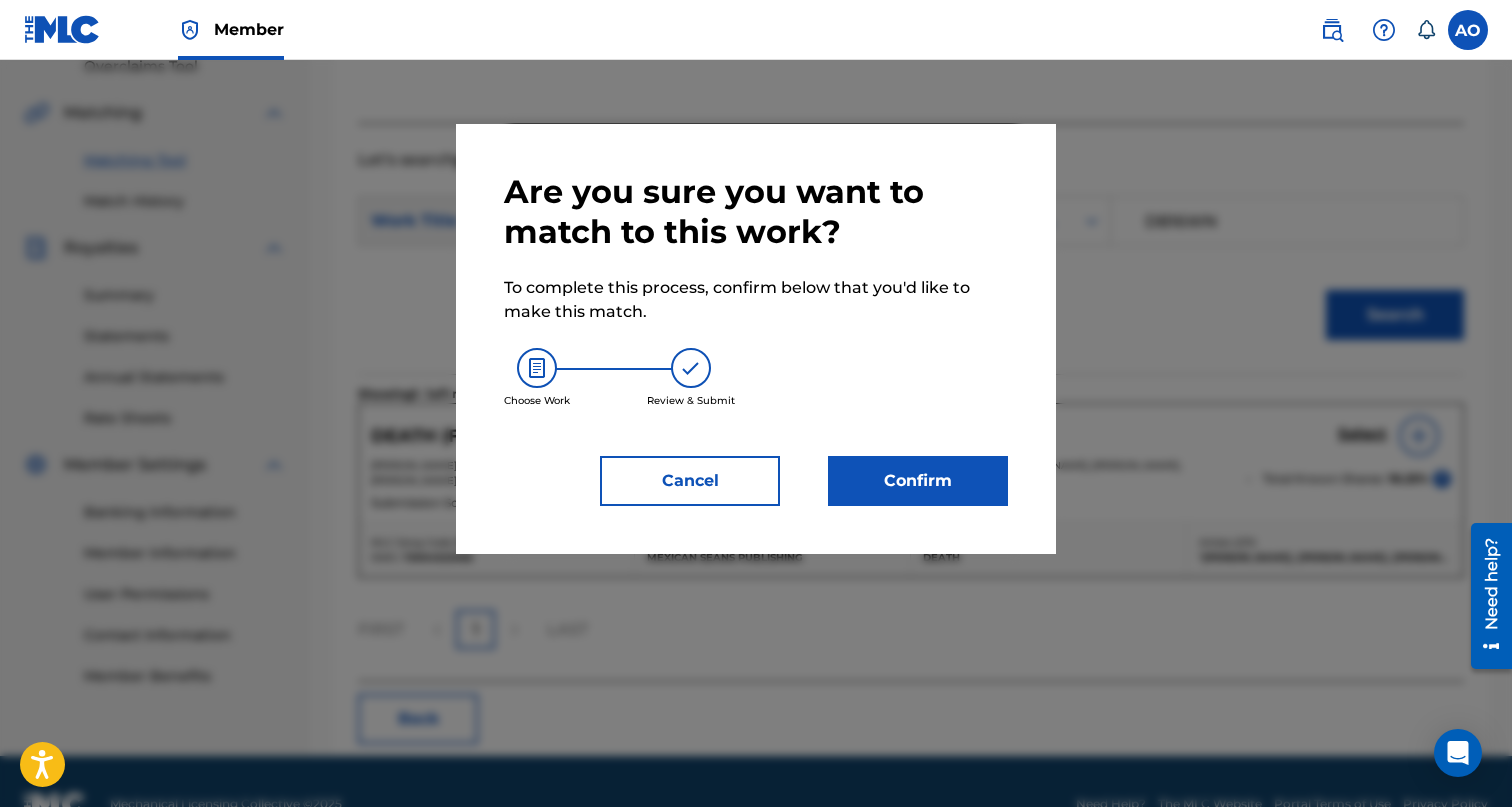 click on "Confirm" at bounding box center [918, 481] 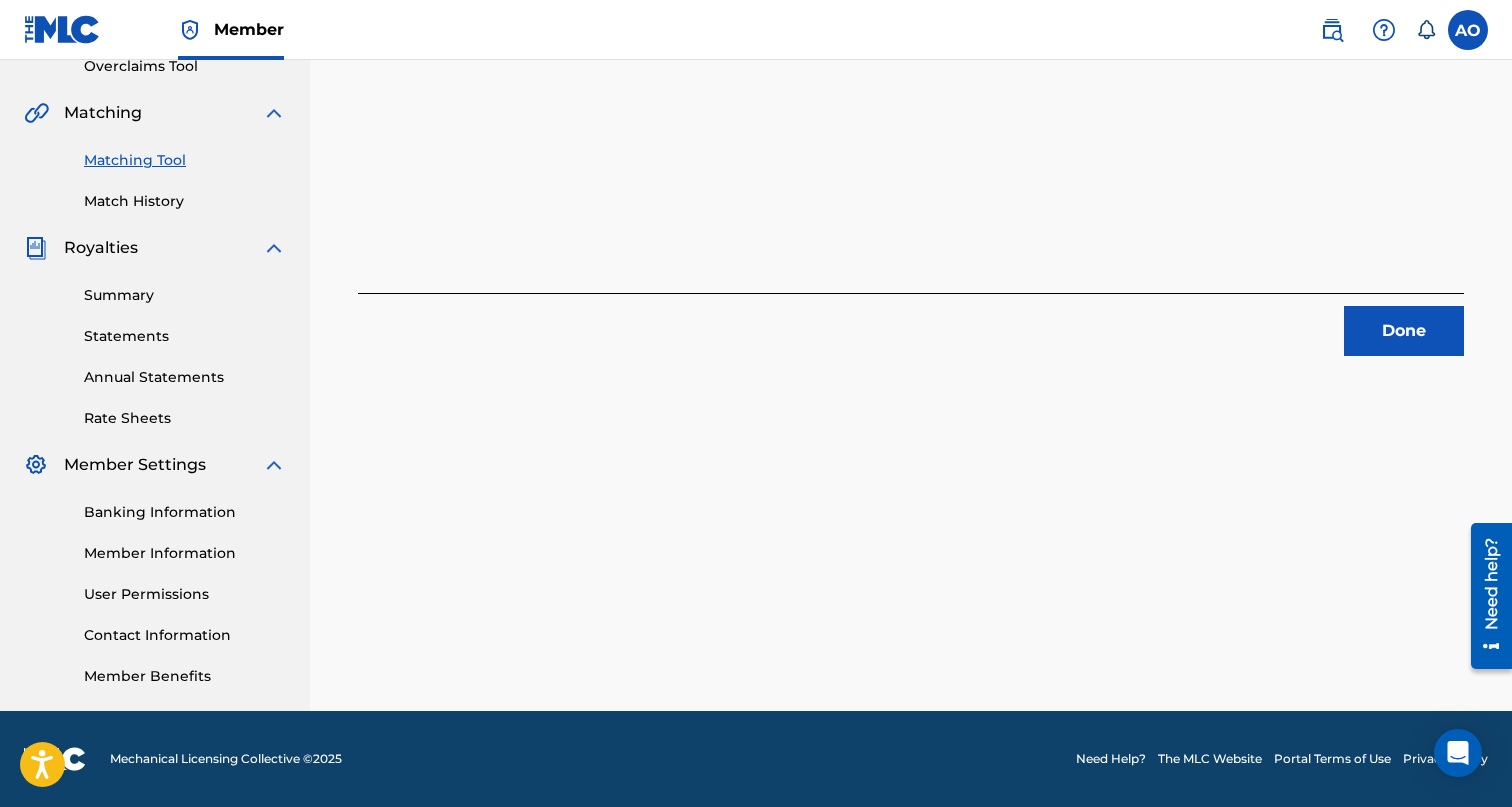 click on "Done" at bounding box center (911, 324) 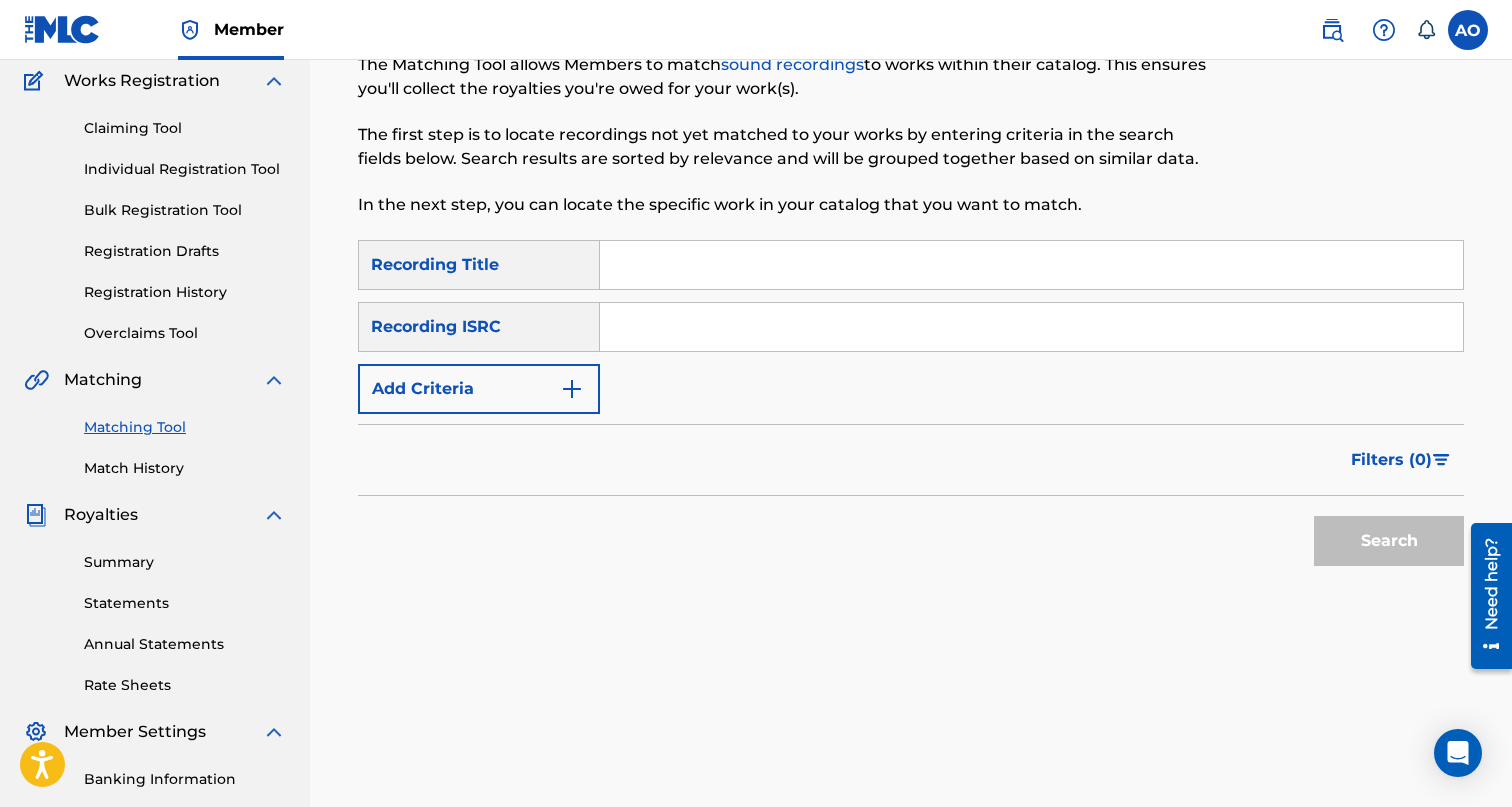 scroll, scrollTop: 68, scrollLeft: 0, axis: vertical 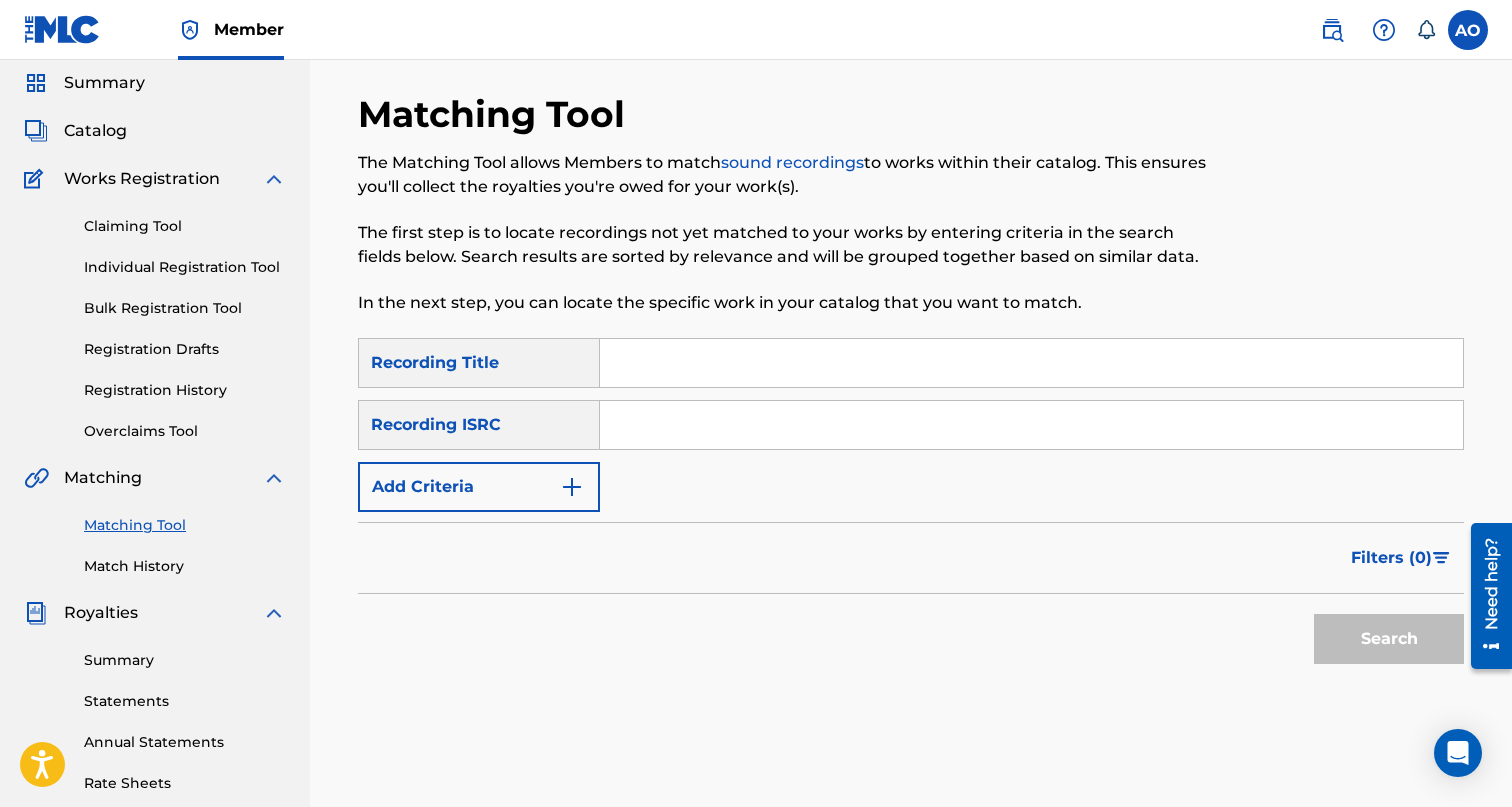 click at bounding box center [1031, 363] 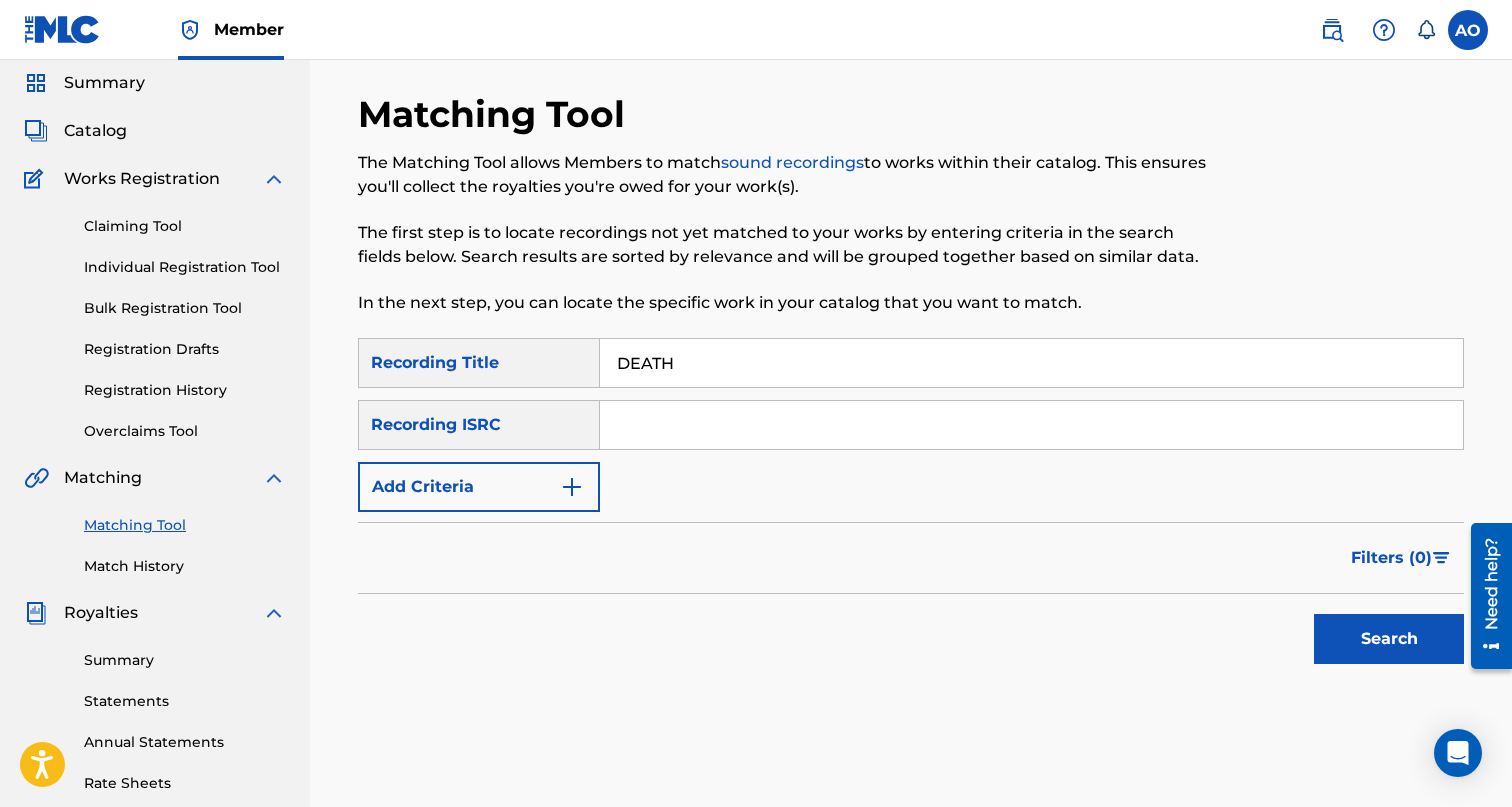 type on "DEATH" 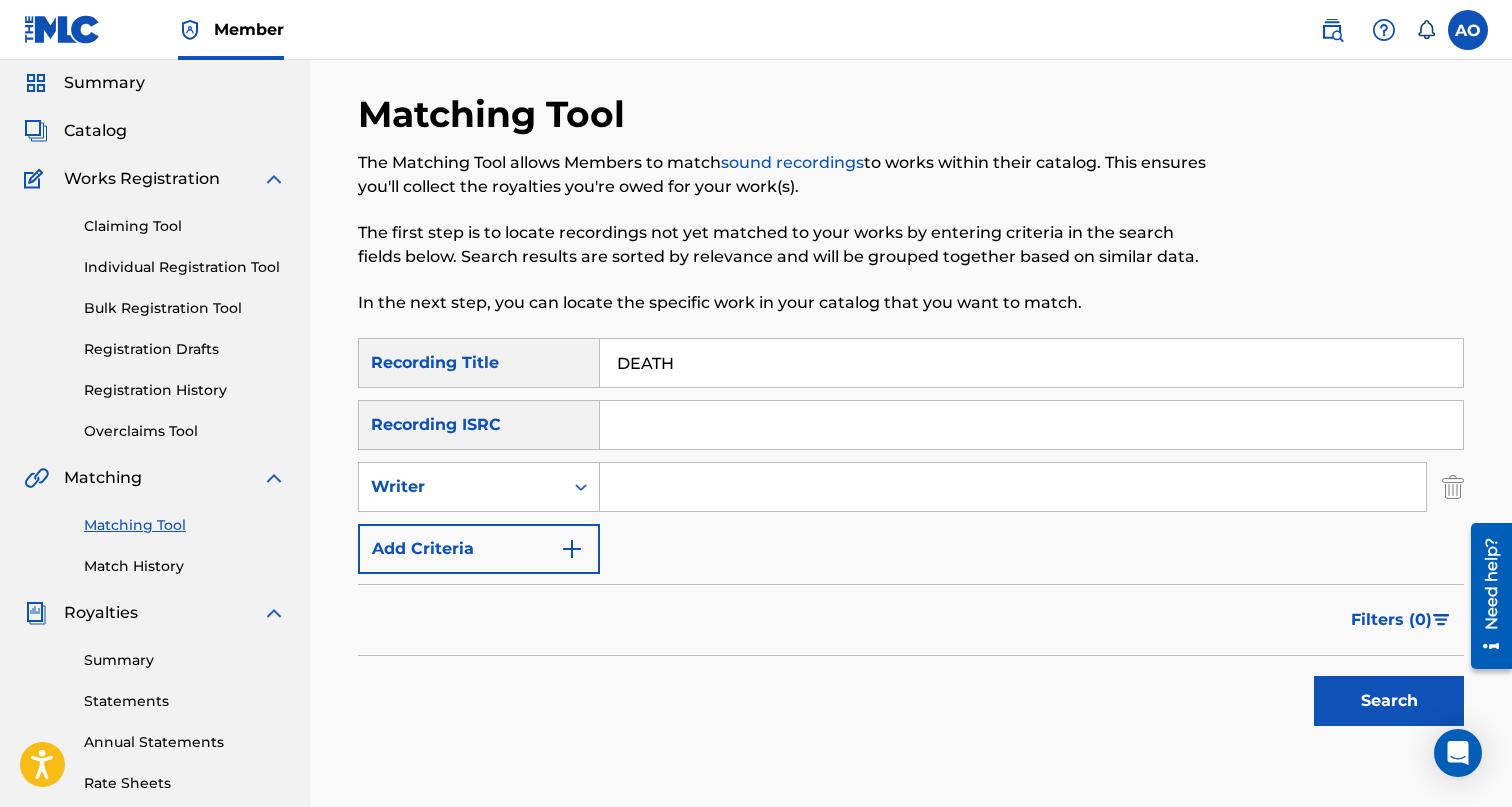 click on "Writer" at bounding box center (461, 487) 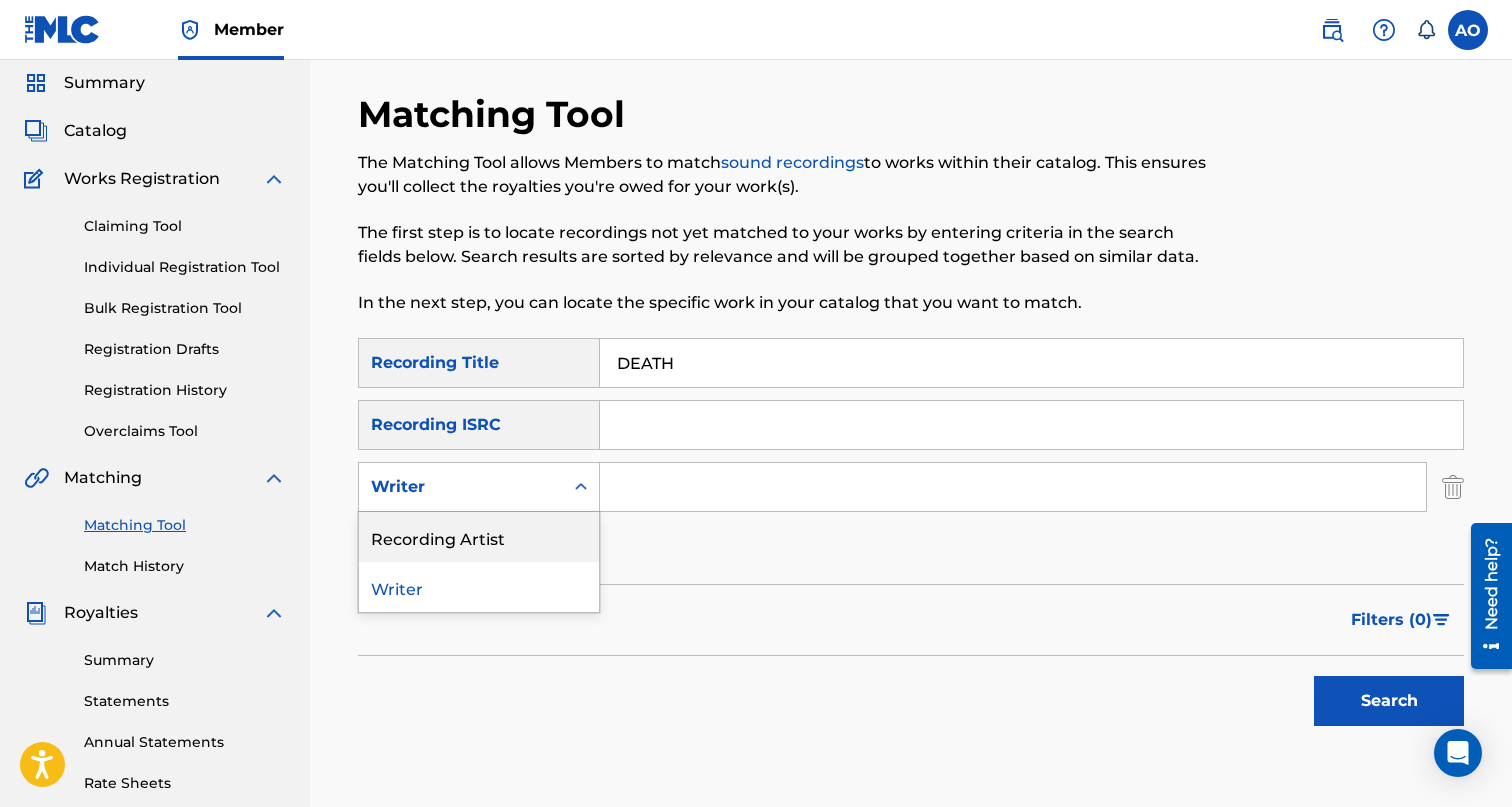 click on "Recording Artist" at bounding box center (479, 537) 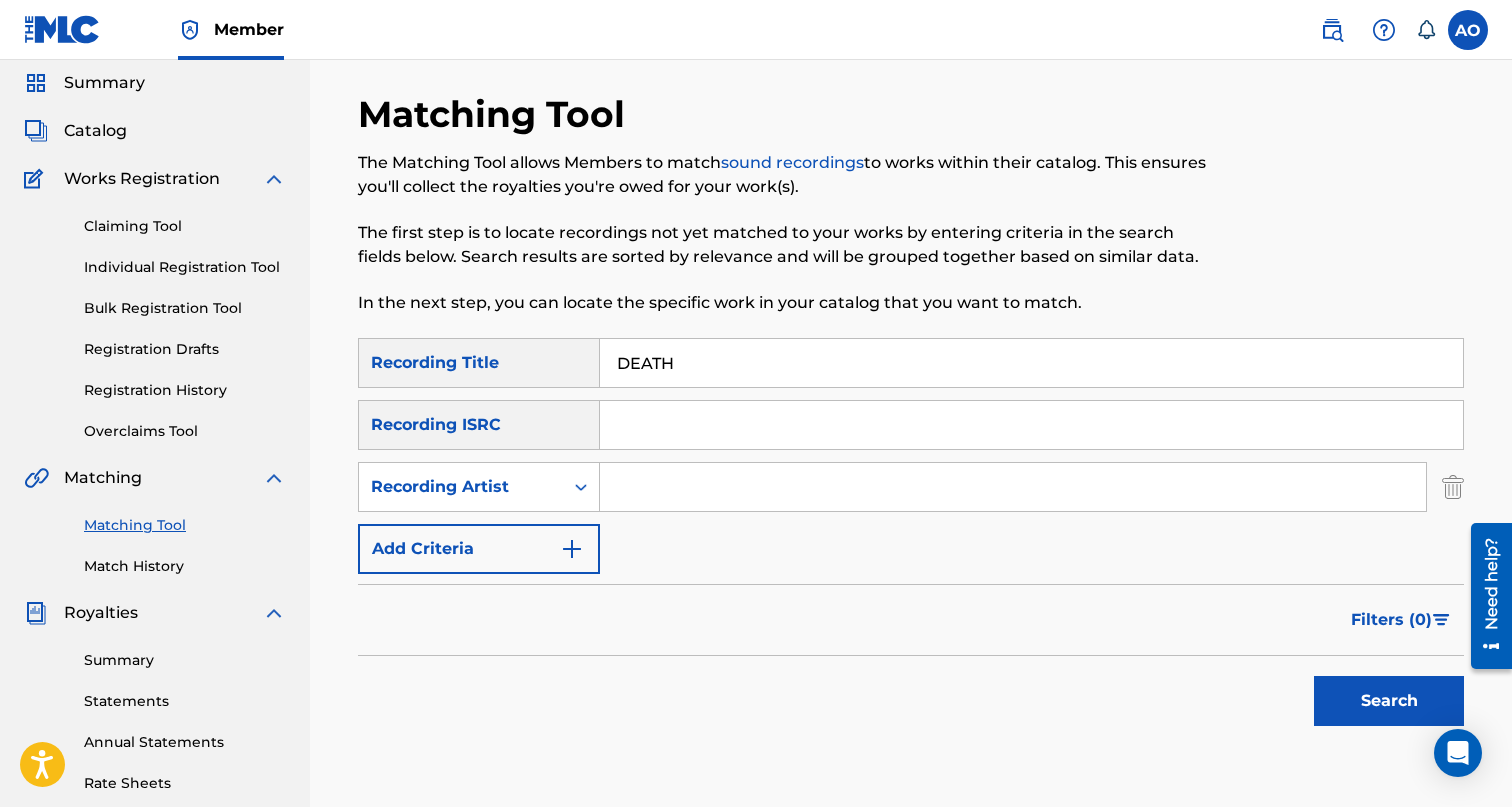 click on "SearchWithCriteriab9bfe4ca-2e87-4faa-9503-1d836234ca2d Recording Title DEATH SearchWithCriteriaca427416-64c7-4430-bf68-30efc8bd469b Recording ISRC SearchWithCriteriaa1812548-cb38-452d-8414-b2689de408e9 Recording Artist Add Criteria" at bounding box center [911, 456] 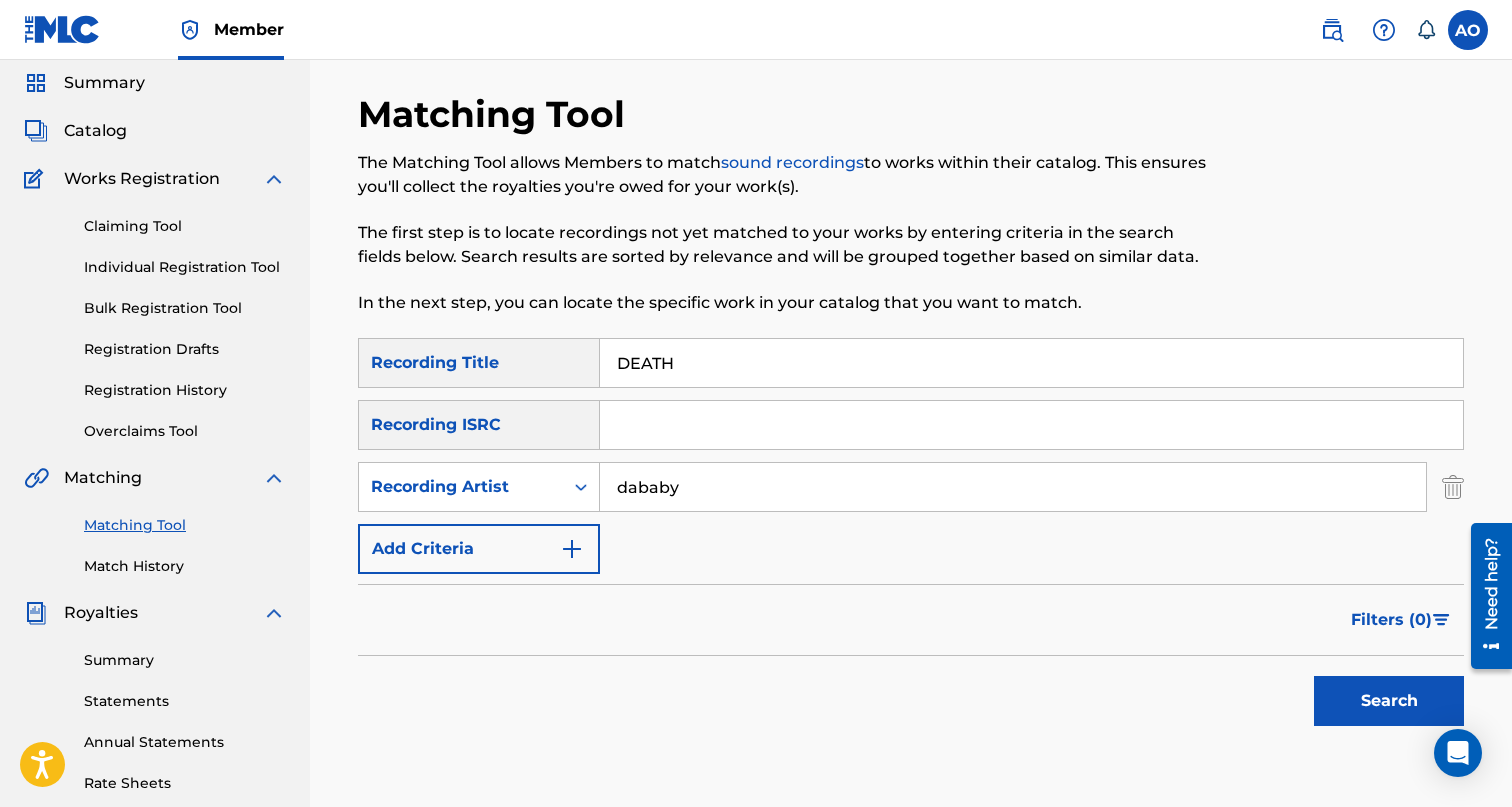 type on "dababy" 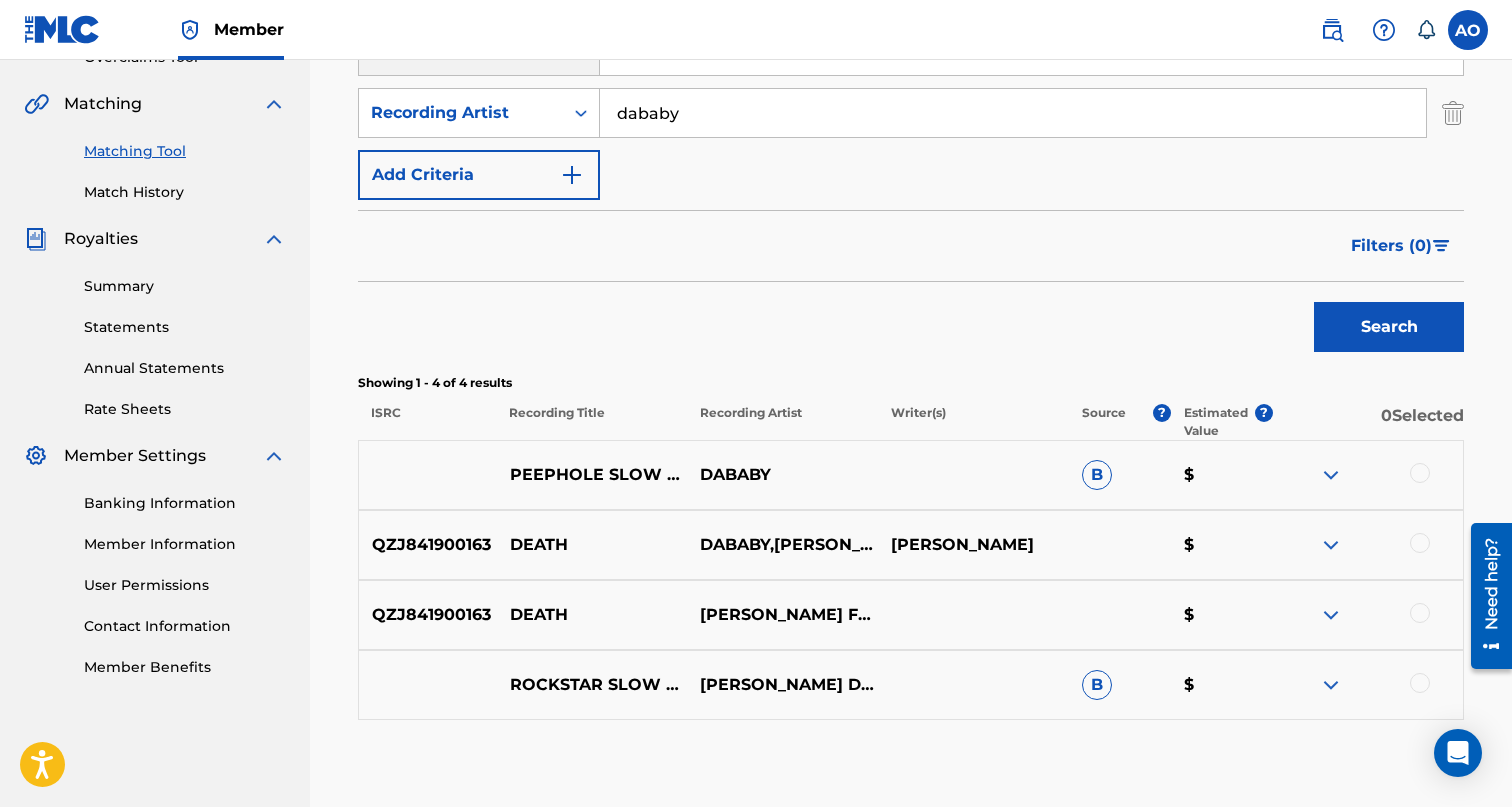 scroll, scrollTop: 459, scrollLeft: 0, axis: vertical 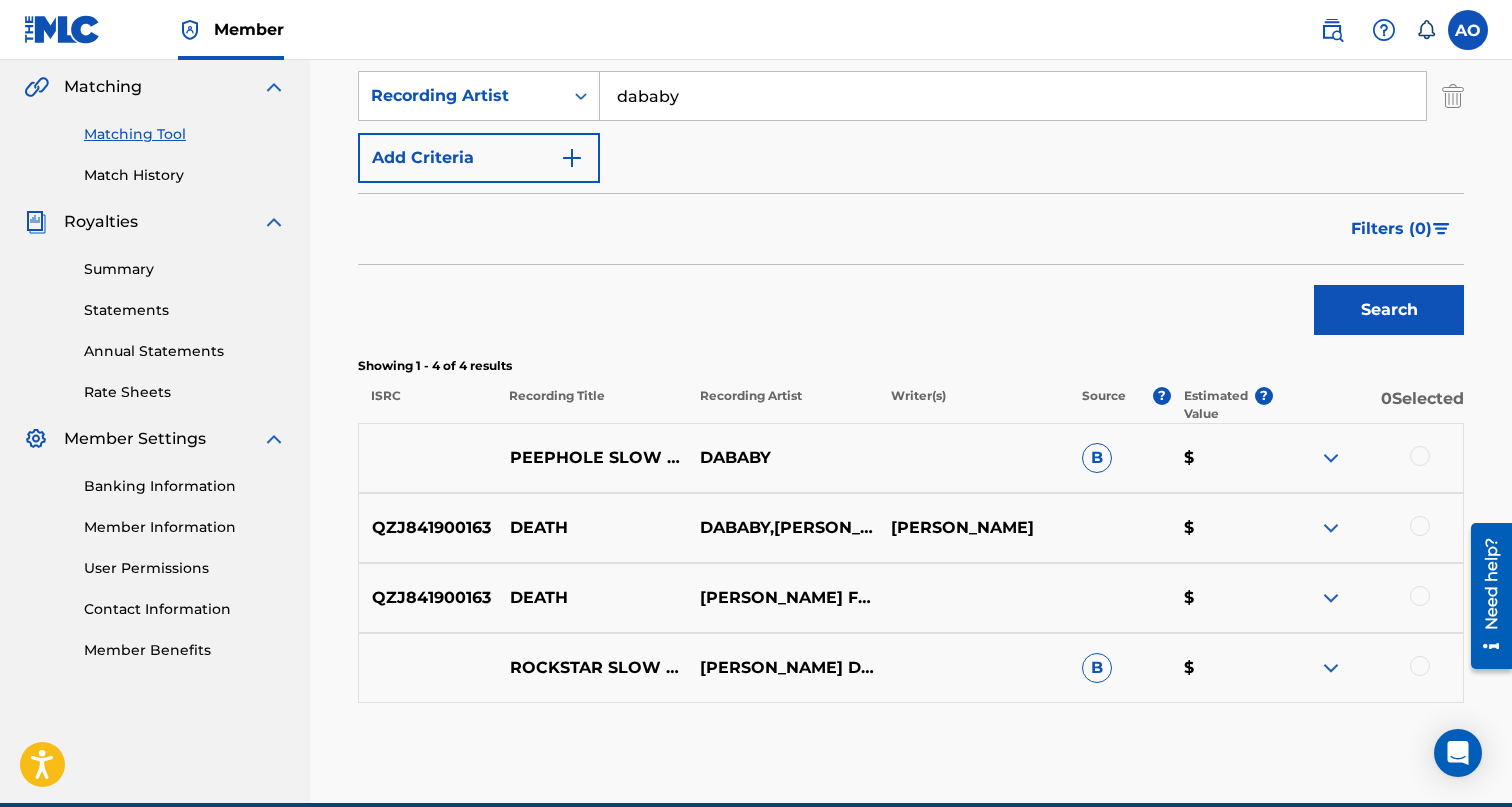 click at bounding box center (1420, 596) 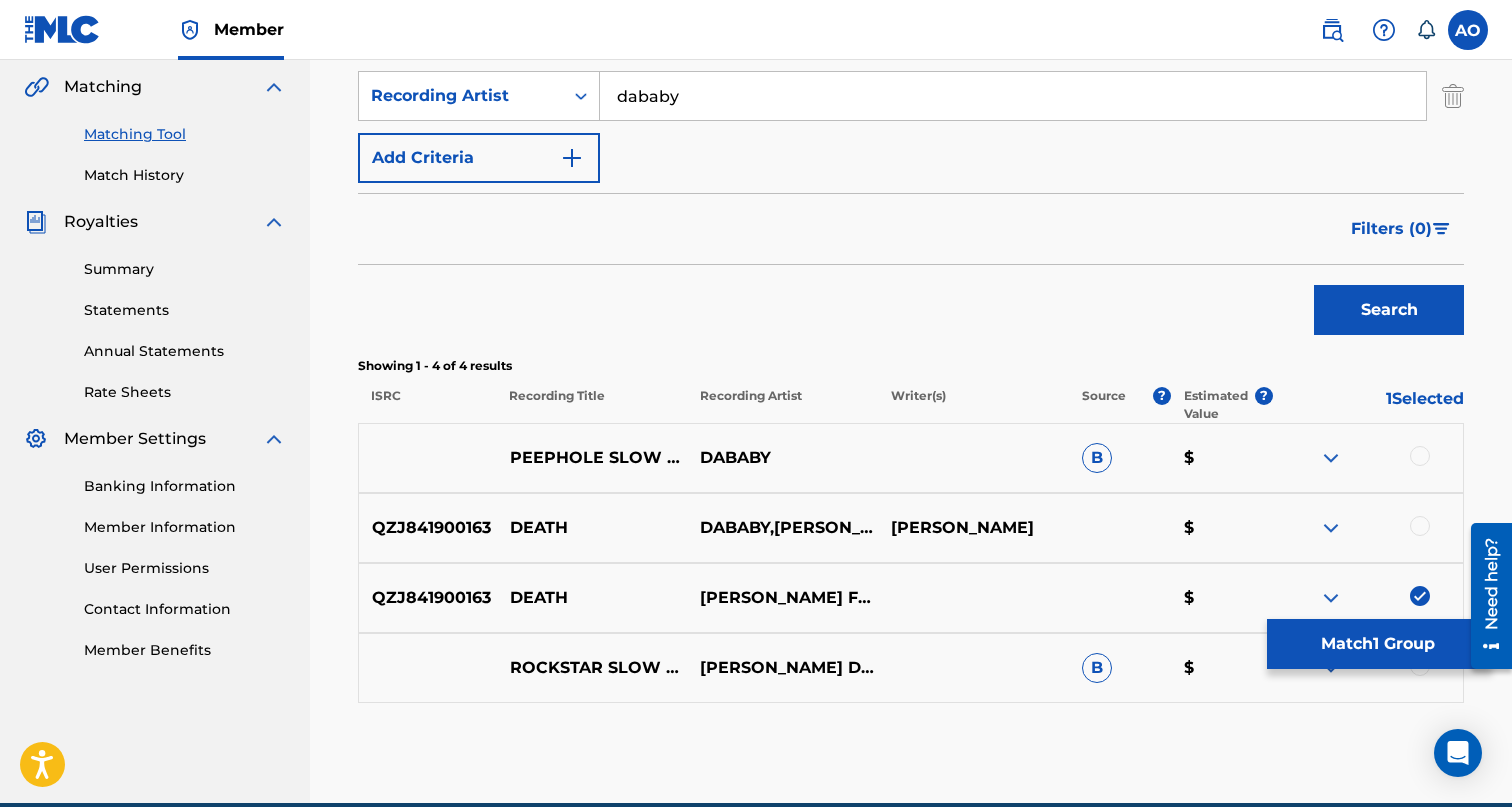 click on "QZJ841900163 DEATH [PERSON_NAME],TRIPPIE [PERSON_NAME] [PERSON_NAME] $" at bounding box center (911, 528) 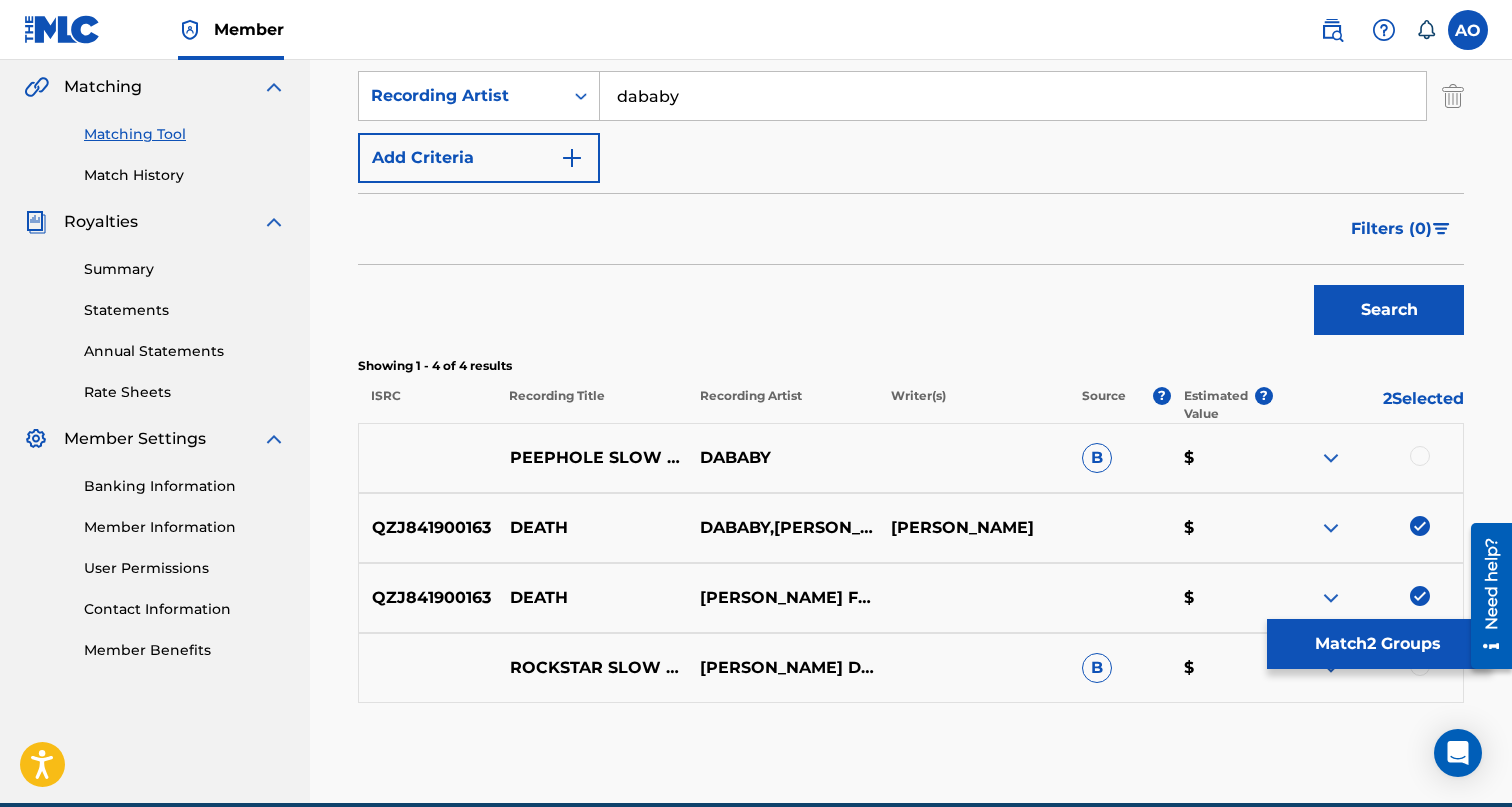 click on "Match  2 Groups" at bounding box center [1377, 644] 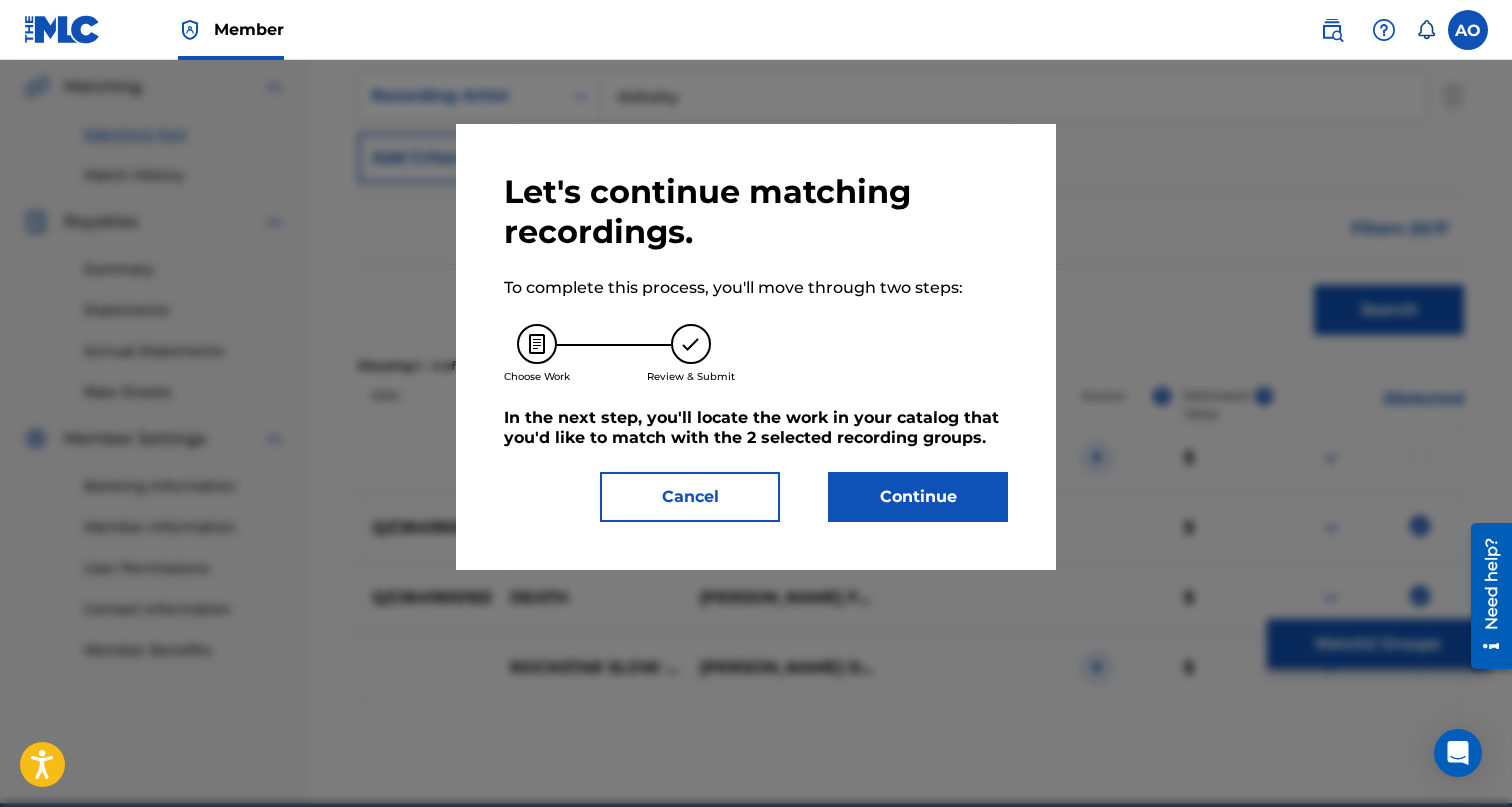 click on "Continue" at bounding box center (918, 497) 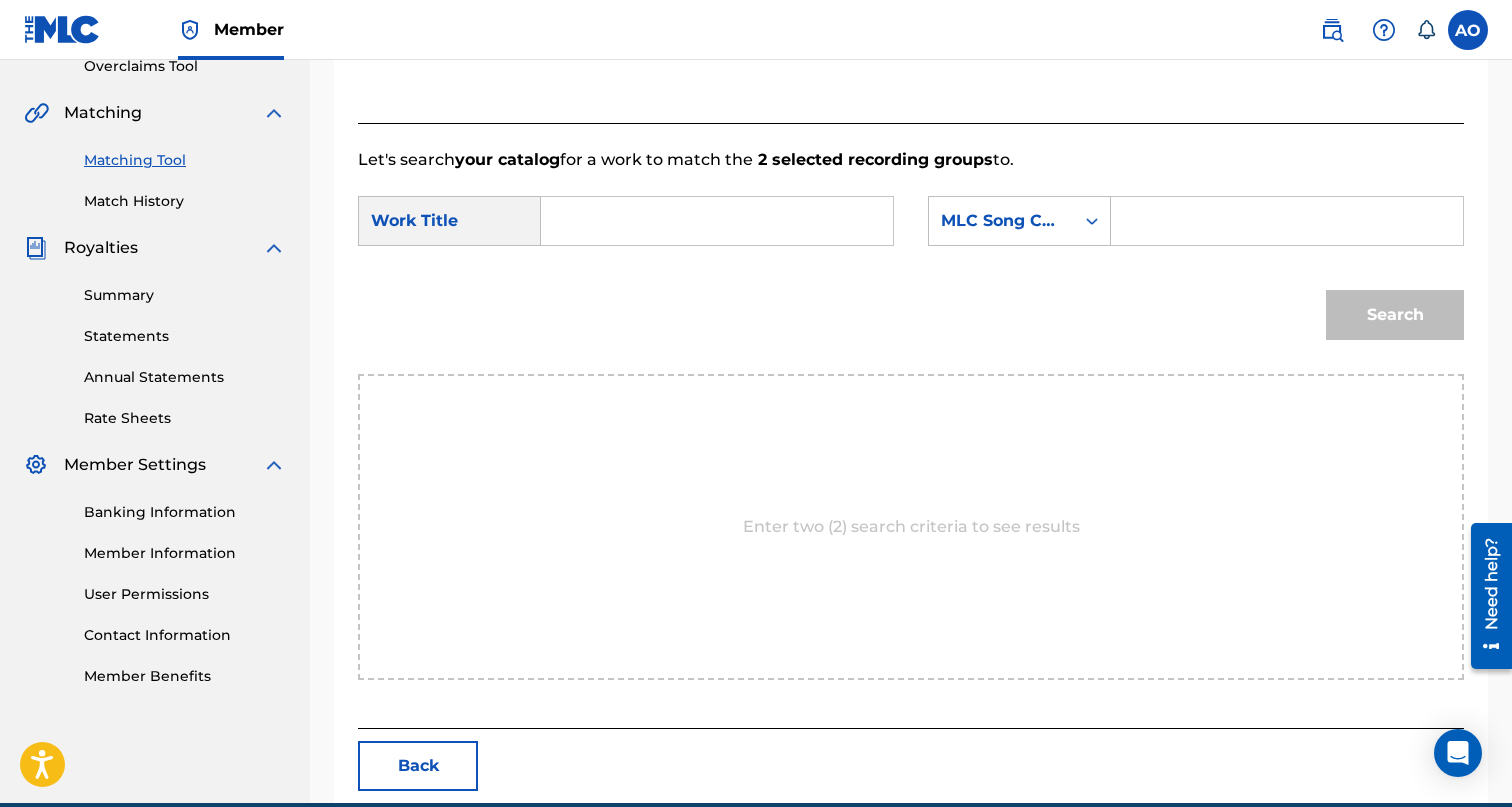click on "SearchWithCriteriabf6f5a5d-1b5a-4fe9-9266-9a2f24cbe3d0 Work Title SearchWithCriteria85ddc324-f5f9-4eba-a754-5ef58384b13a MLC Song Code Search" at bounding box center (911, 273) 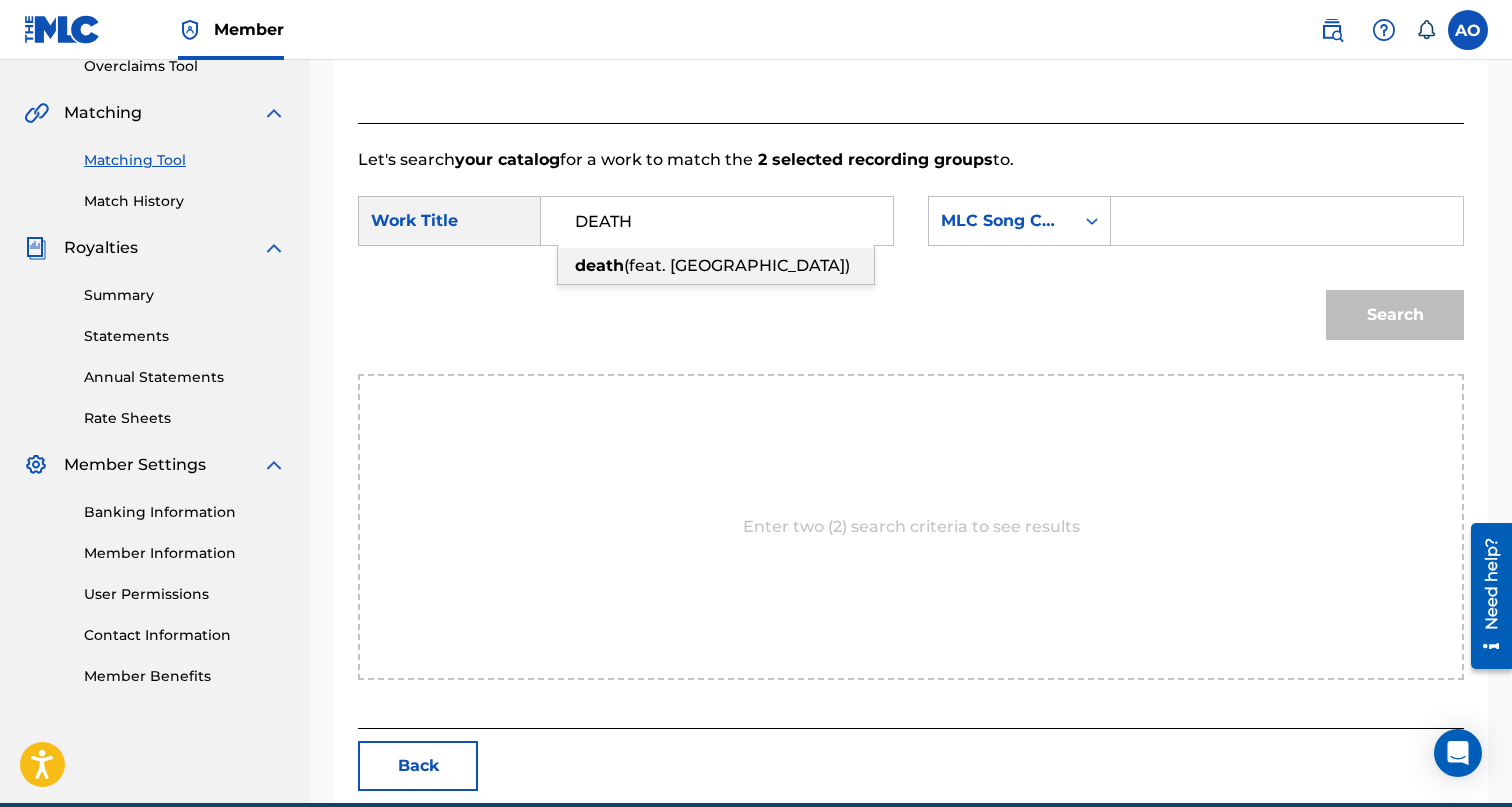type on "DEATH" 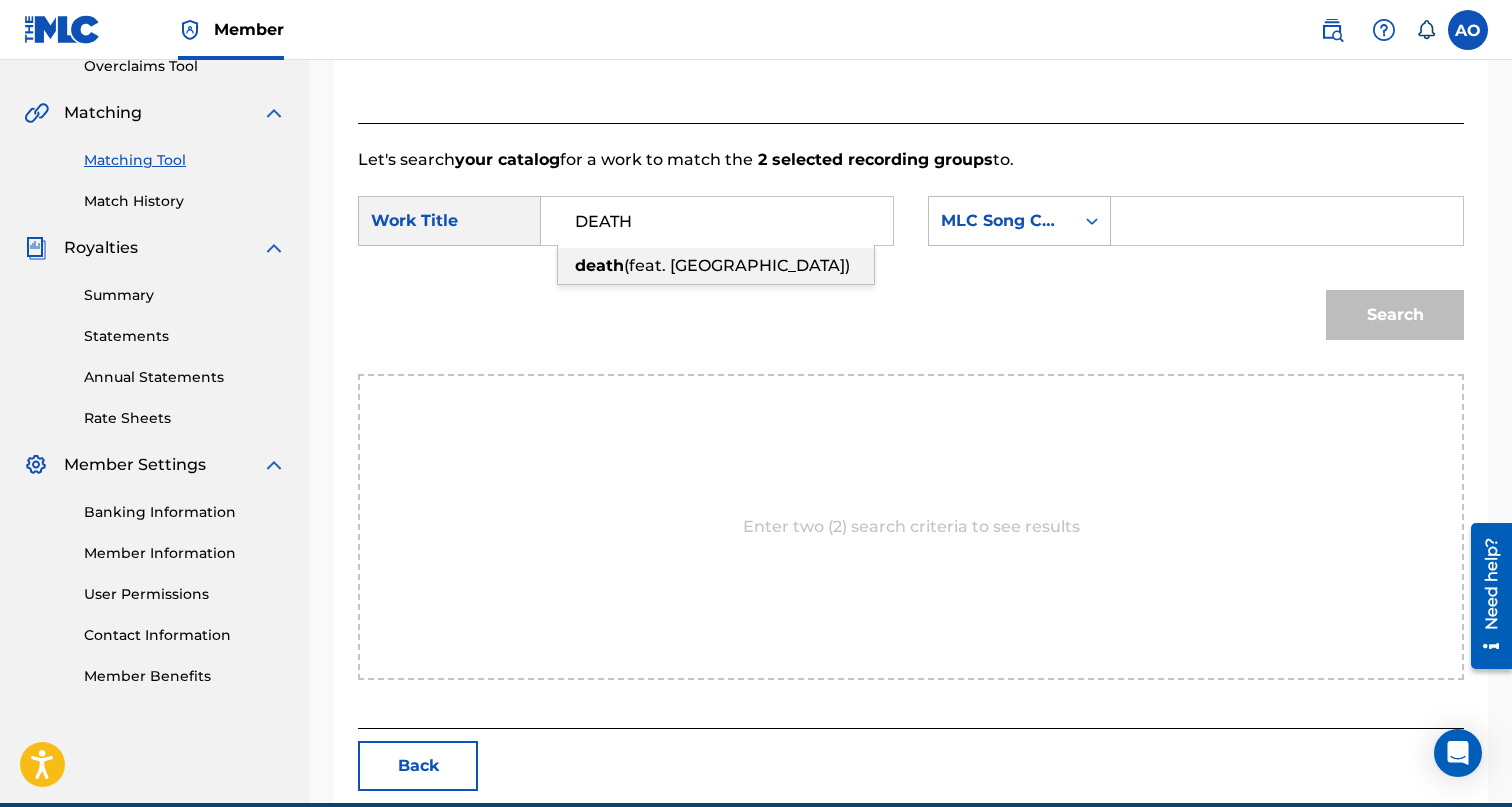 click on "SearchWithCriteriabf6f5a5d-1b5a-4fe9-9266-9a2f24cbe3d0 Work Title DEATH death  (feat. dababy) SearchWithCriteria85ddc324-f5f9-4eba-a754-5ef58384b13a MLC Song Code Search" at bounding box center [911, 273] 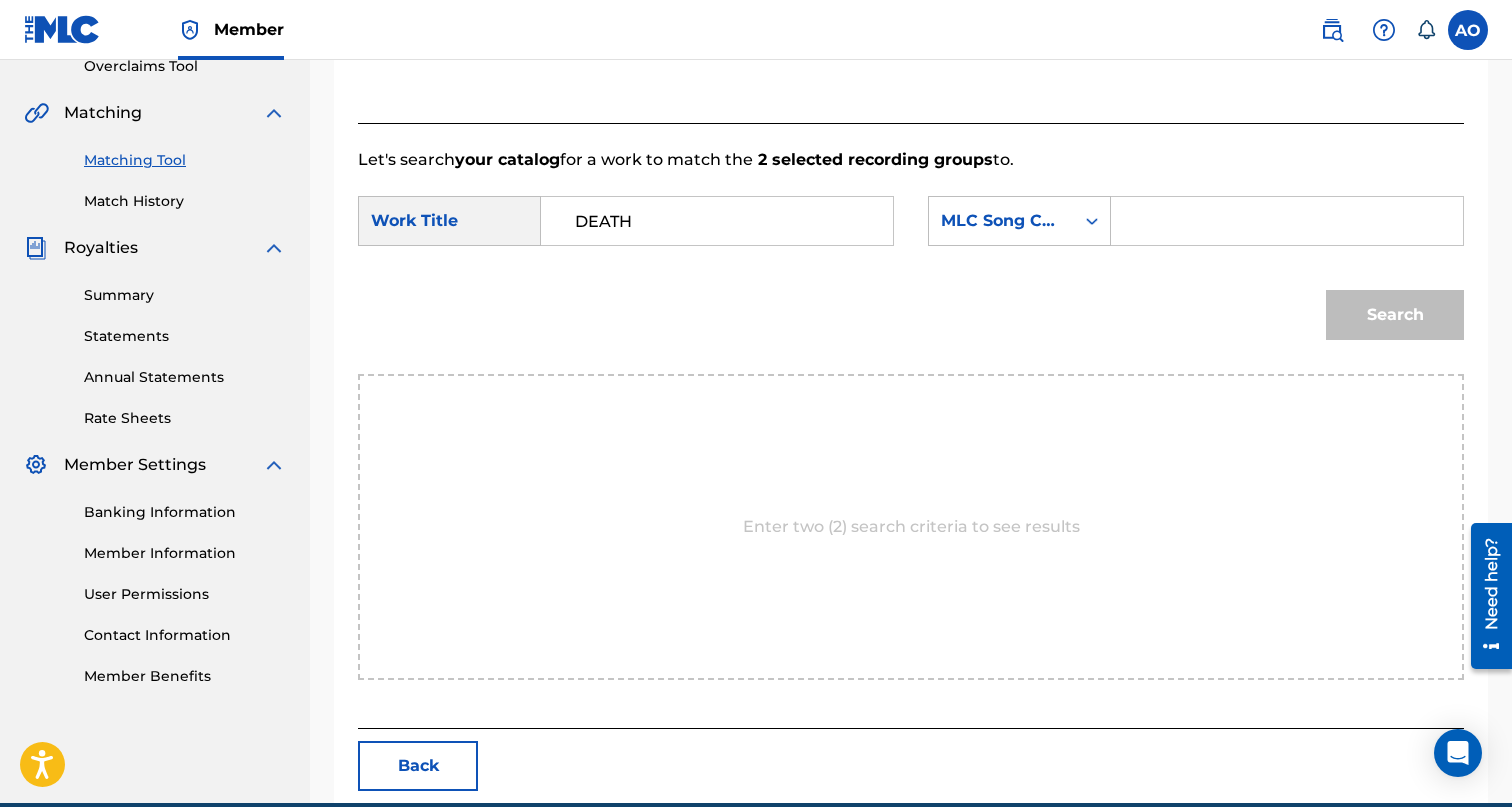 click at bounding box center (1287, 221) 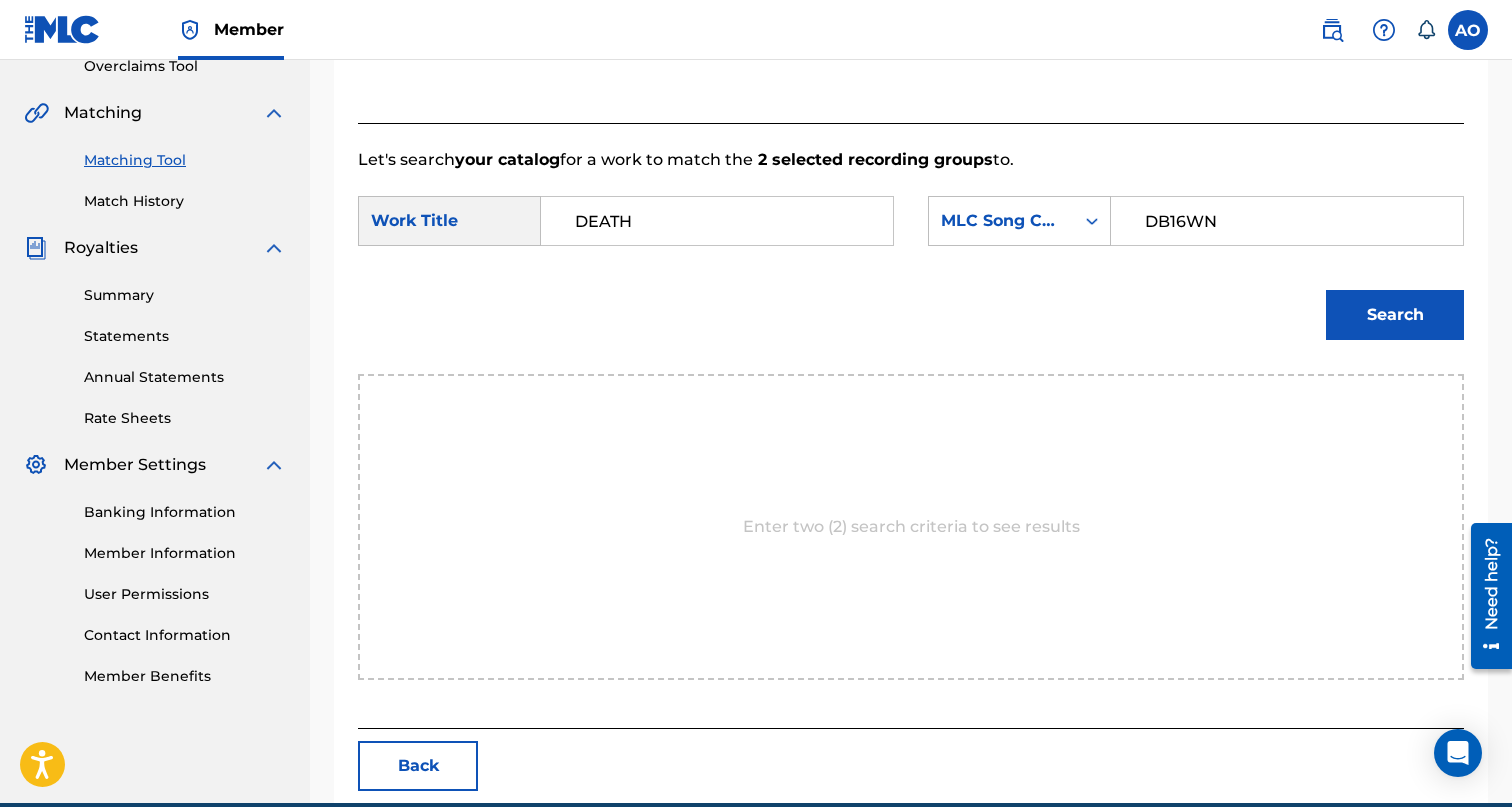 type on "DB16WN" 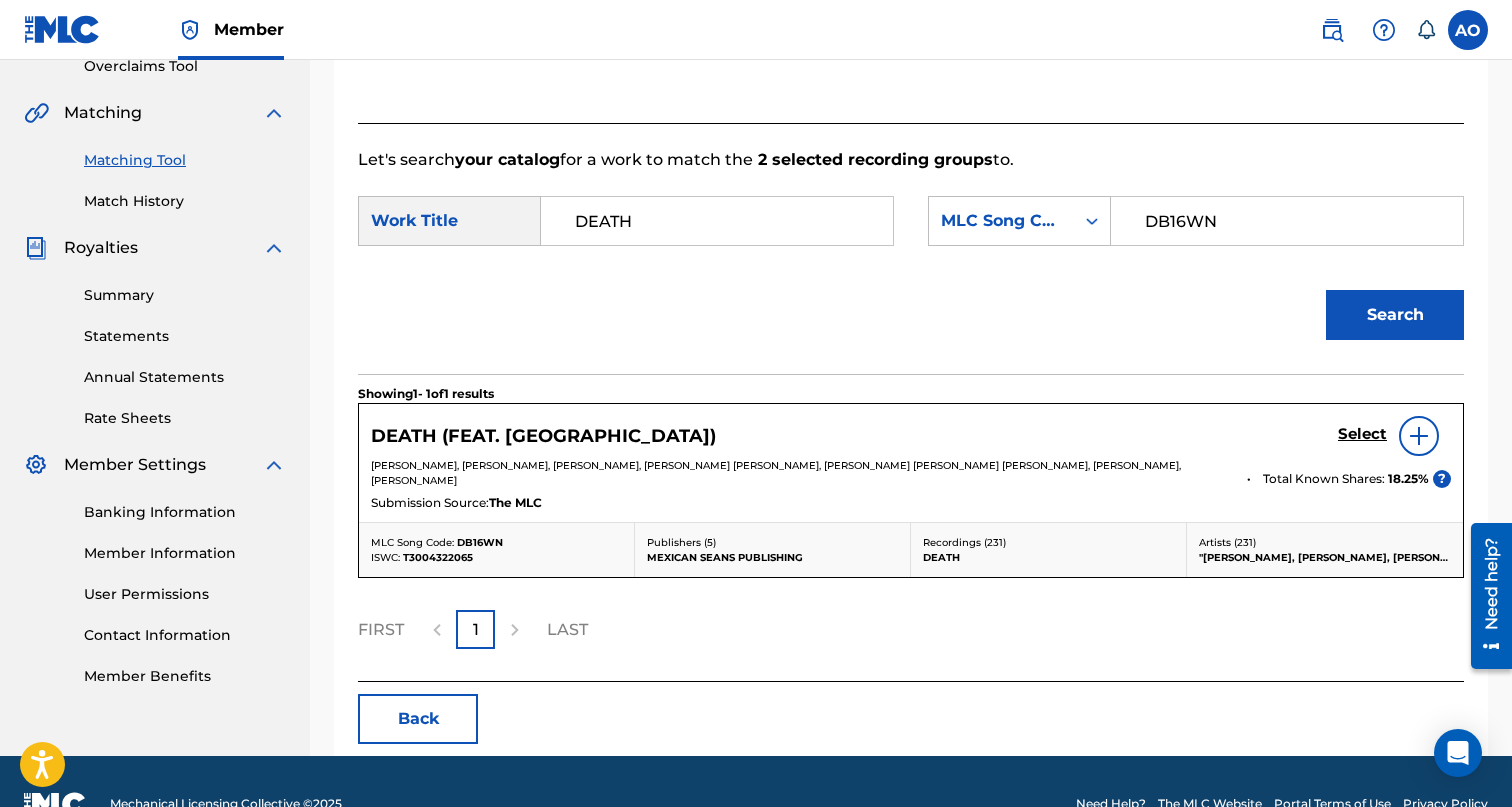 click on "Select" at bounding box center [1362, 434] 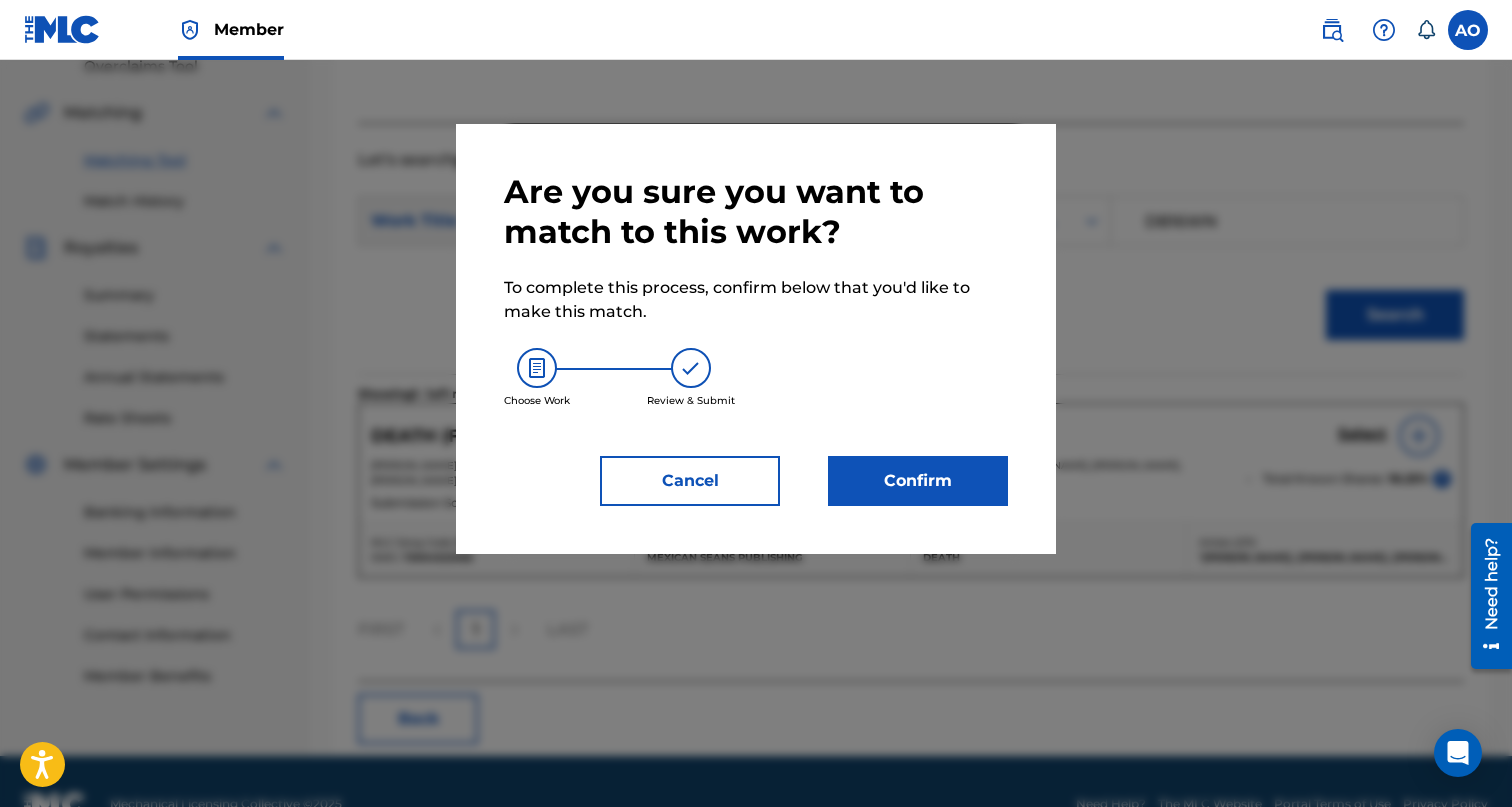 click on "Are you sure you want to match to this work? To complete this process, confirm below that you'd like to make this match. Choose Work Review & Submit Cancel Confirm" at bounding box center (756, 339) 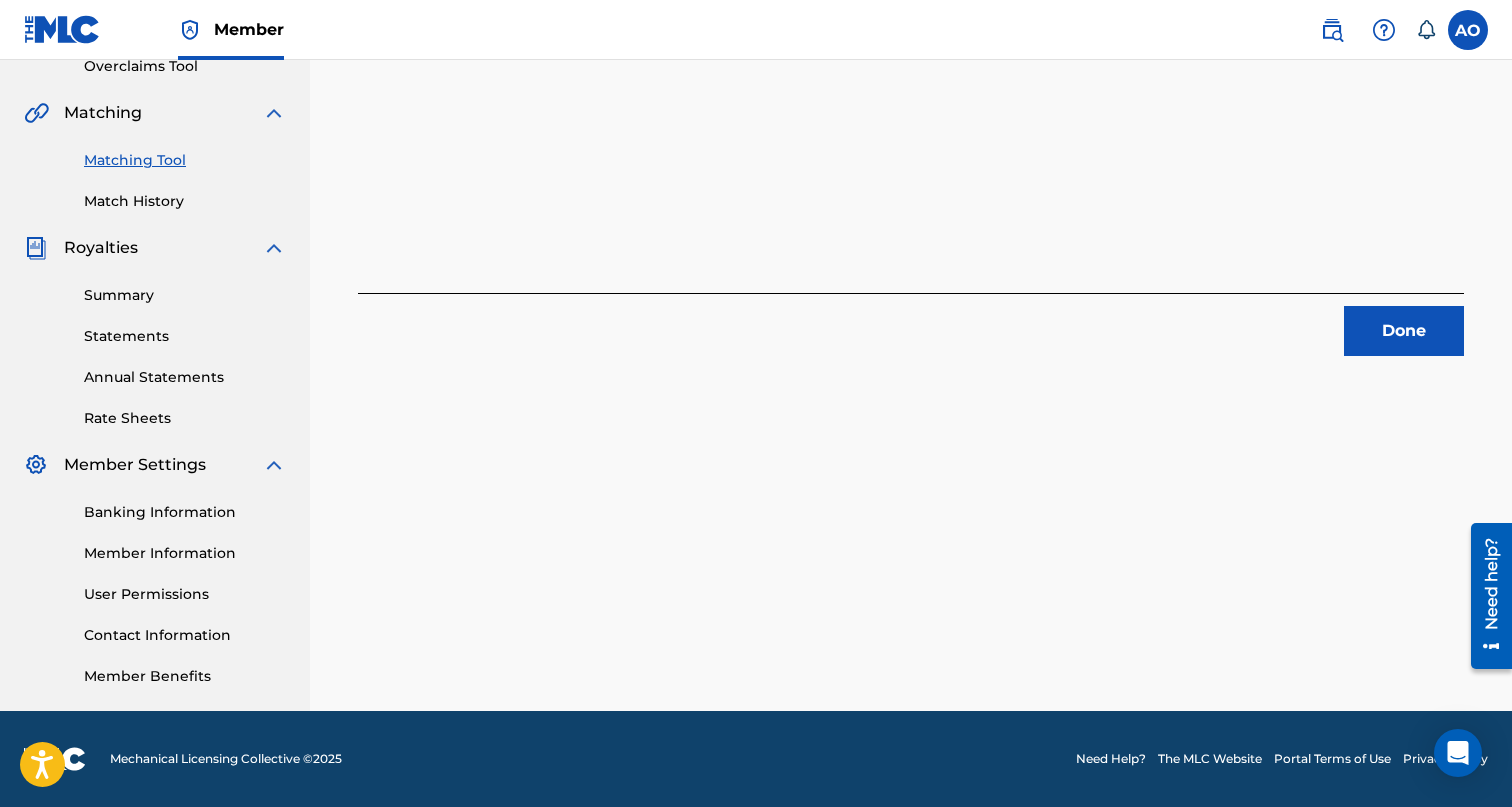 click on "Done" at bounding box center [1404, 331] 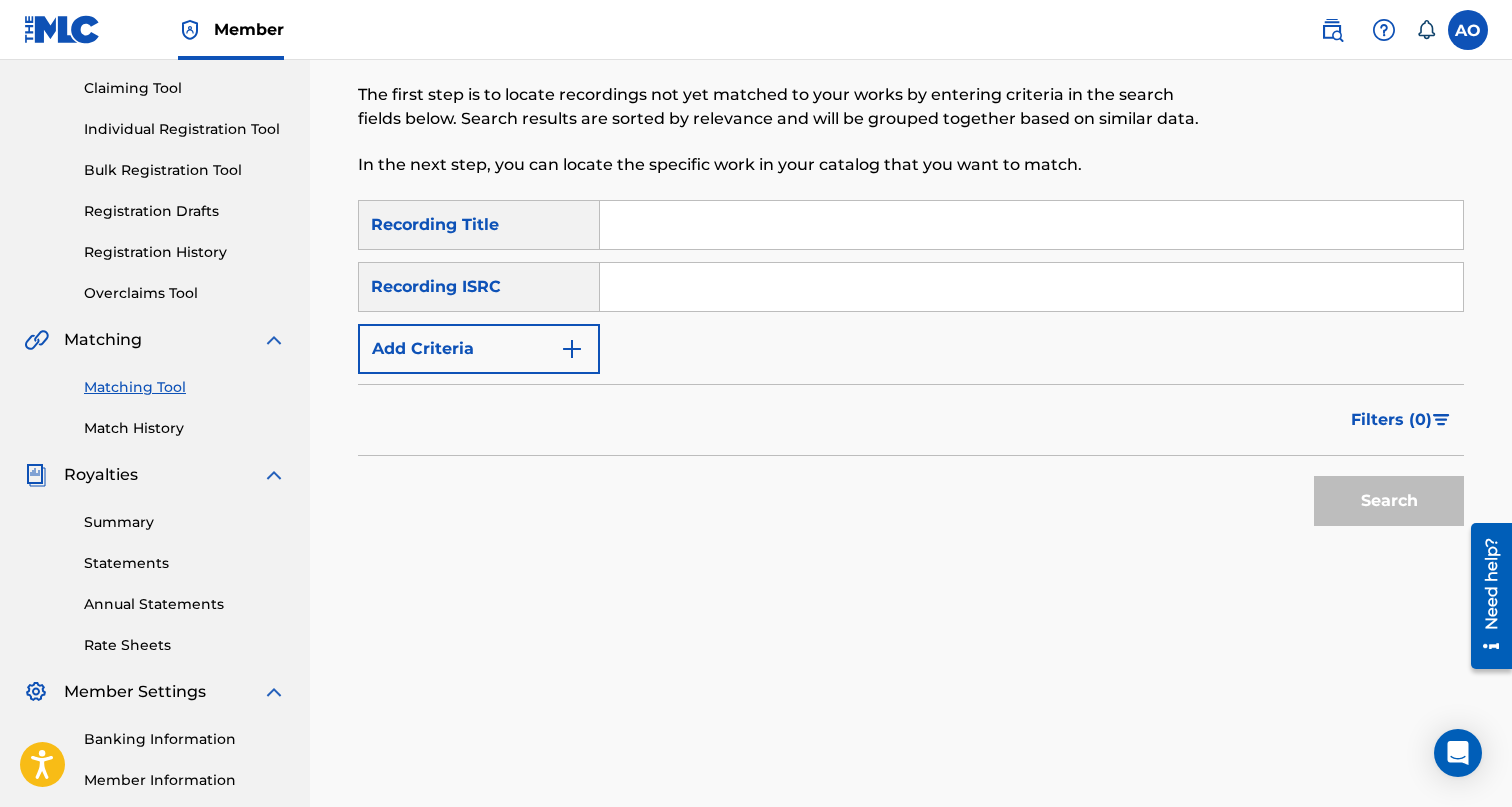 scroll, scrollTop: 202, scrollLeft: 0, axis: vertical 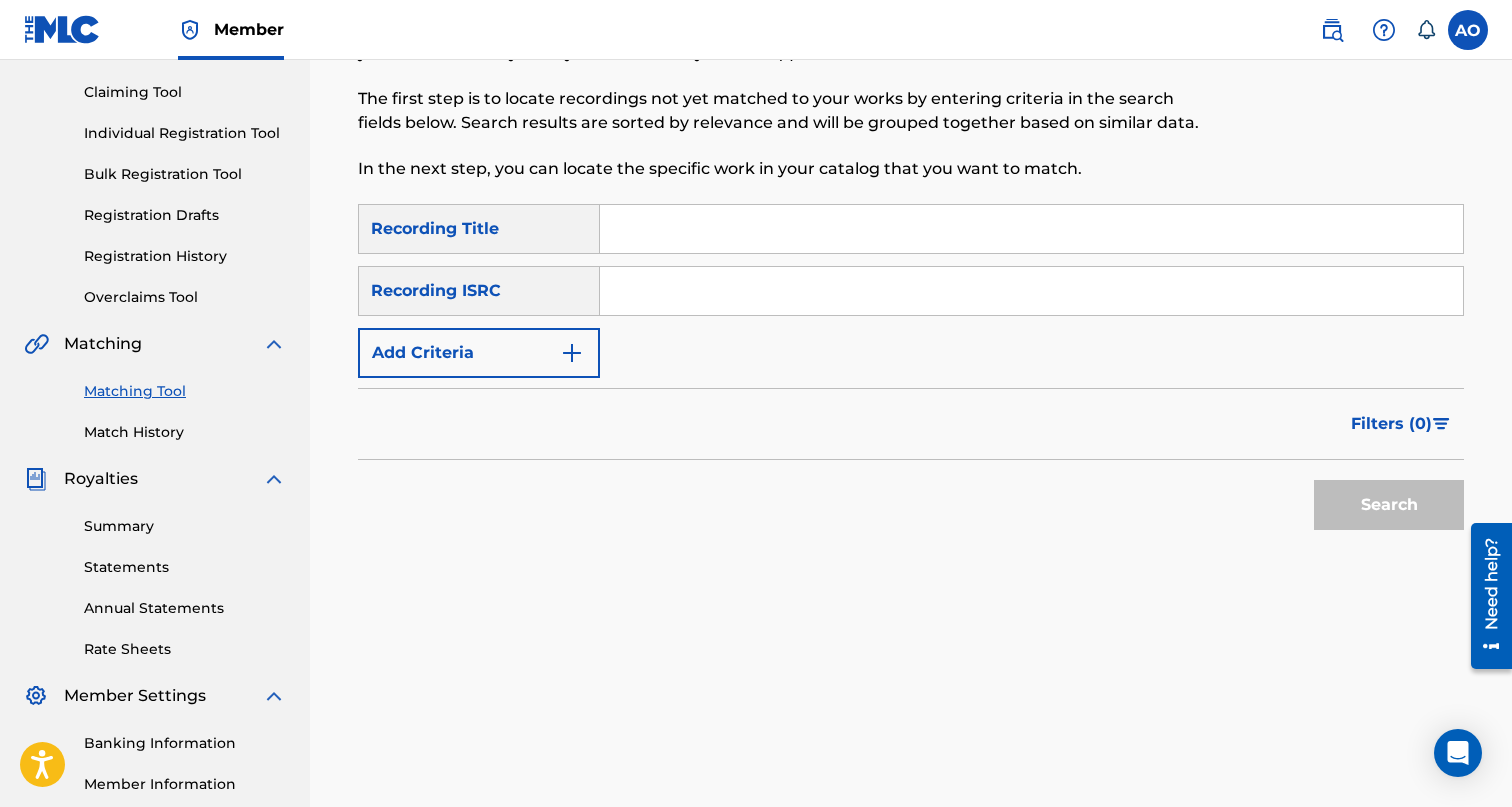 click at bounding box center [1031, 229] 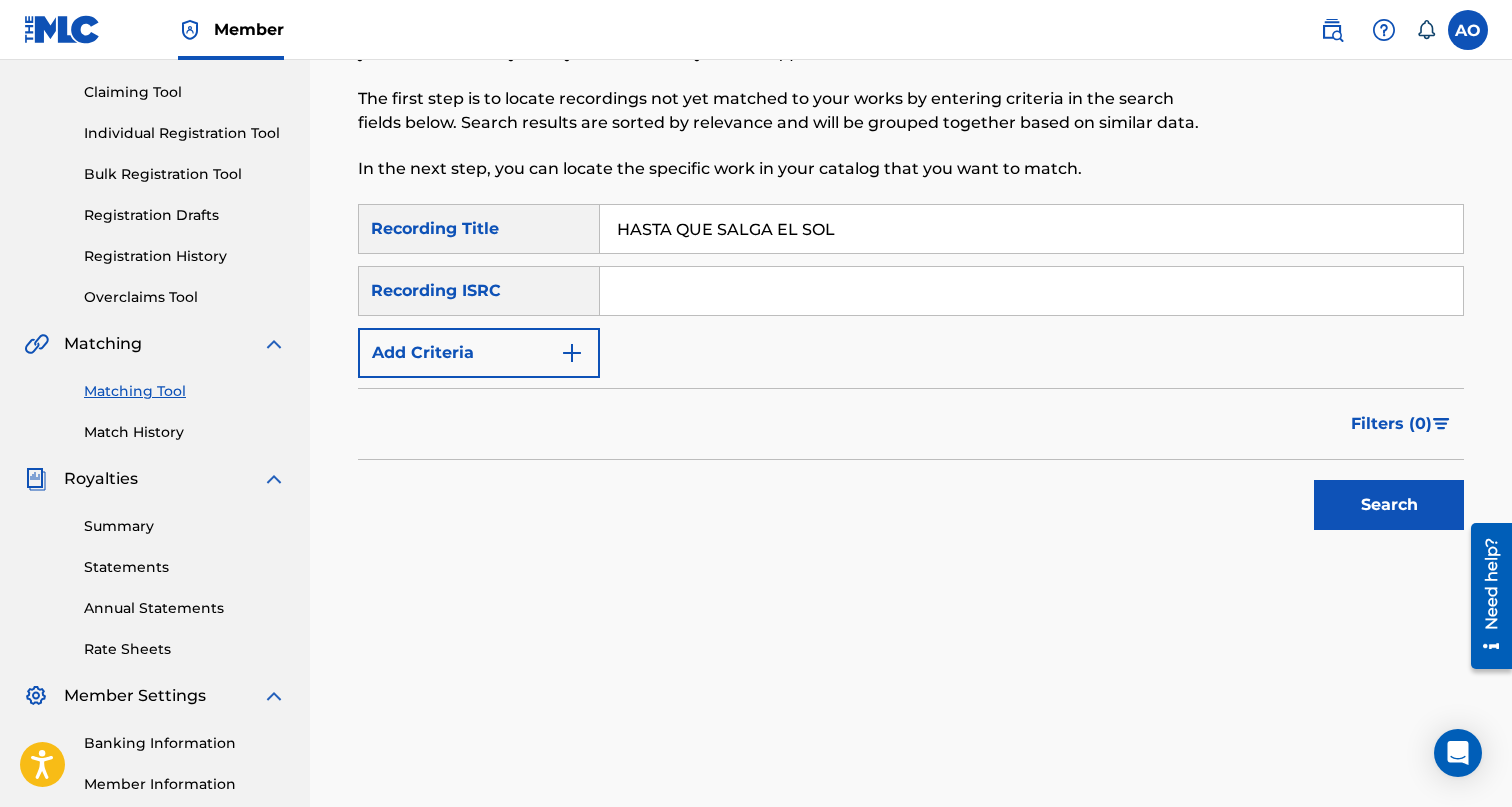type on "HASTA QUE SALGA EL SOL" 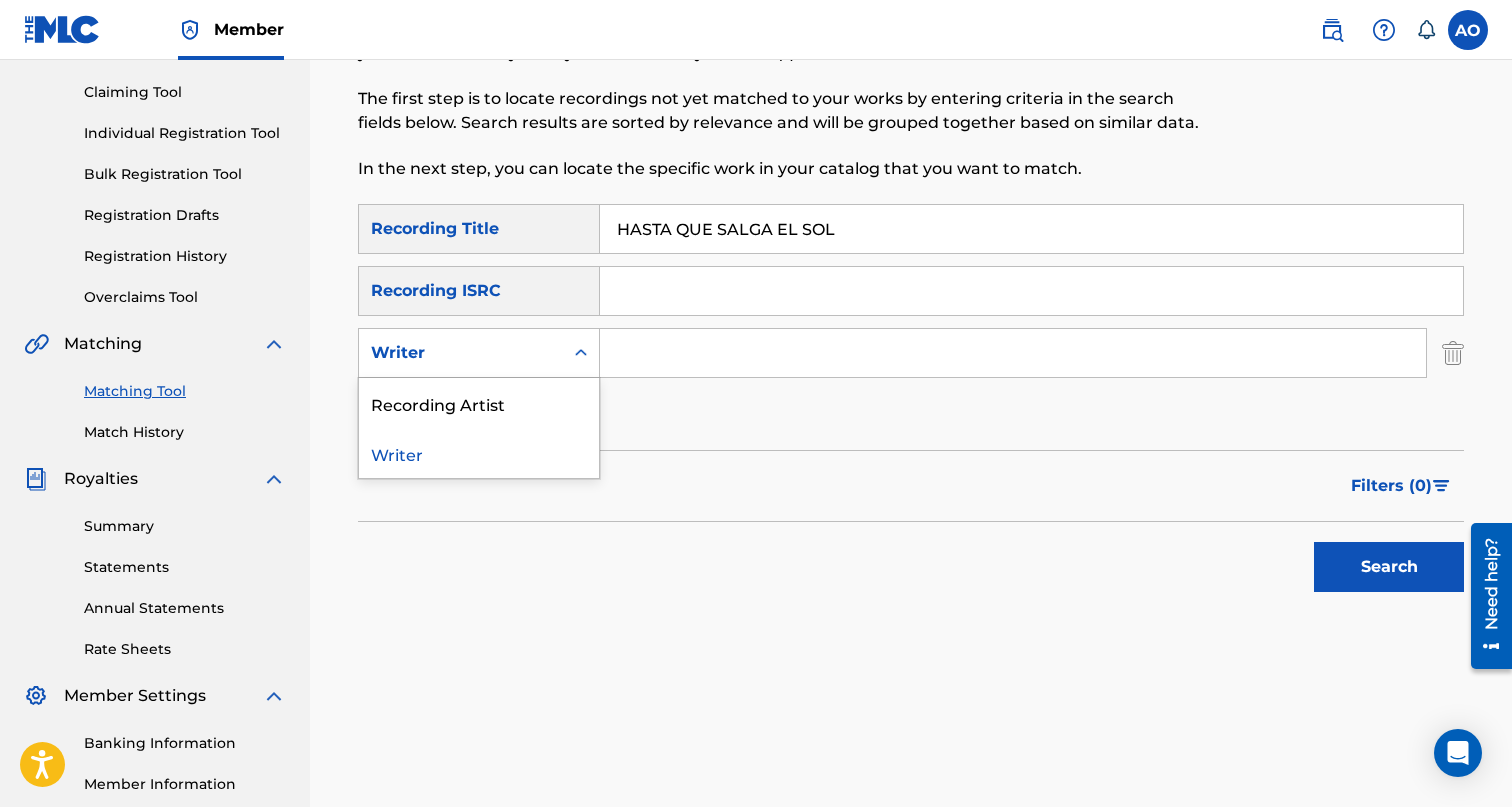 click on "Writer" at bounding box center (461, 353) 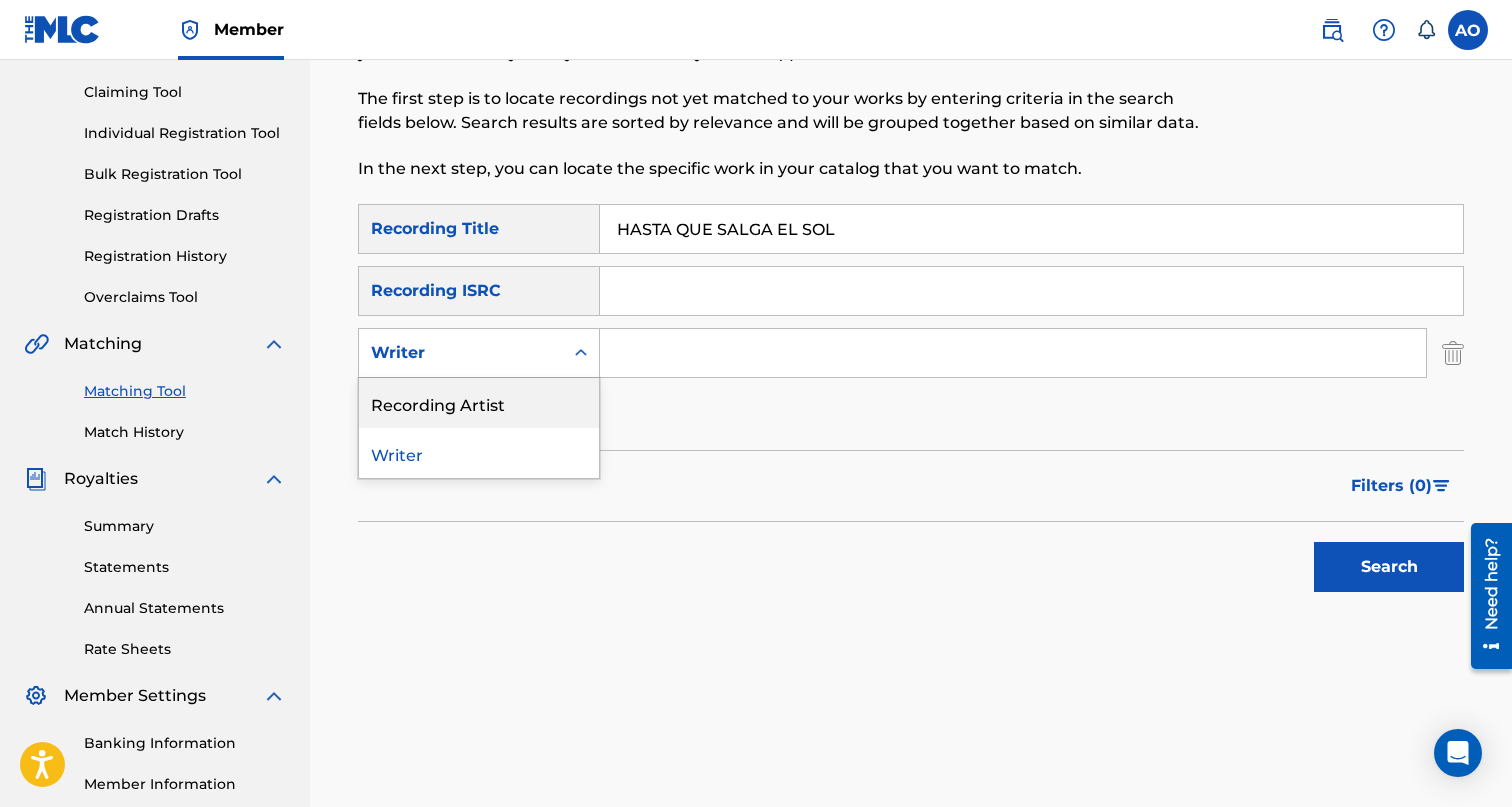 click on "Recording Artist" at bounding box center [479, 403] 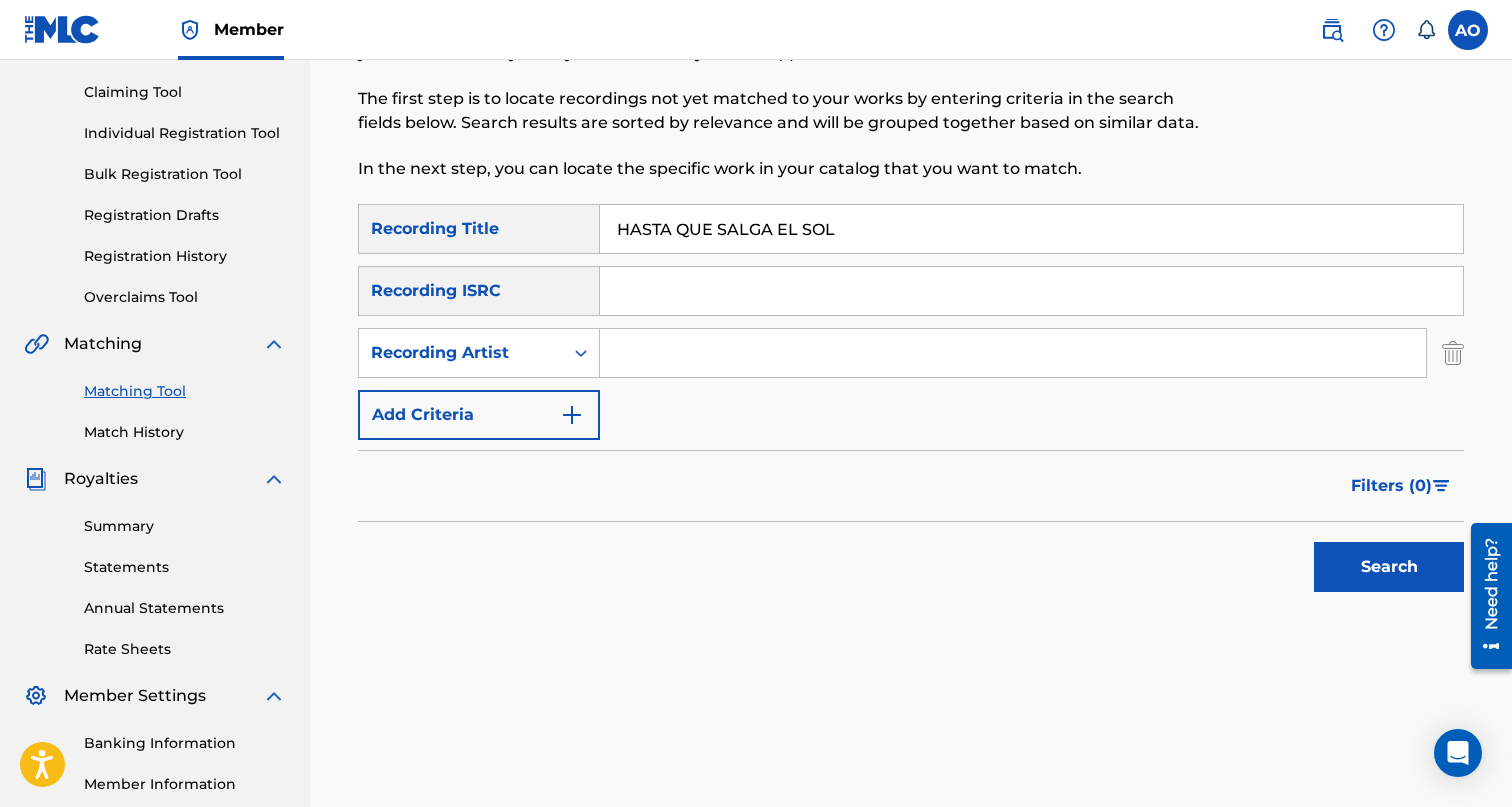 click at bounding box center (1013, 353) 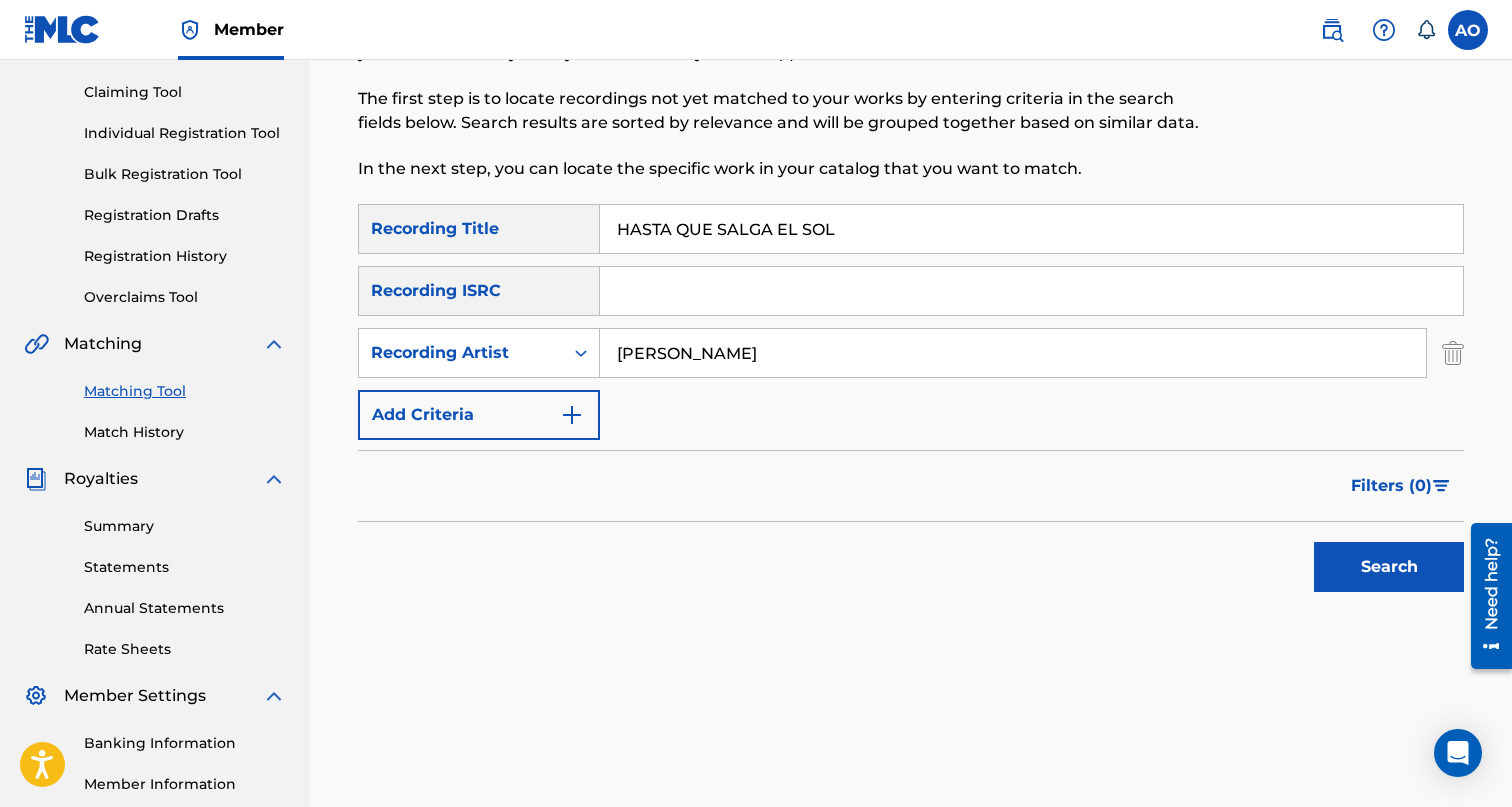 type on "[PERSON_NAME]" 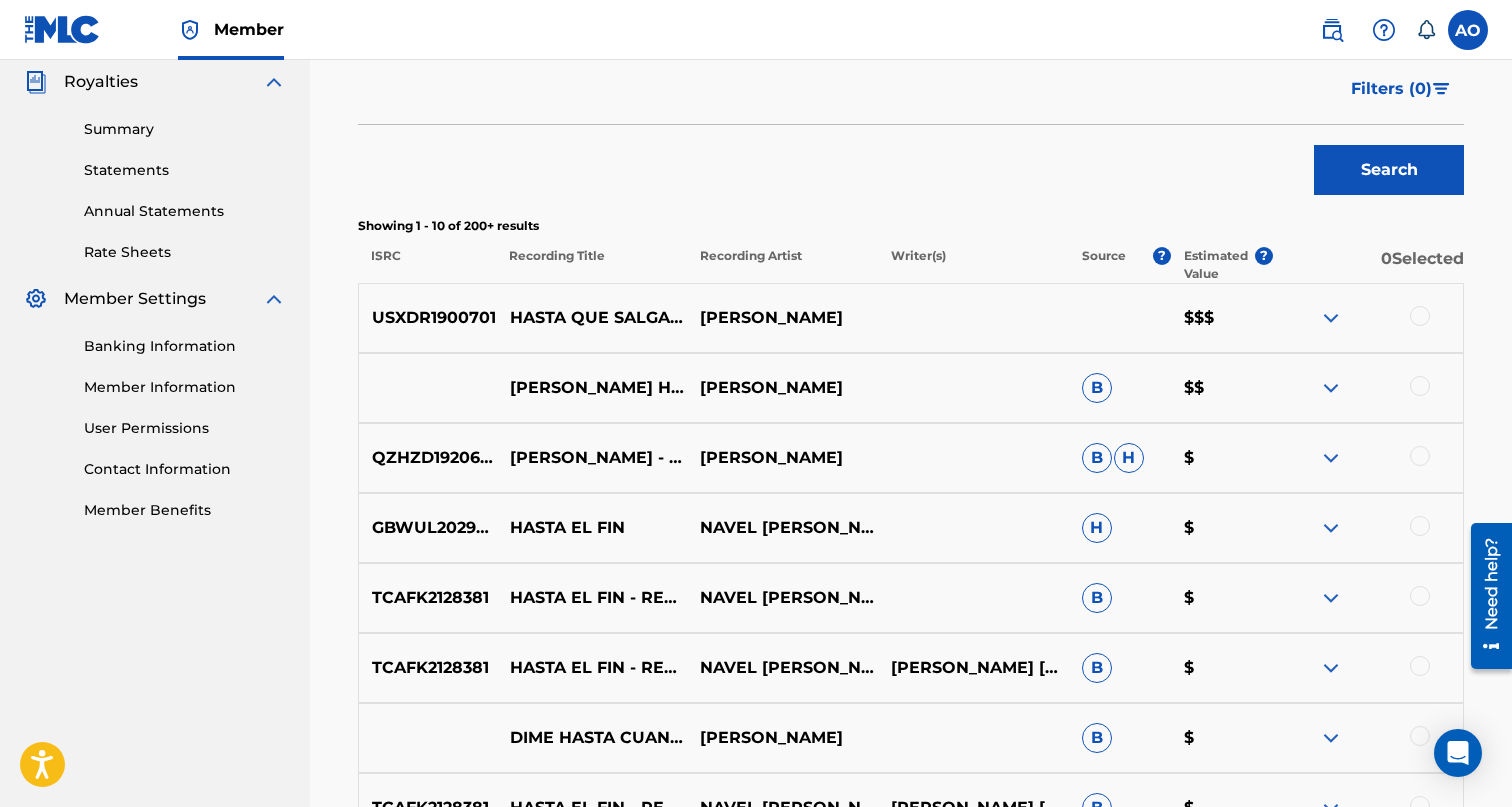 scroll, scrollTop: 597, scrollLeft: 0, axis: vertical 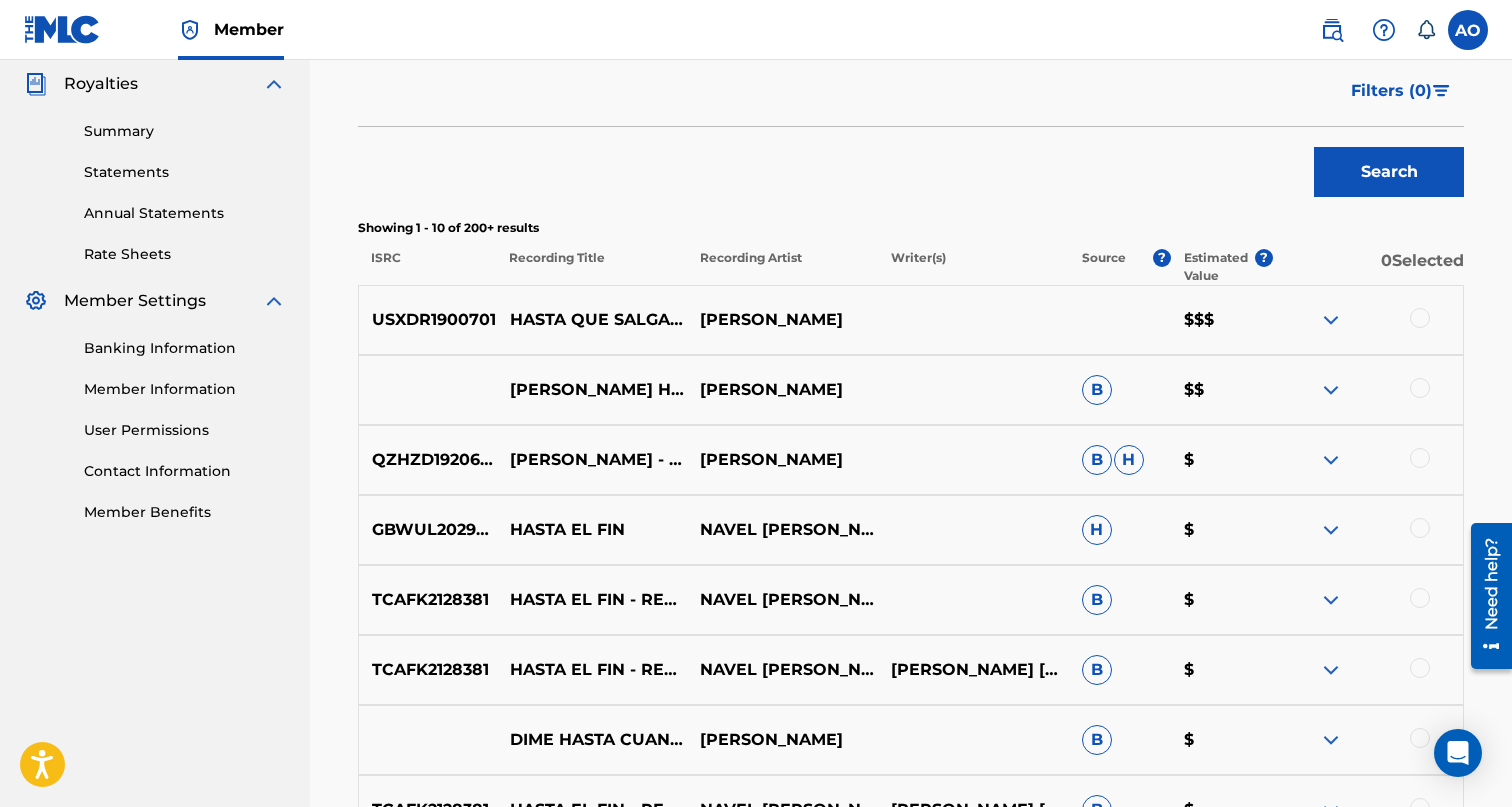 click at bounding box center (1420, 318) 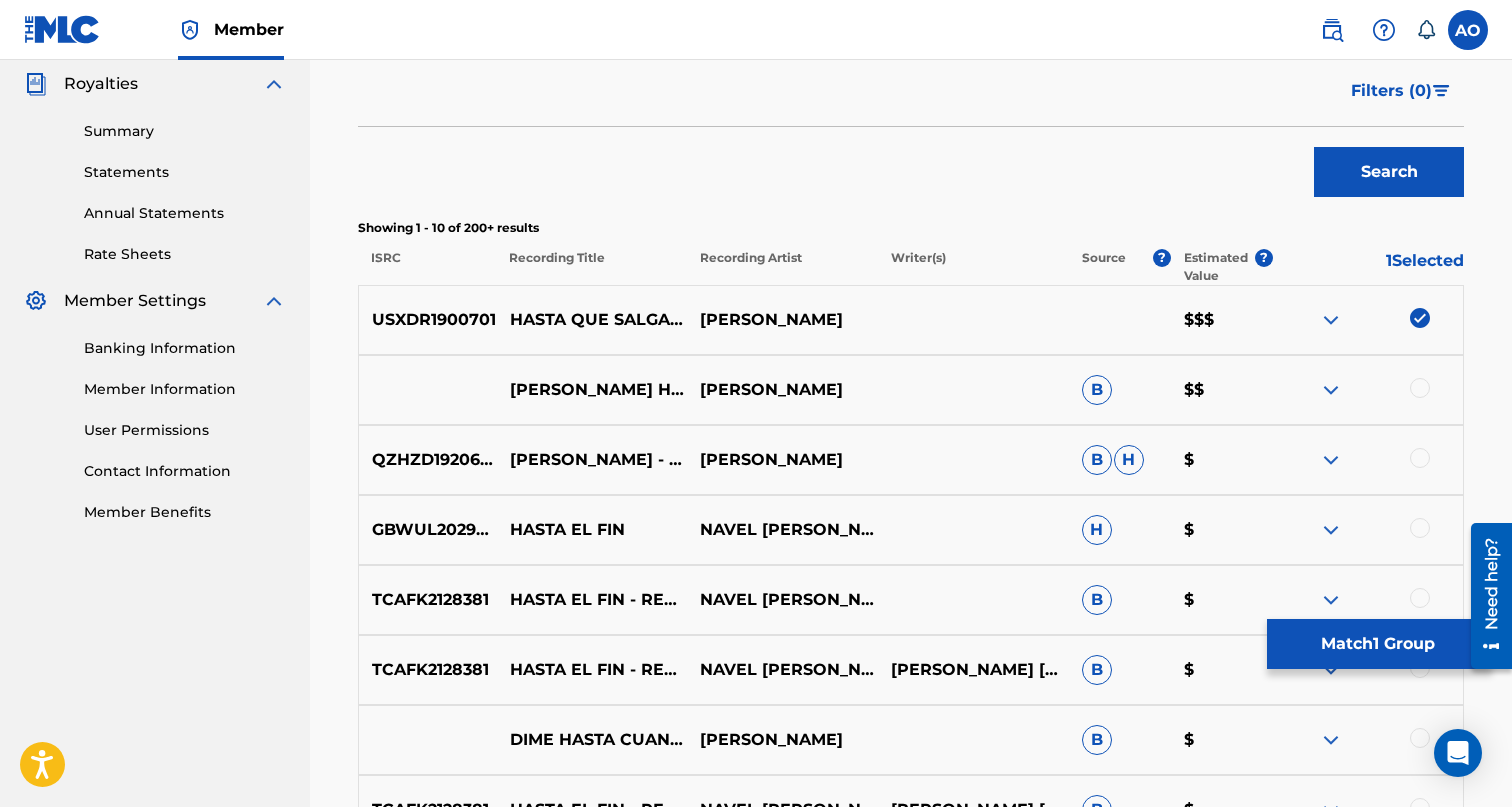click at bounding box center [1420, 388] 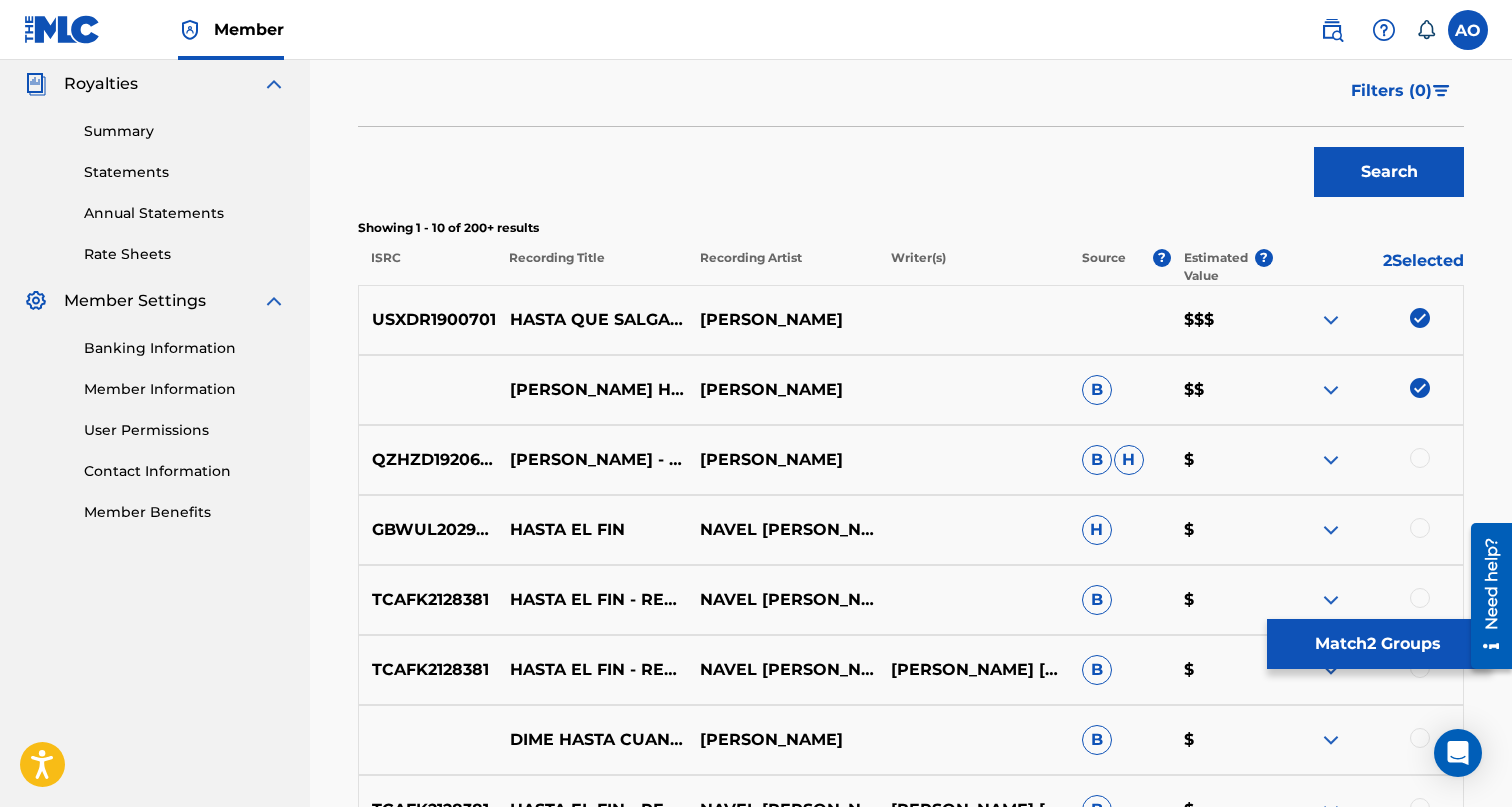 click at bounding box center (1420, 458) 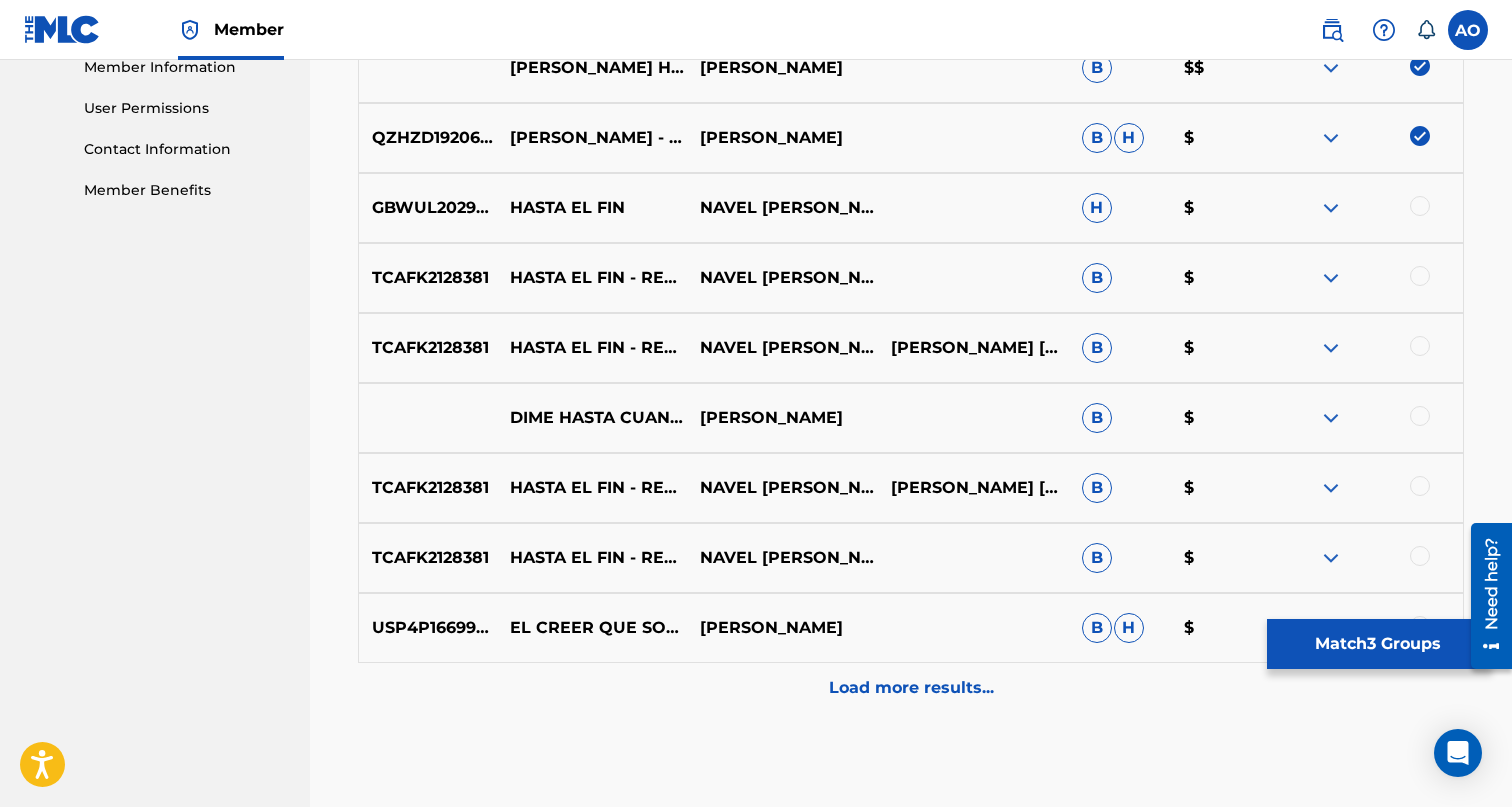 scroll, scrollTop: 976, scrollLeft: 0, axis: vertical 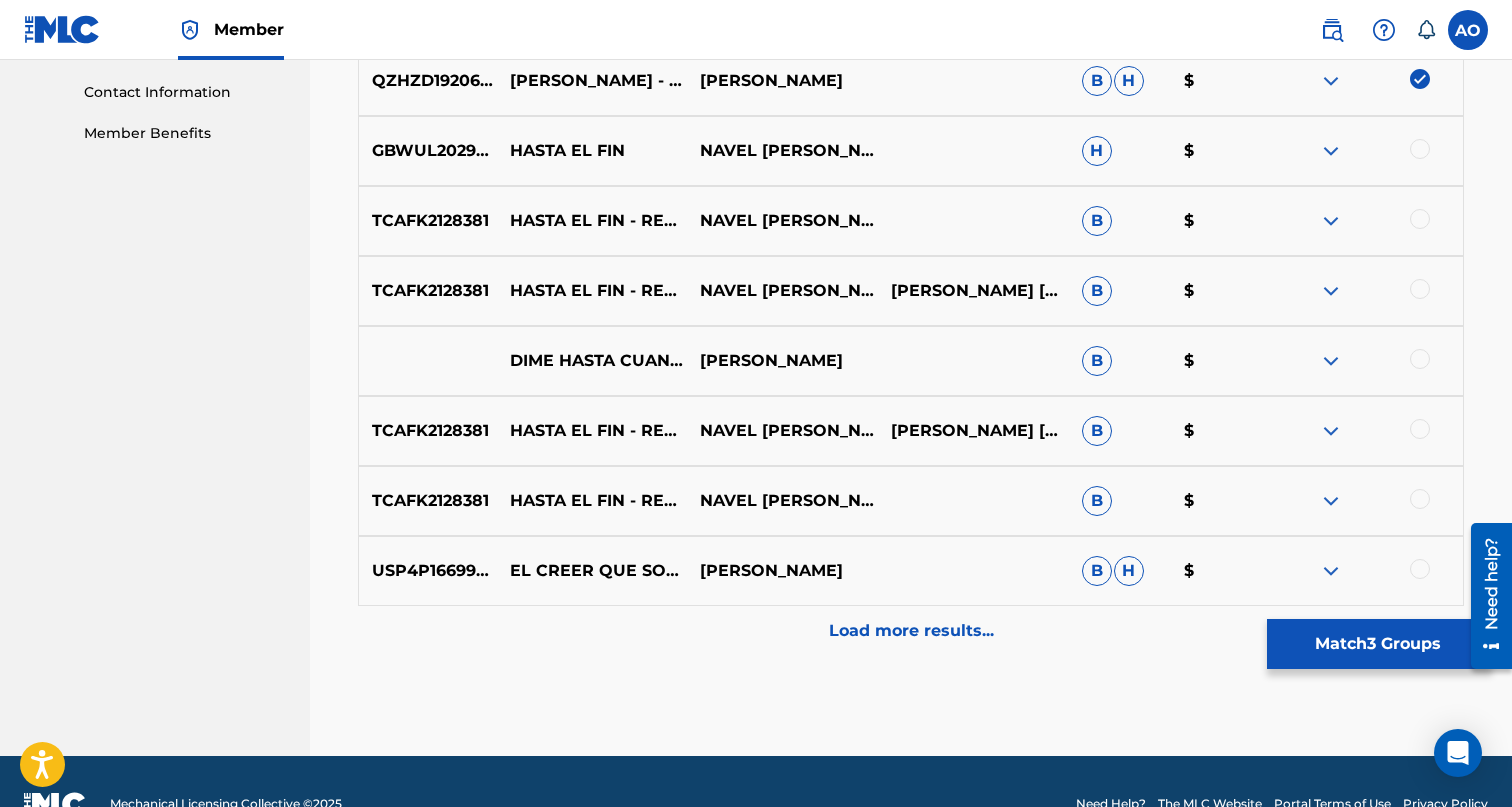 click on "Match  3 Groups" at bounding box center (1377, 644) 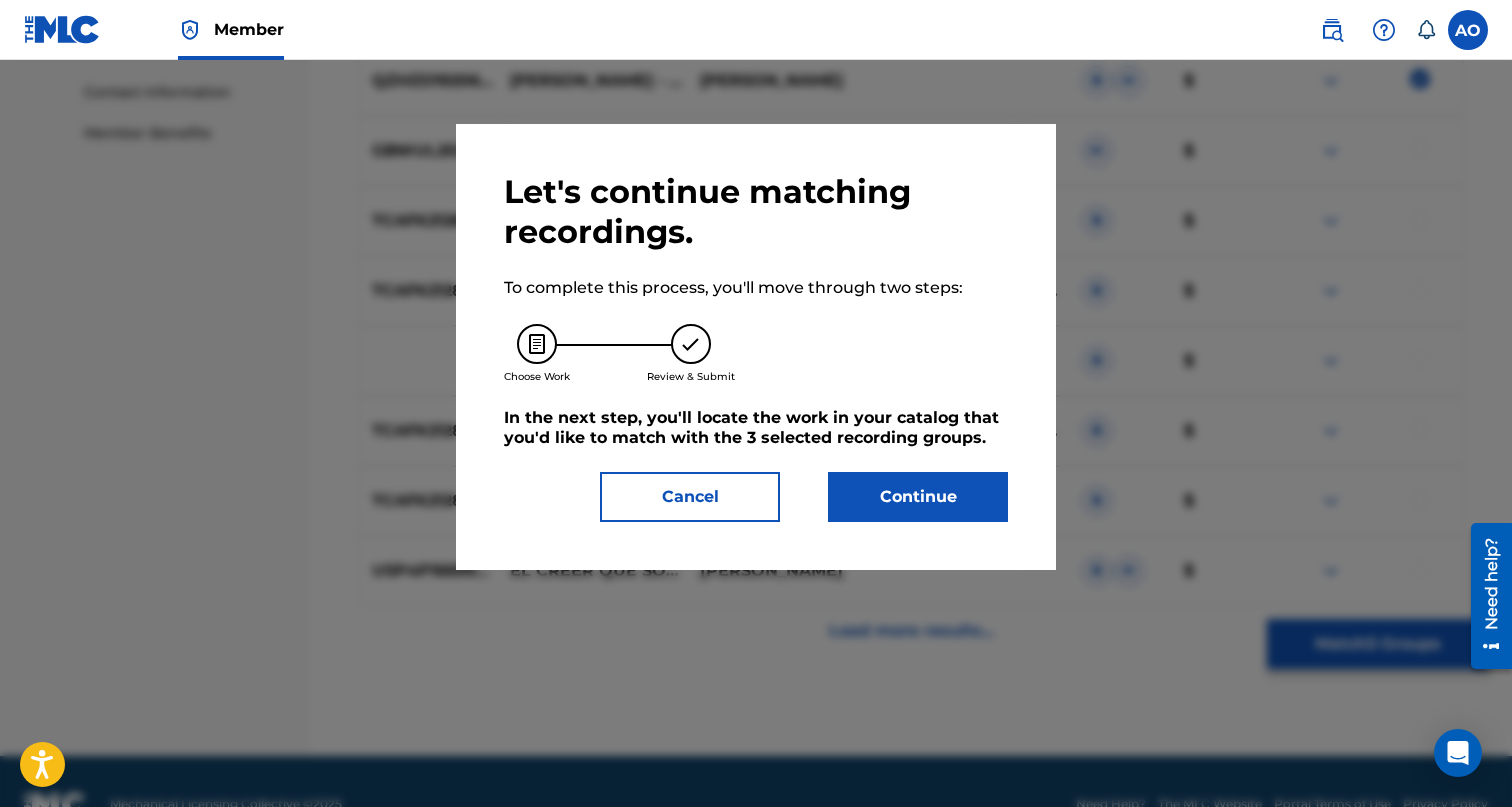 click on "Continue" at bounding box center [918, 497] 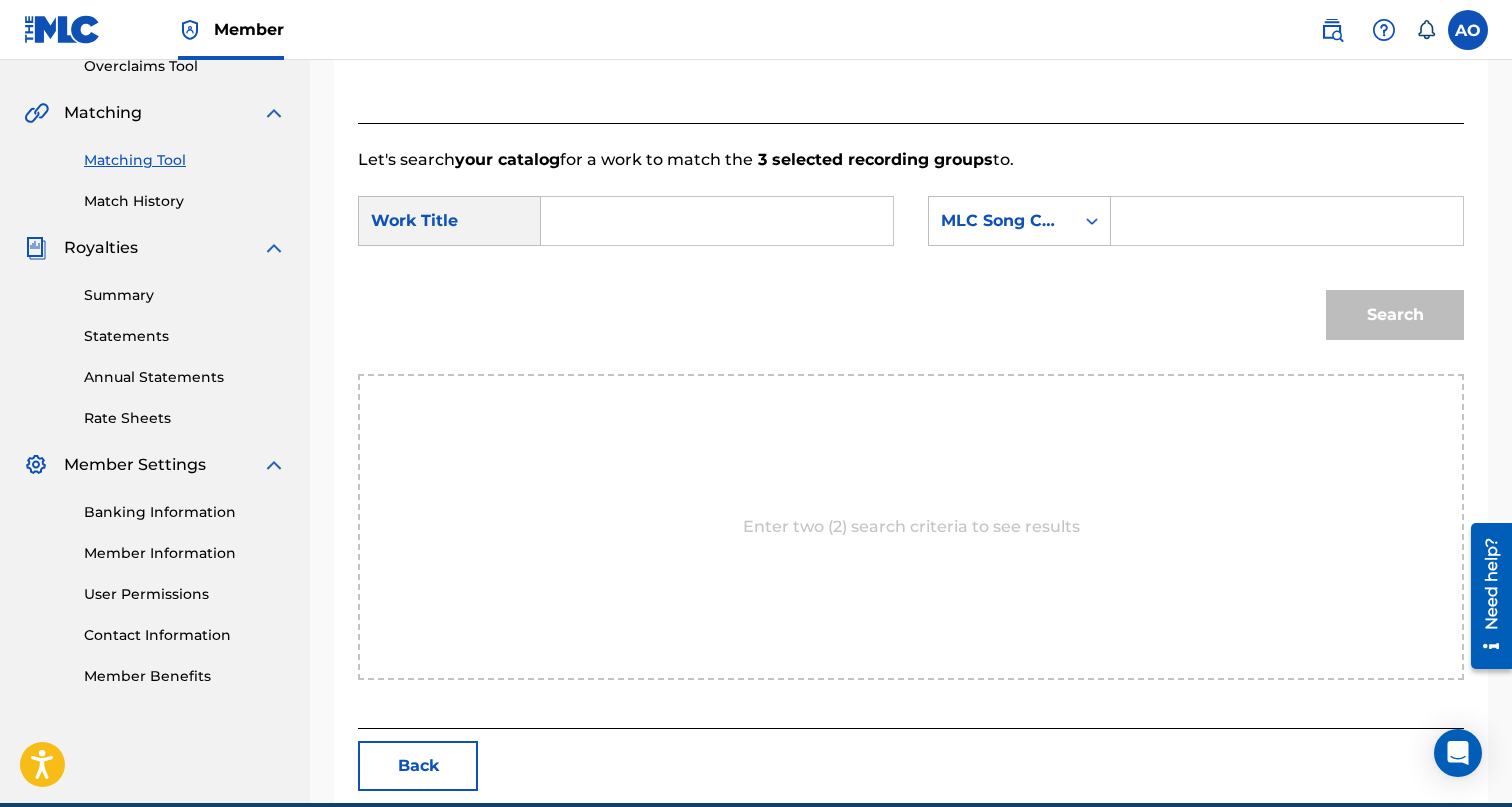 click at bounding box center [717, 221] 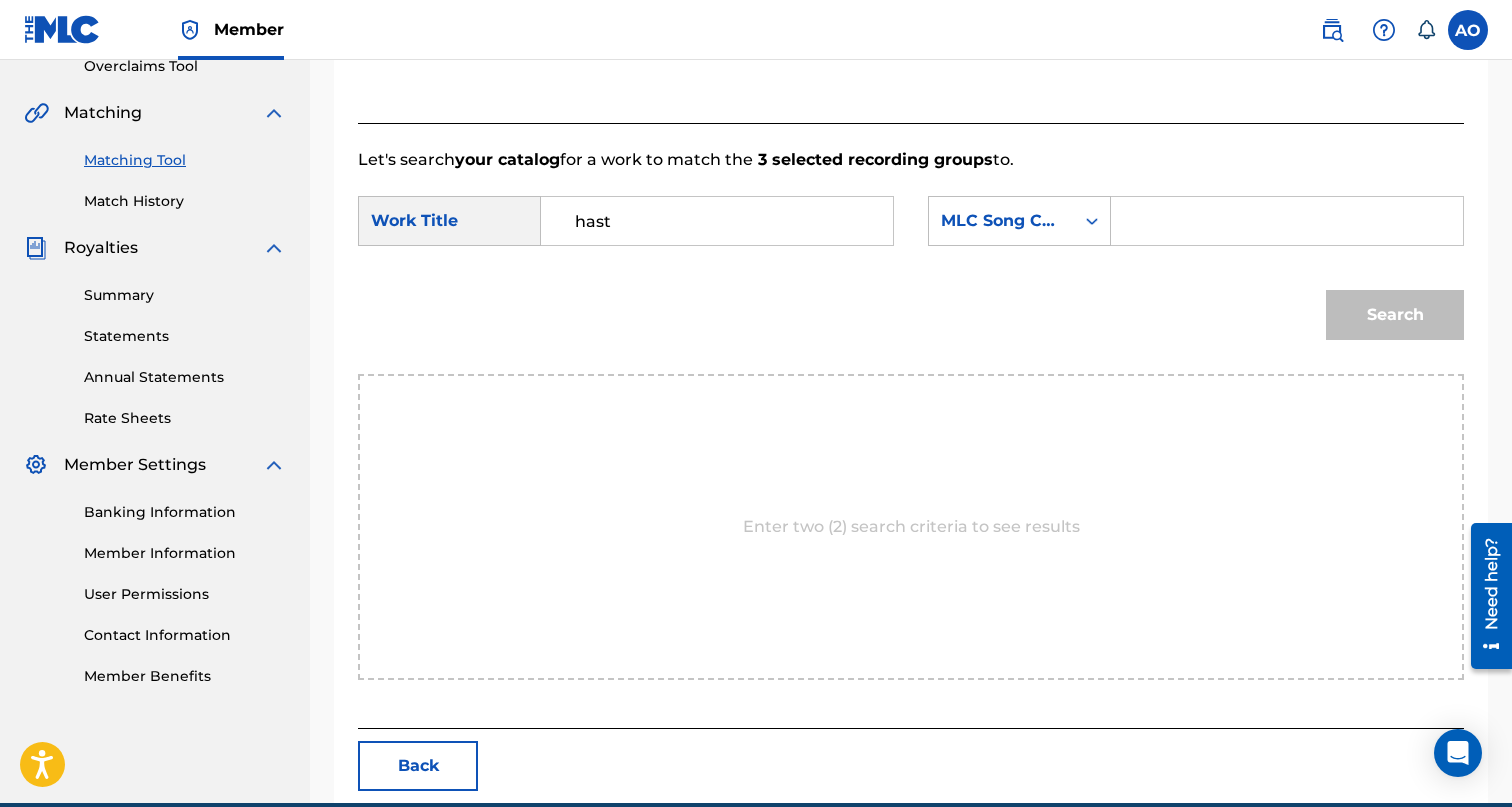 click on "Choose Work Review & Submit" at bounding box center [784, 24] 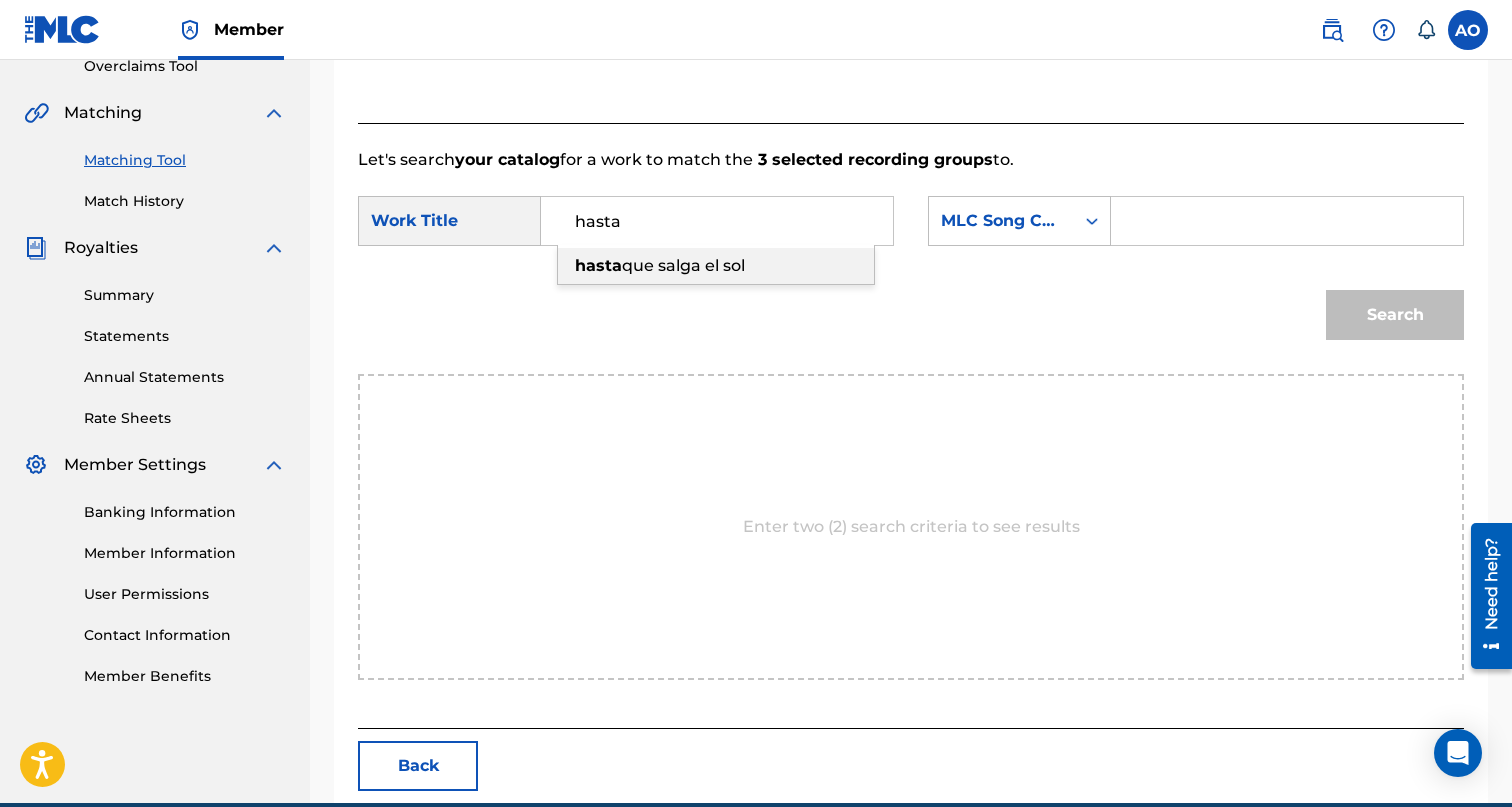 click on "hasta  que salga el sol" at bounding box center [716, 266] 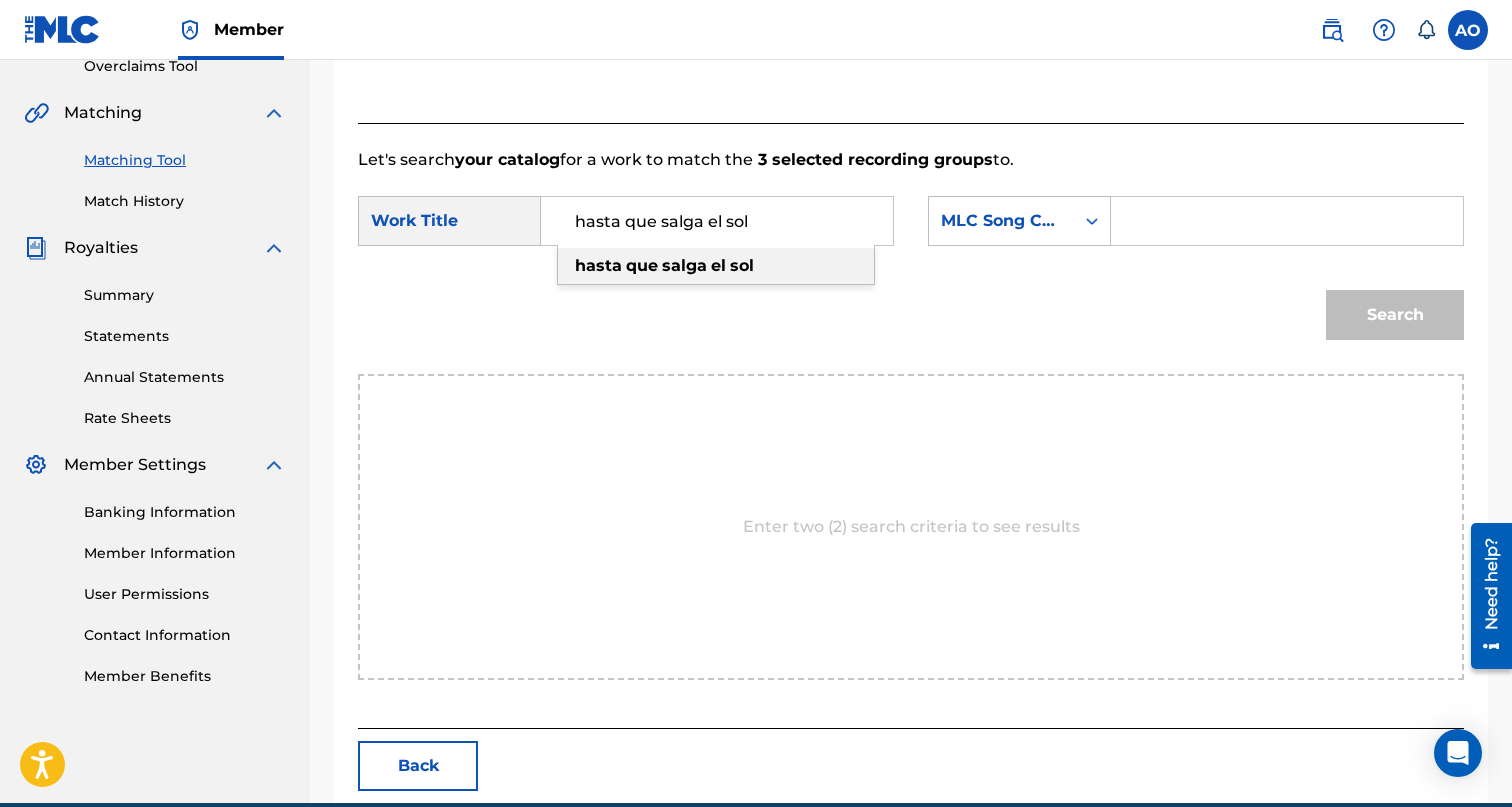 click on "SearchWithCriteriabf6f5a5d-1b5a-4fe9-9266-9a2f24cbe3d0 Work Title hasta que salga el sol hasta   que   salga   el   sol SearchWithCriteria85ddc324-f5f9-4eba-a754-5ef58384b13a MLC Song Code Search" at bounding box center (911, 273) 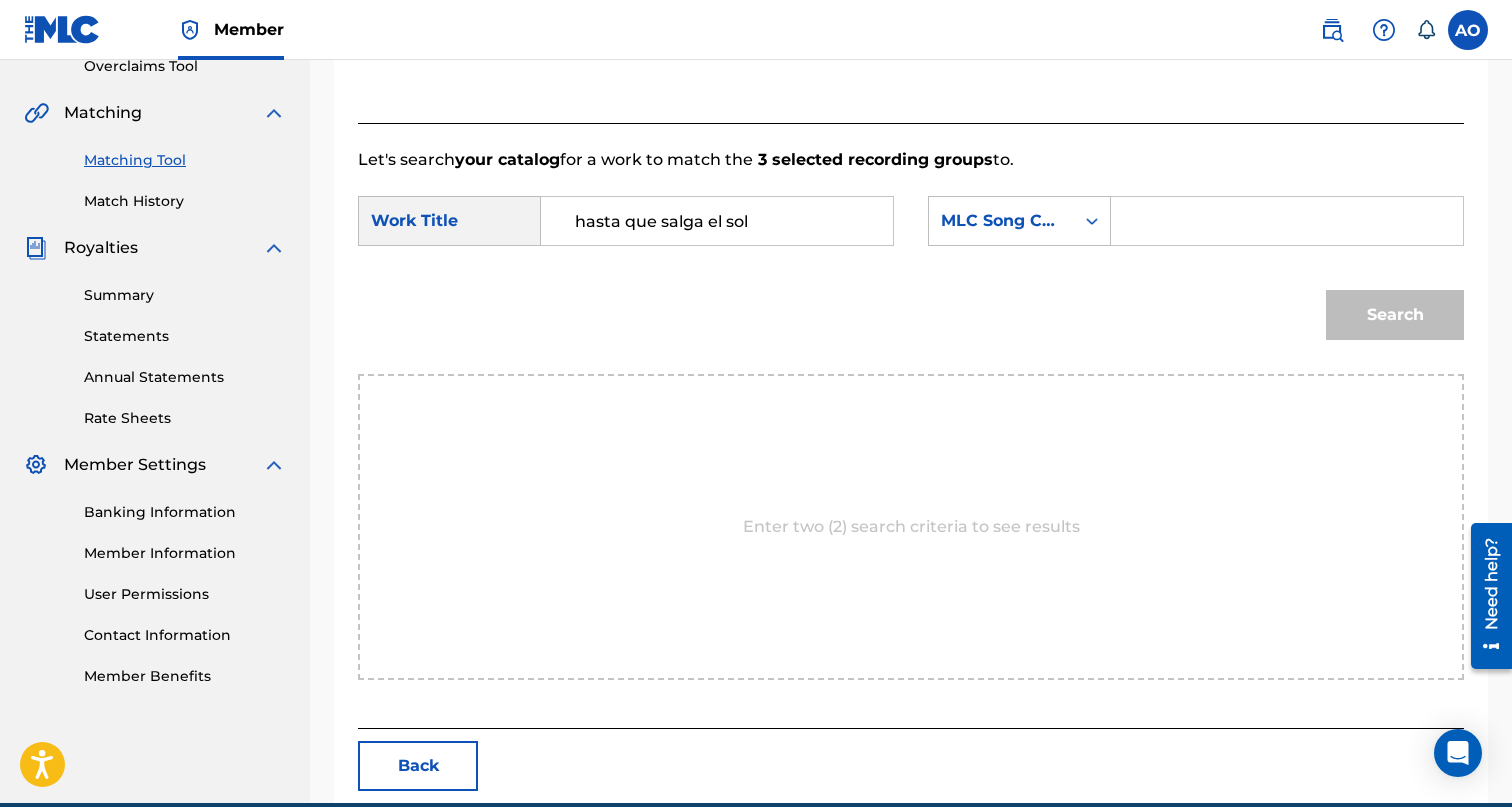 click at bounding box center (1287, 221) 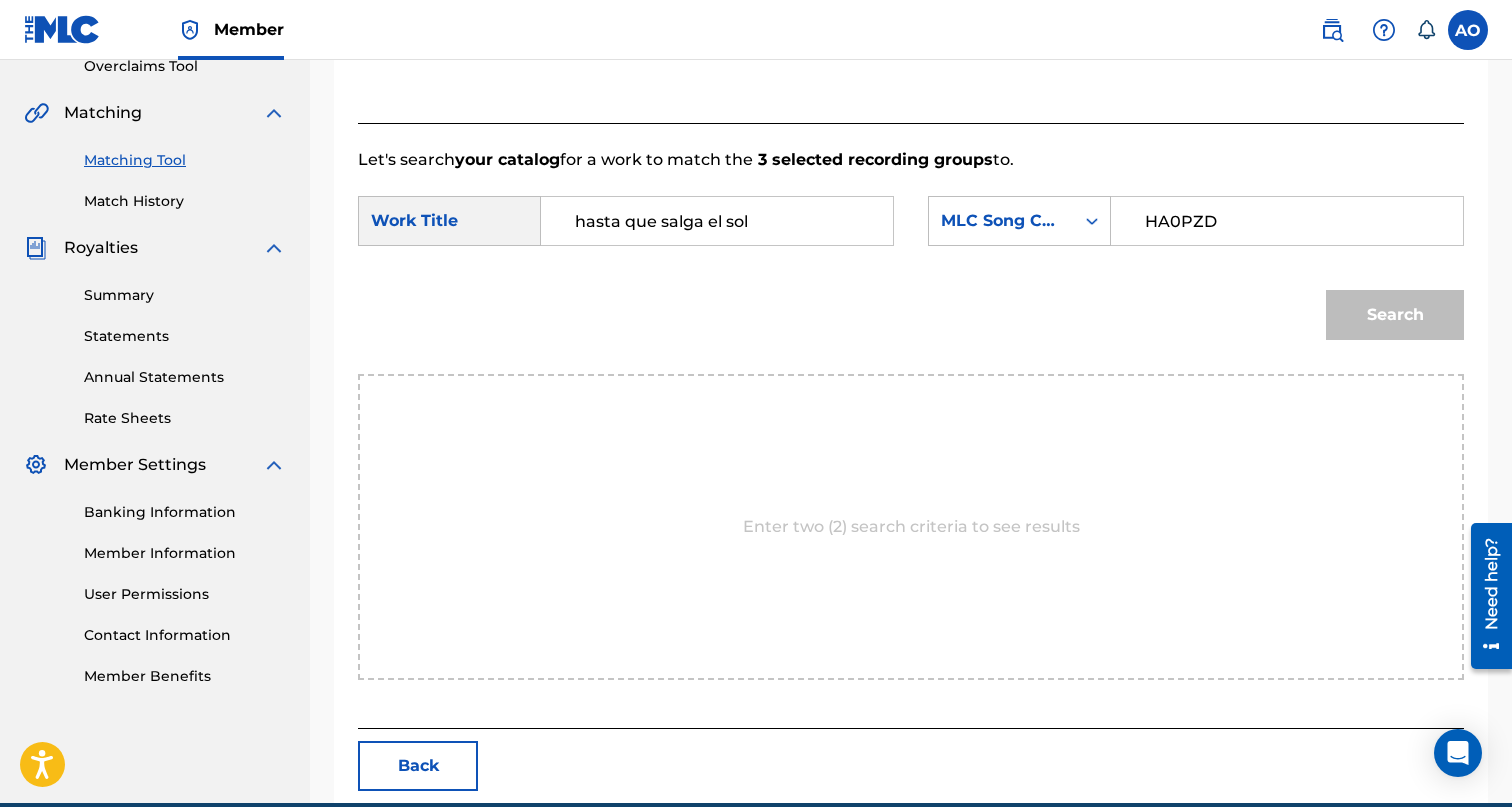 type on "HA0PZD" 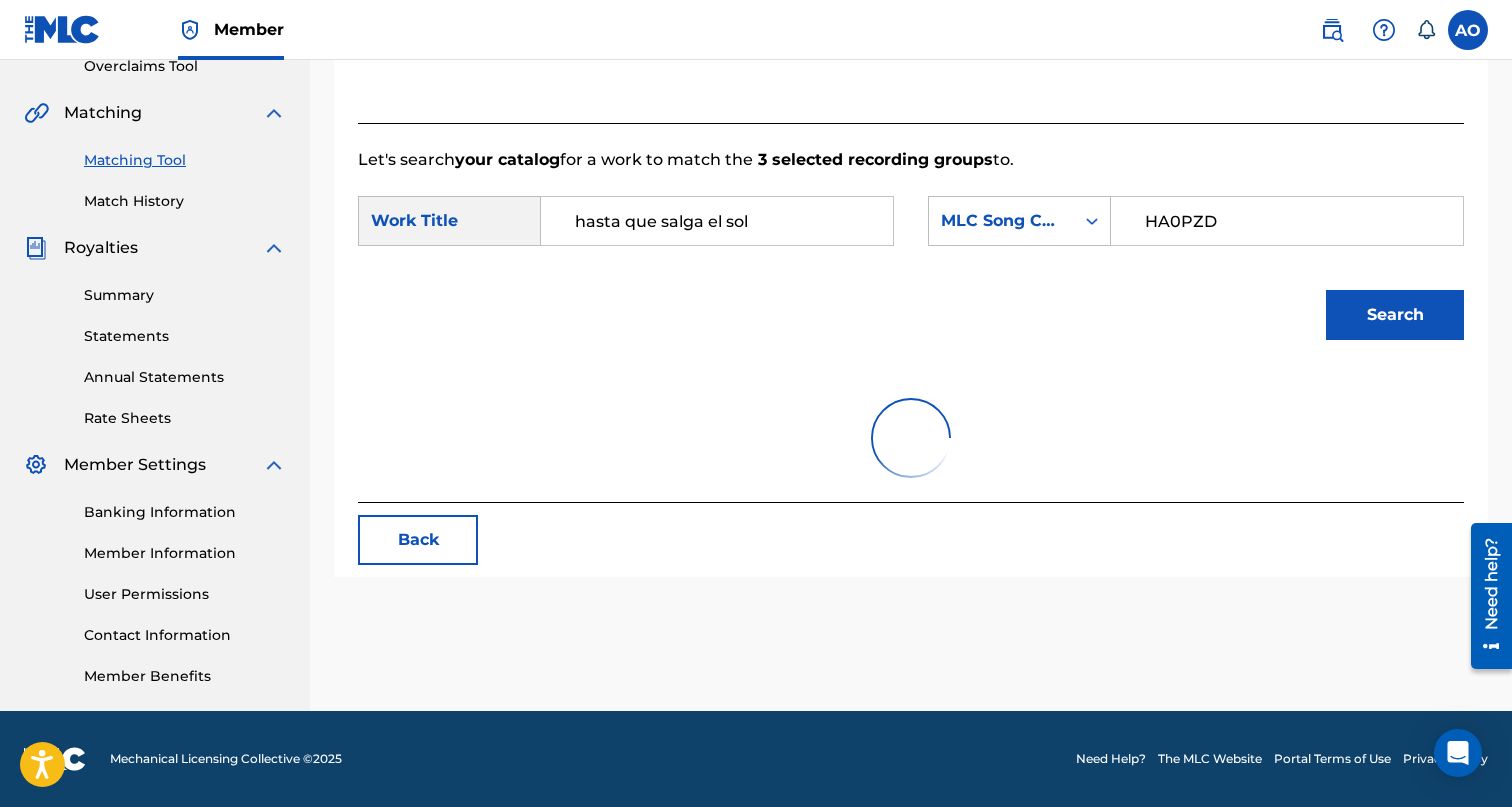 click on "Search" at bounding box center (1395, 315) 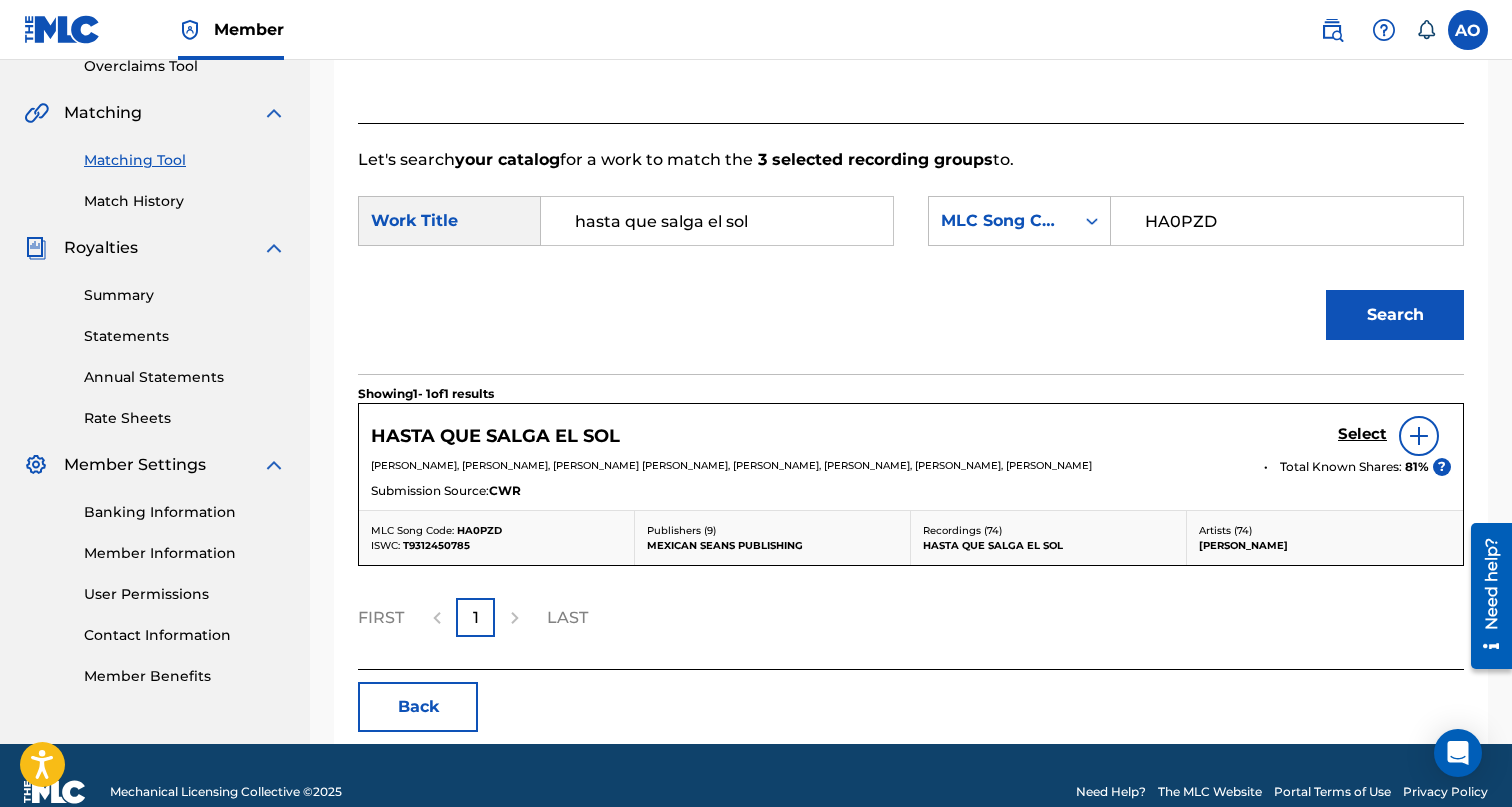 click on "Select" at bounding box center (1394, 436) 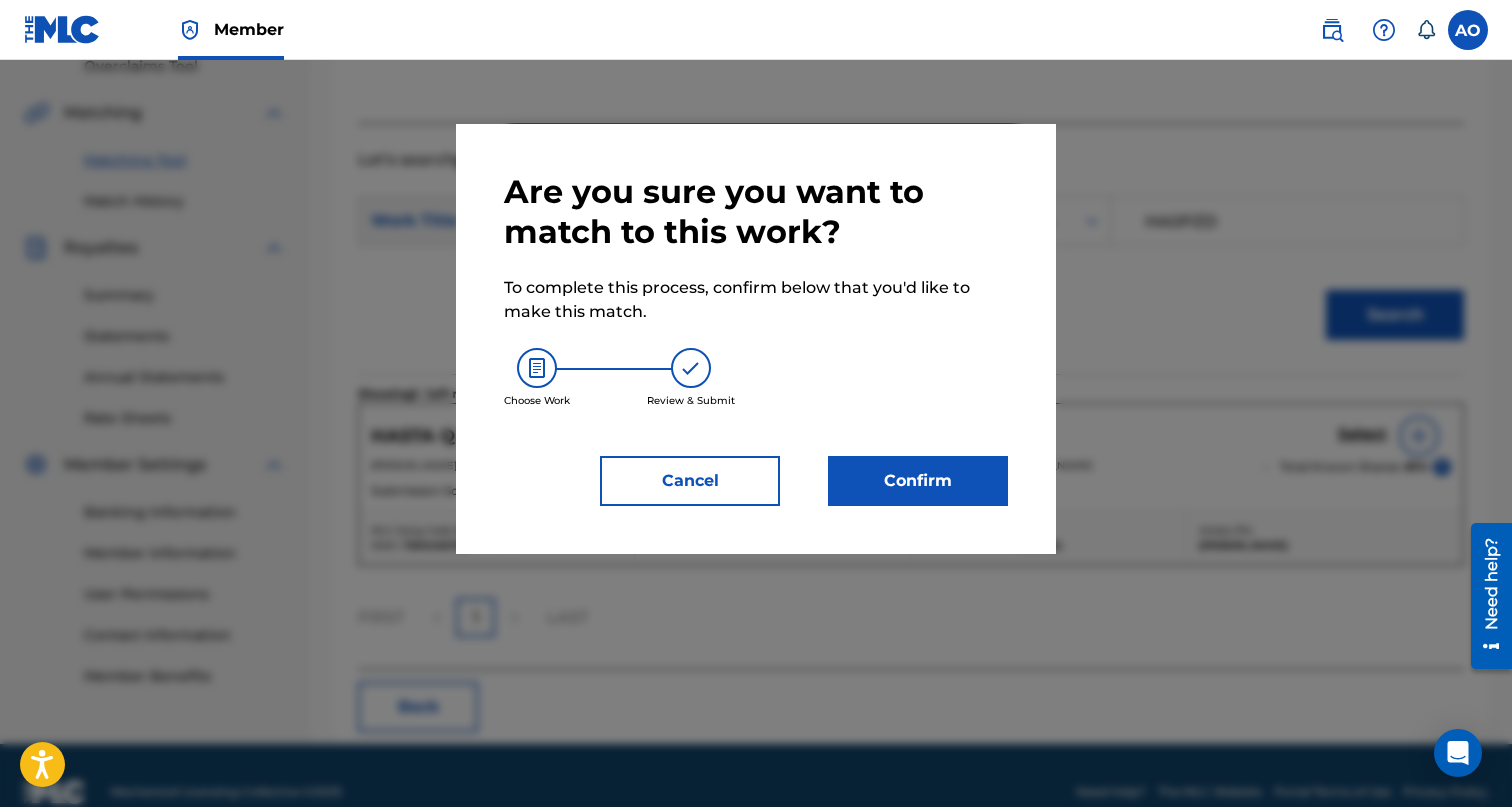 click on "Confirm" at bounding box center (918, 481) 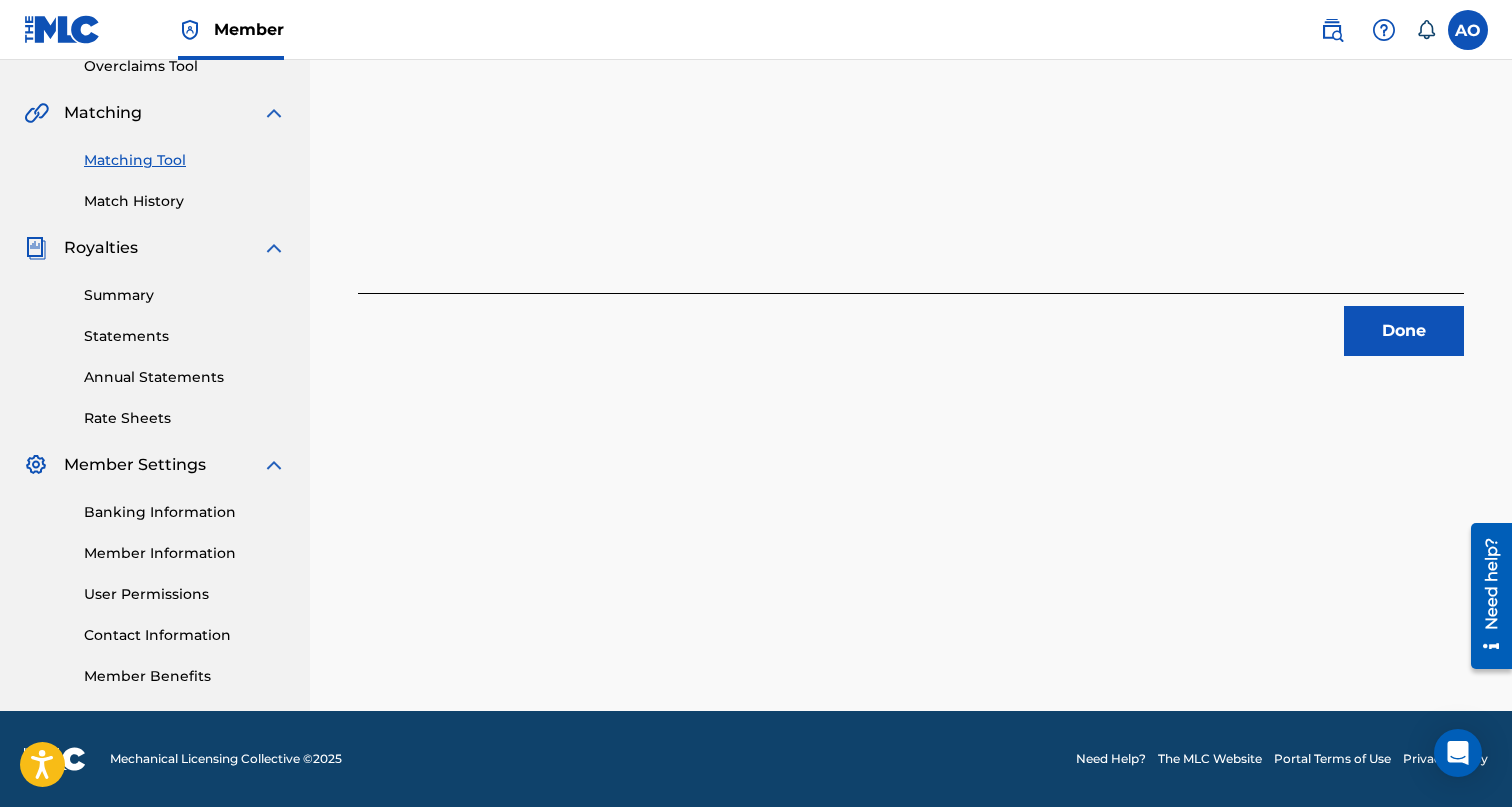 click on "Done" at bounding box center (1404, 331) 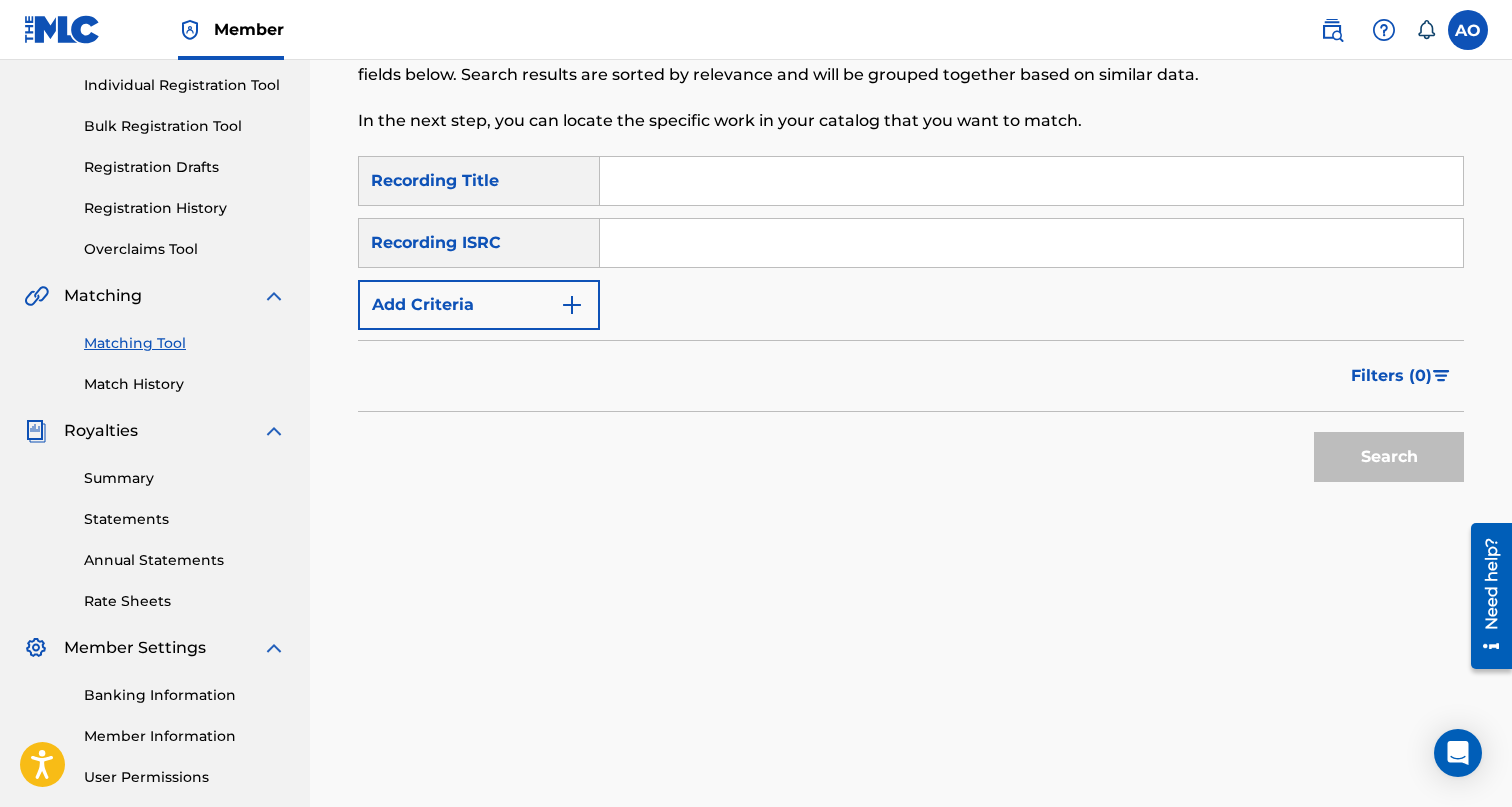 scroll, scrollTop: 246, scrollLeft: 0, axis: vertical 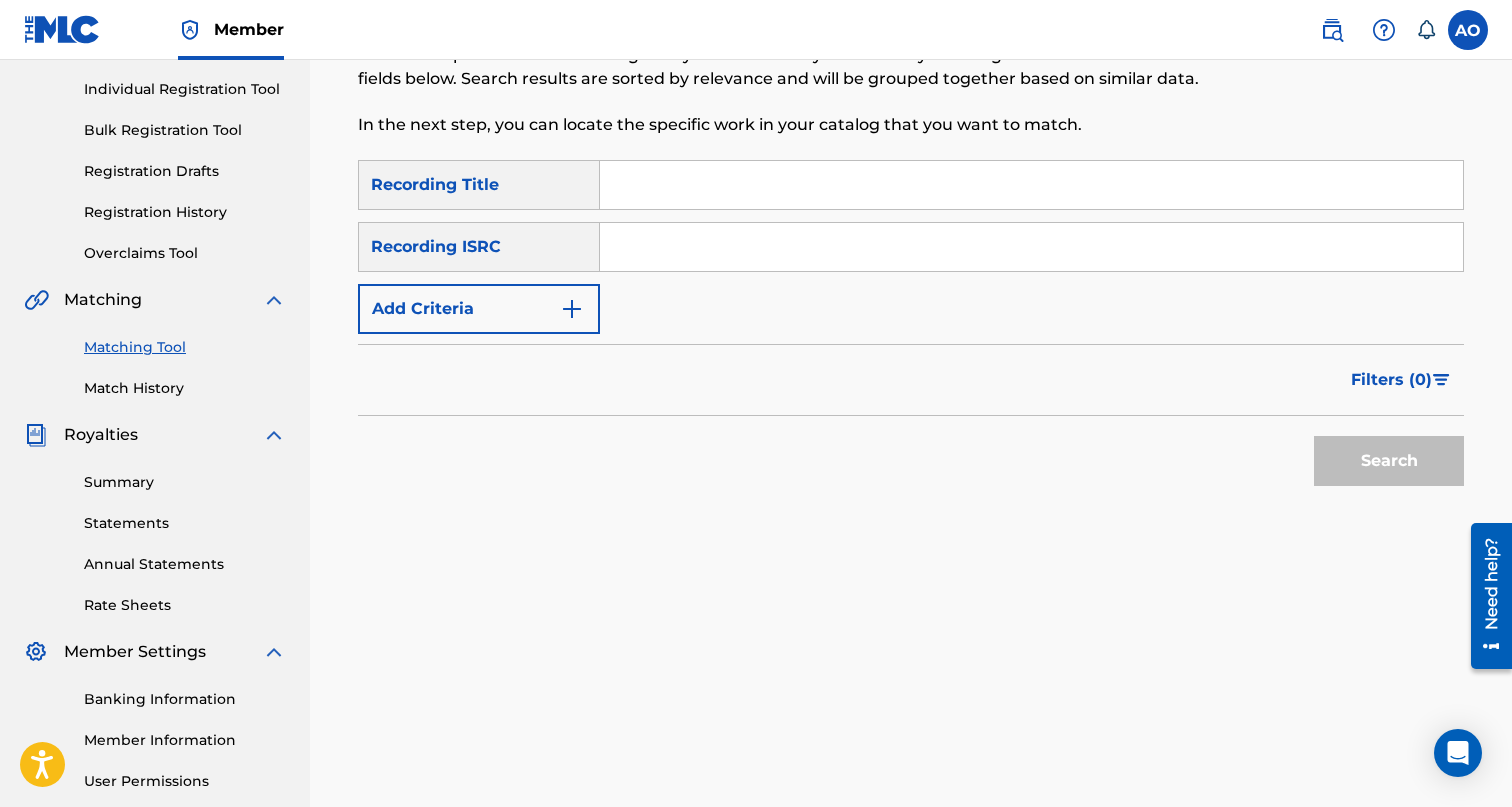 click at bounding box center (1031, 185) 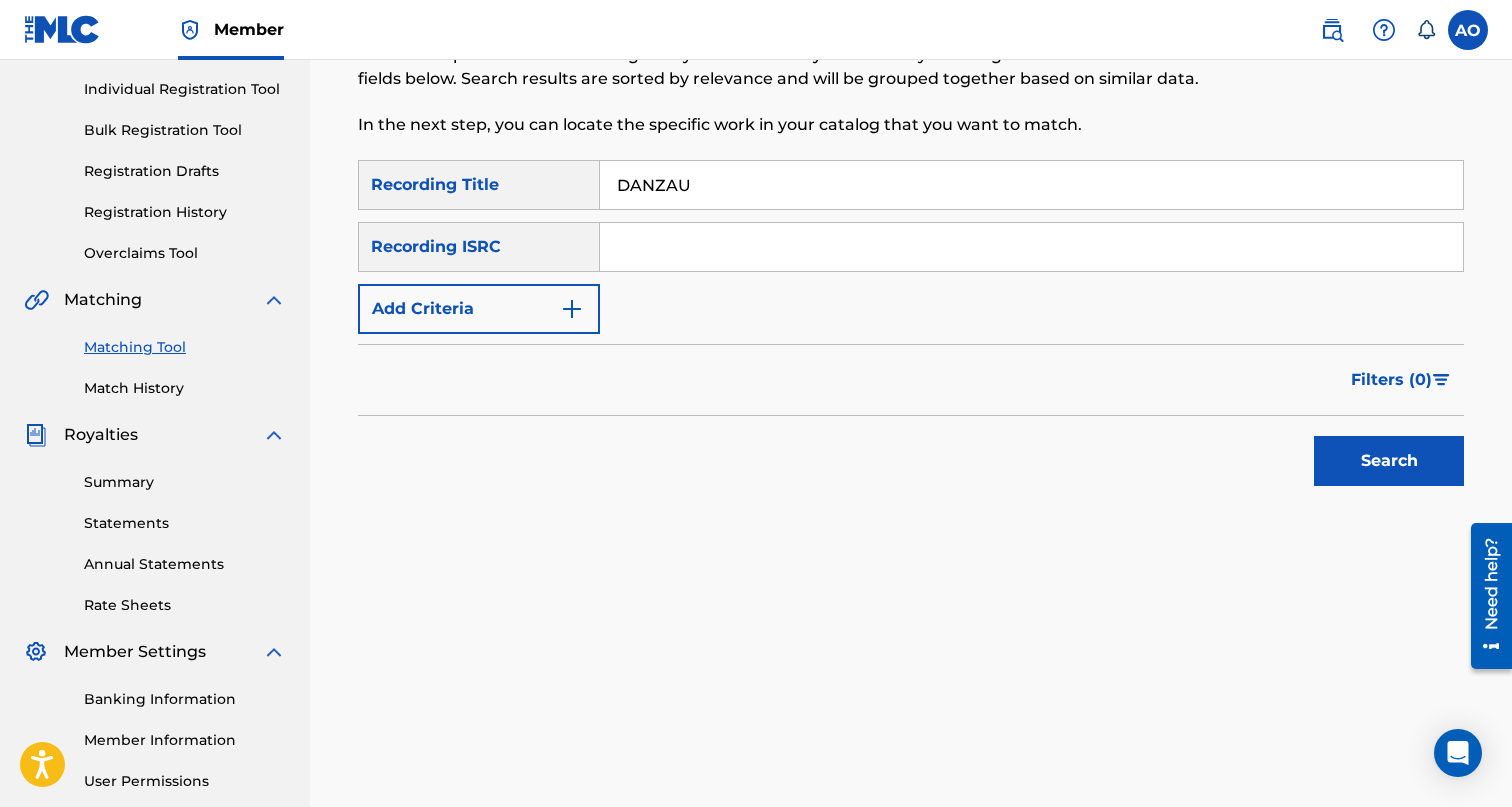 type on "DANZAU" 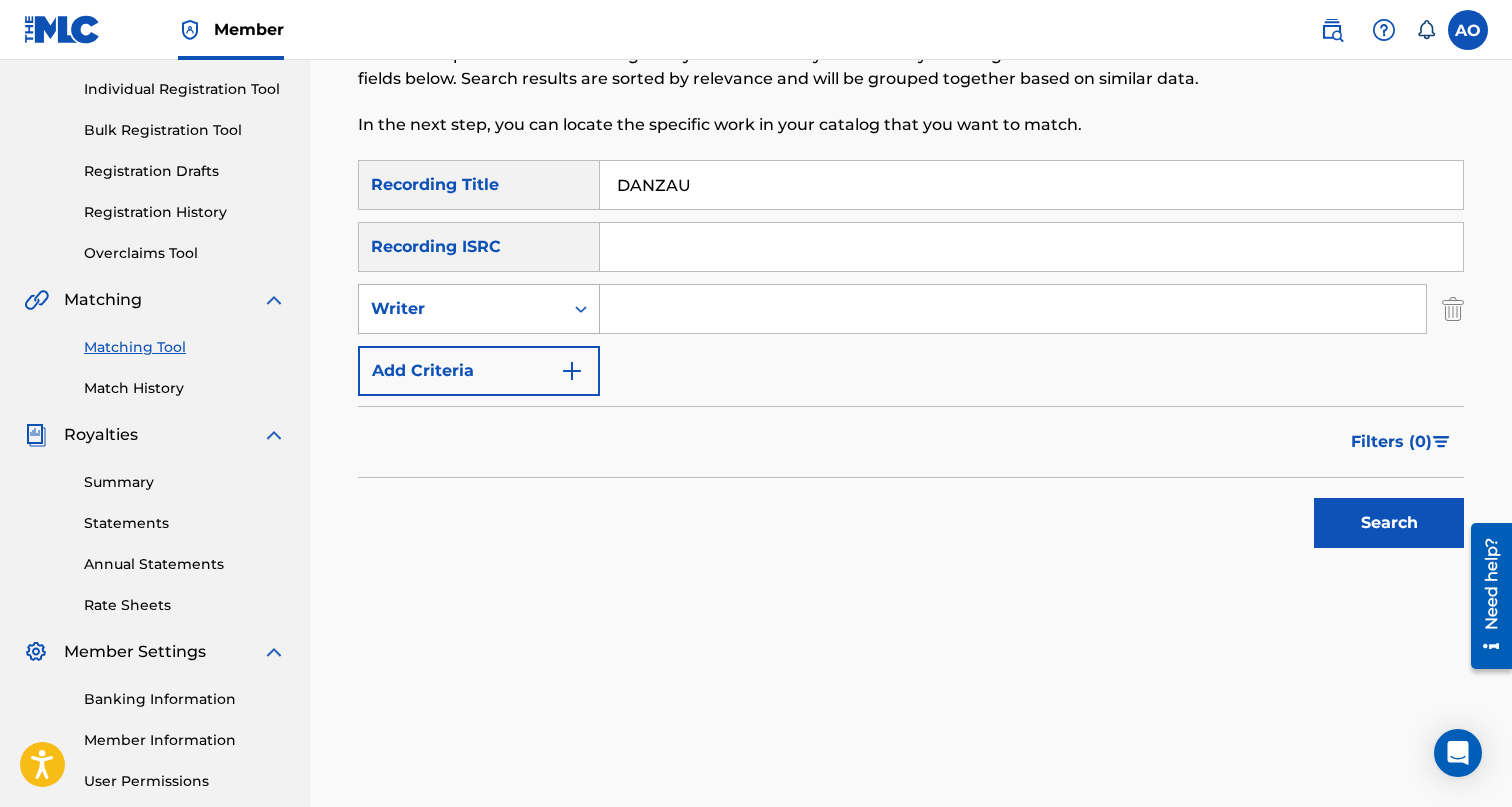 click on "Writer" at bounding box center [479, 309] 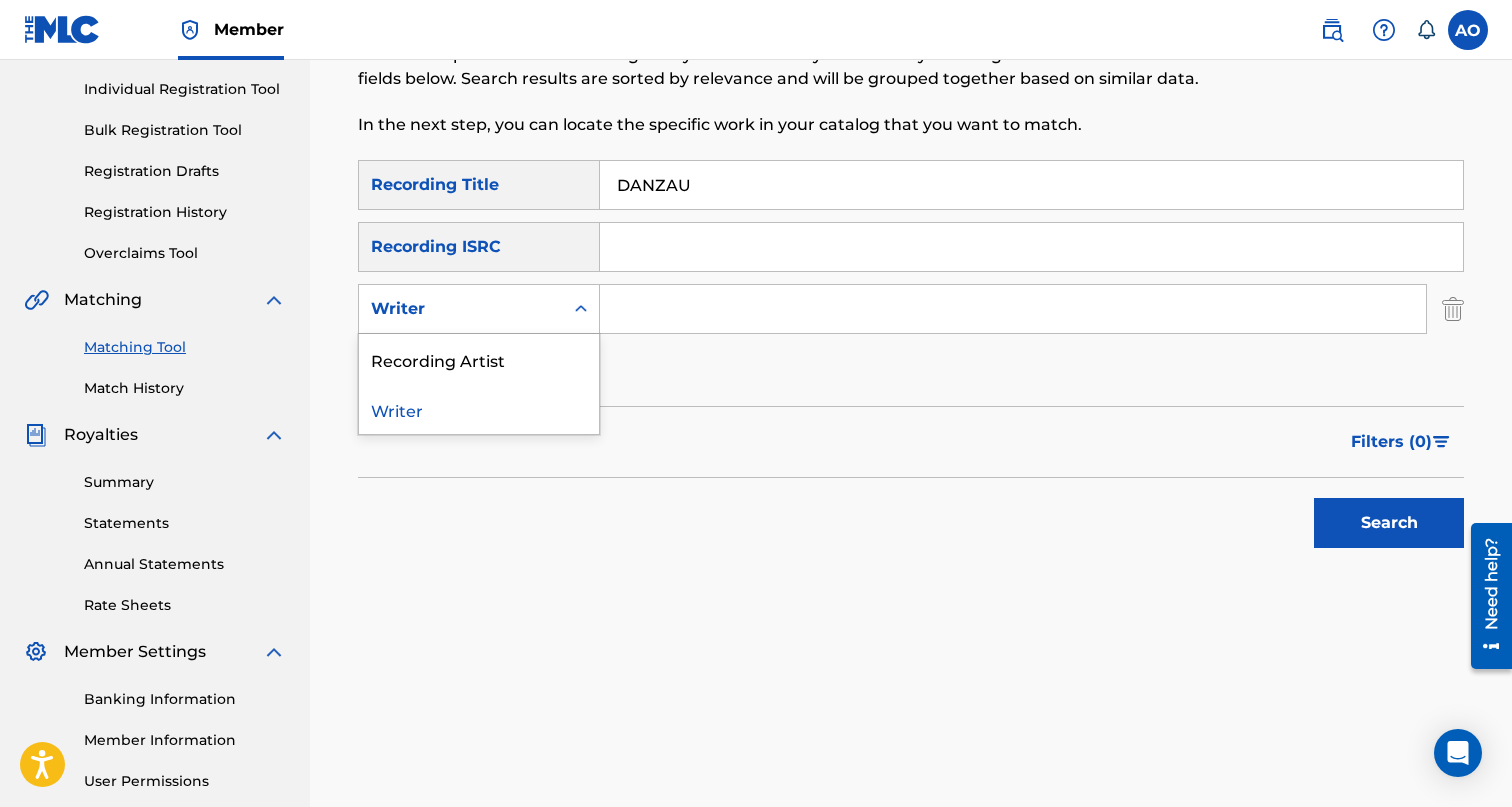 click on "Writer" at bounding box center [479, 409] 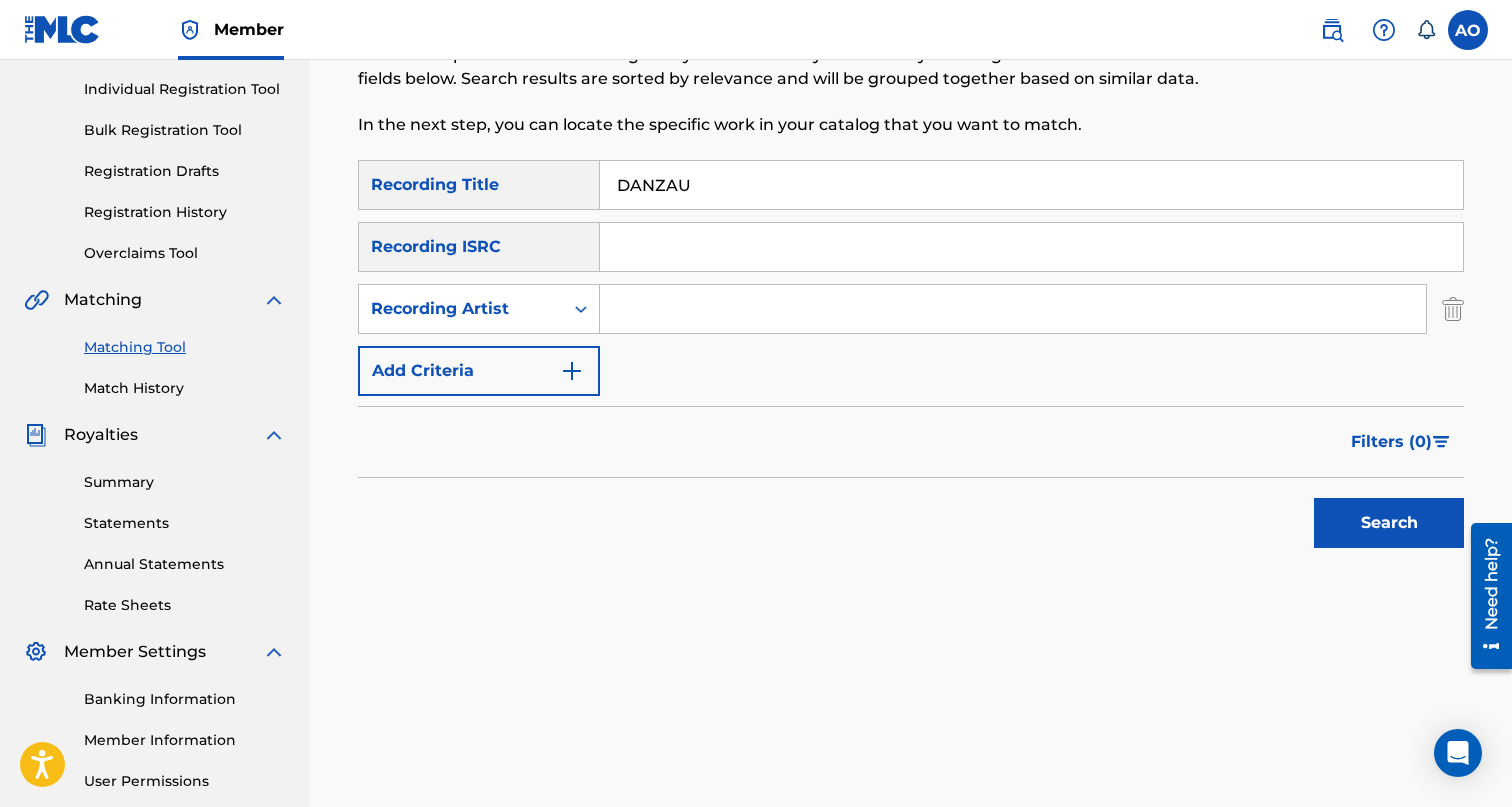 click at bounding box center [1013, 309] 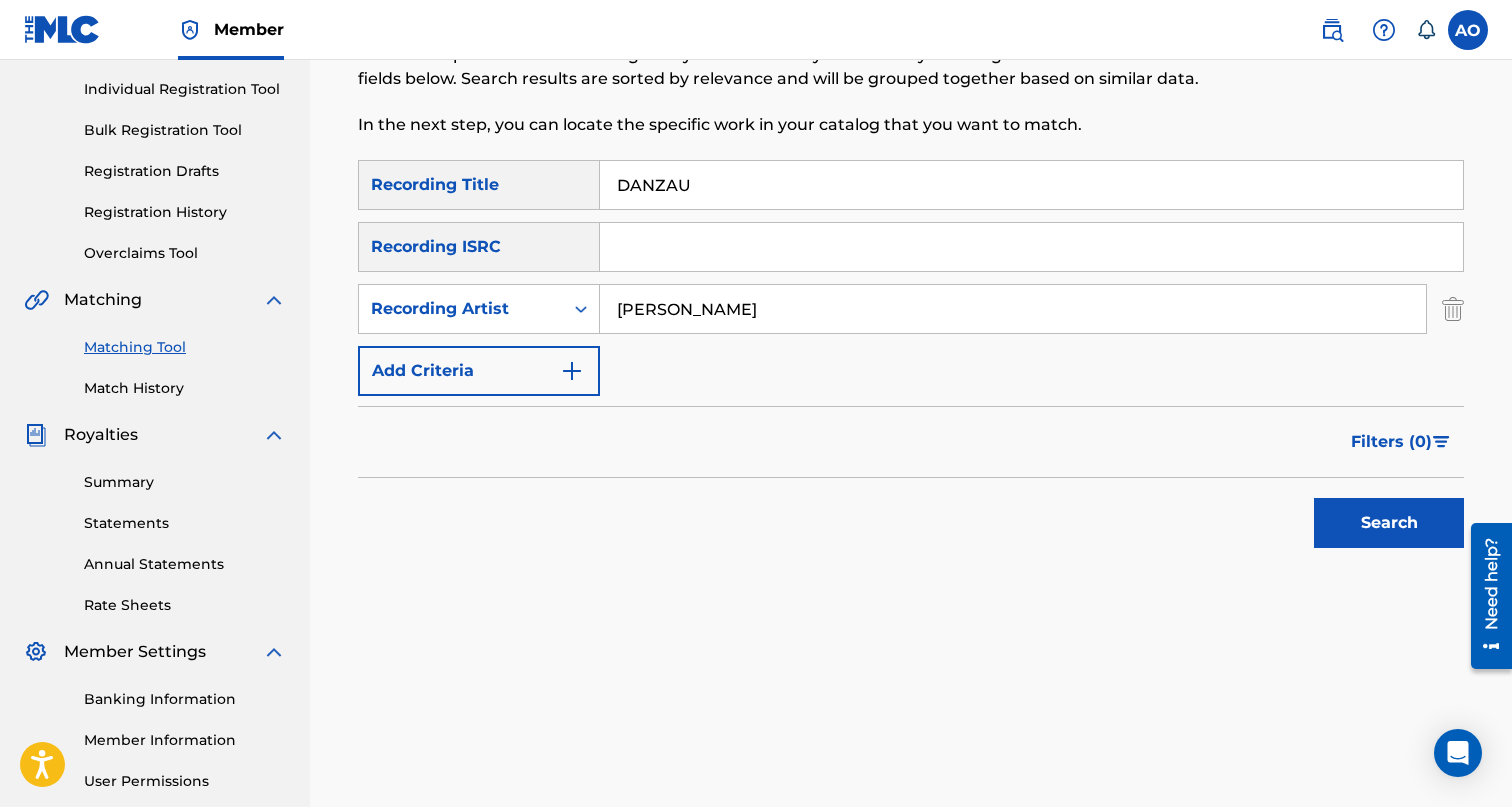 type on "[PERSON_NAME]" 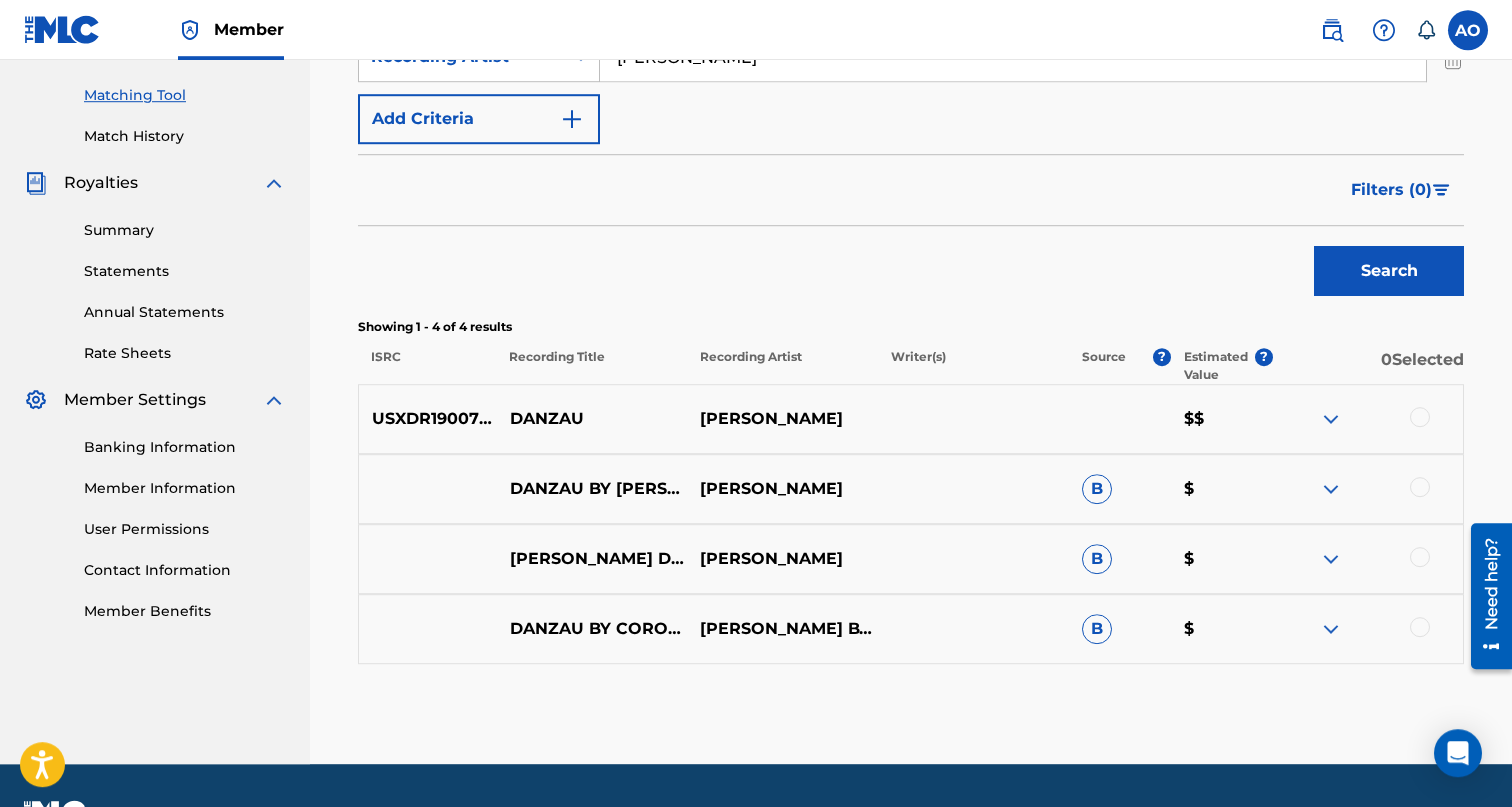 scroll, scrollTop: 495, scrollLeft: 0, axis: vertical 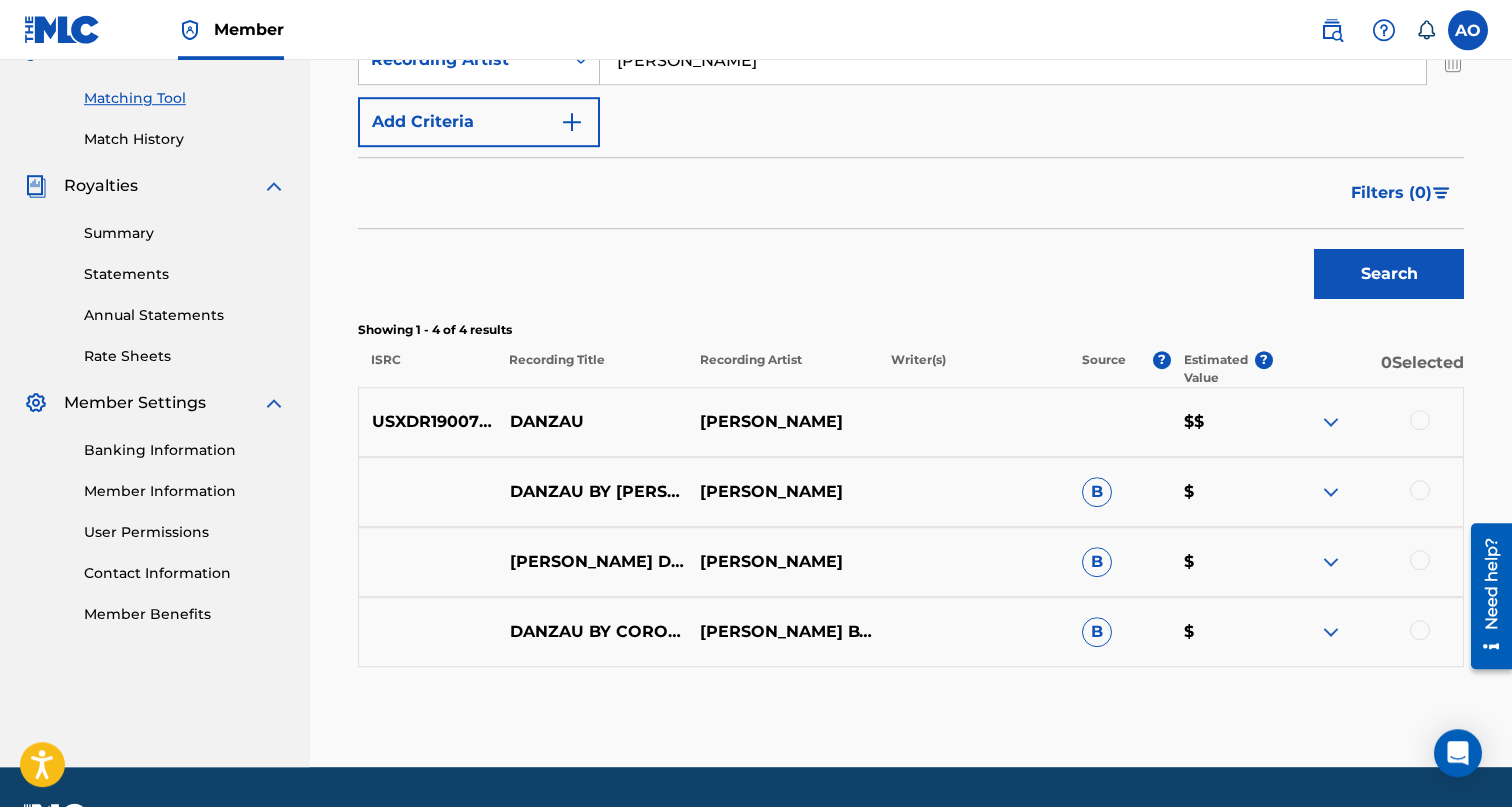 click at bounding box center (1420, 420) 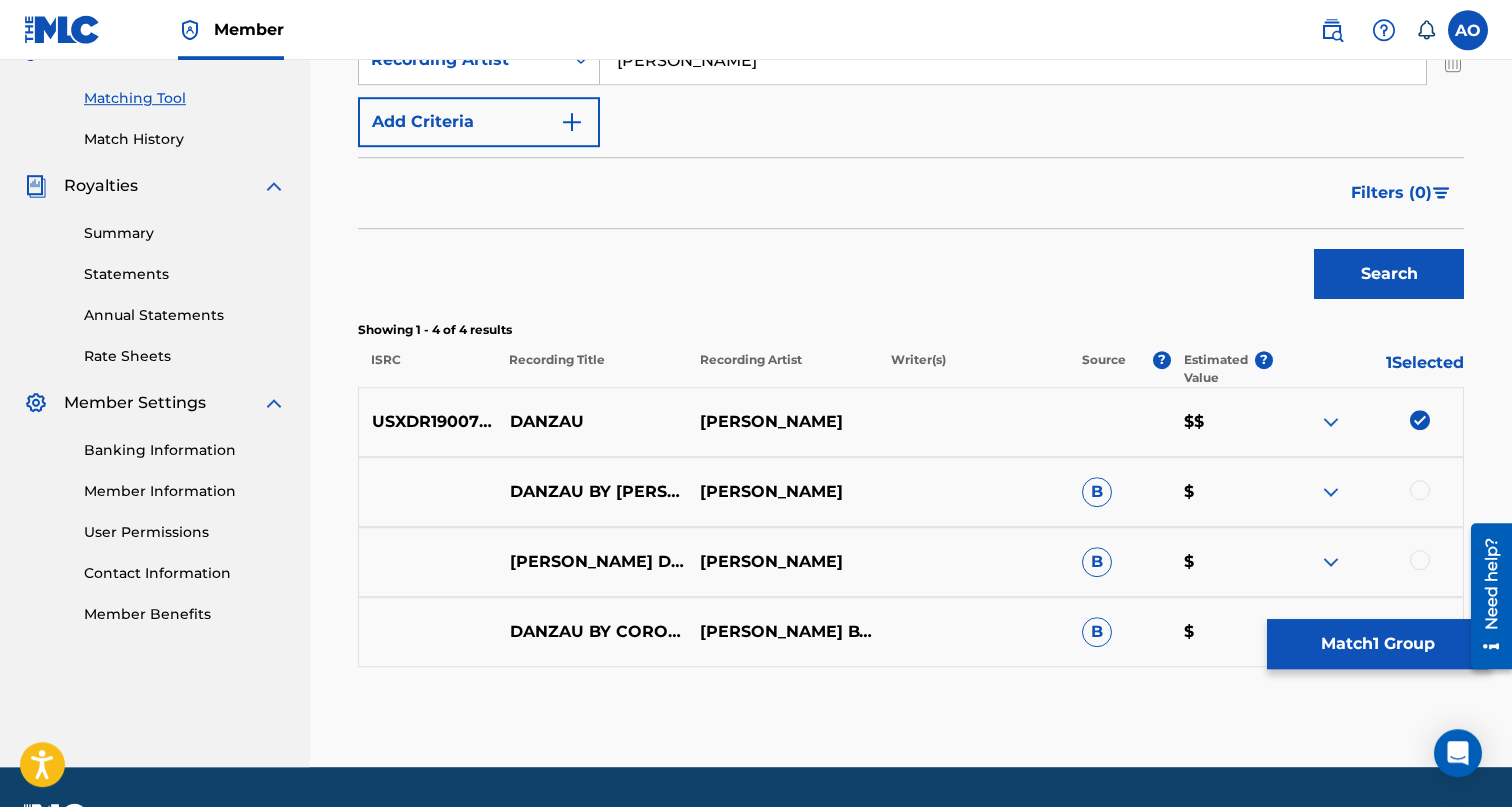 click on "Match  1 Group" at bounding box center [1377, 644] 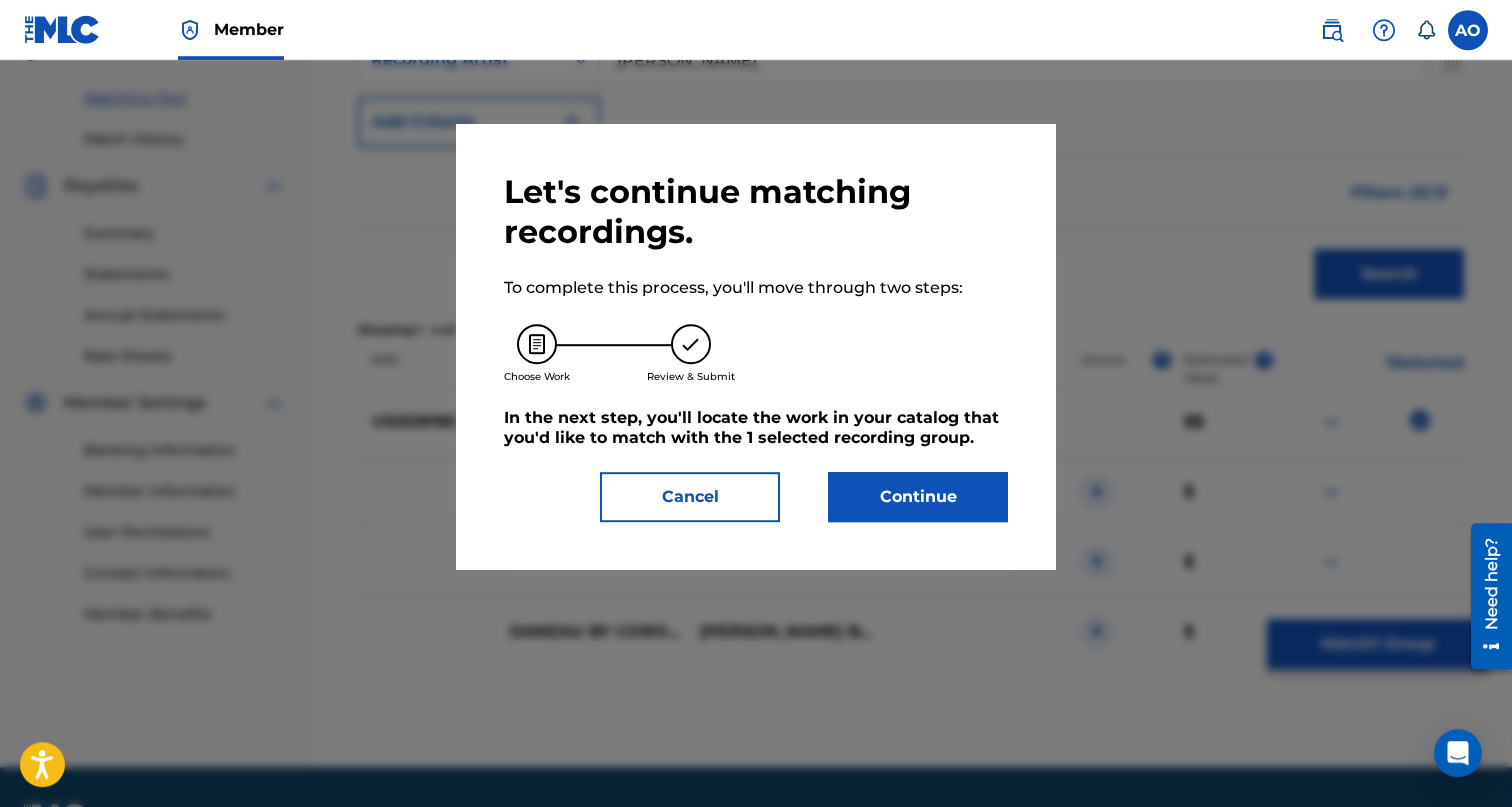 click on "Continue" at bounding box center [918, 497] 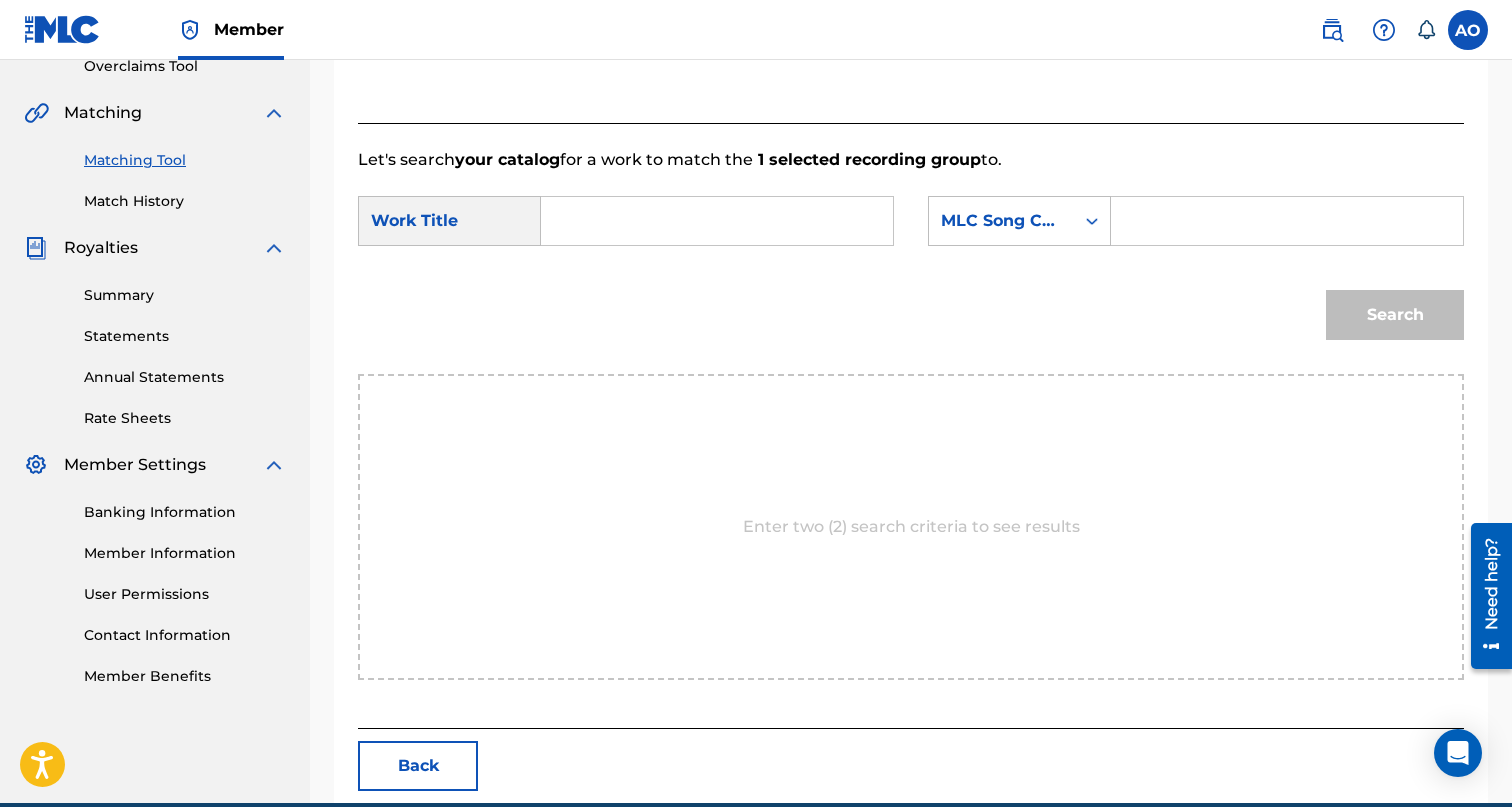 click on "SearchWithCriteriabf6f5a5d-1b5a-4fe9-9266-9a2f24cbe3d0 Work Title SearchWithCriteria85ddc324-f5f9-4eba-a754-5ef58384b13a MLC Song Code Search" at bounding box center [911, 273] 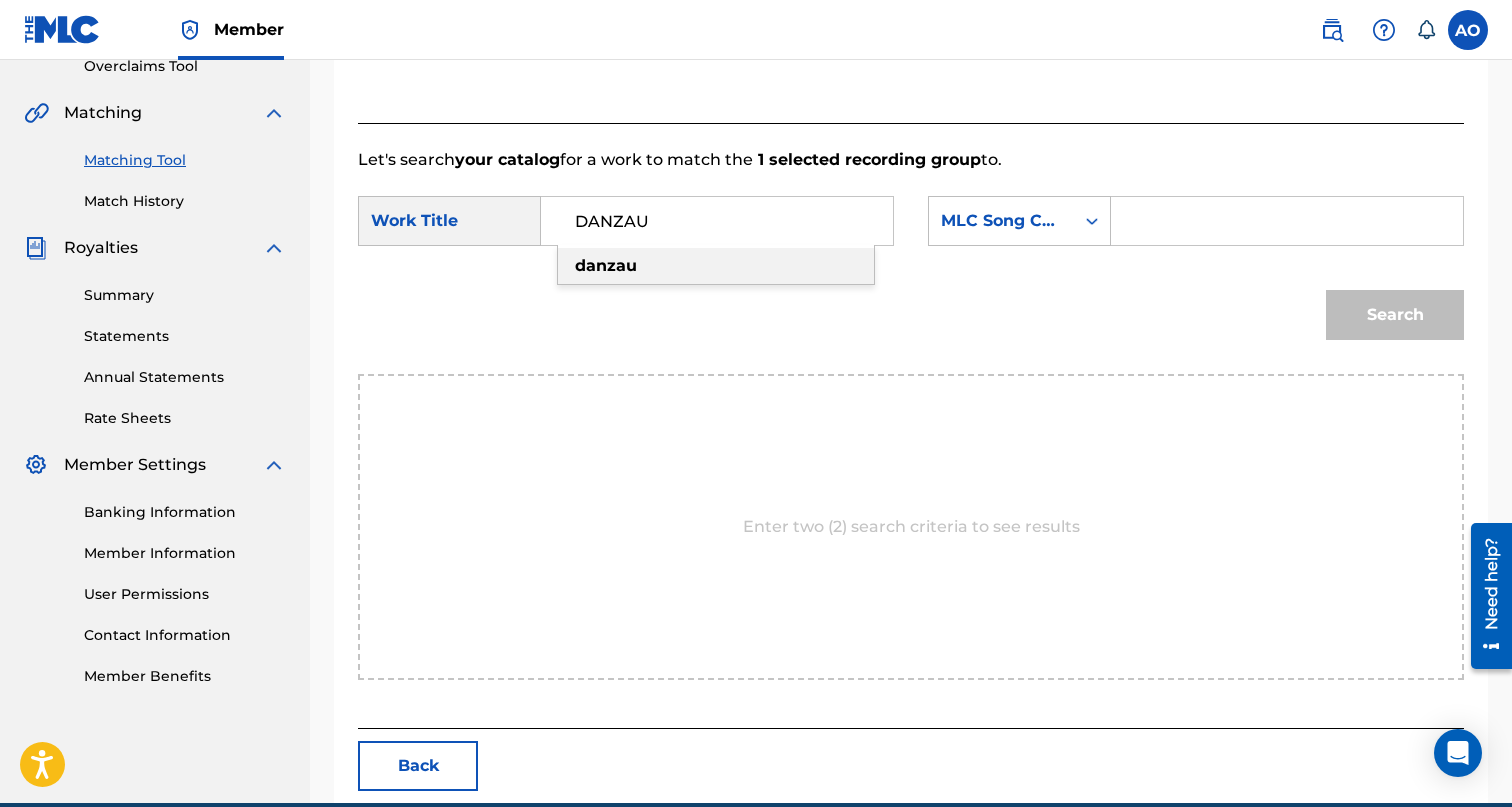 type on "DANZAU" 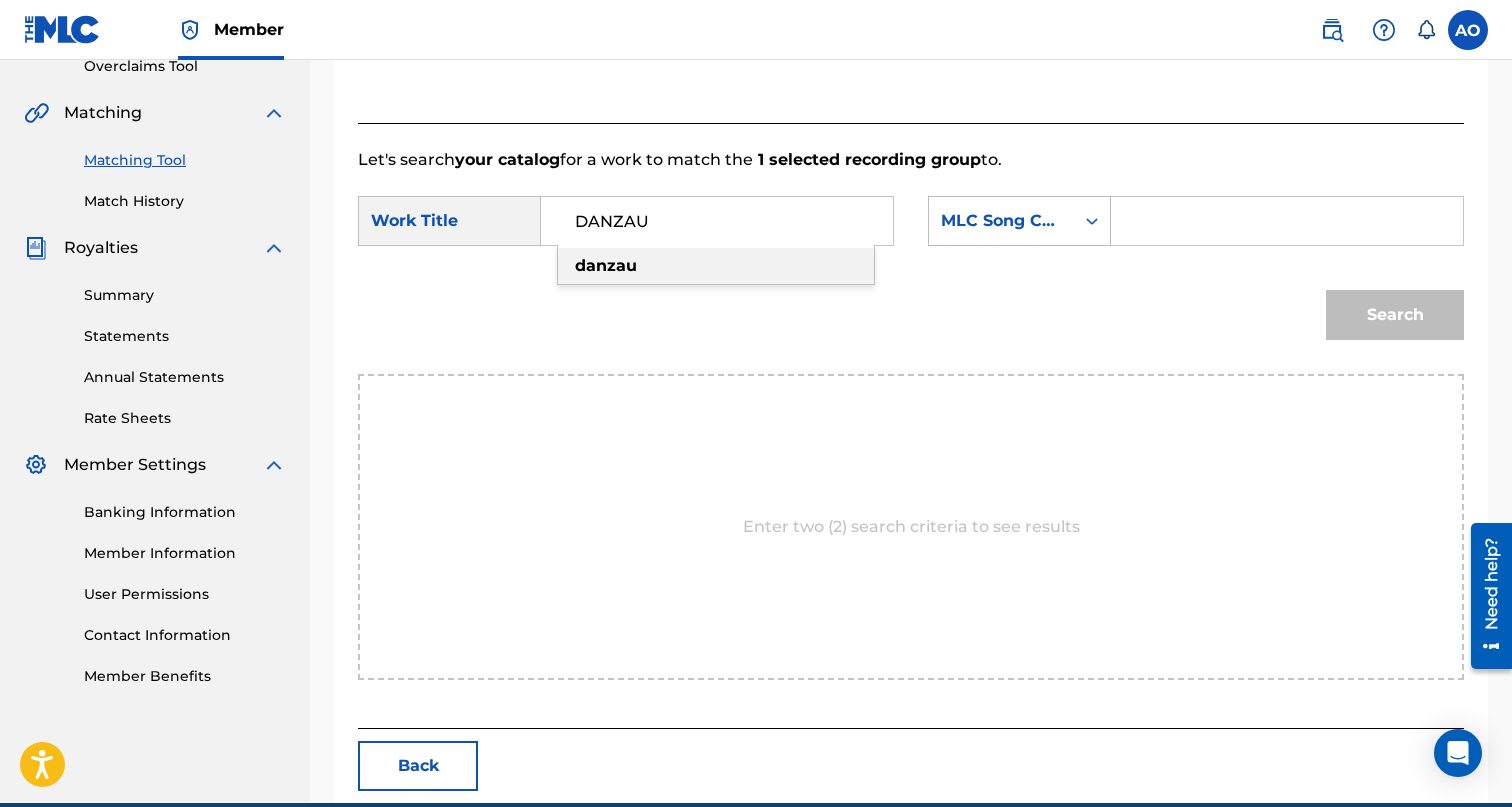 click at bounding box center (1287, 221) 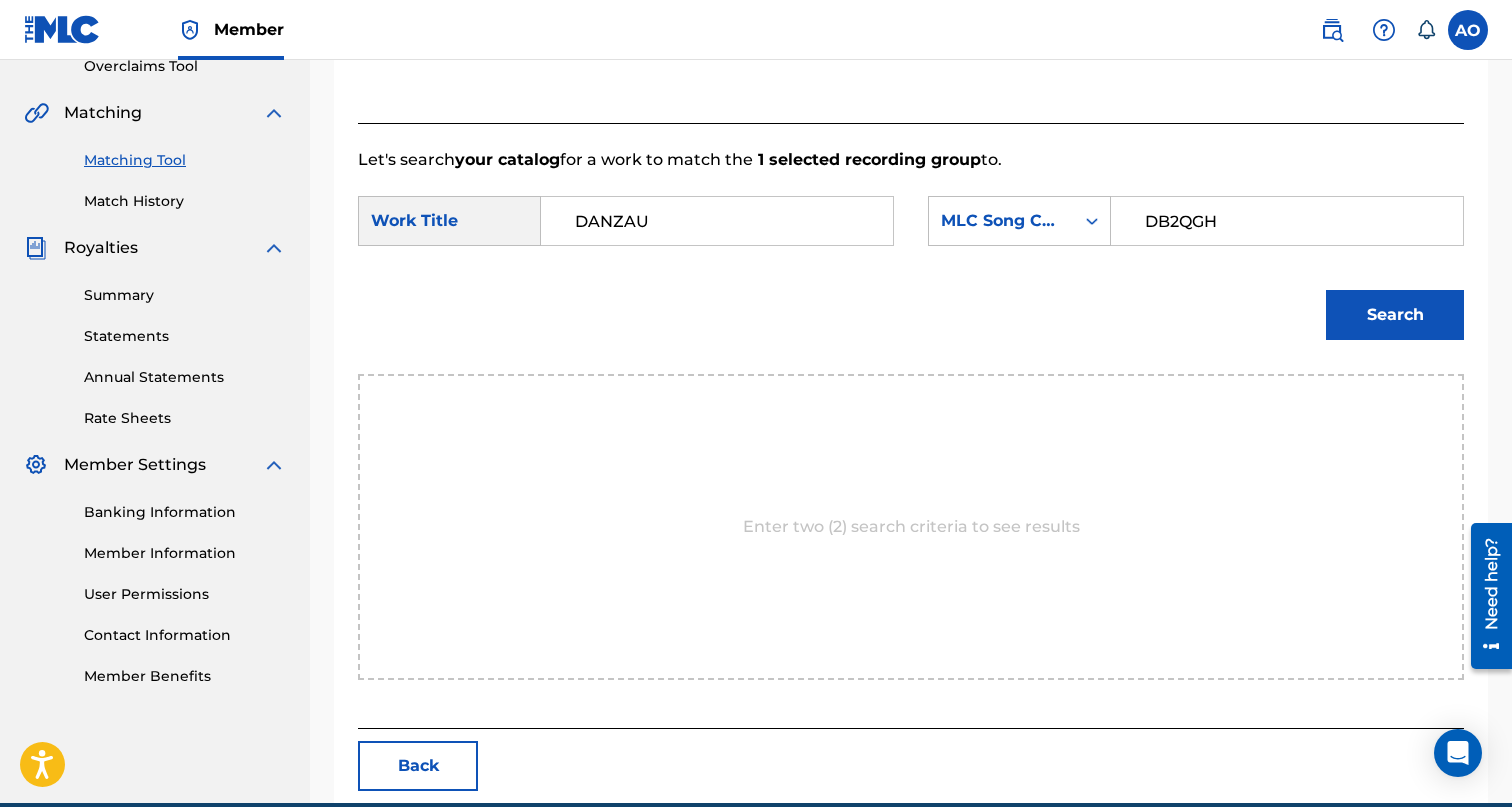 type on "DB2QGH" 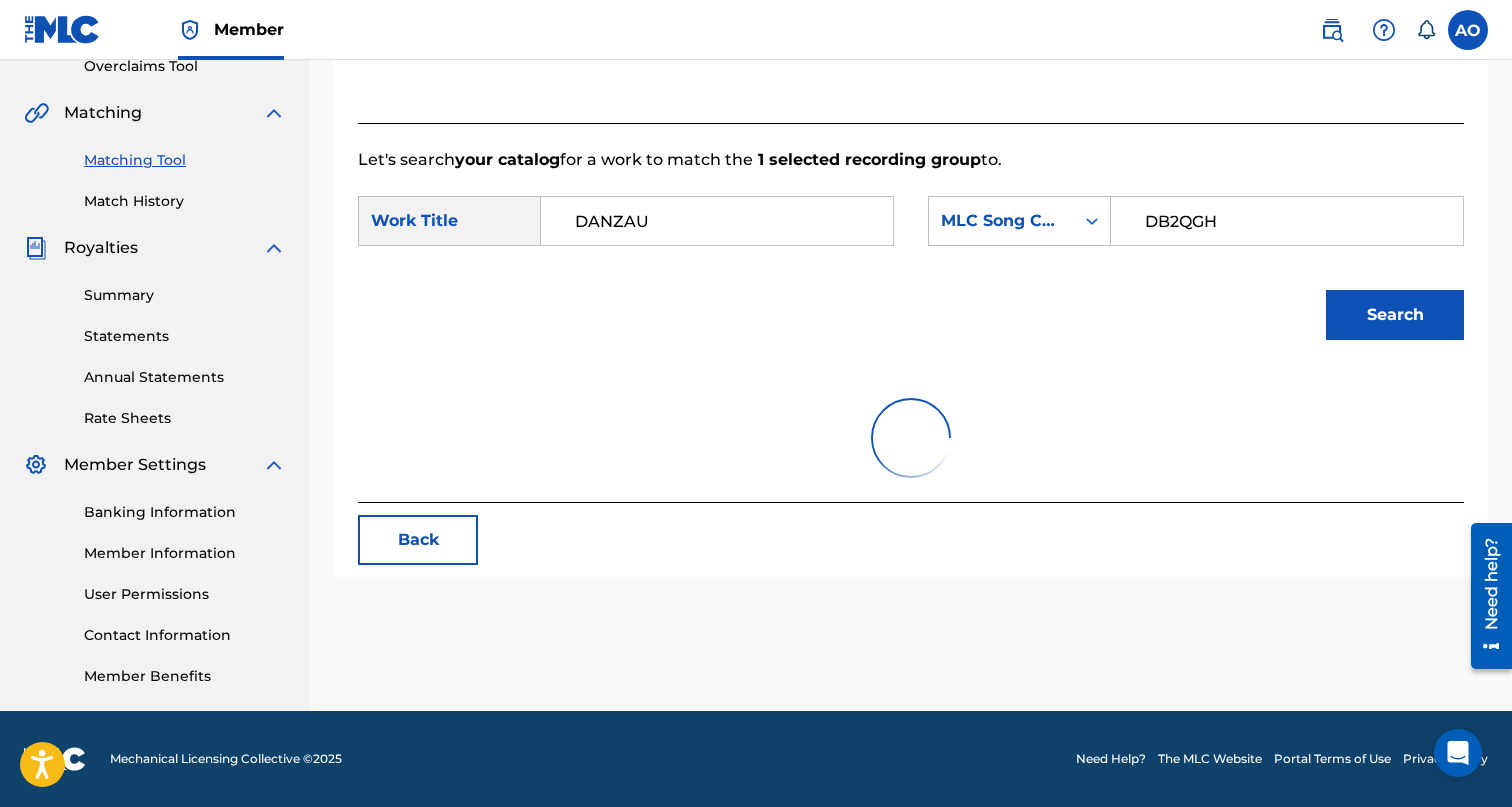 click on "Search" at bounding box center [1395, 315] 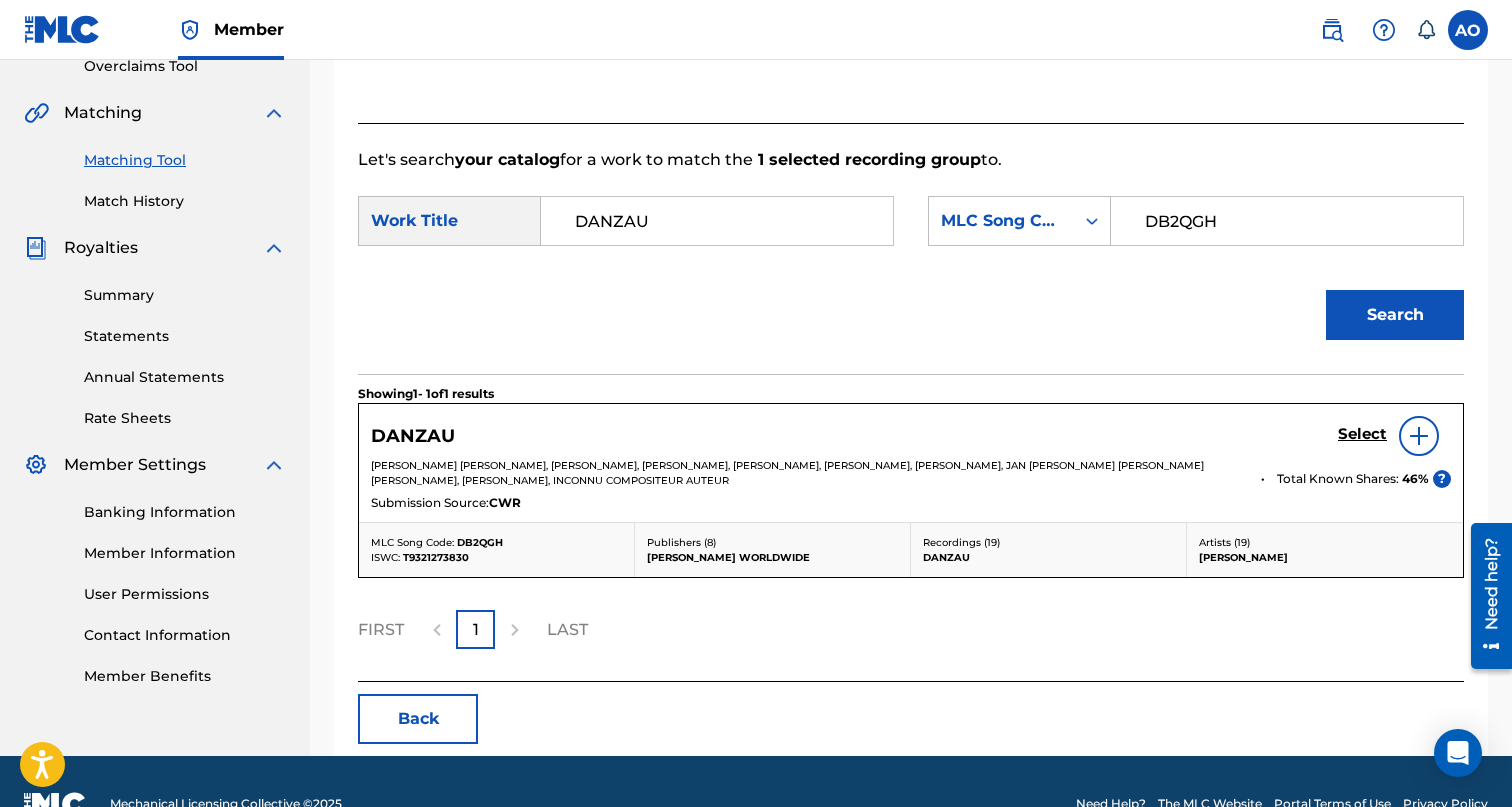 click on "Select" at bounding box center (1394, 436) 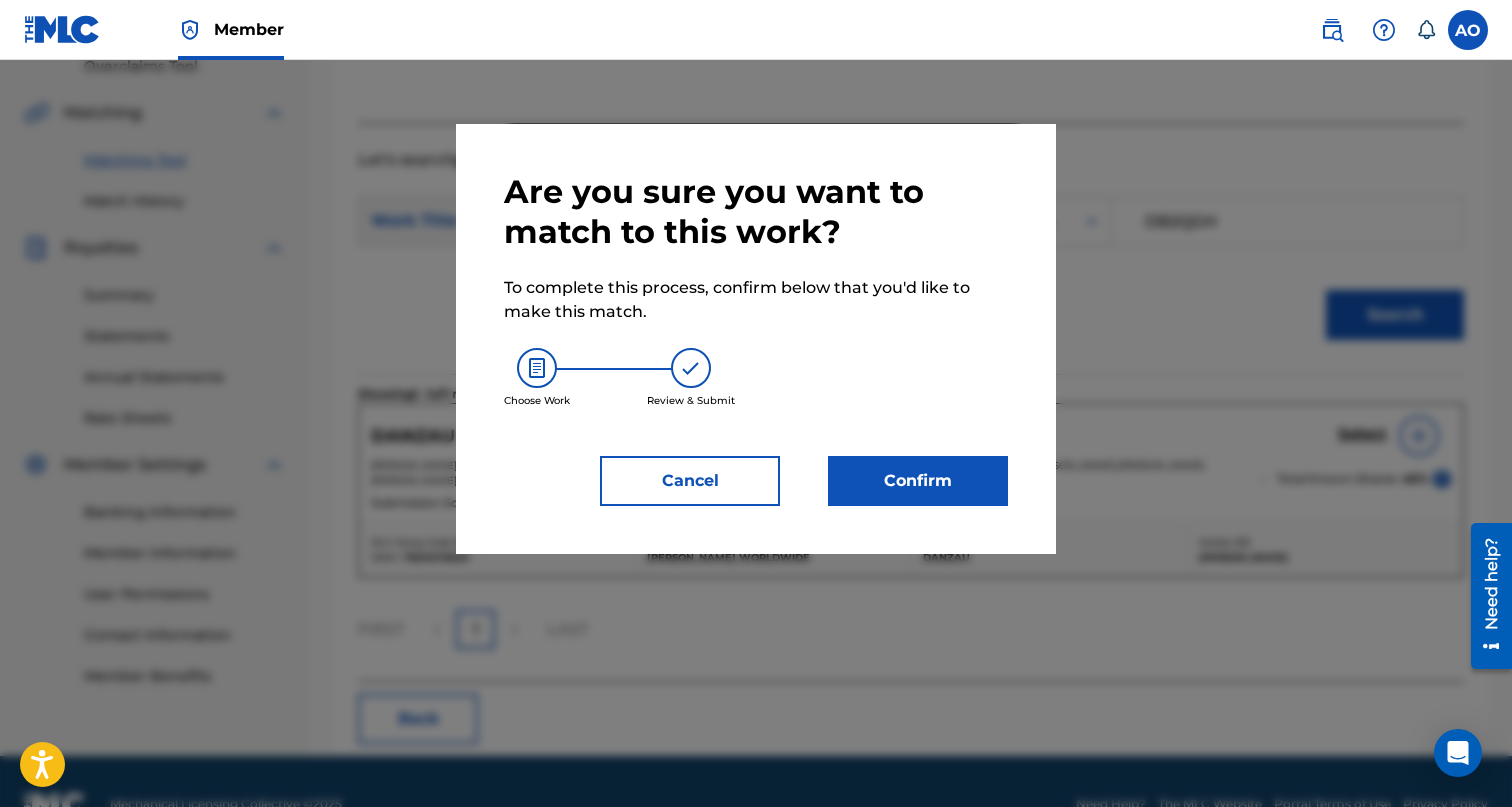 click on "Confirm" at bounding box center [918, 481] 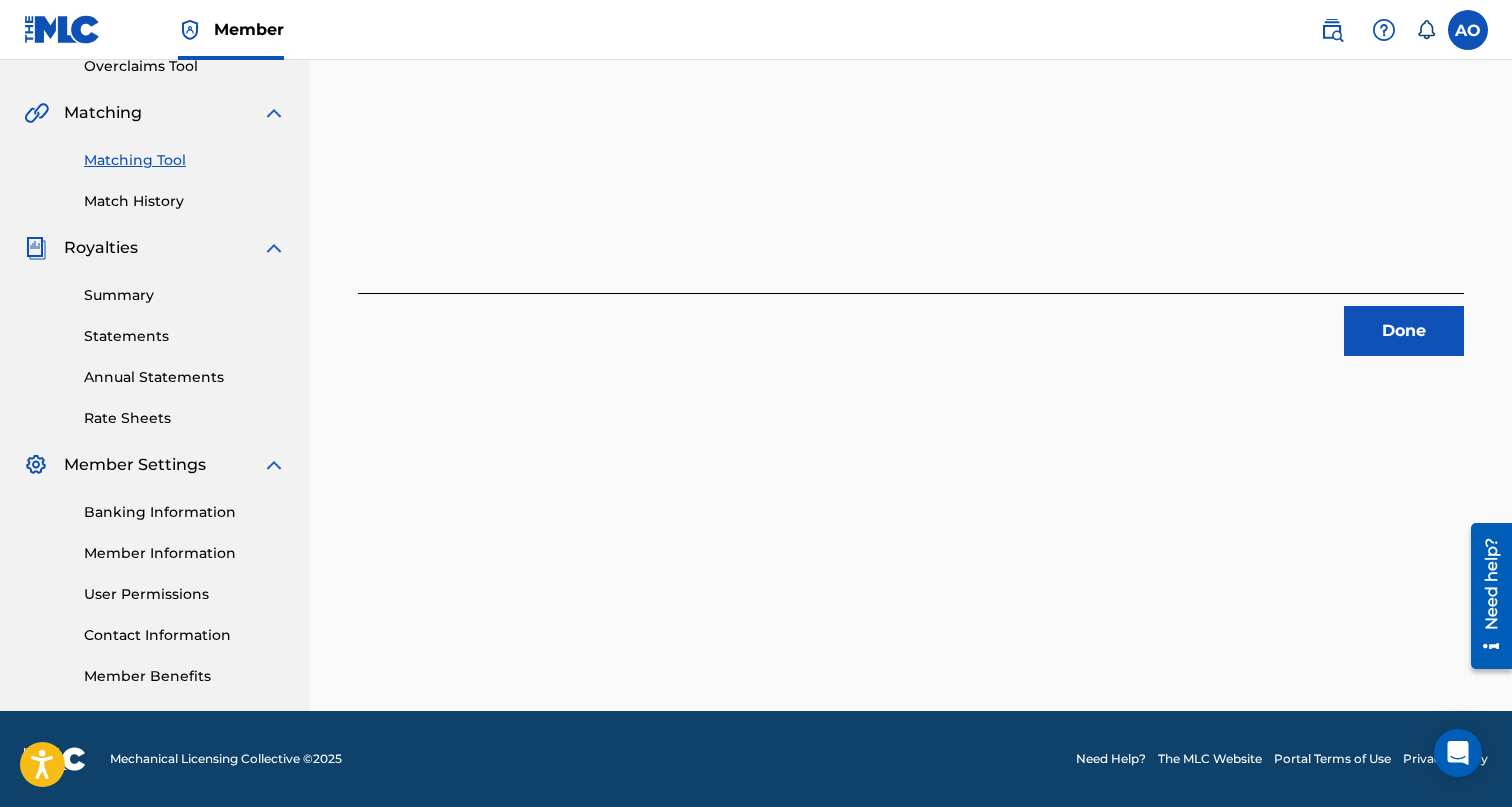 click on "Done" at bounding box center (911, 324) 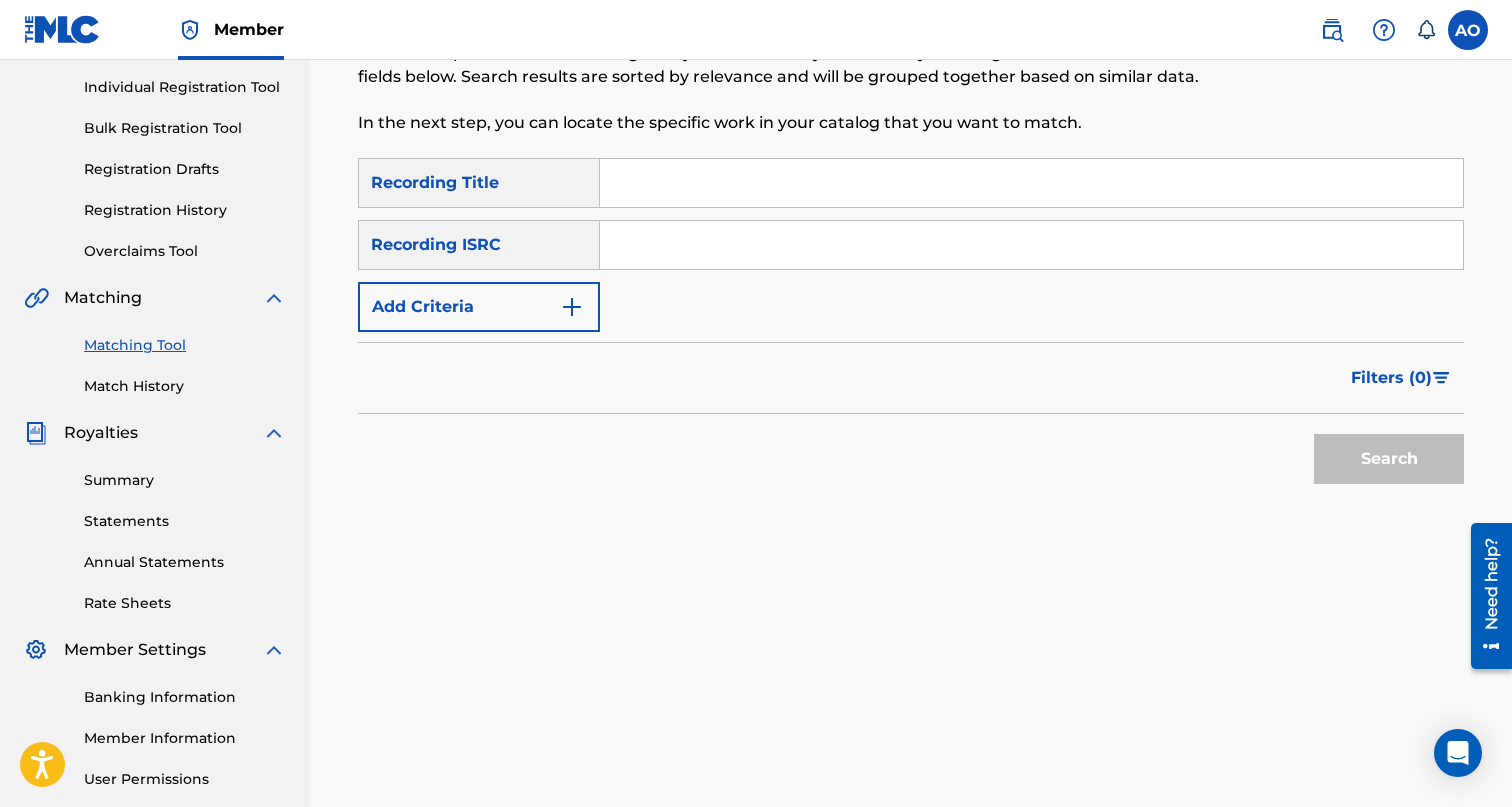 scroll, scrollTop: 242, scrollLeft: 0, axis: vertical 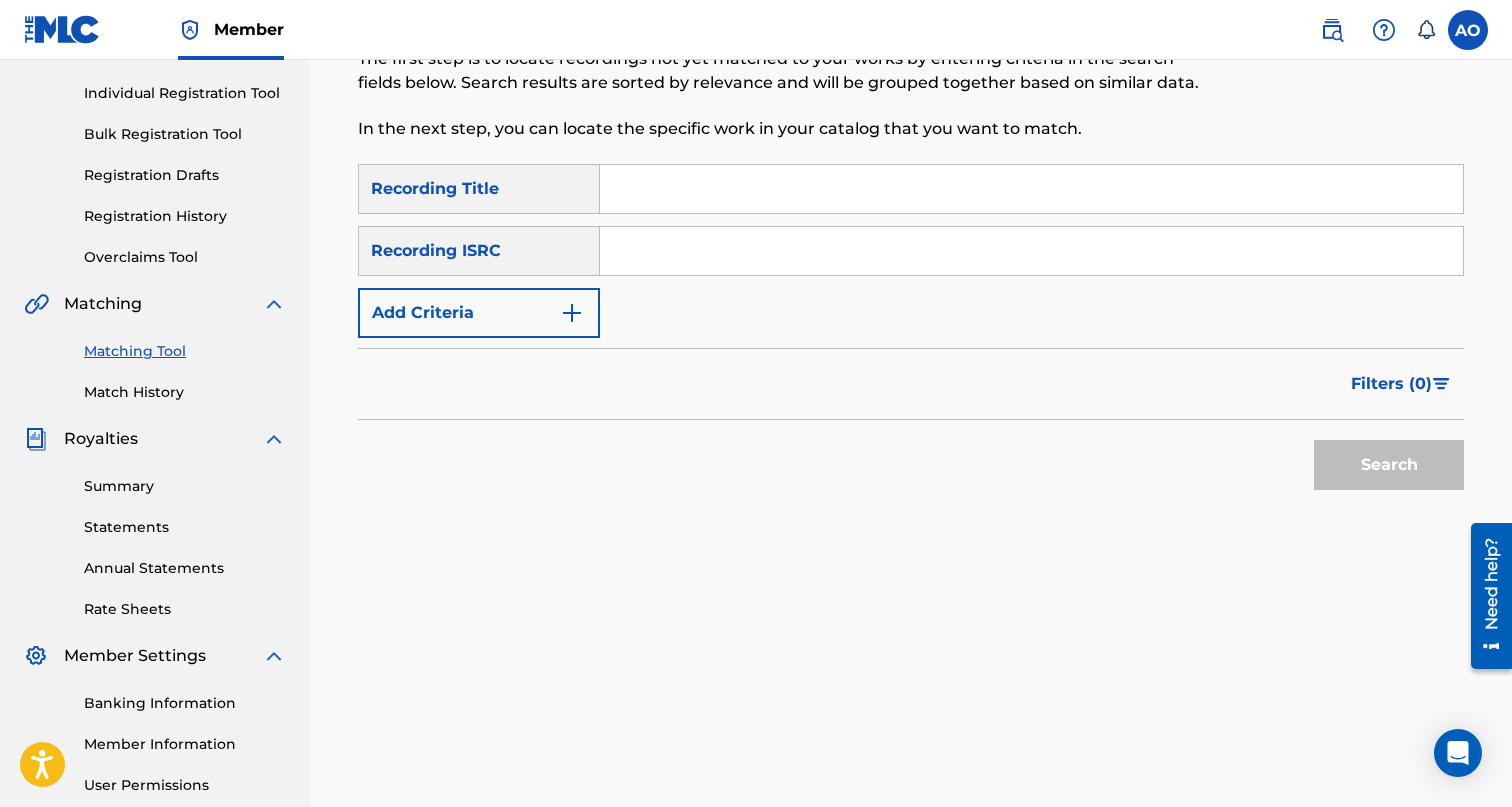 click at bounding box center [1031, 189] 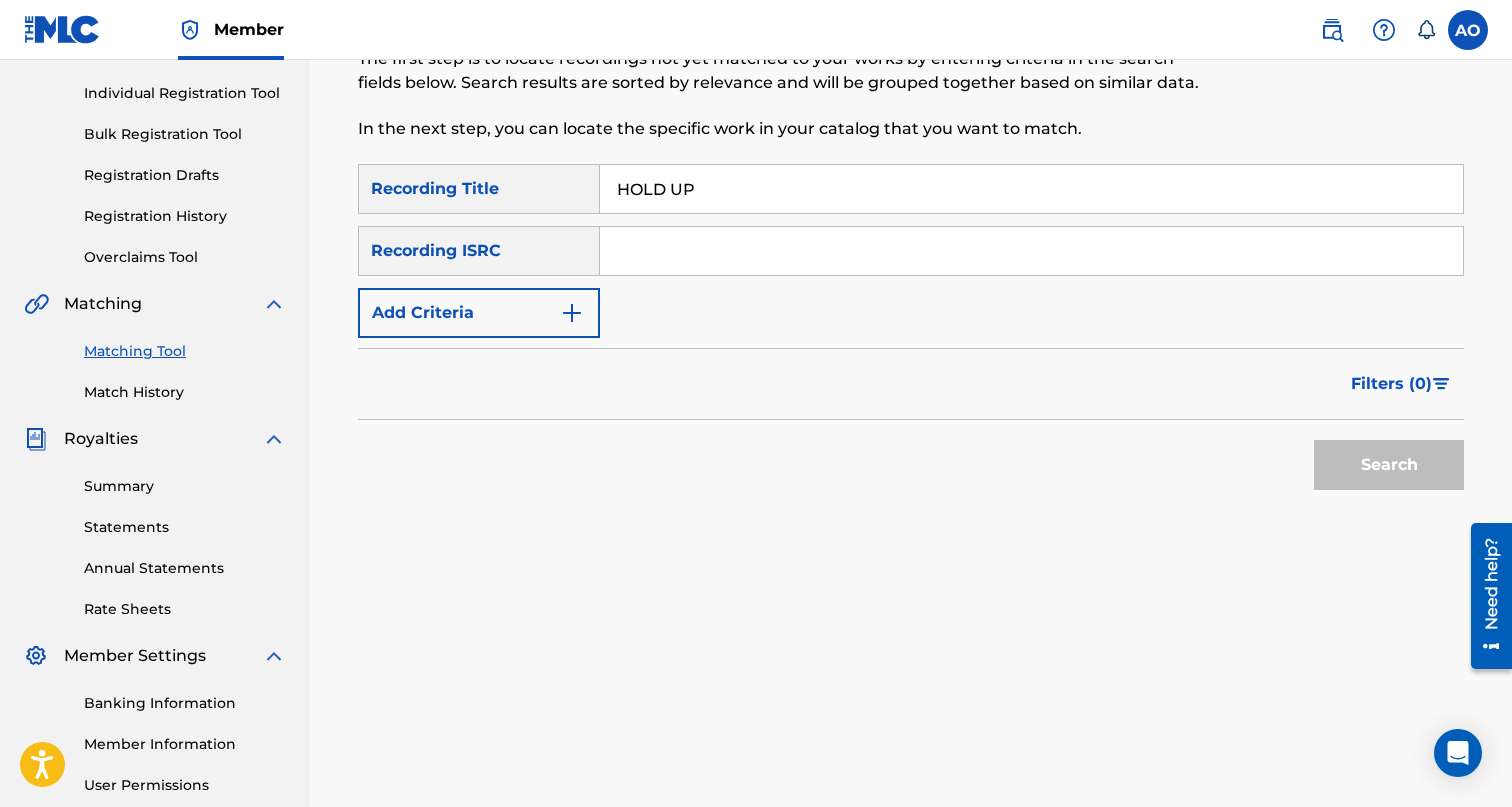 type on "HOLD UP" 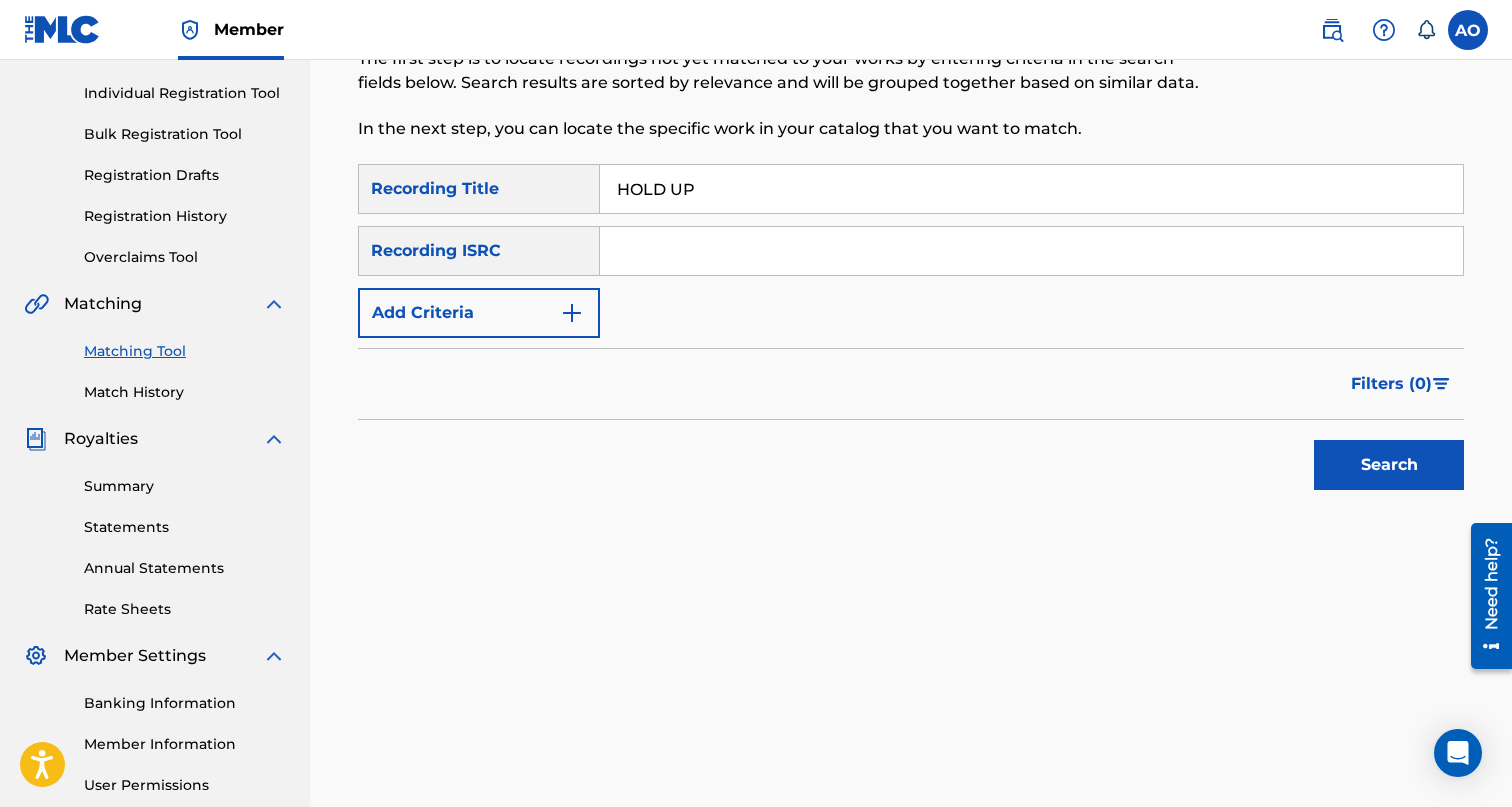 click on "Add Criteria" at bounding box center [479, 313] 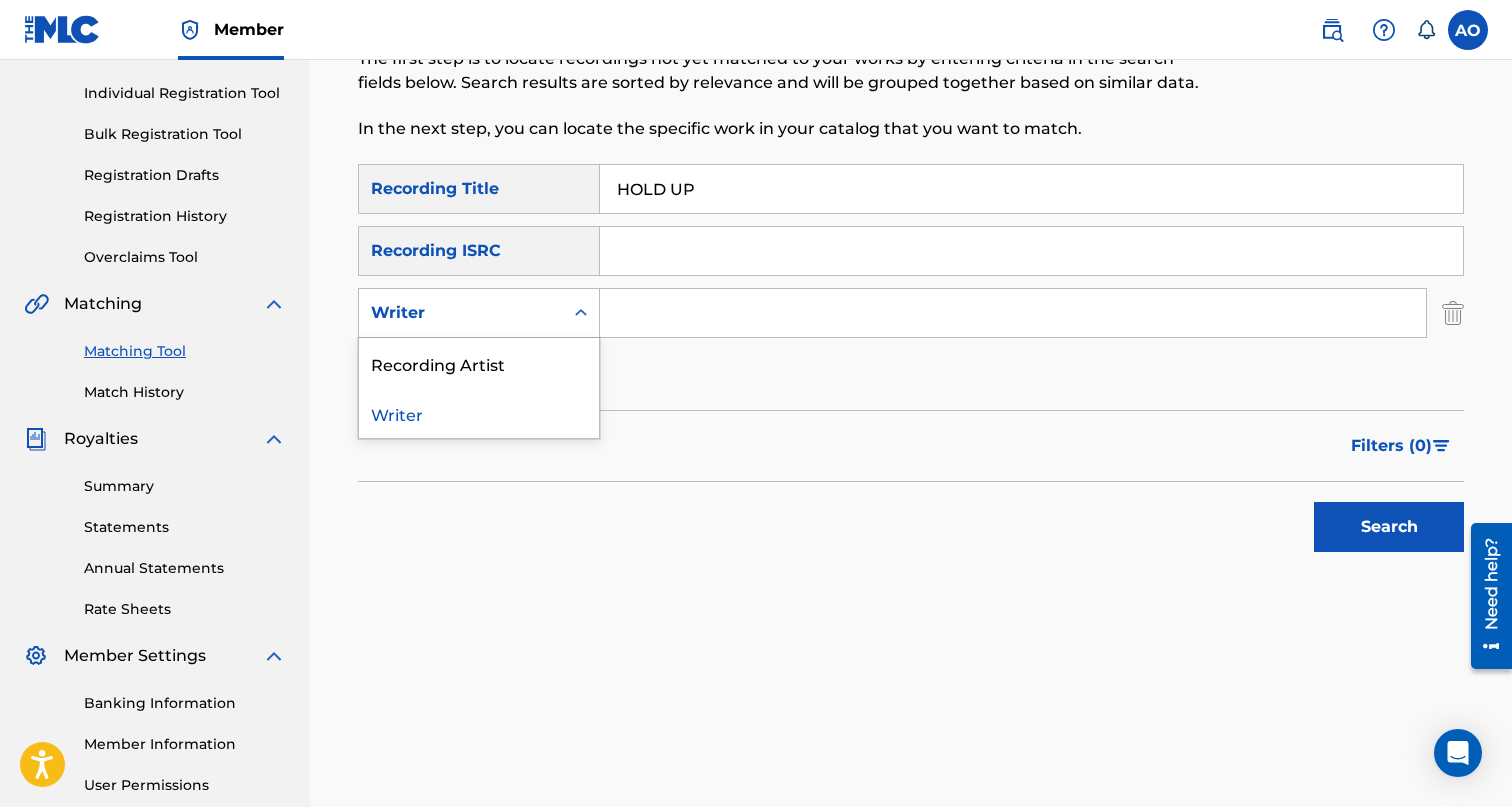 click on "Writer" at bounding box center [461, 313] 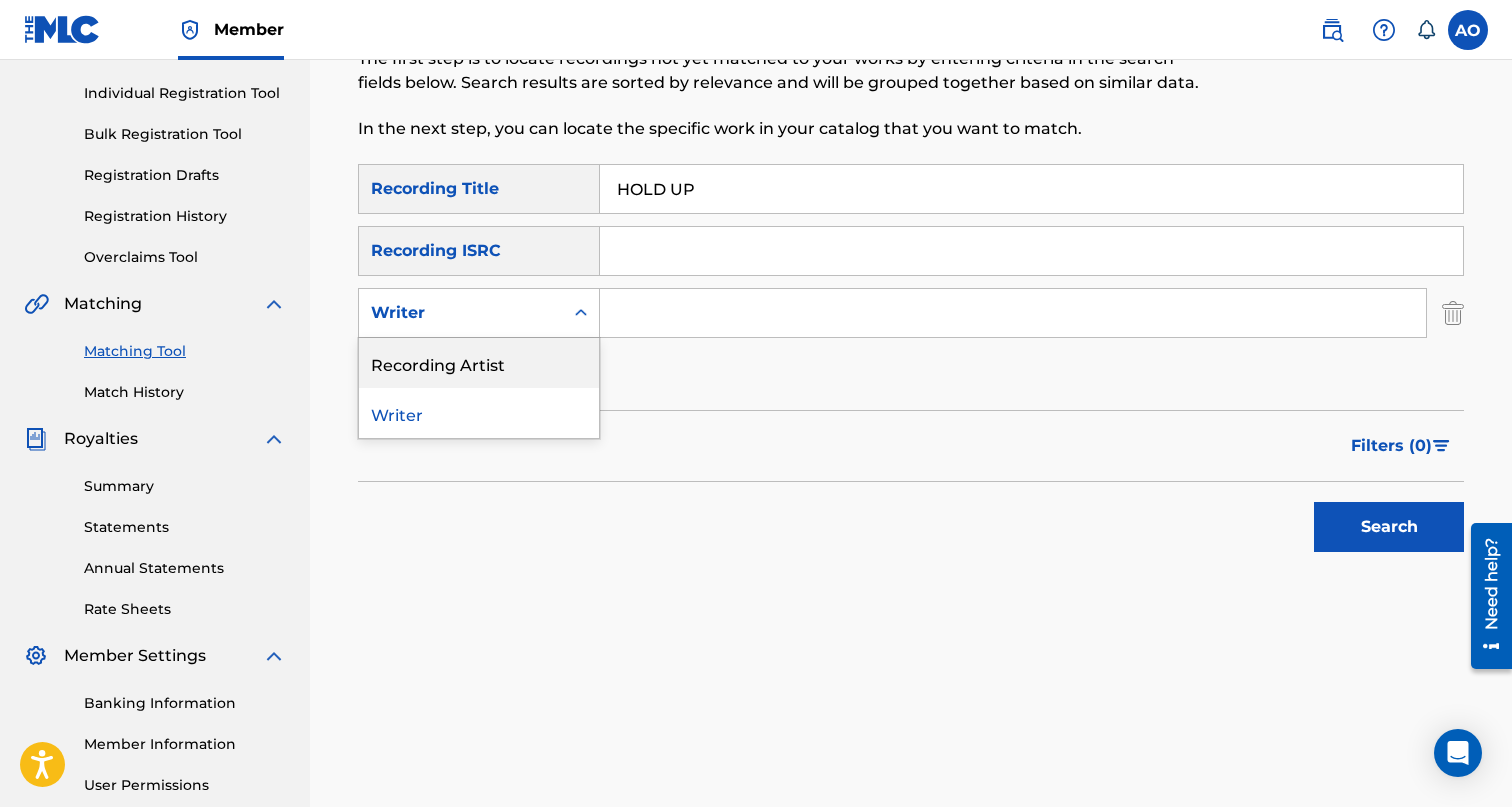 click on "Recording Artist" at bounding box center (479, 363) 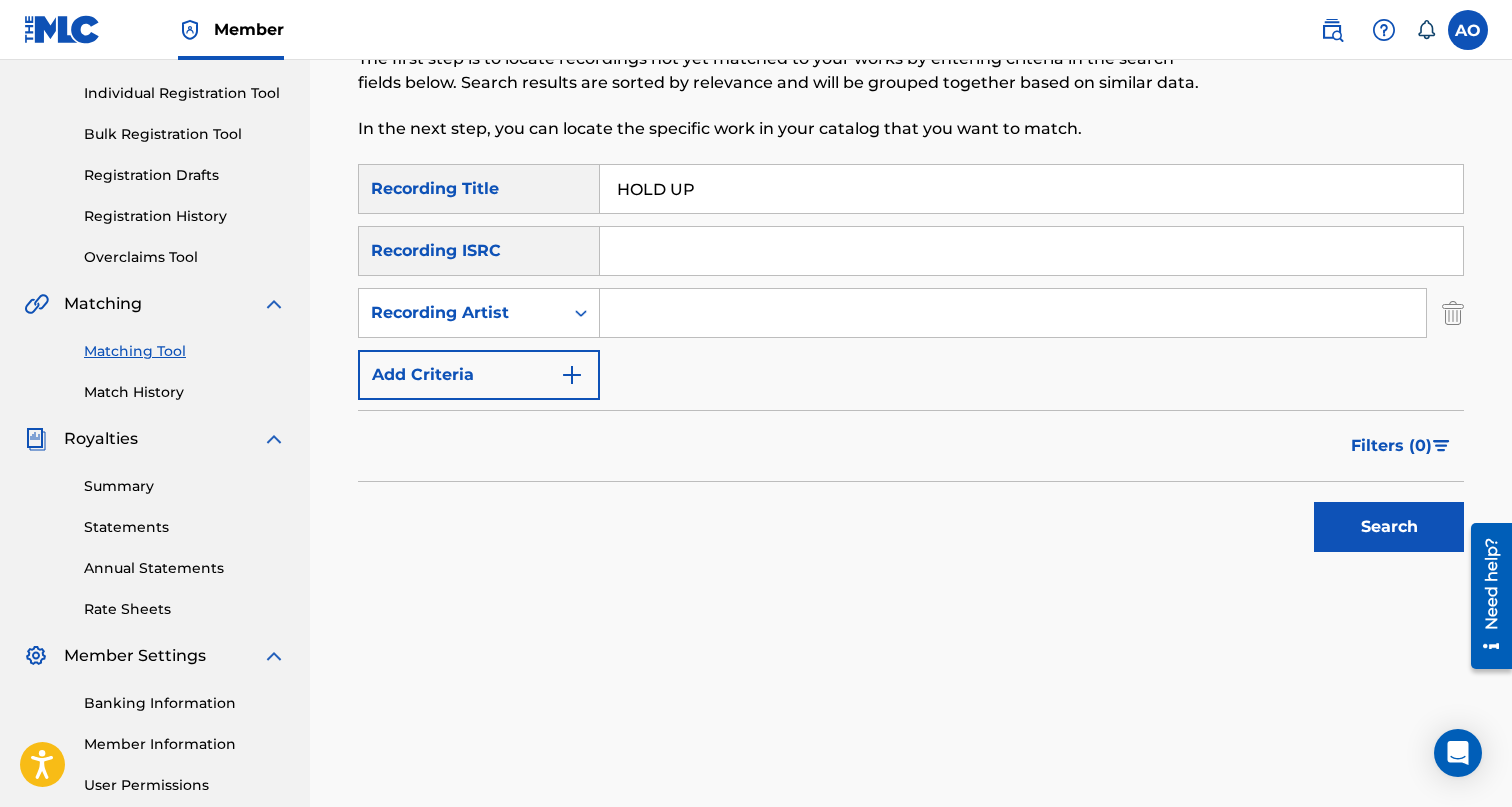 click at bounding box center [1013, 313] 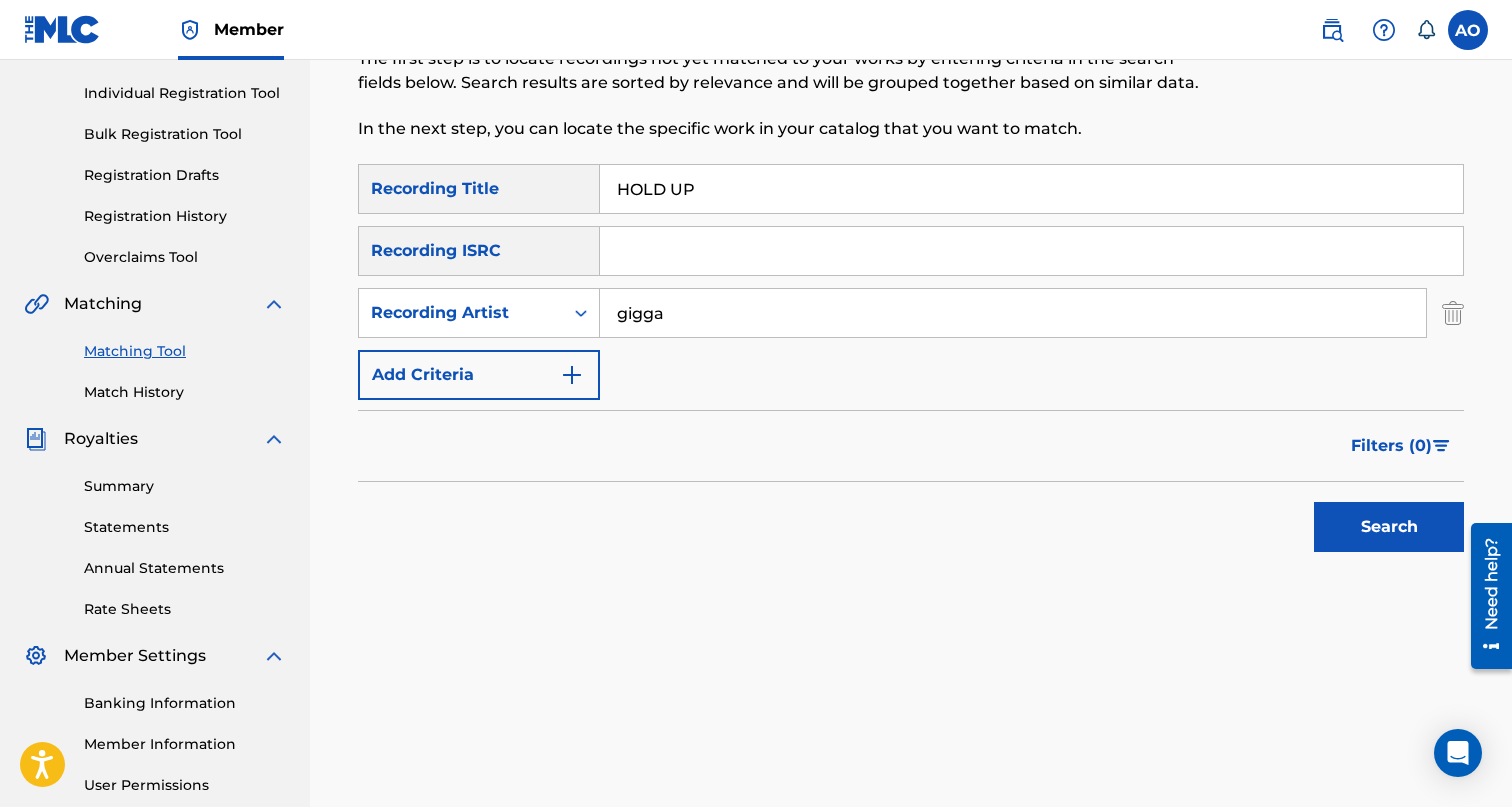 click on "Search" at bounding box center [1389, 527] 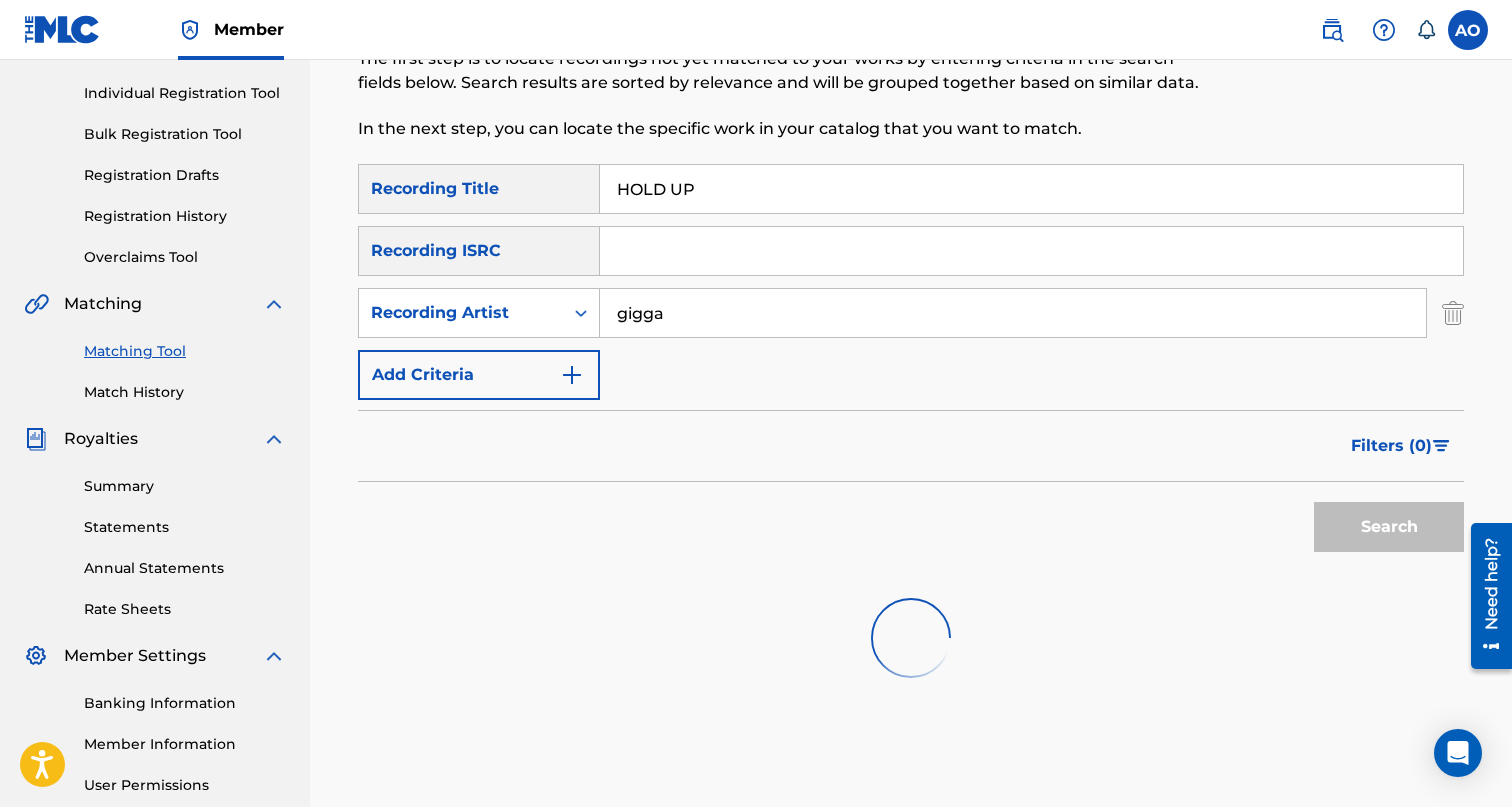 click on "gigga" at bounding box center [1013, 313] 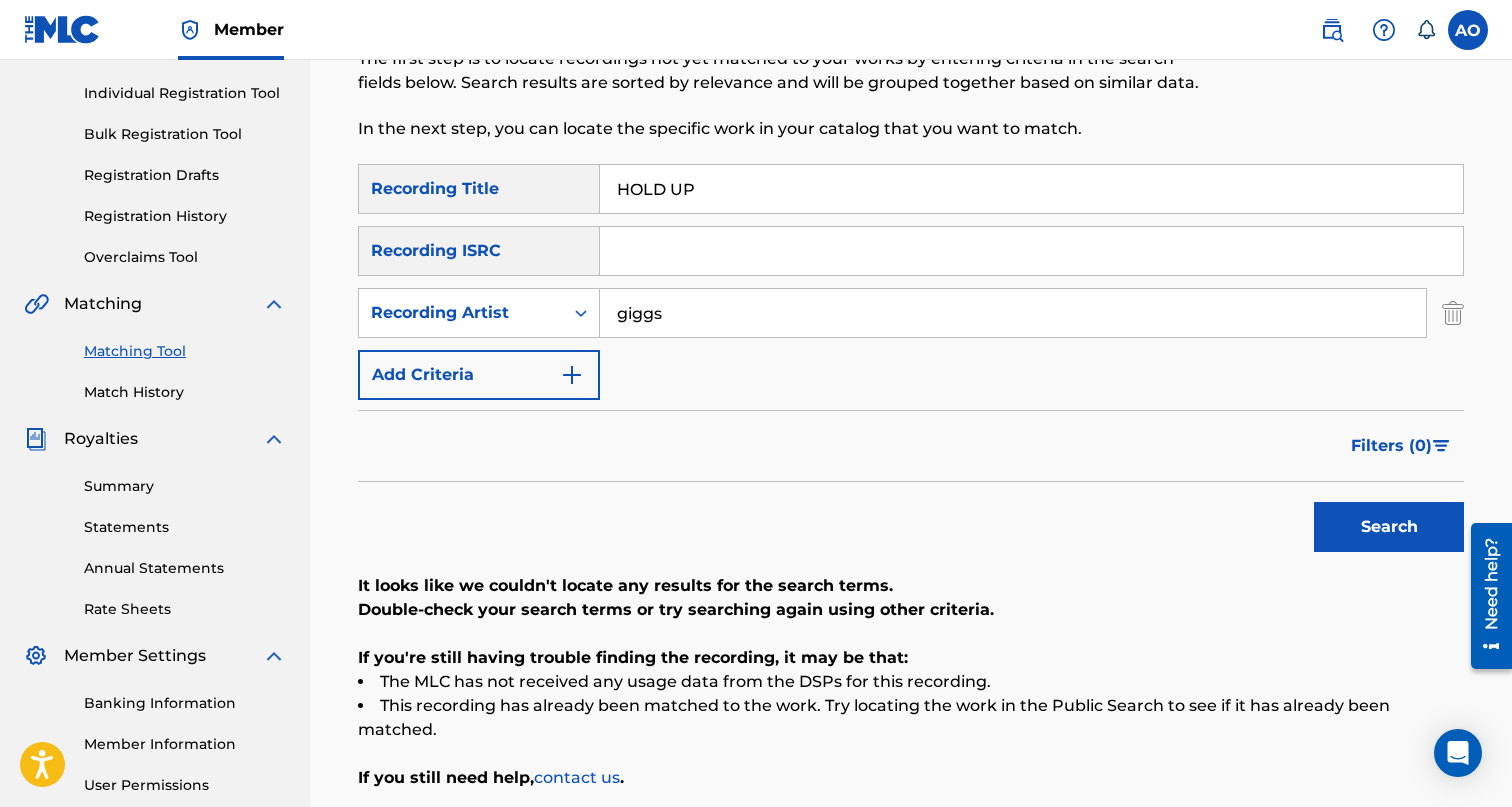 type on "giggs" 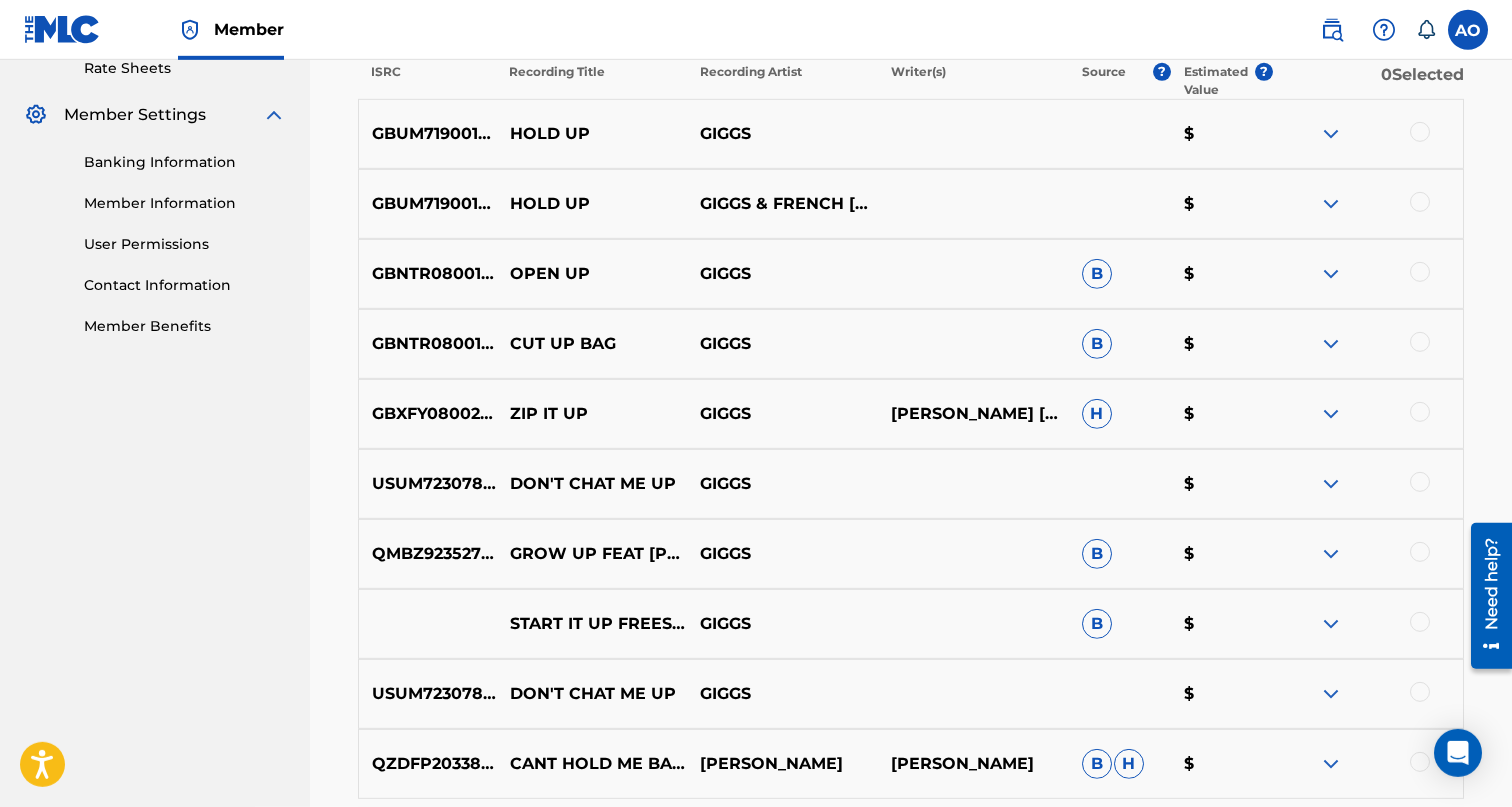 scroll, scrollTop: 689, scrollLeft: 0, axis: vertical 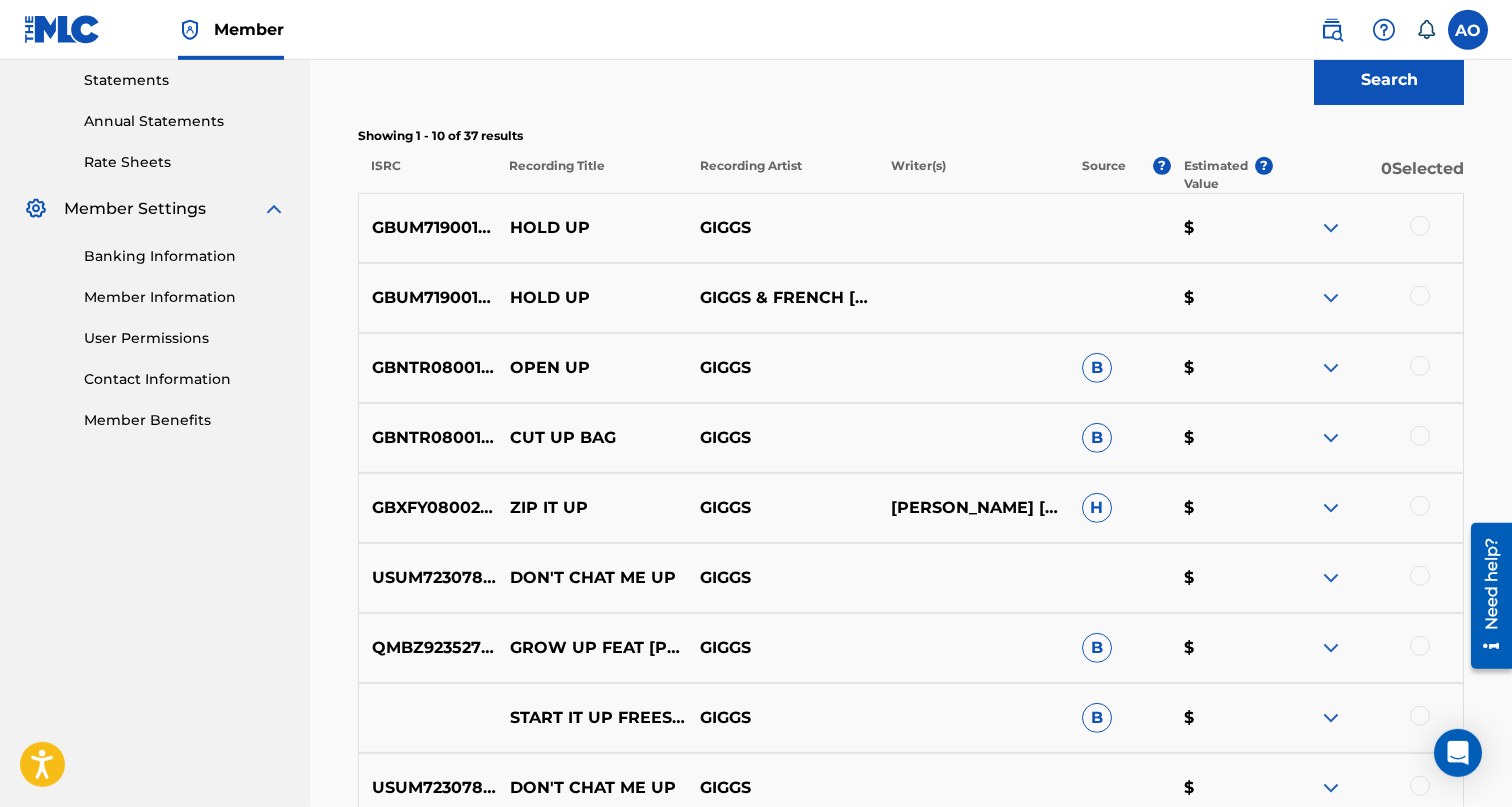 click at bounding box center (1420, 296) 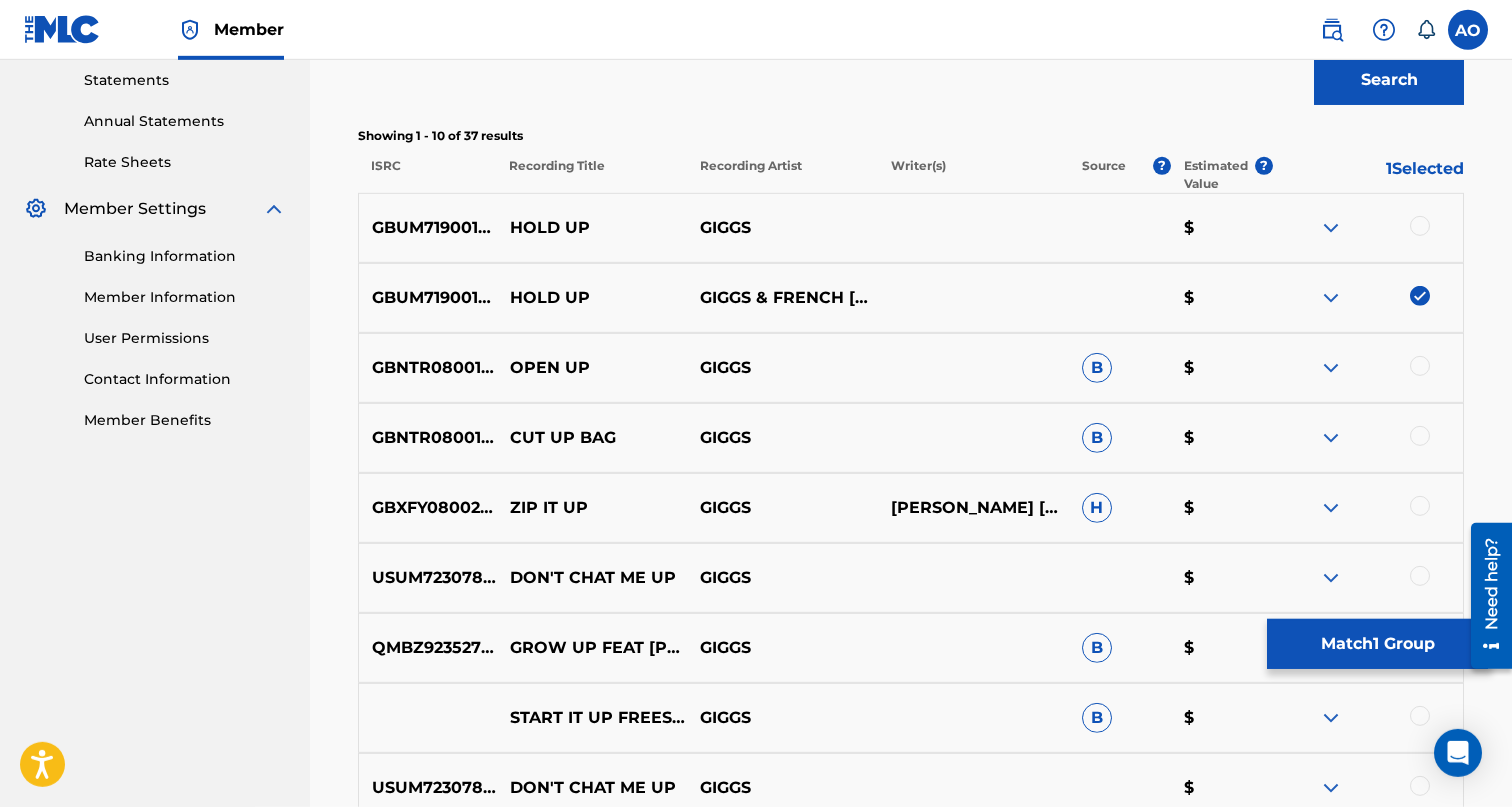 click at bounding box center (1420, 226) 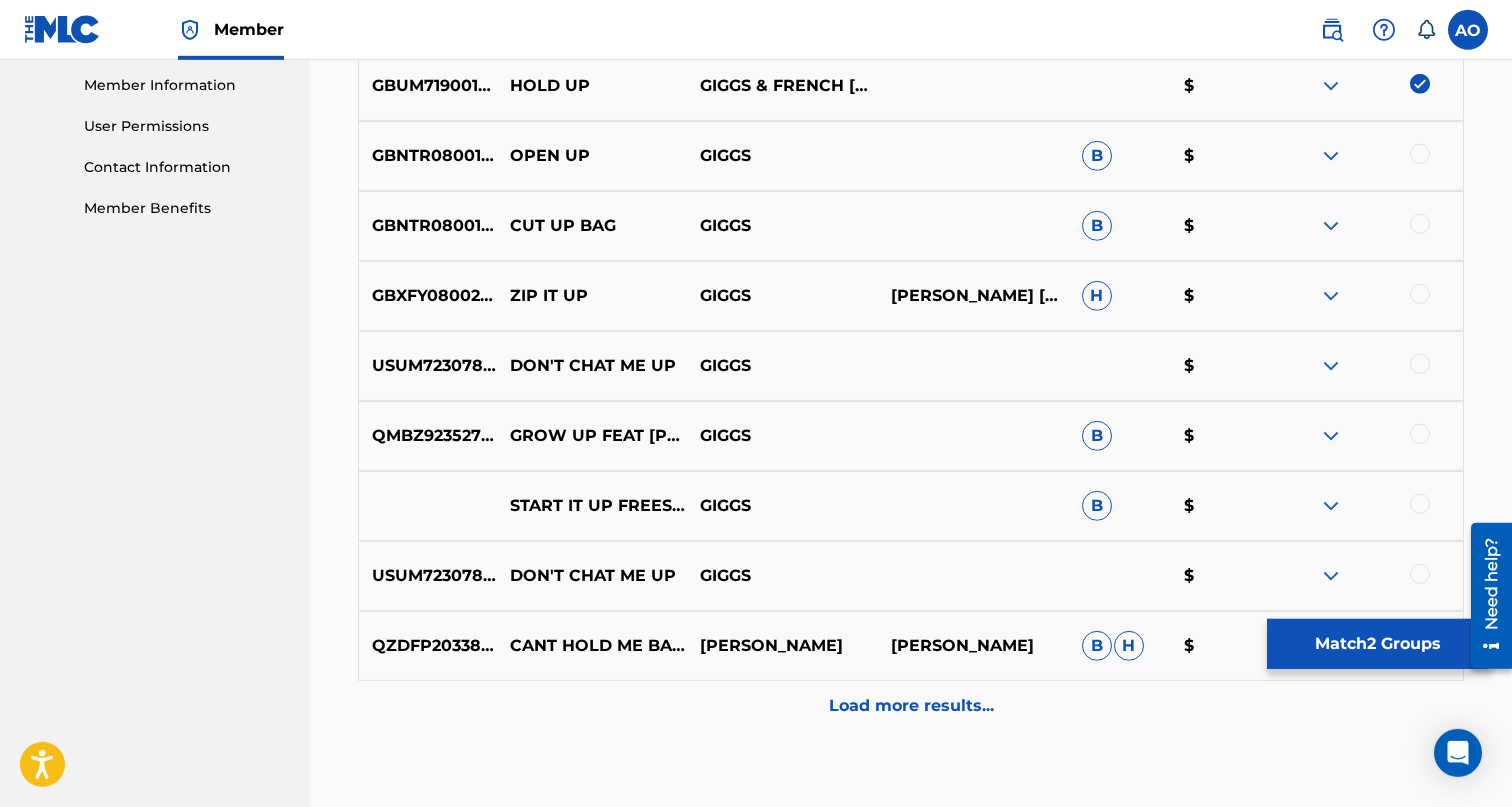 scroll, scrollTop: 1021, scrollLeft: 0, axis: vertical 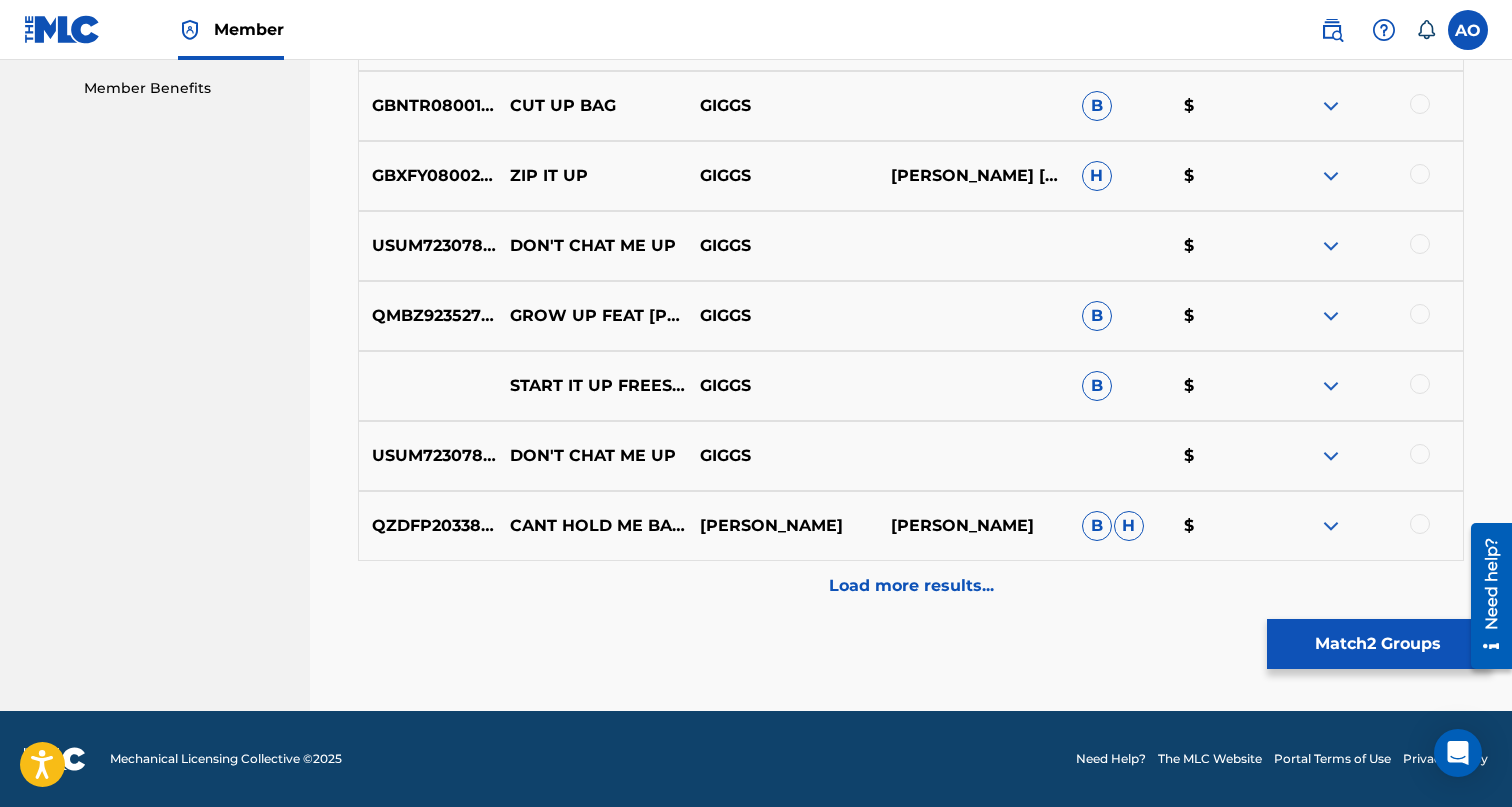 click on "Match  2 Groups" at bounding box center [1377, 644] 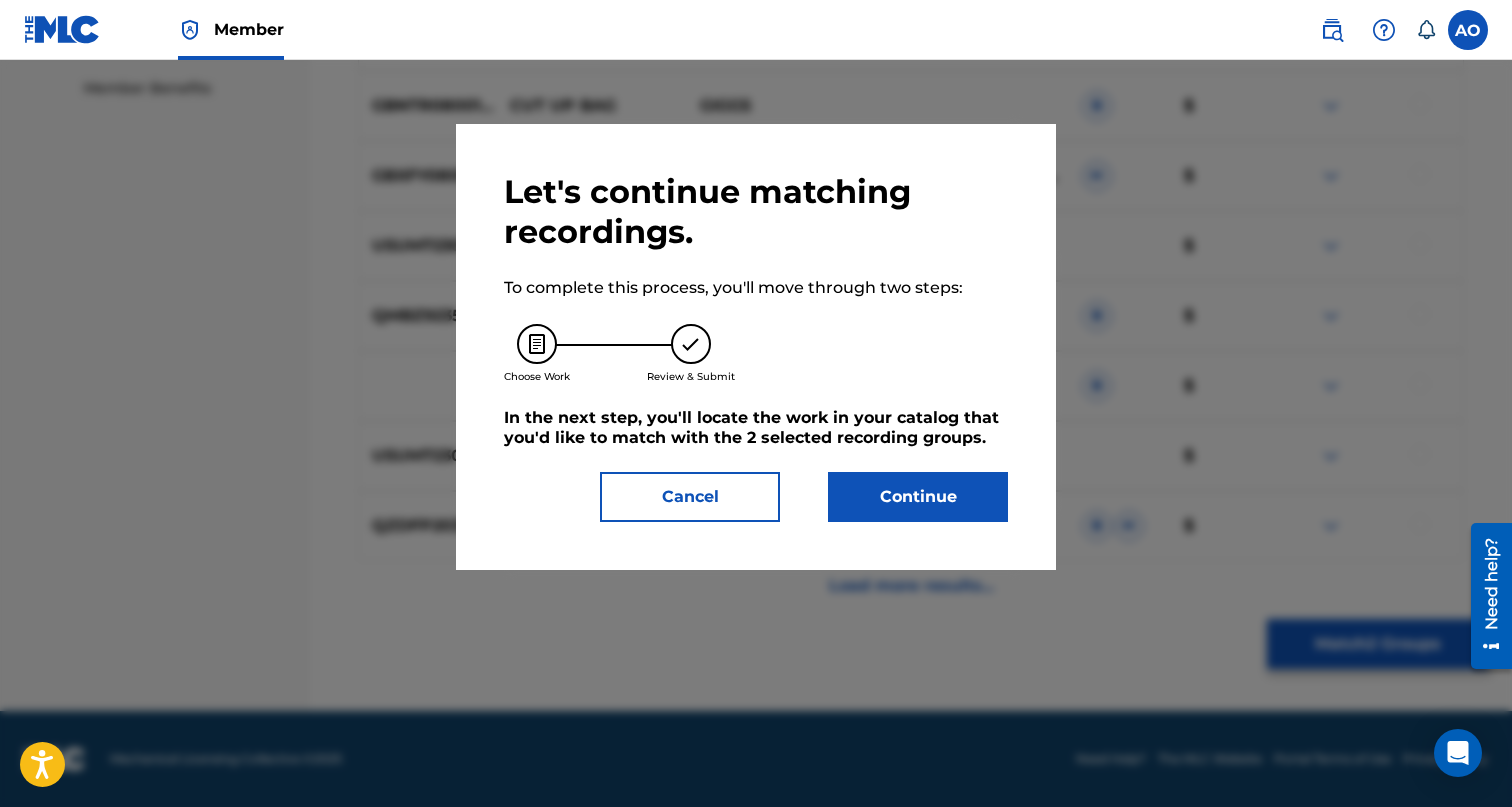 click on "Continue" at bounding box center (918, 497) 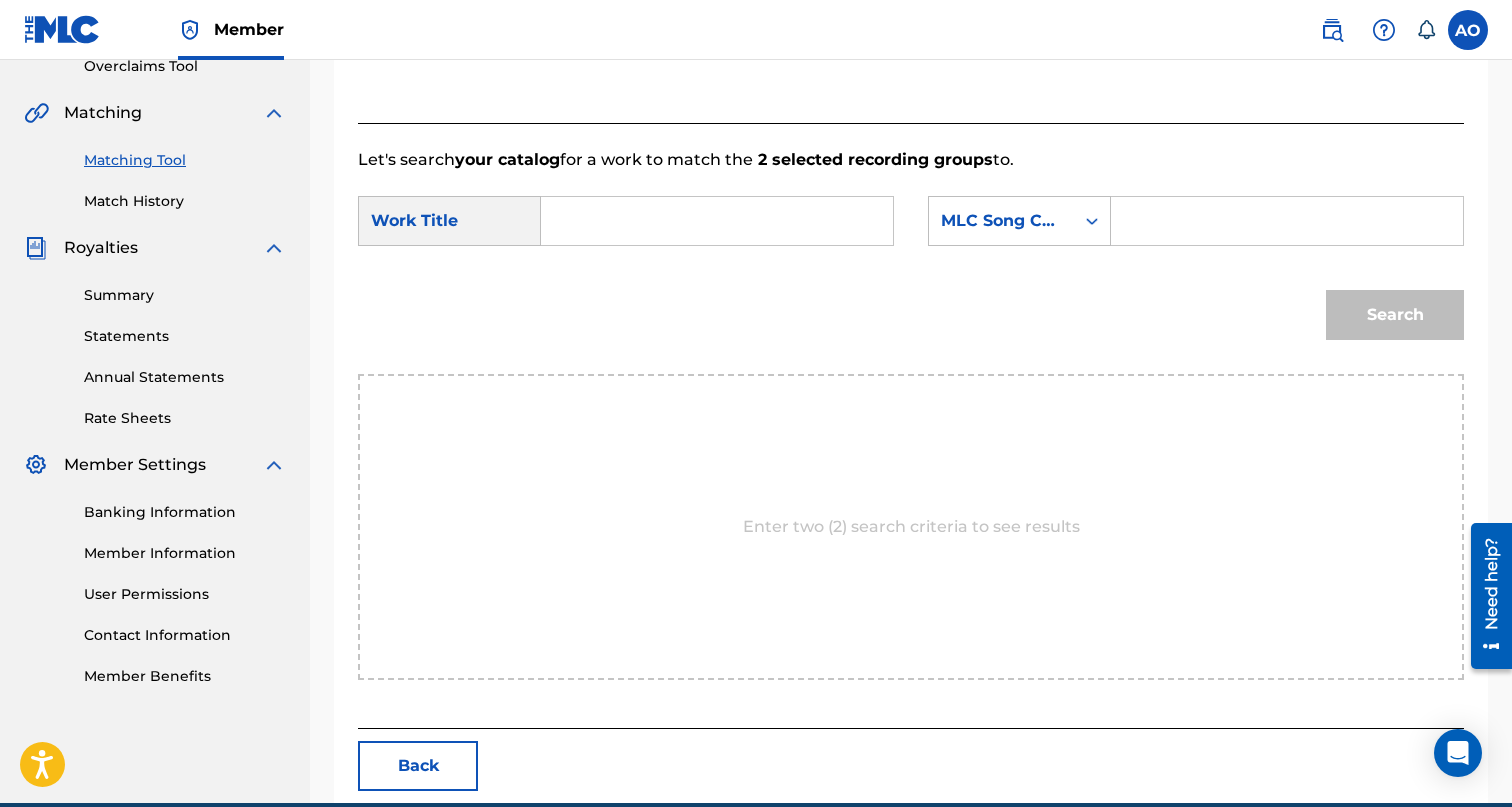 click at bounding box center [717, 221] 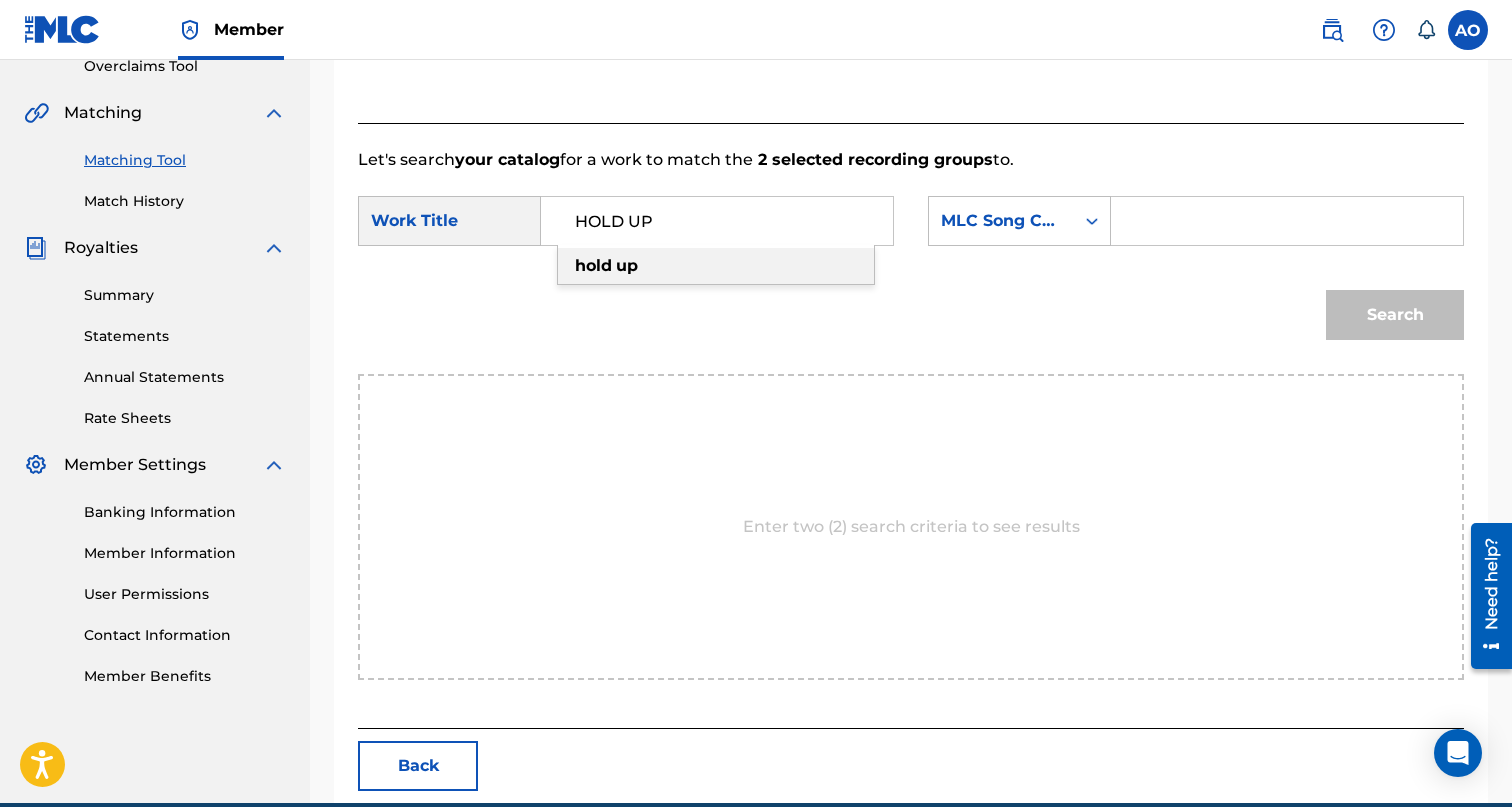 type on "HOLD UP" 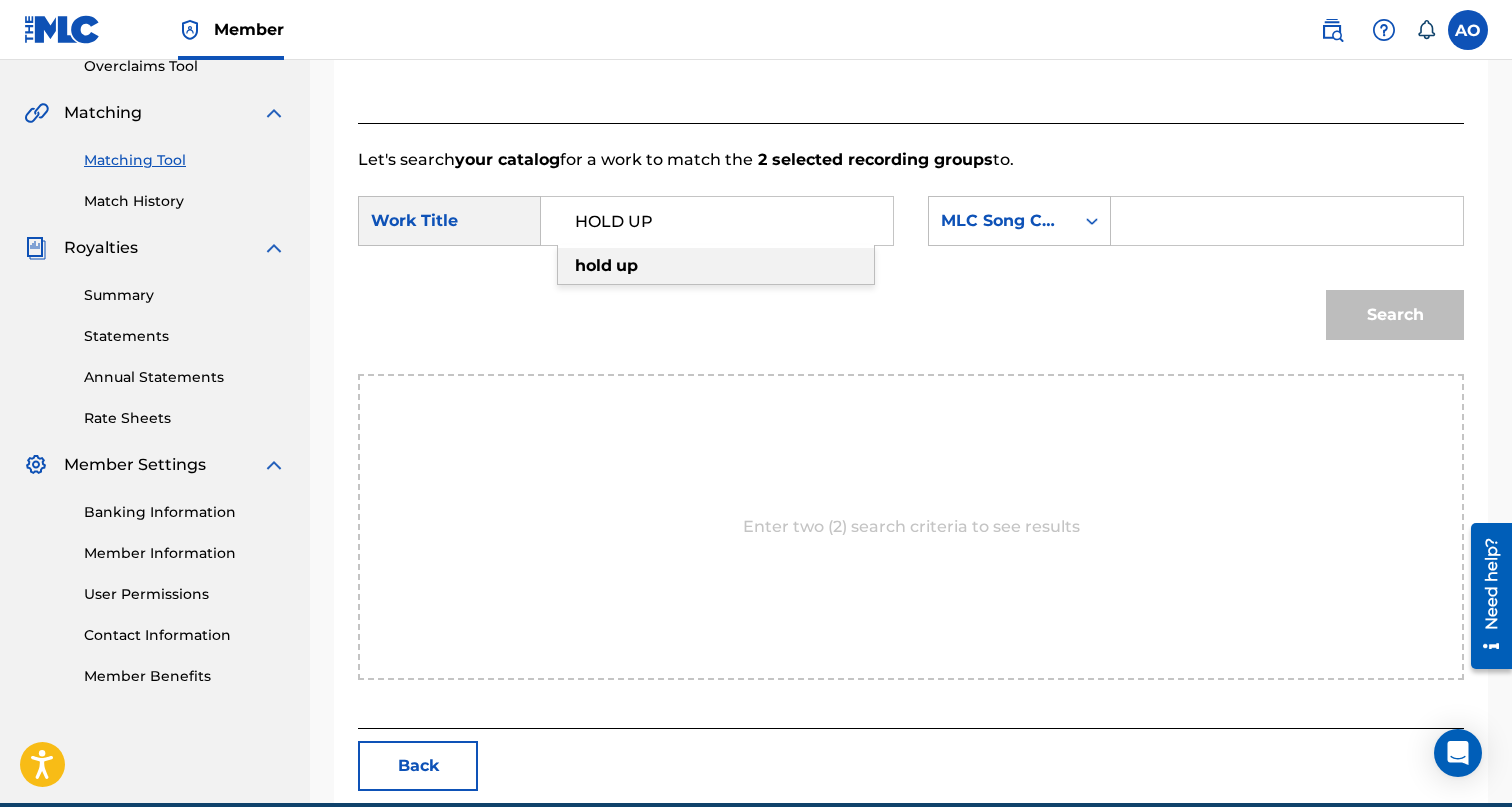 click at bounding box center [1287, 221] 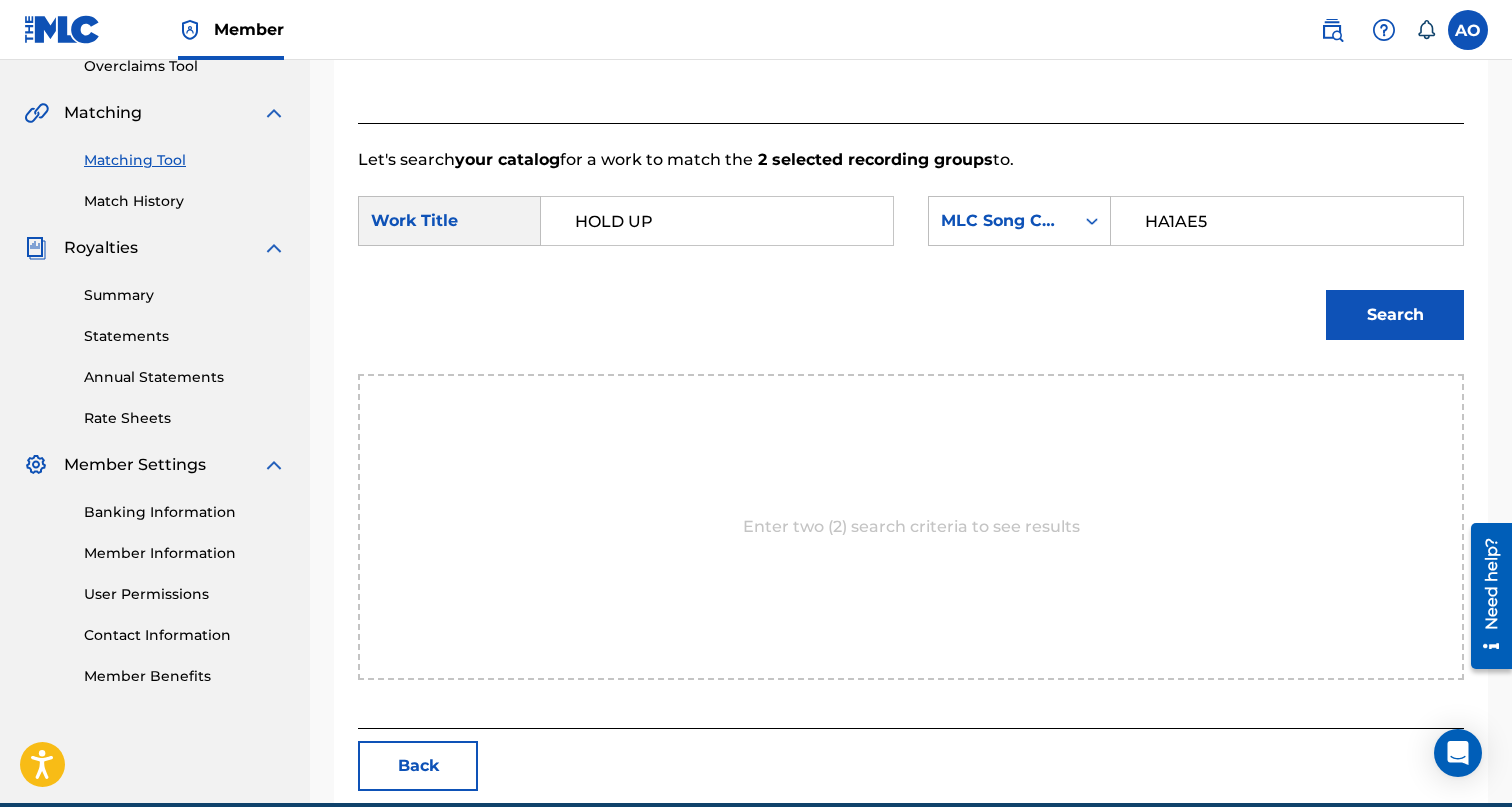 type on "HA1AE5" 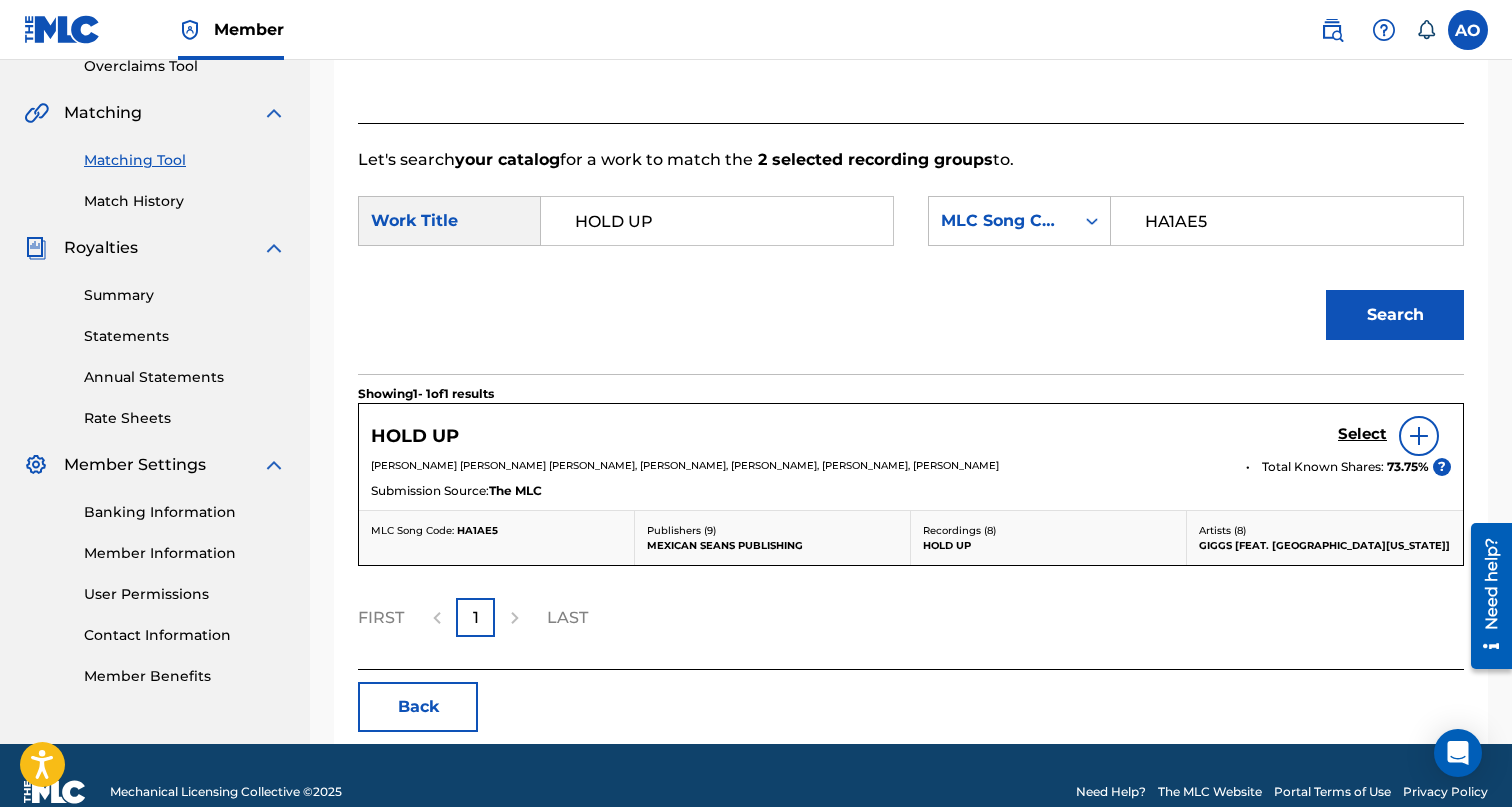 click on "Select" at bounding box center [1362, 434] 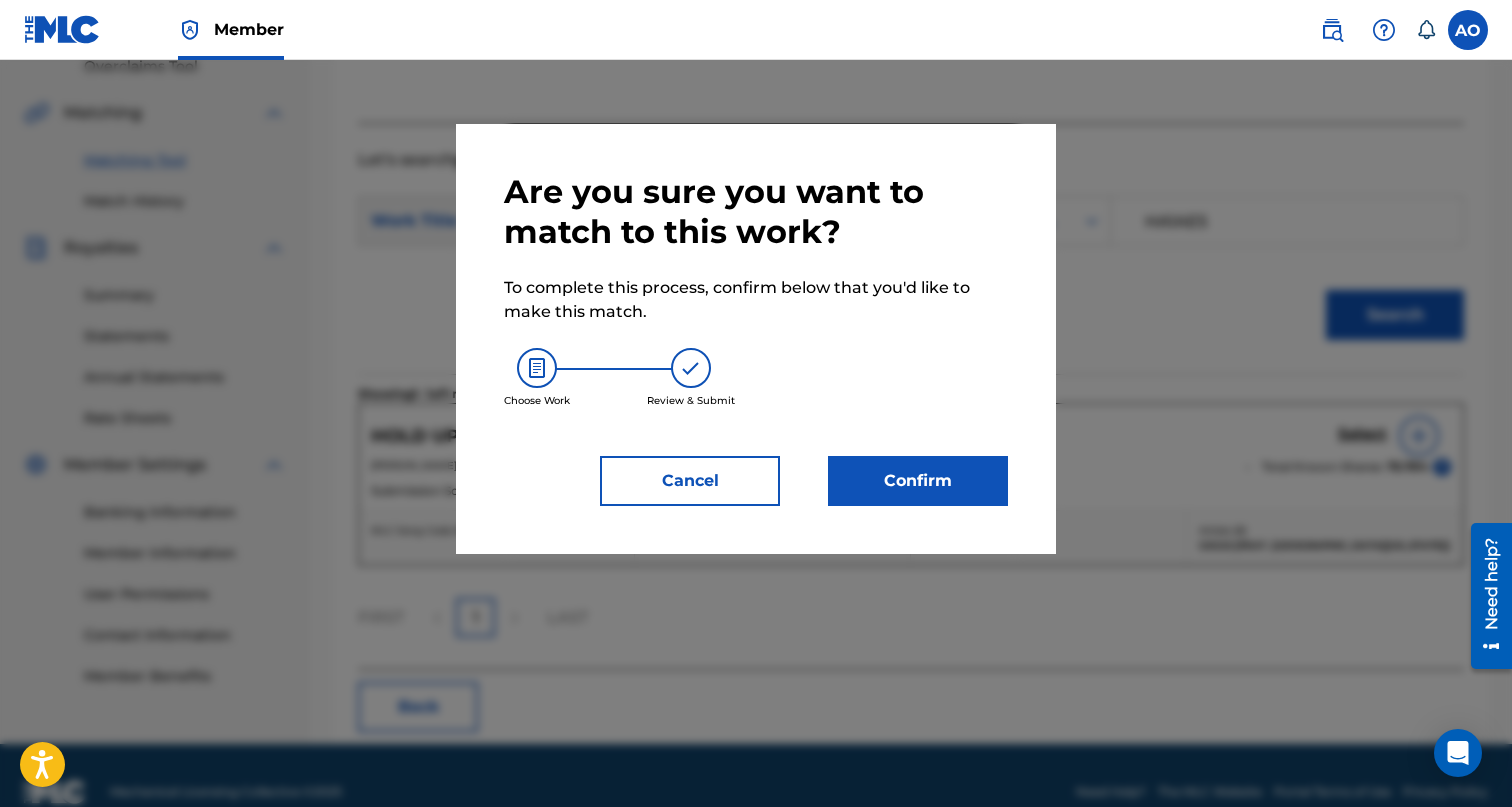 click on "Are you sure you want to match to this work? To complete this process, confirm below that you'd like to make this match. Choose Work Review & Submit Cancel Confirm" at bounding box center (756, 339) 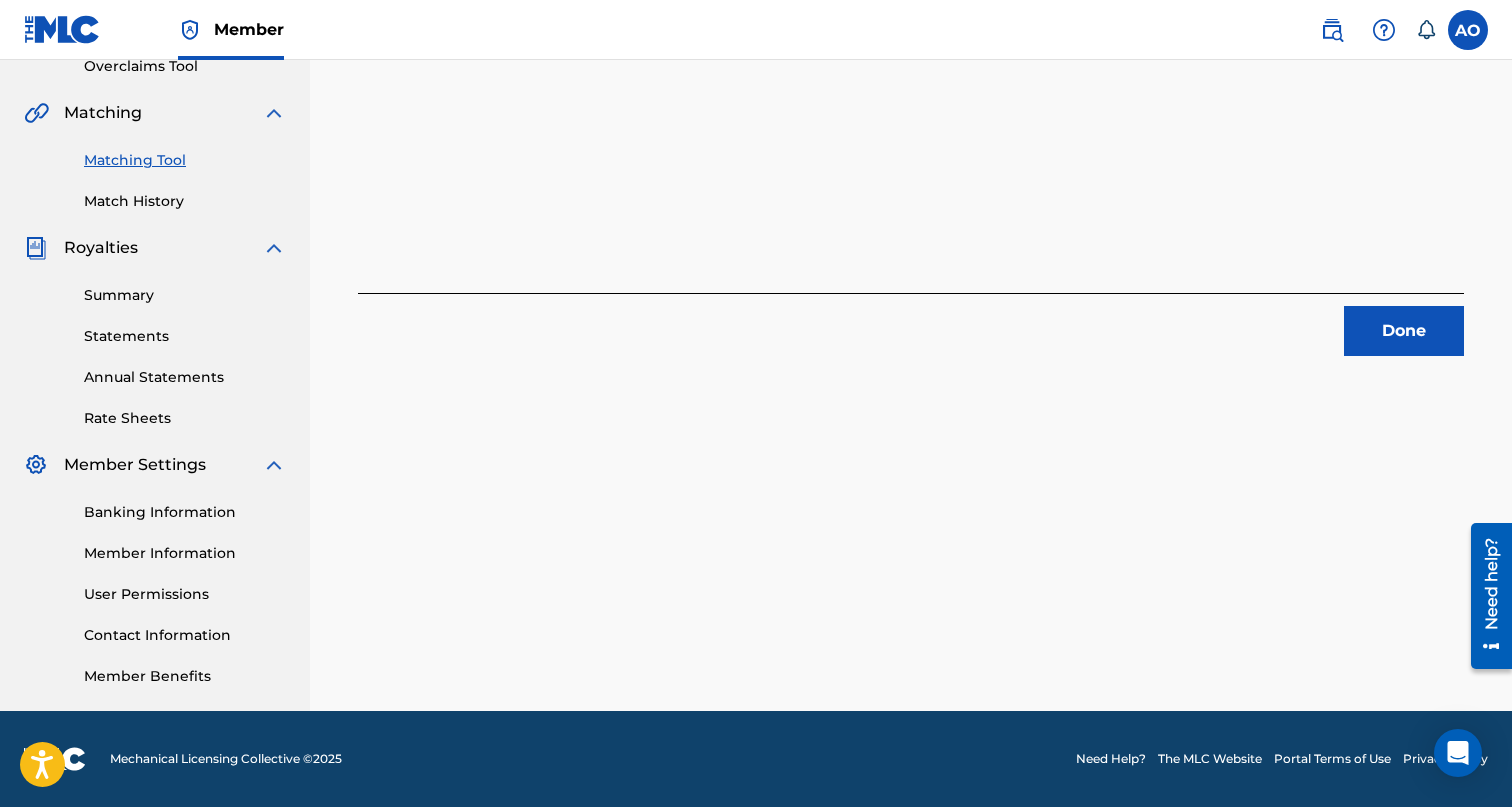 click on "Done" at bounding box center [911, 324] 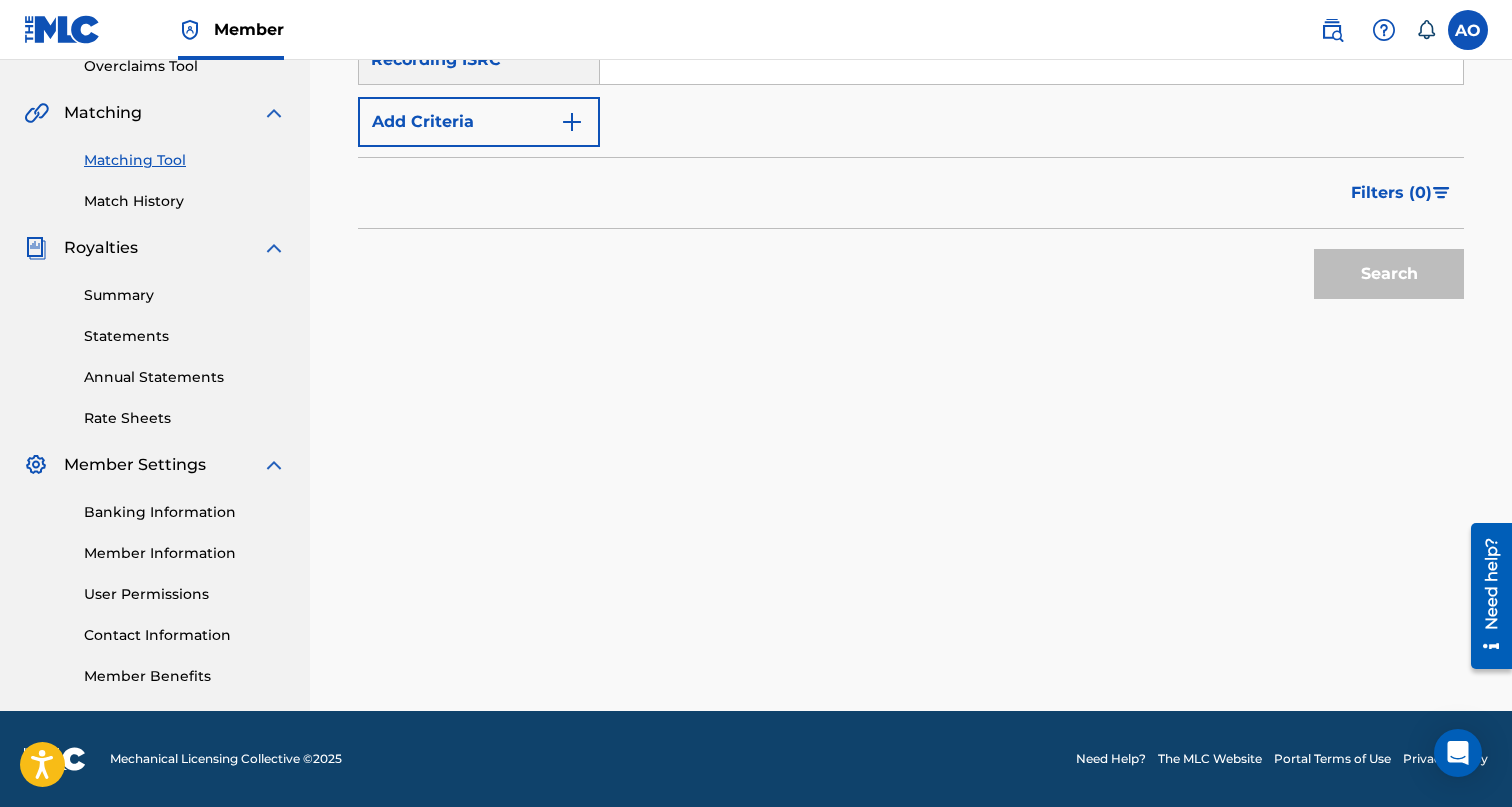 scroll, scrollTop: 271, scrollLeft: 0, axis: vertical 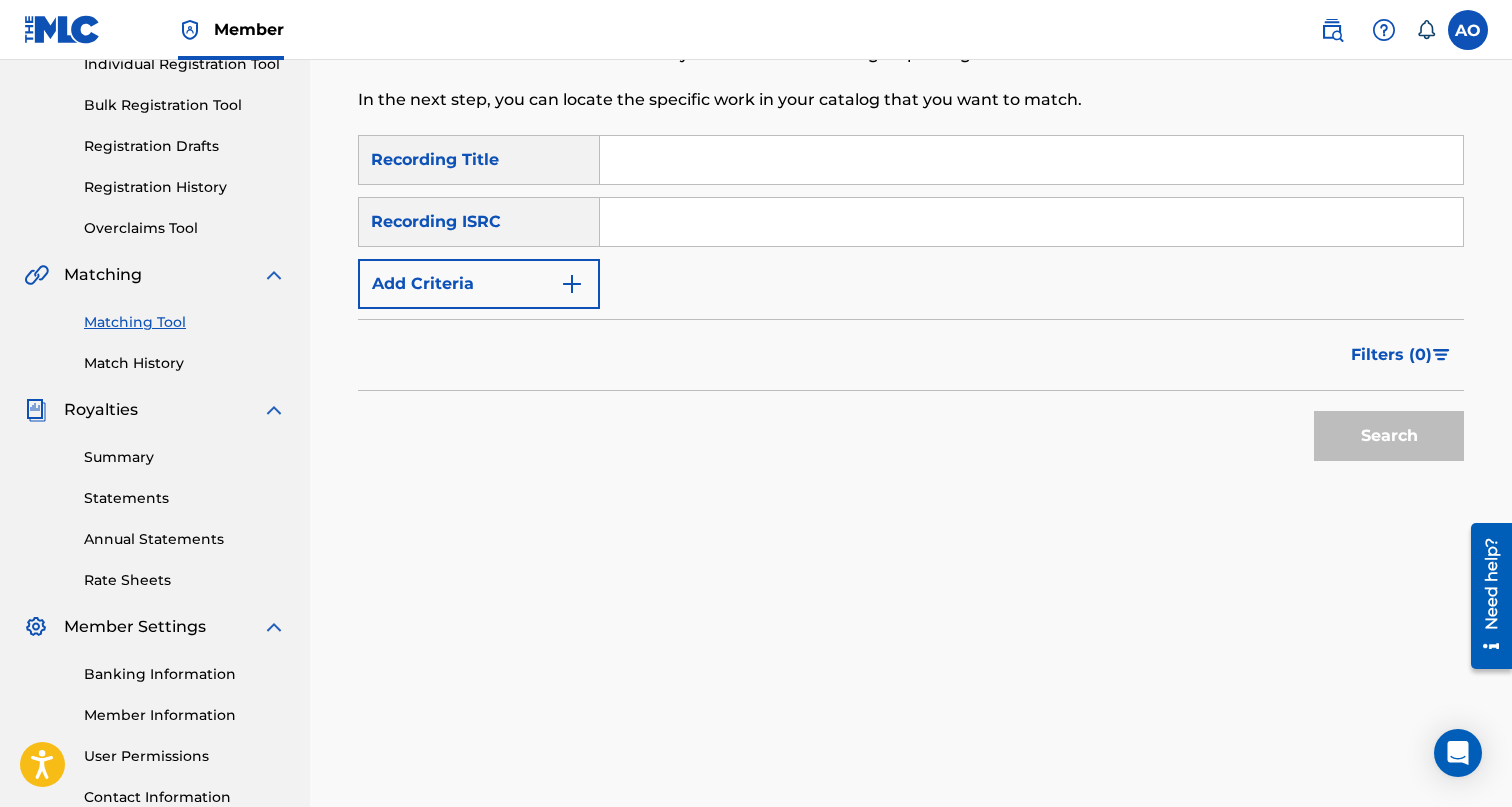 click at bounding box center [1031, 160] 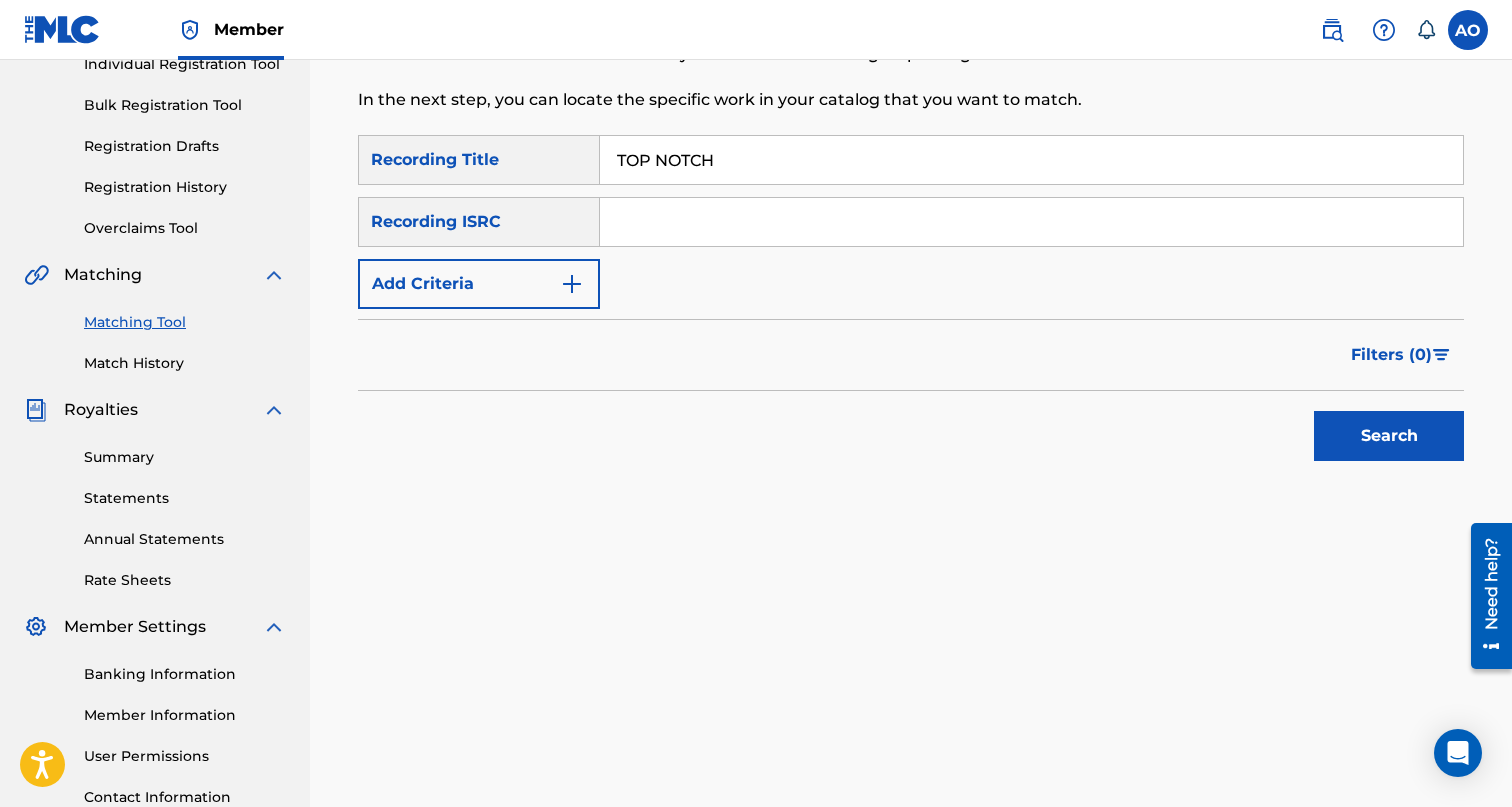 type on "TOP NOTCH" 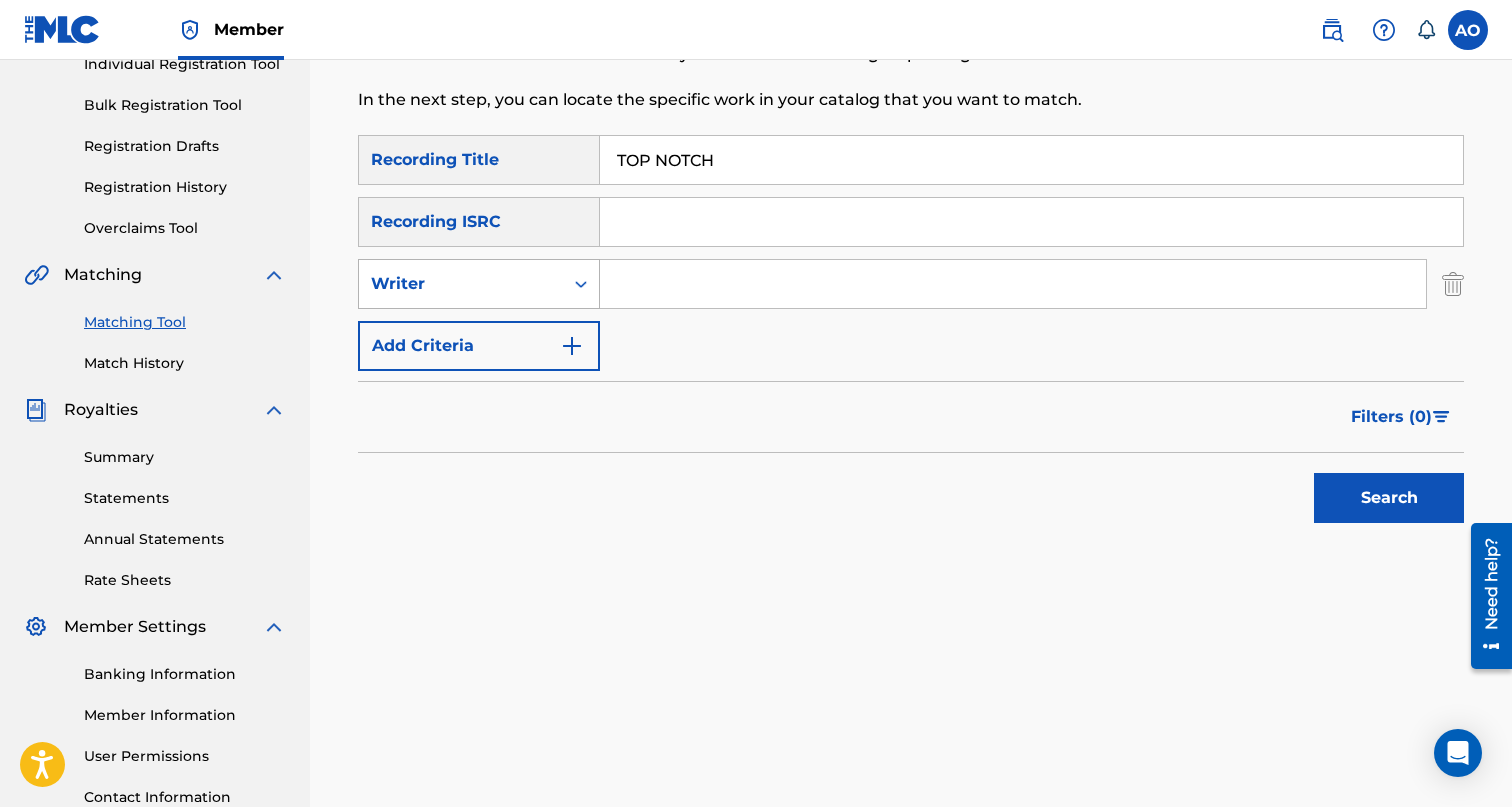 click on "Writer" at bounding box center [461, 284] 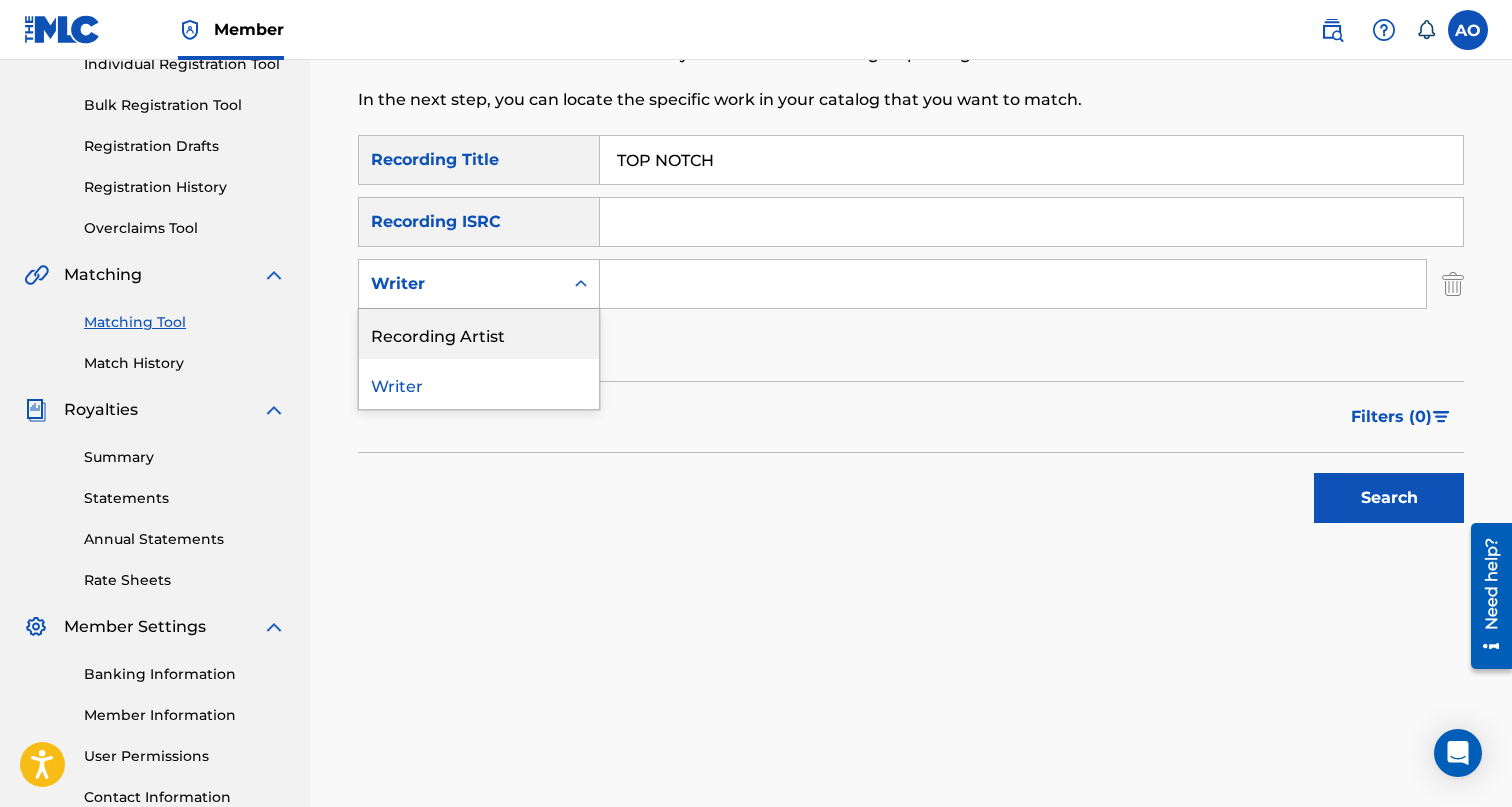 click on "Recording Artist" at bounding box center [479, 334] 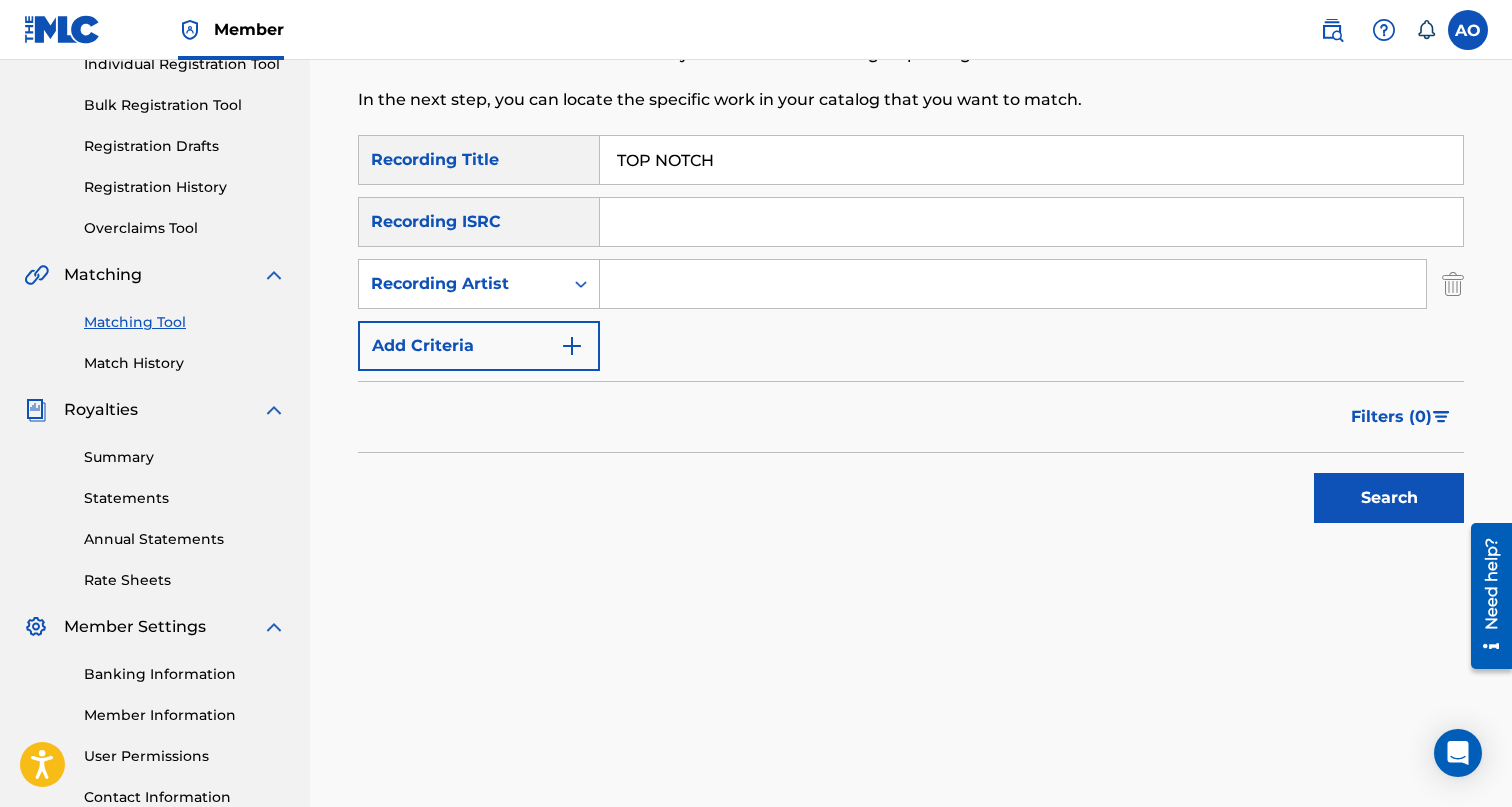 click at bounding box center (1013, 284) 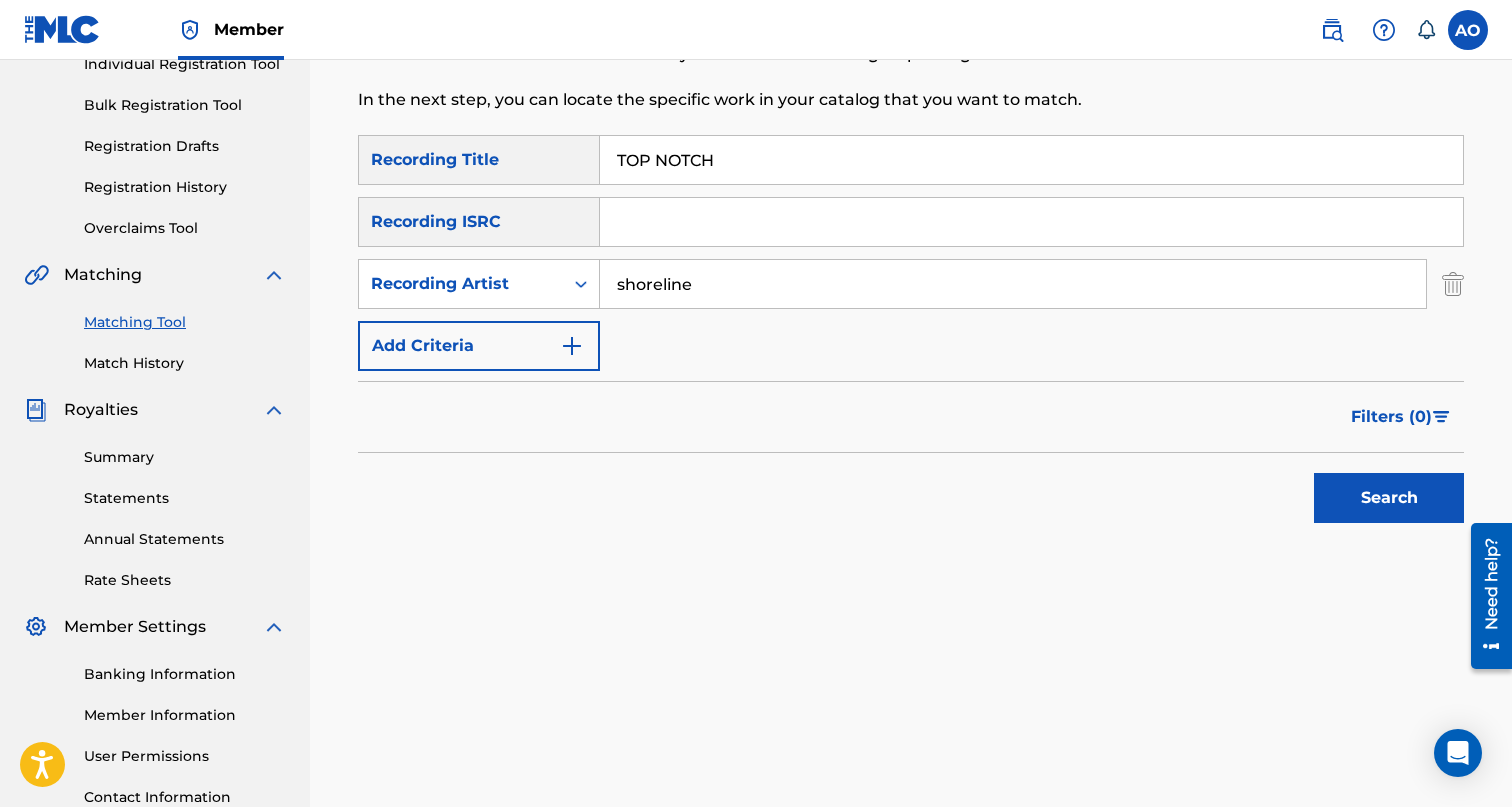 click on "Search" at bounding box center [1389, 498] 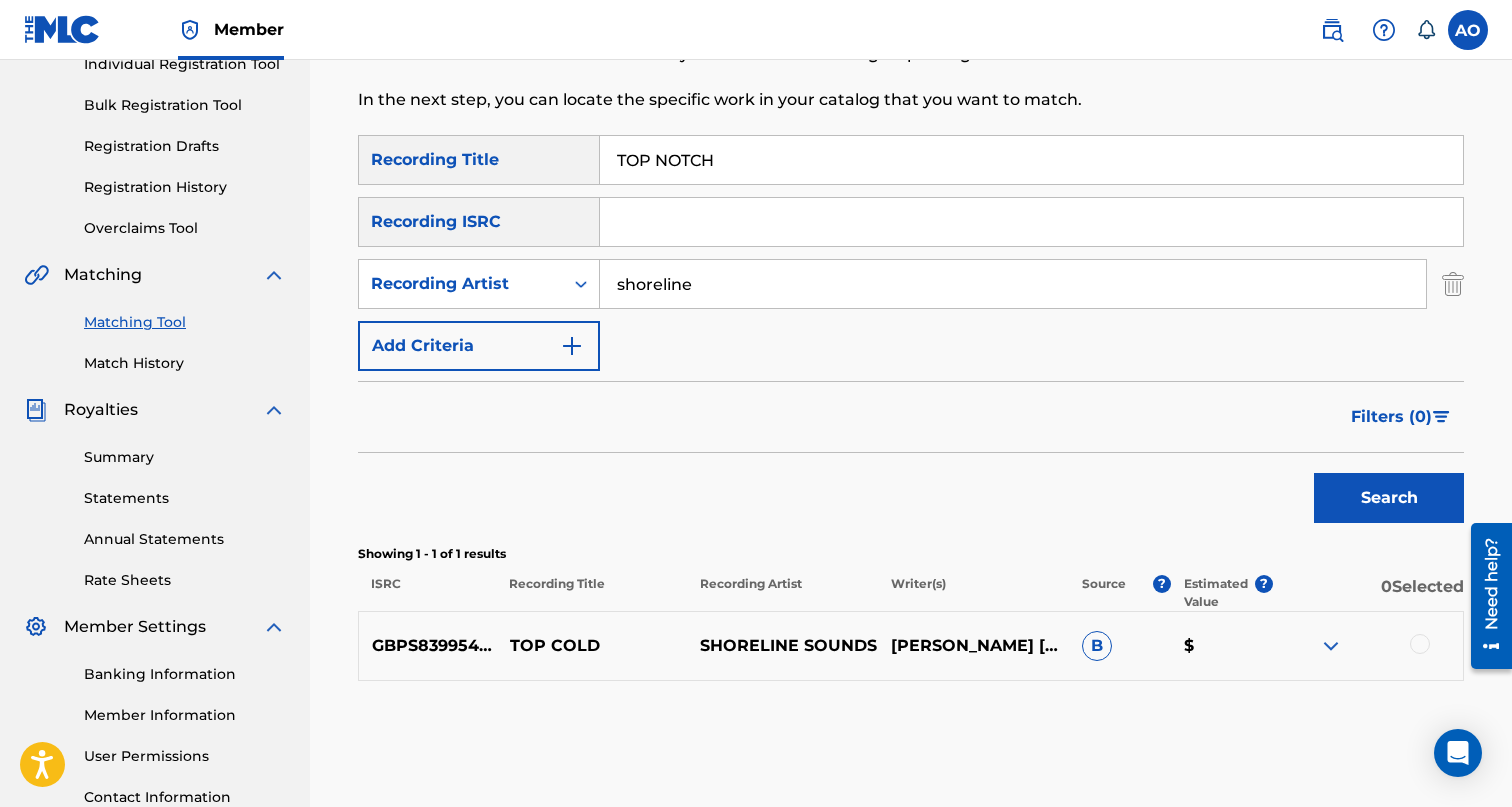 scroll, scrollTop: 331, scrollLeft: 0, axis: vertical 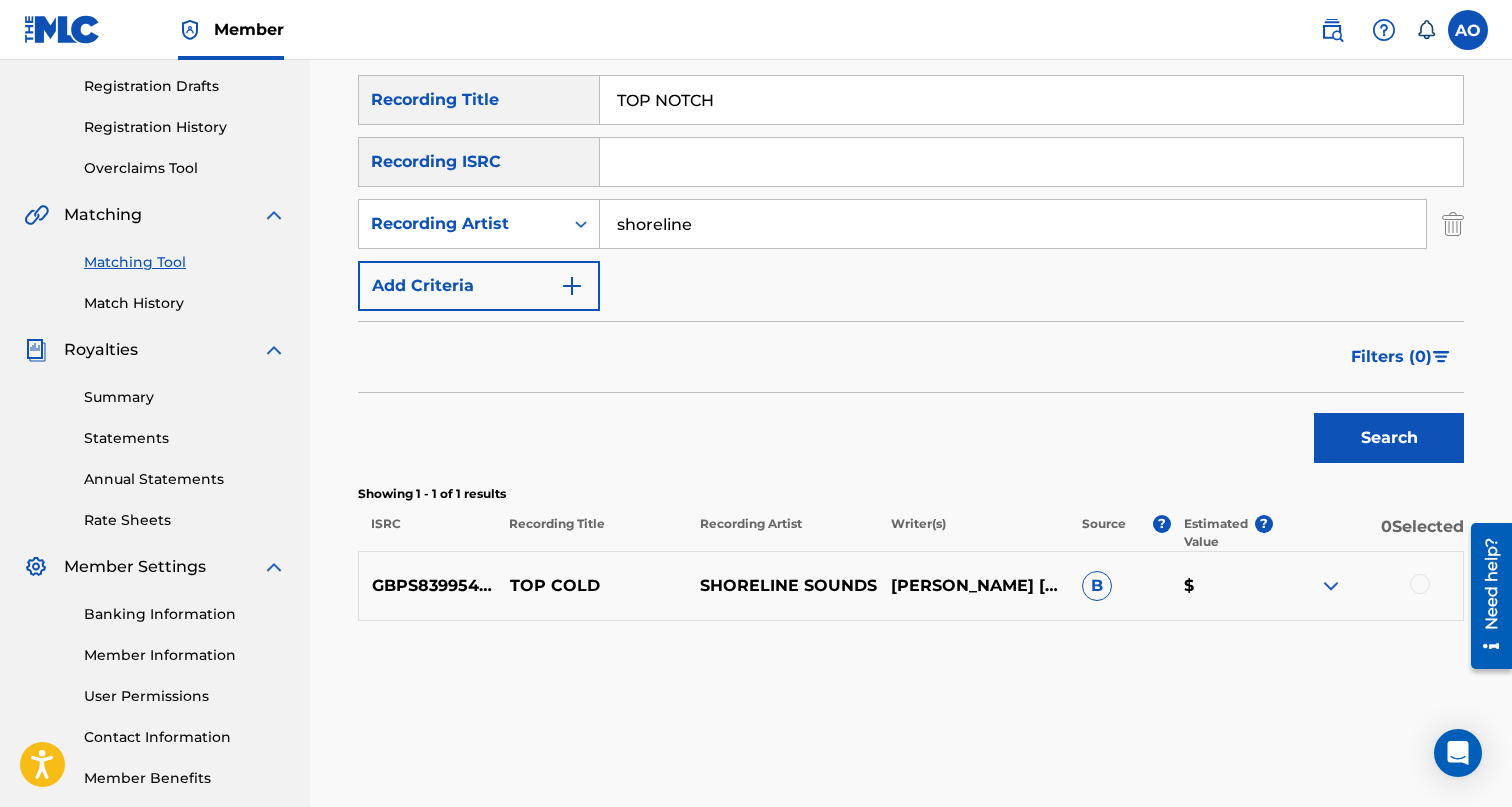 click on "shoreline" at bounding box center (1013, 224) 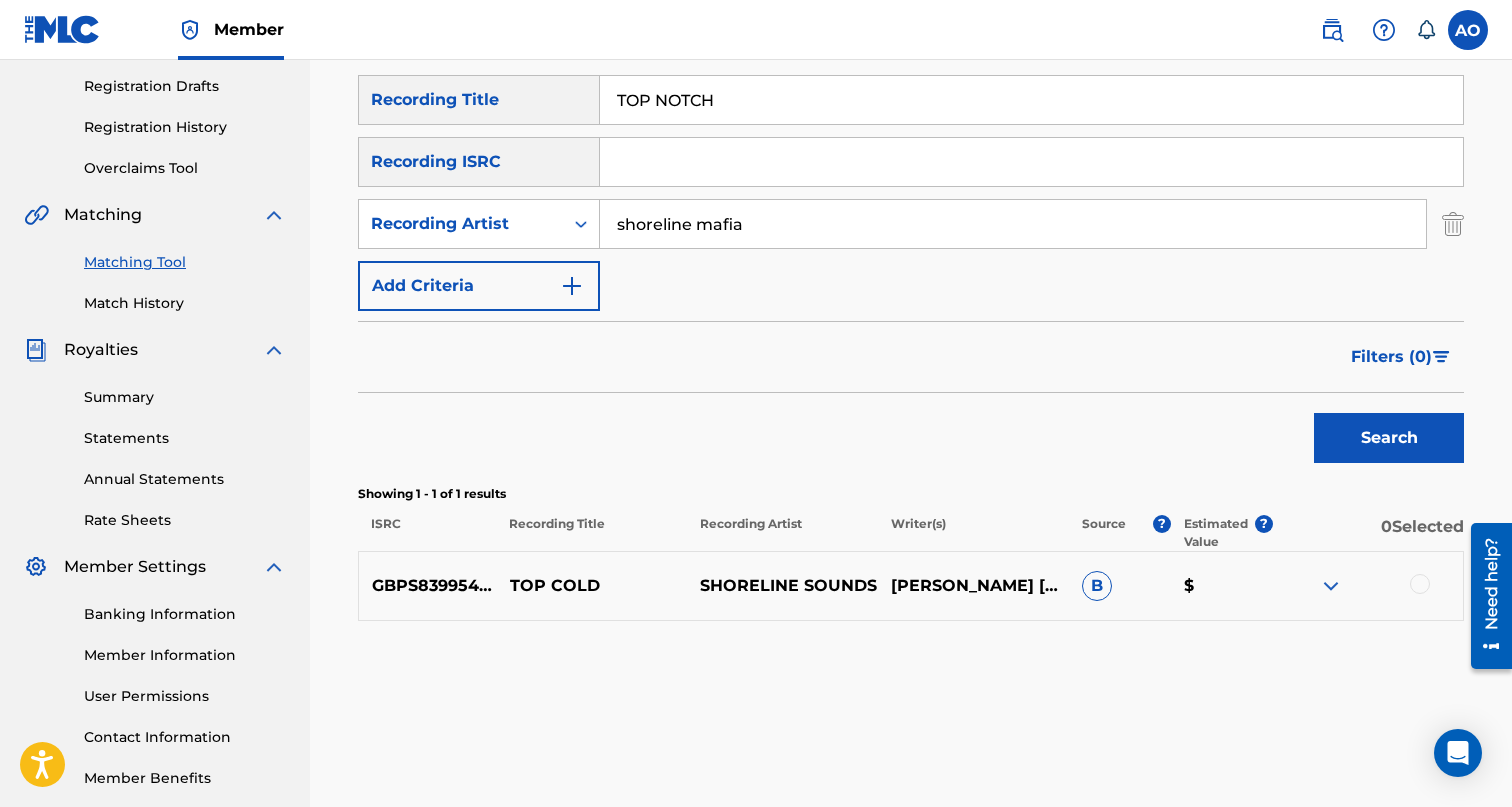 click on "Search" at bounding box center (1389, 438) 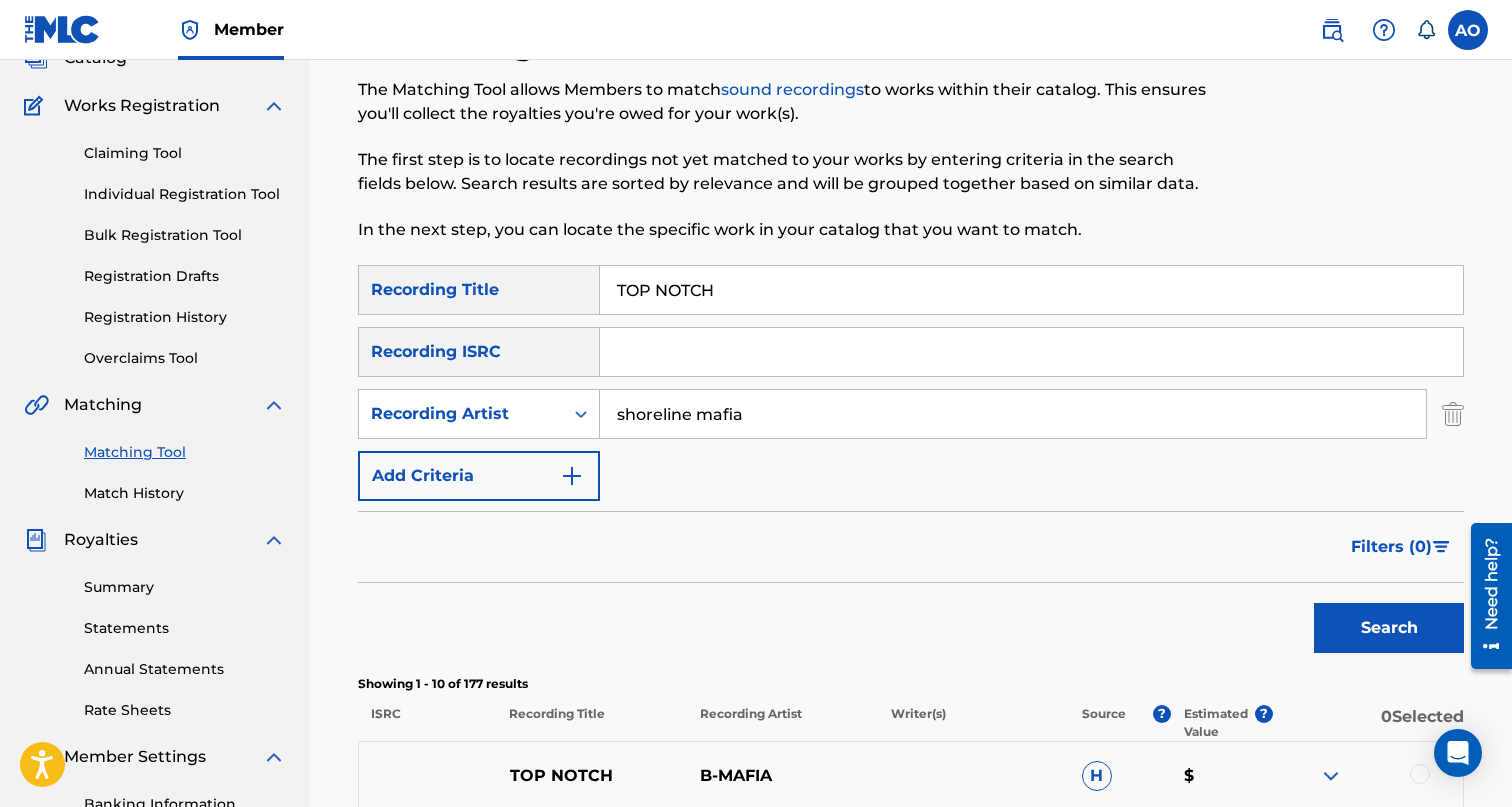 scroll, scrollTop: 0, scrollLeft: 0, axis: both 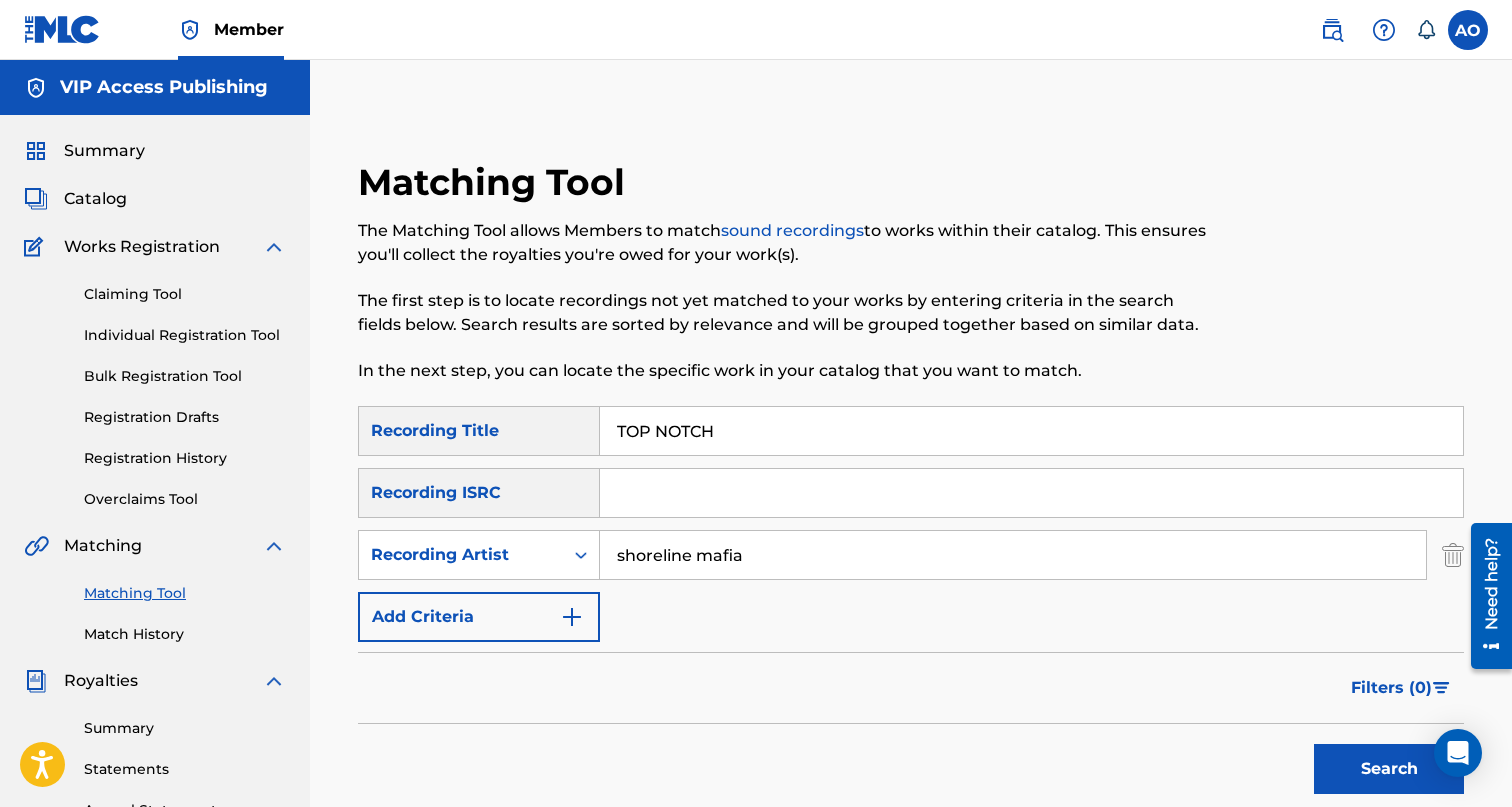 drag, startPoint x: 692, startPoint y: 559, endPoint x: 882, endPoint y: 554, distance: 190.06578 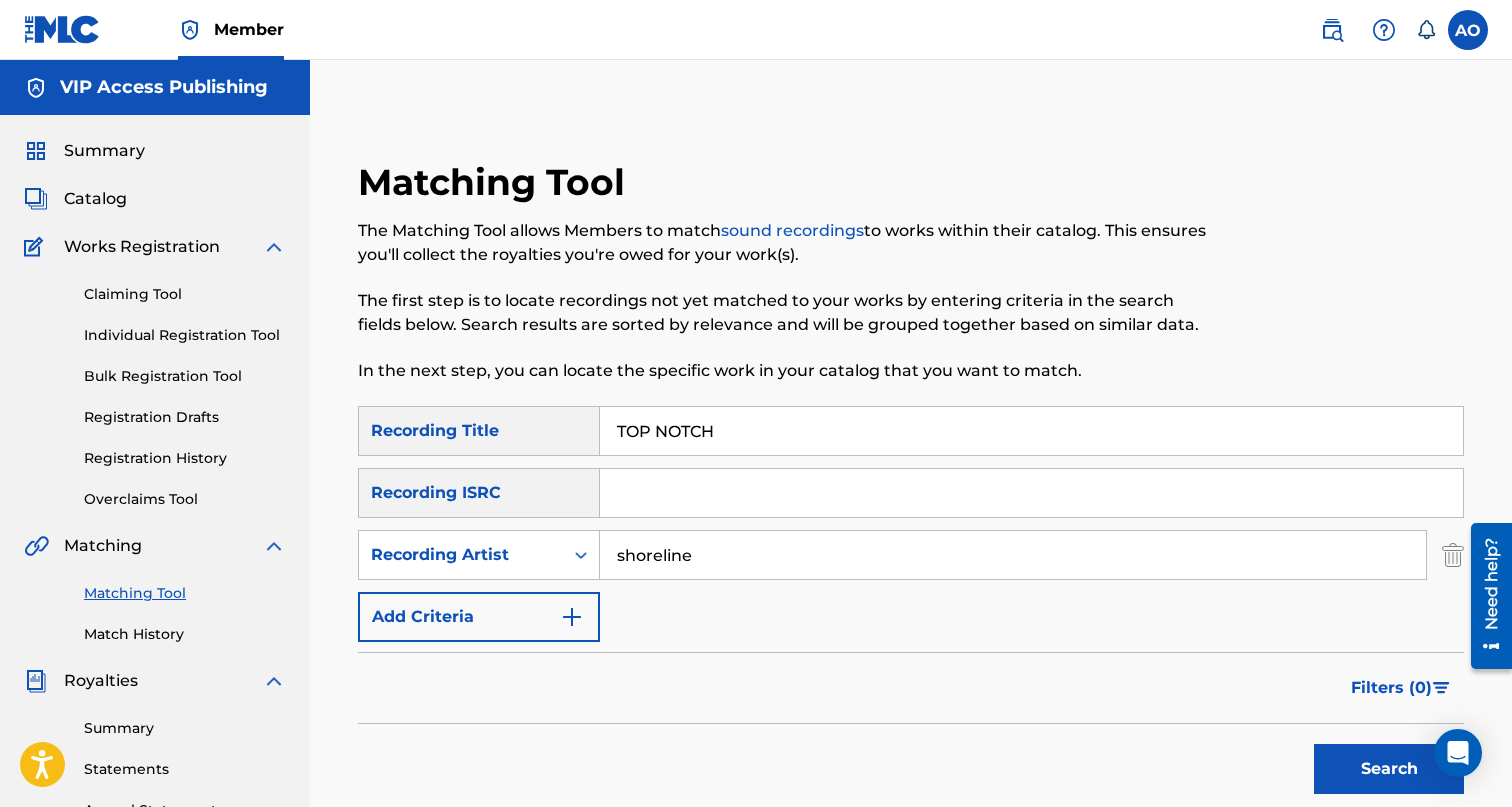 type on "shoreline" 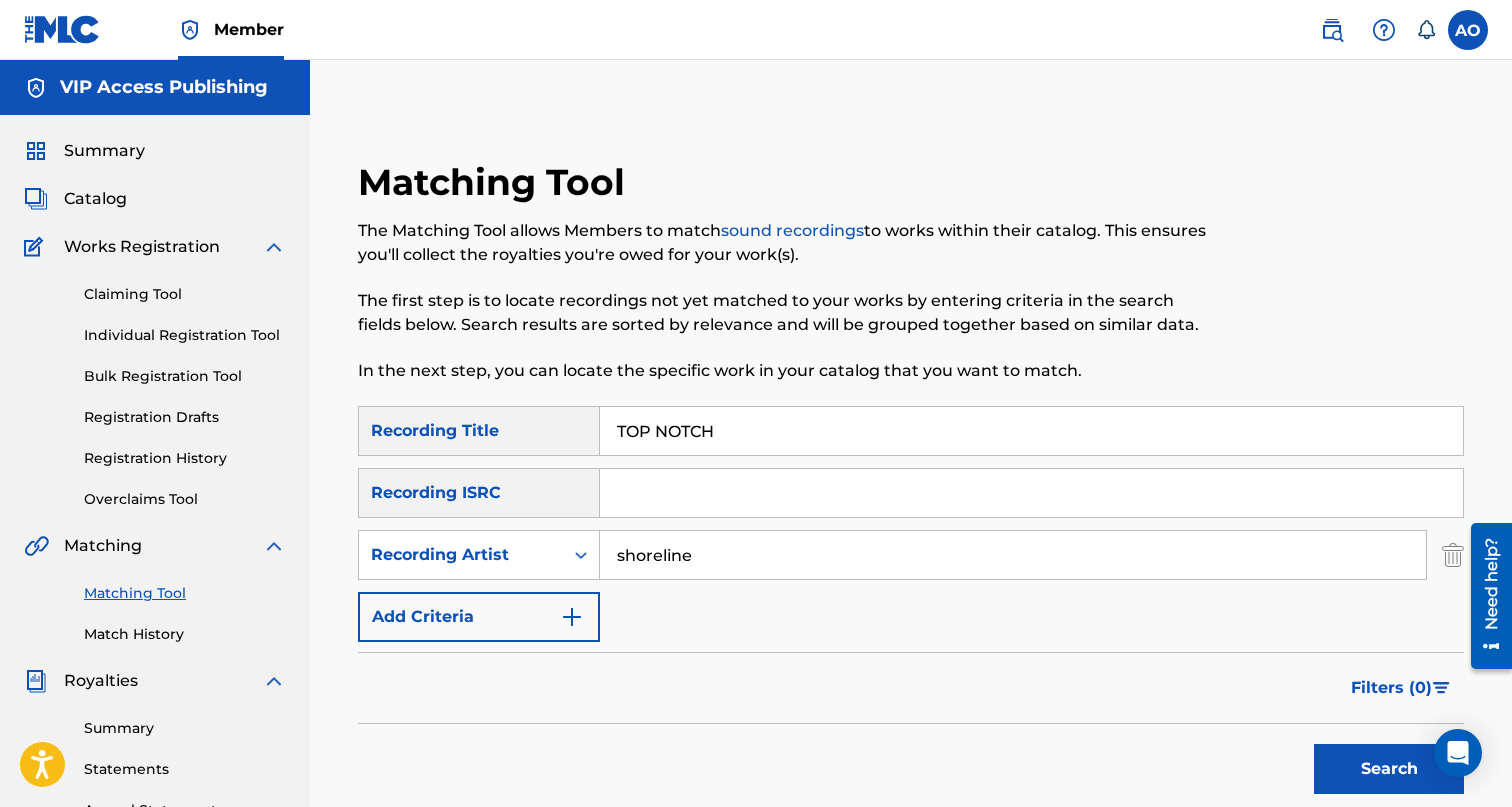 click on "TOP NOTCH" at bounding box center (1031, 431) 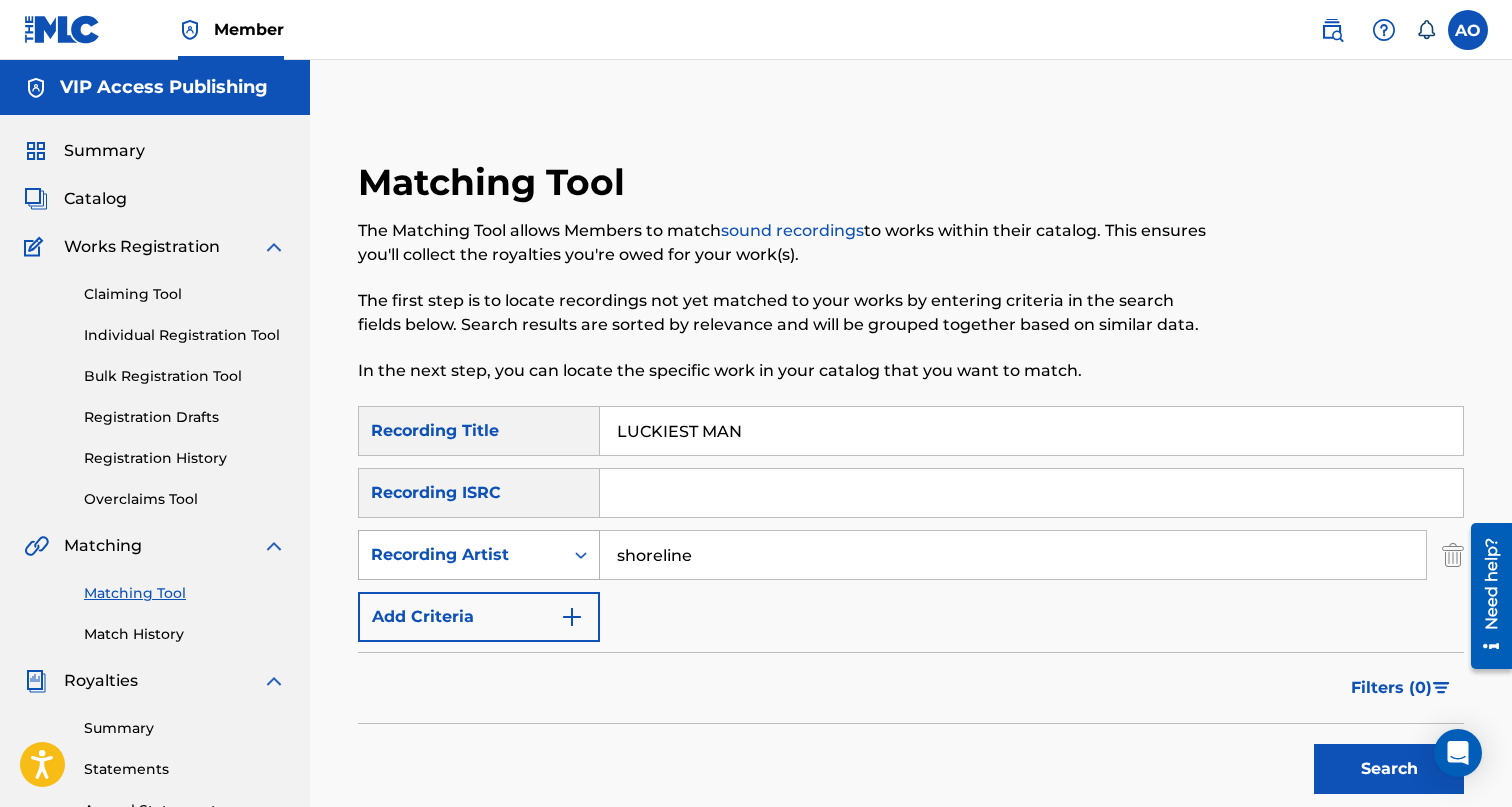 type on "LUCKIEST MAN" 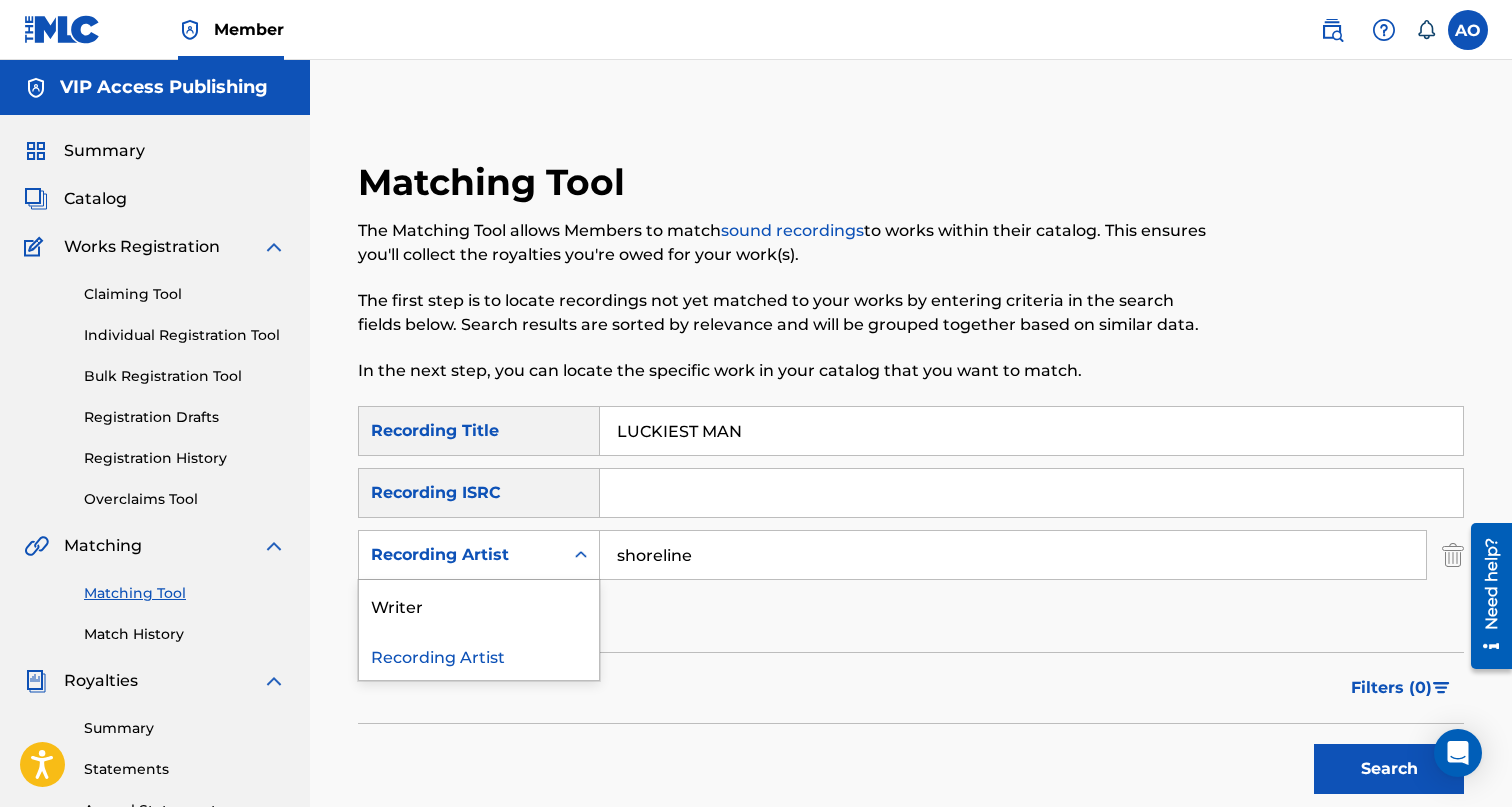 click at bounding box center [1031, 493] 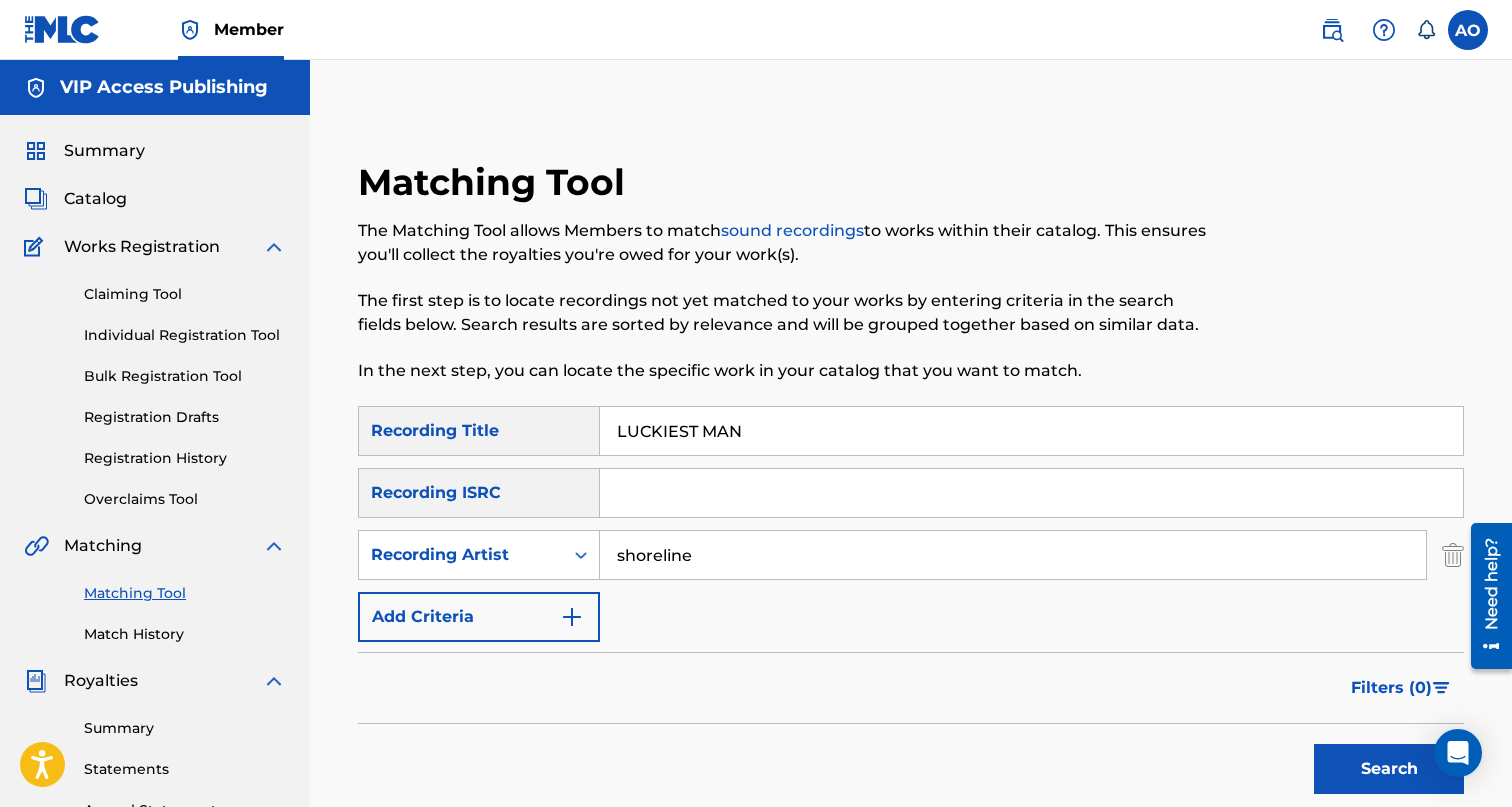 click on "shoreline" at bounding box center (1013, 555) 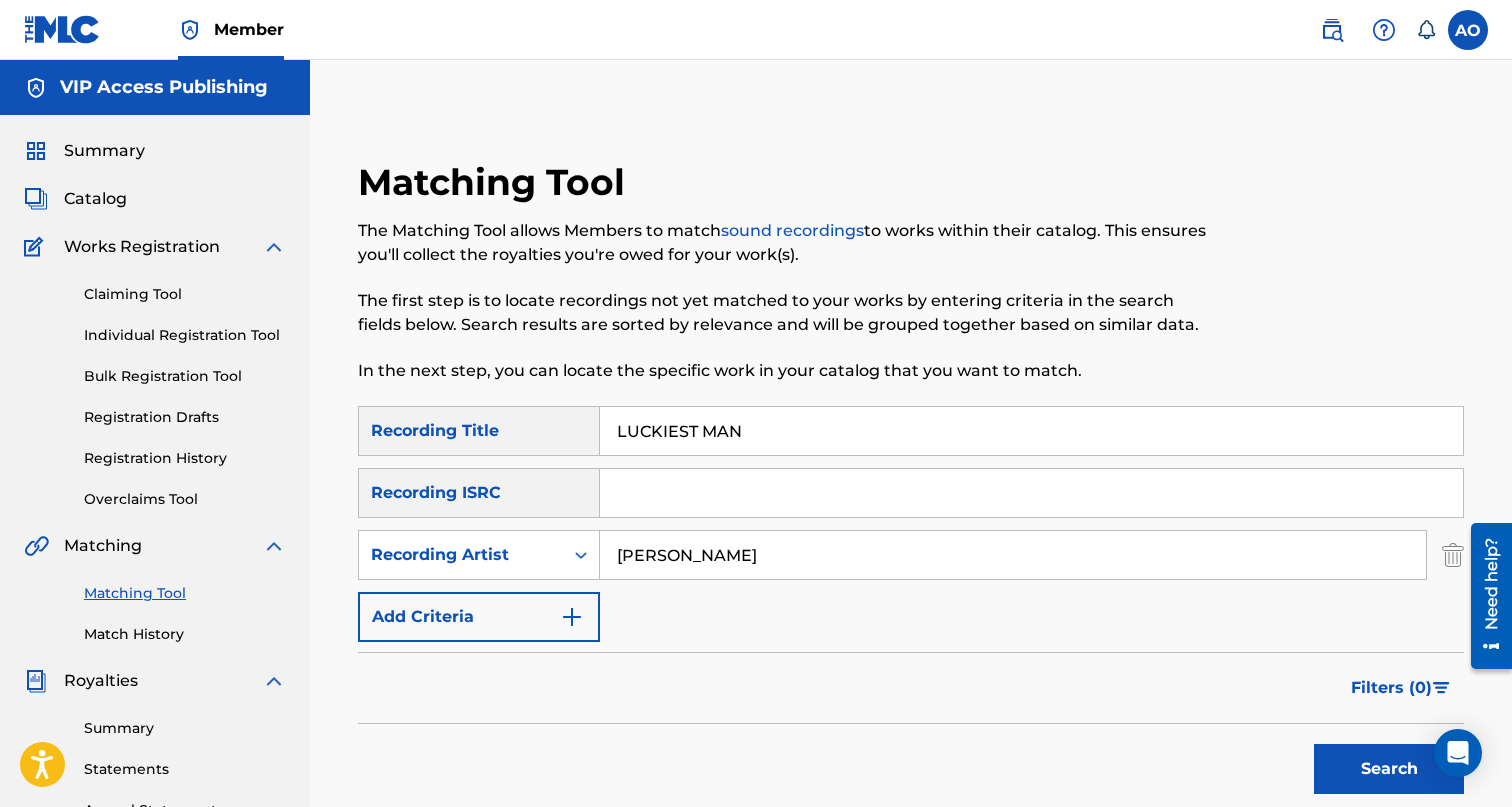 type on "[PERSON_NAME]" 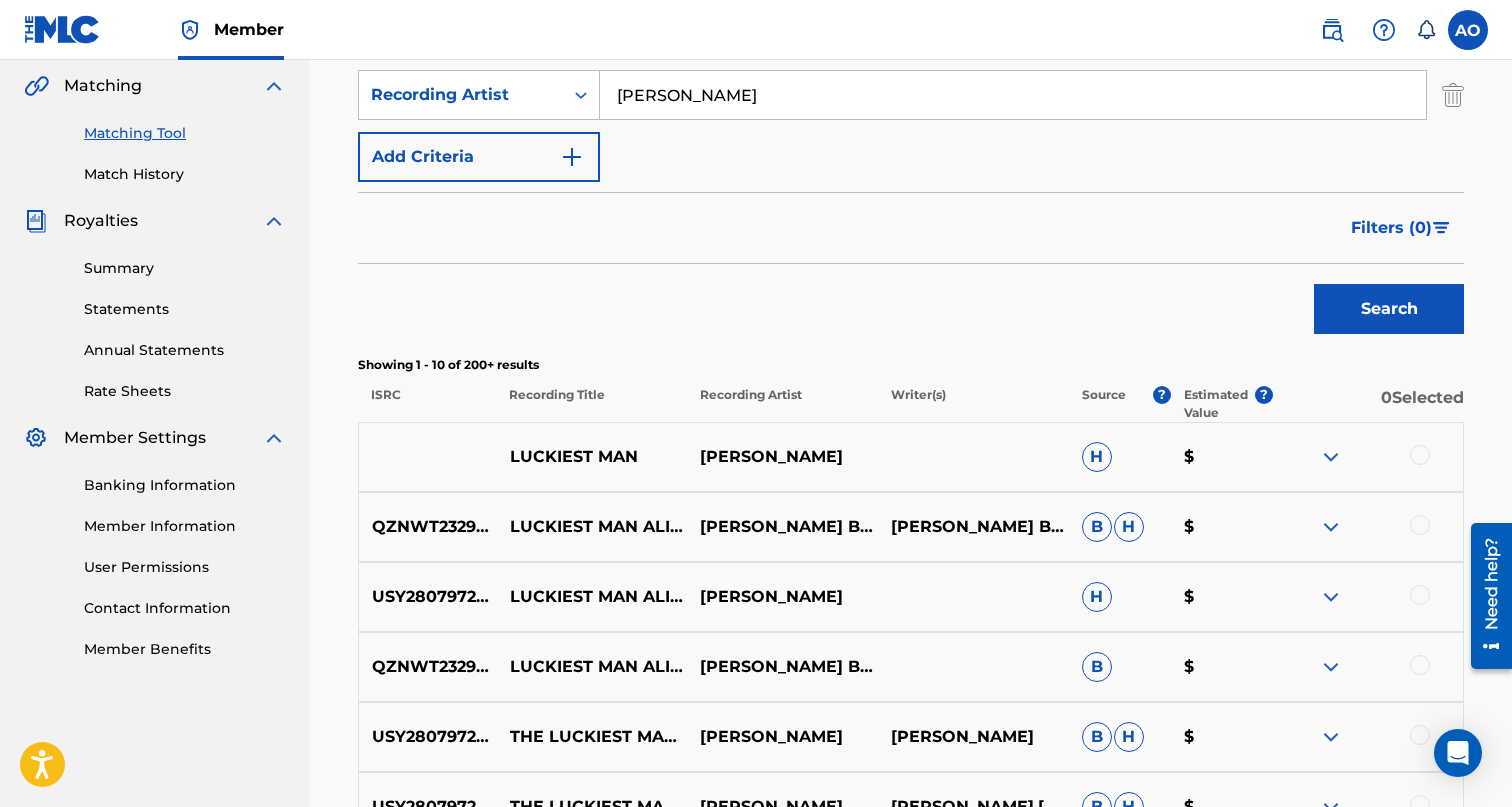scroll, scrollTop: 323, scrollLeft: 0, axis: vertical 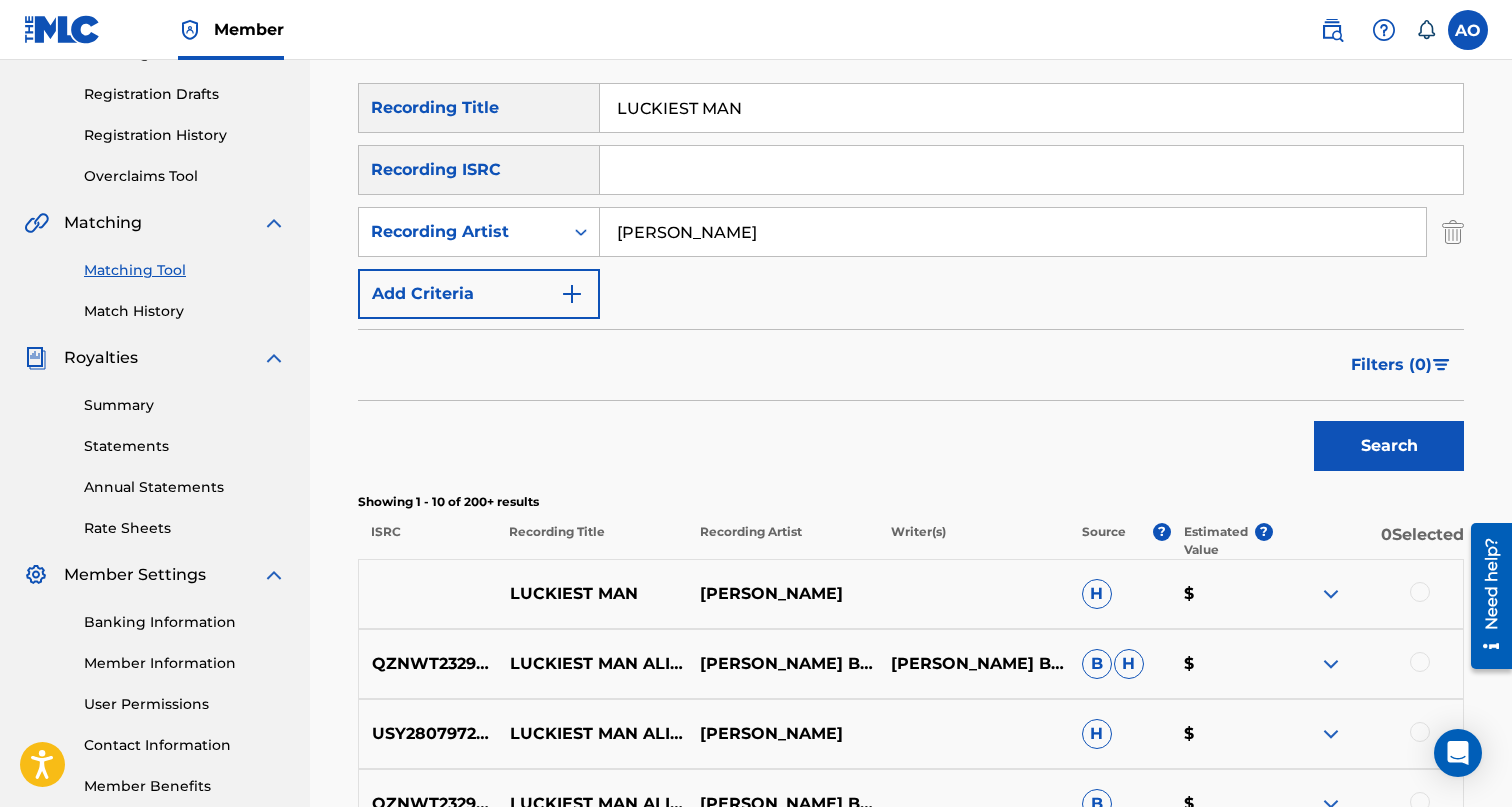 drag, startPoint x: 752, startPoint y: 236, endPoint x: 467, endPoint y: 236, distance: 285 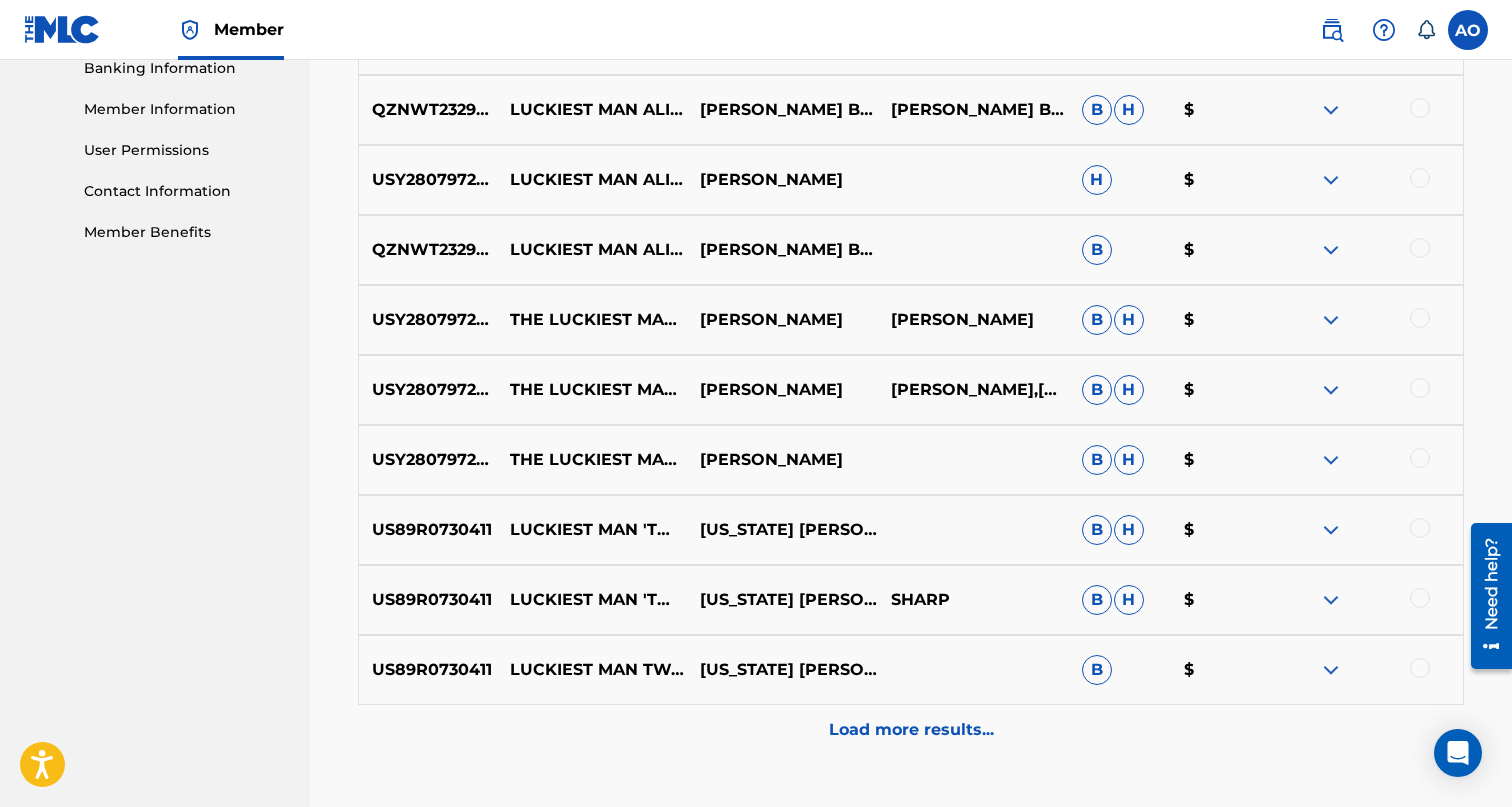 click on "Load more results..." at bounding box center [911, 730] 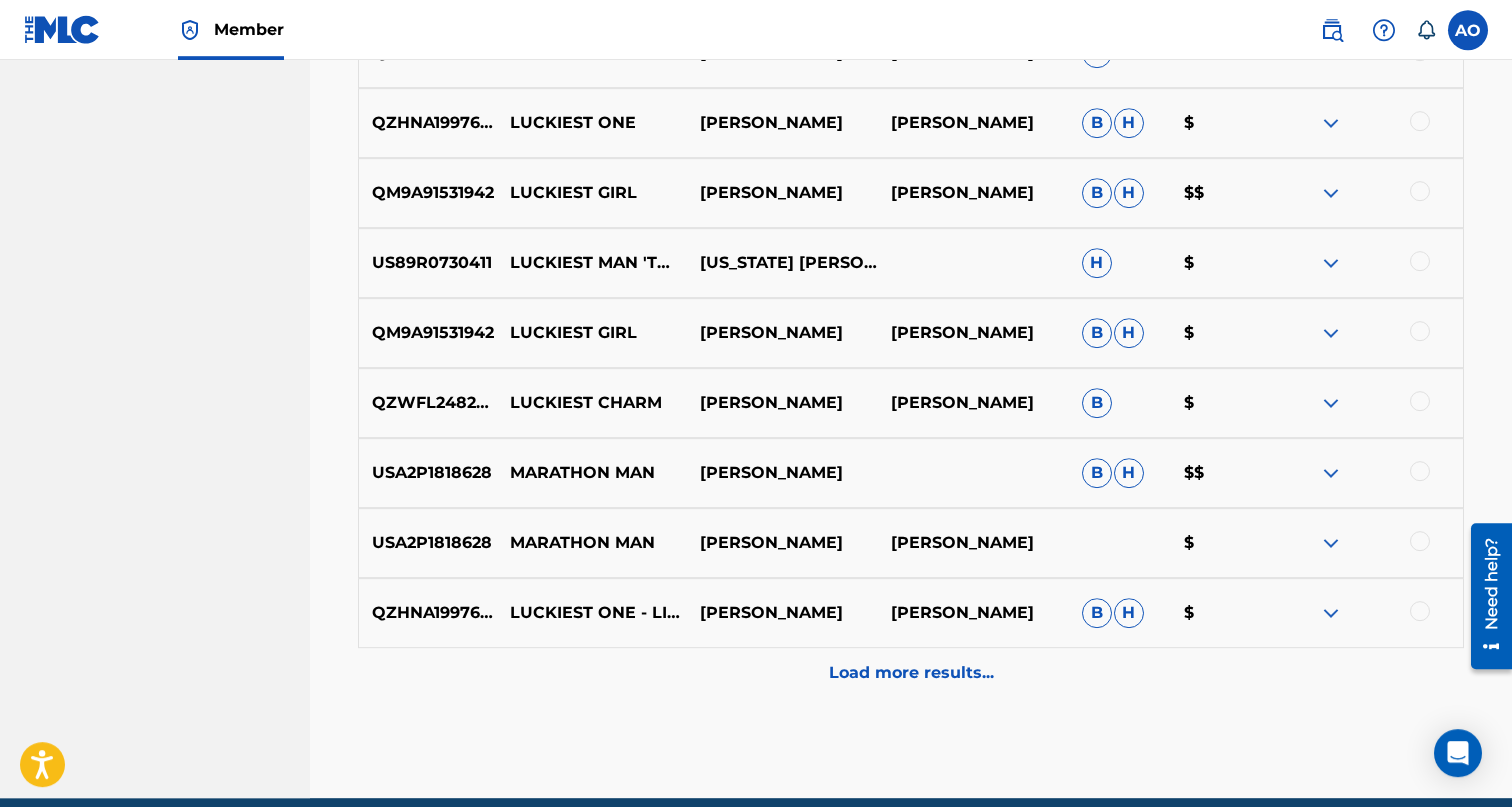 scroll, scrollTop: 1653, scrollLeft: 0, axis: vertical 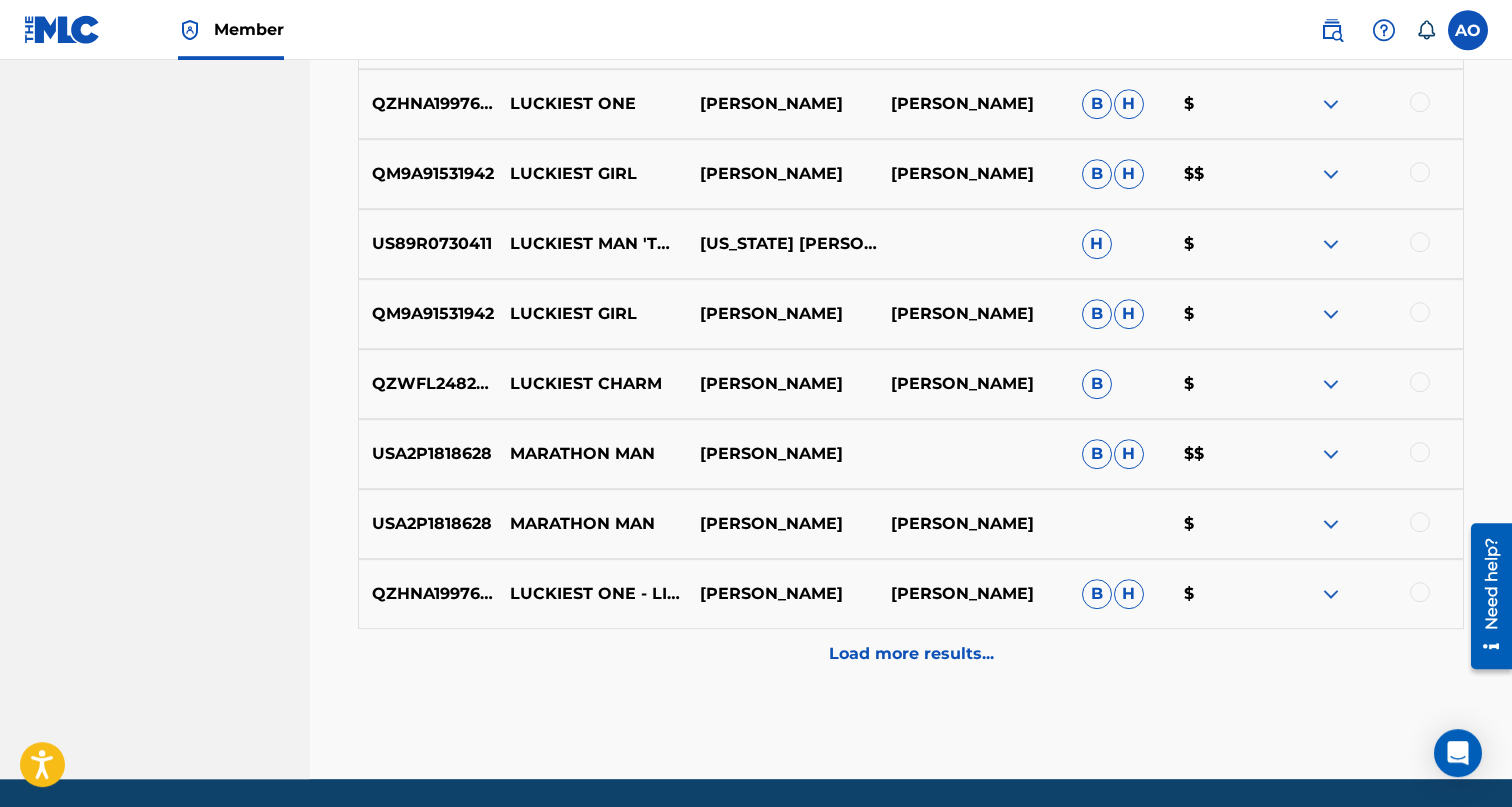 click on "Load more results..." at bounding box center [911, 654] 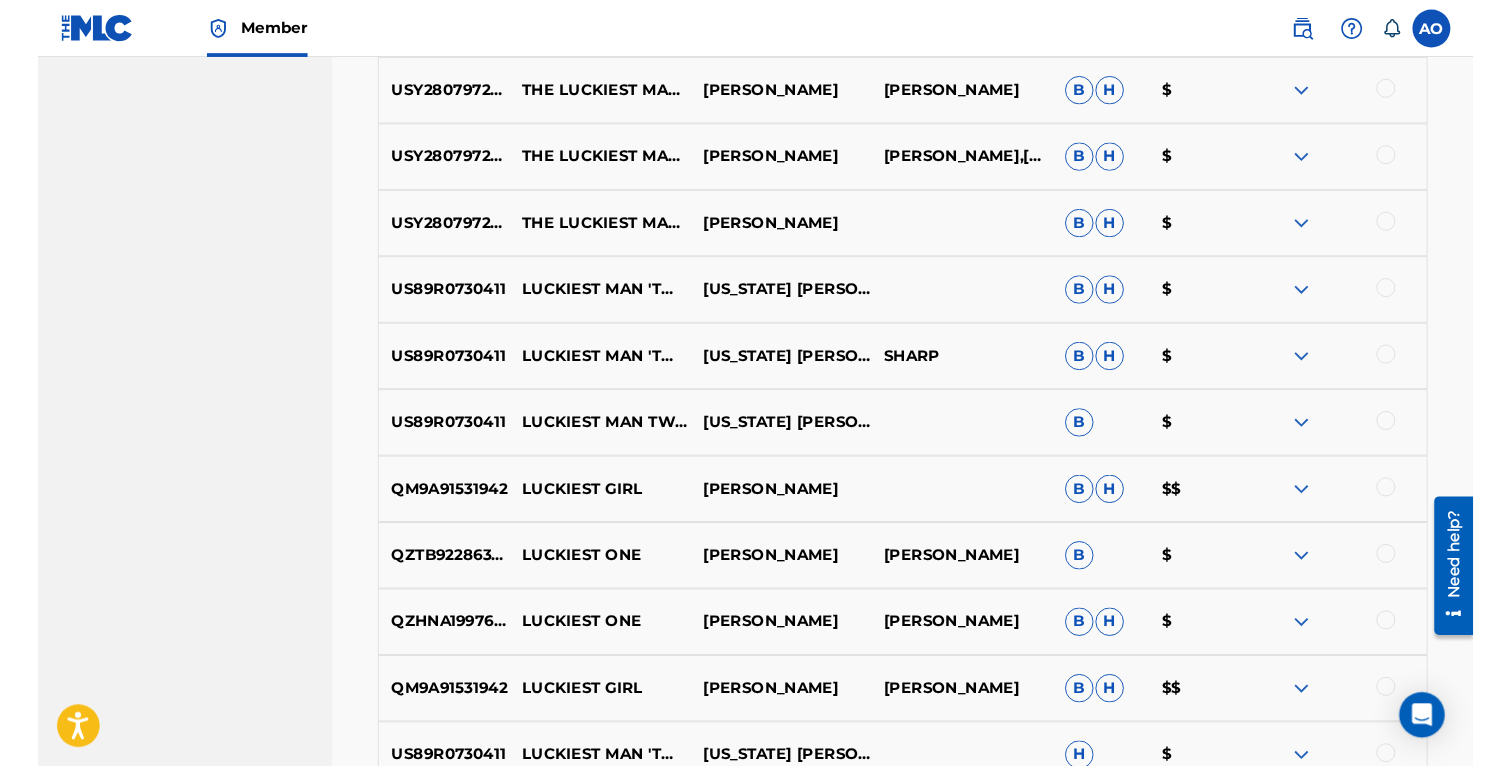 scroll, scrollTop: 0, scrollLeft: 0, axis: both 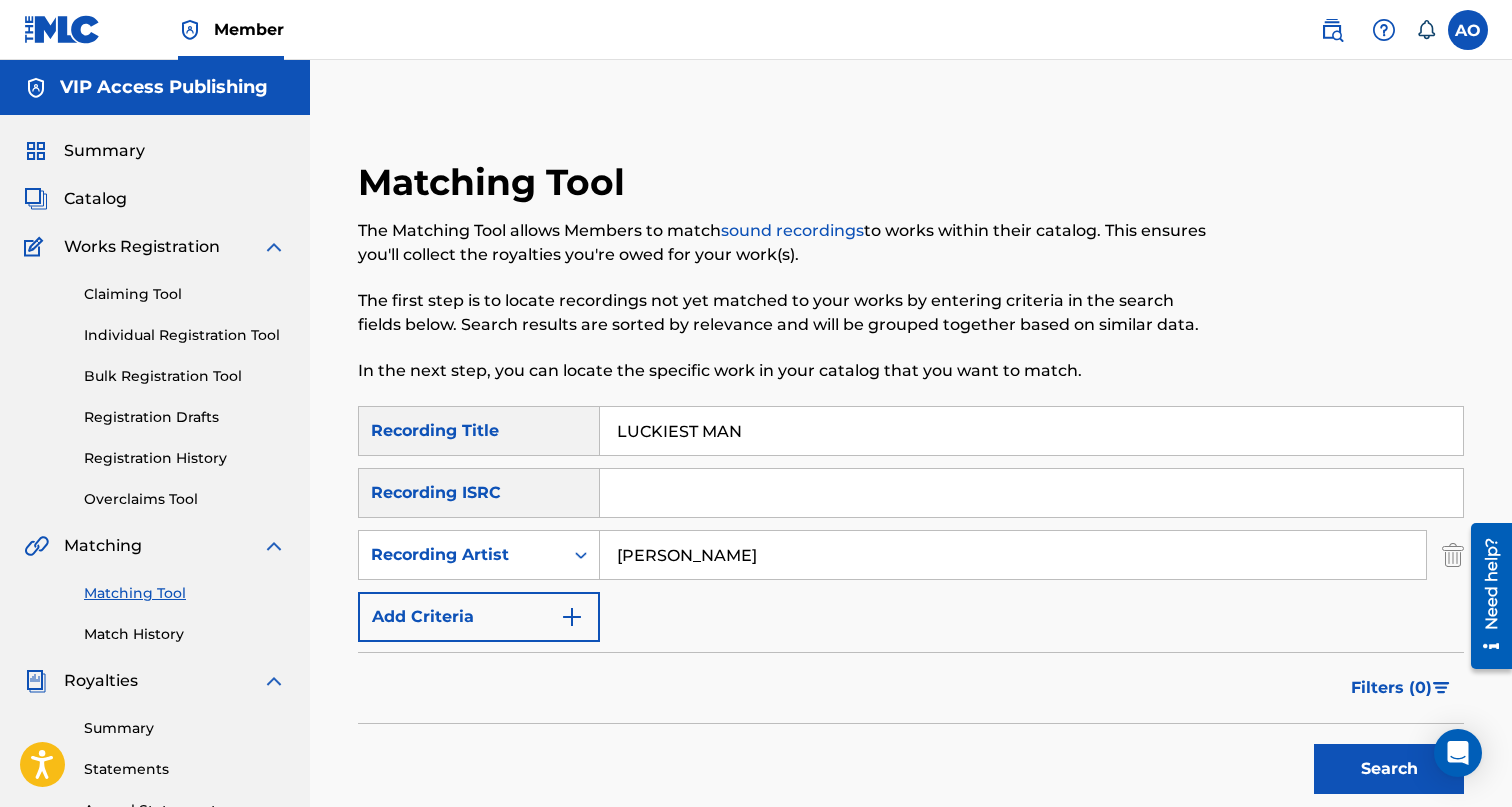 click on "LUCKIEST MAN" at bounding box center (1031, 431) 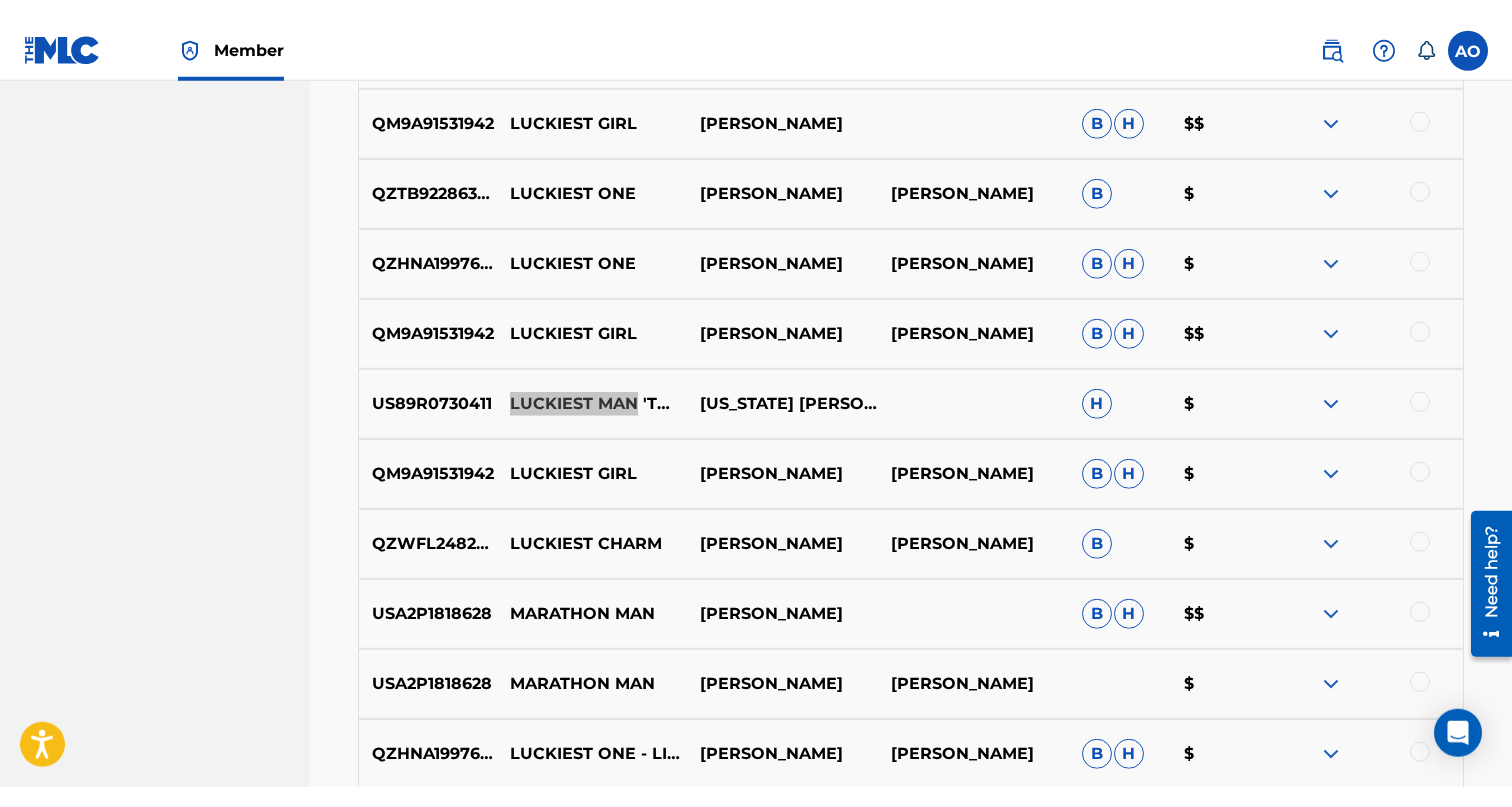 scroll, scrollTop: 48, scrollLeft: 0, axis: vertical 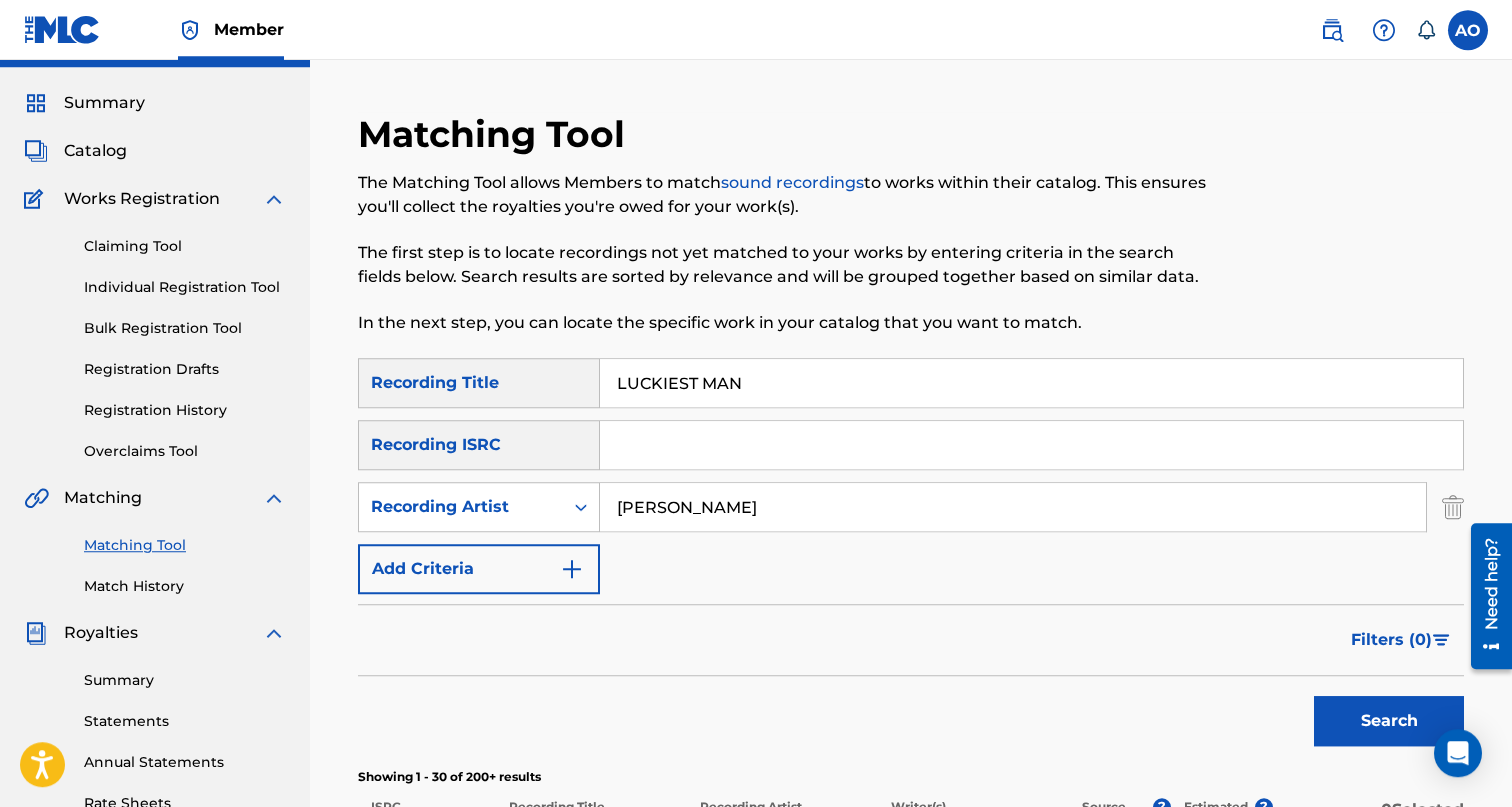 click on "Summary" at bounding box center (104, 103) 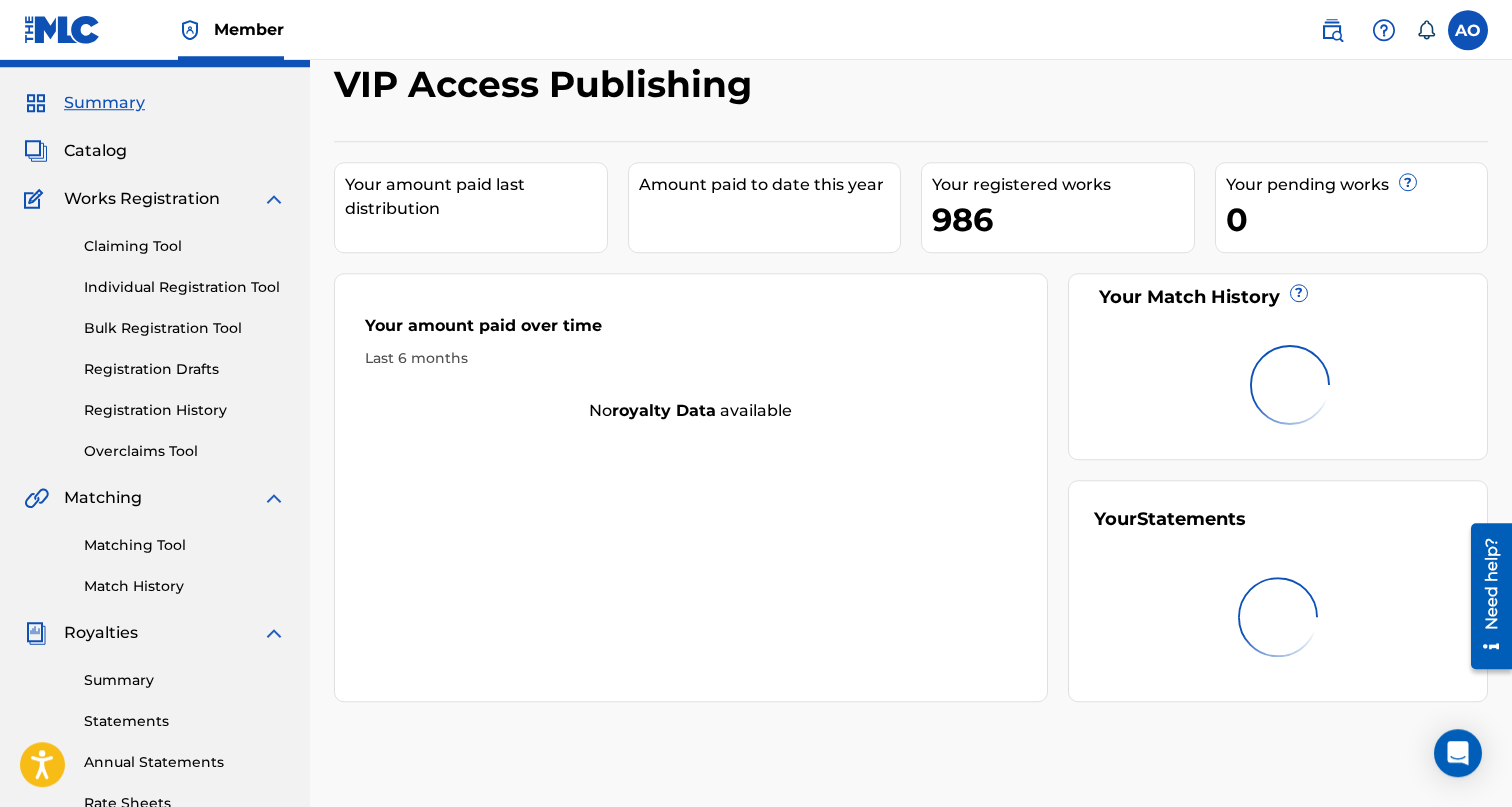scroll, scrollTop: 0, scrollLeft: 0, axis: both 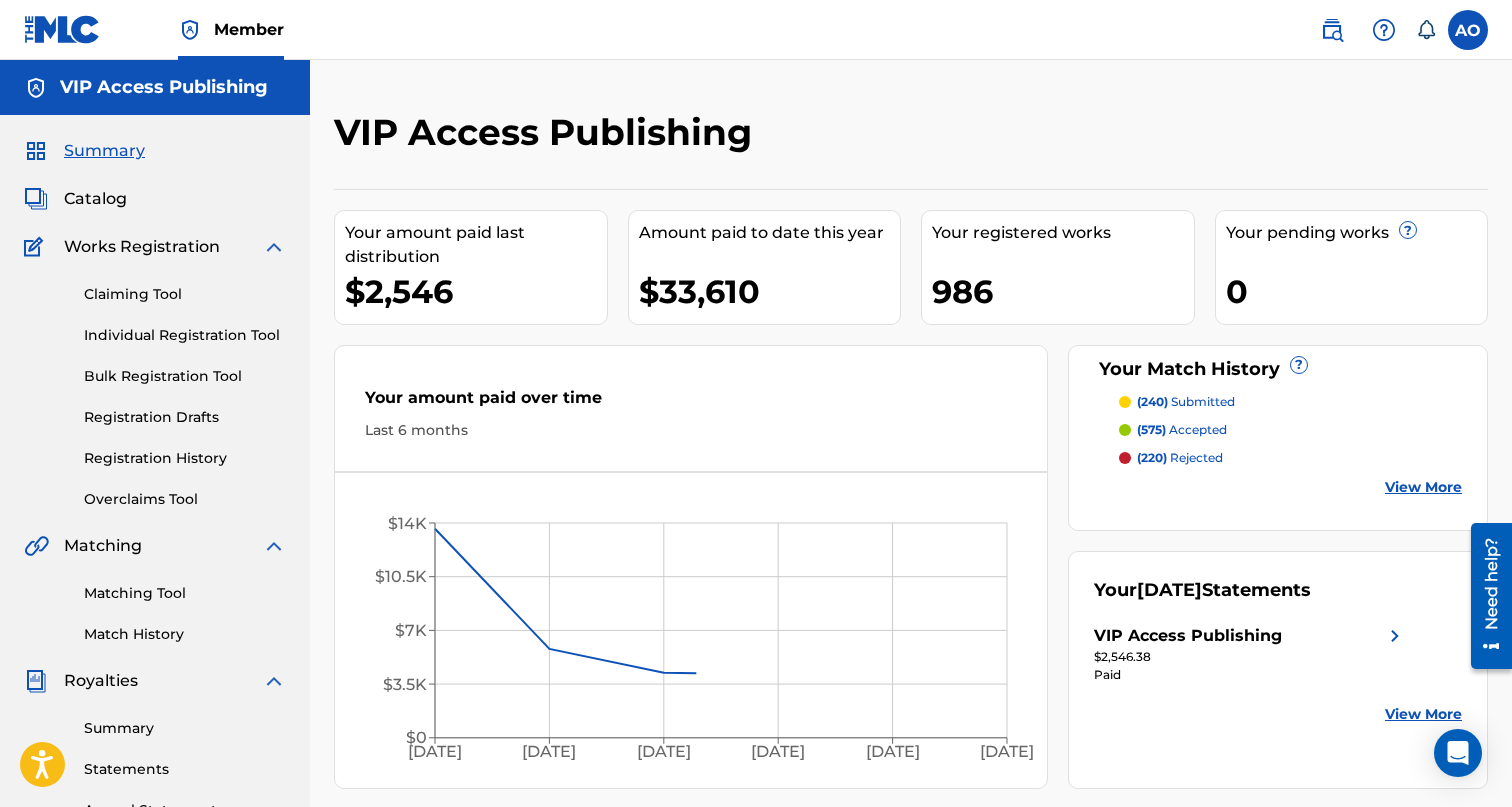 click on "Summary Catalog Works Registration Claiming Tool Individual Registration Tool Bulk Registration Tool Registration Drafts Registration History Overclaims Tool Matching Matching Tool Match History Royalties Summary Statements Annual Statements Rate Sheets Member Settings Banking Information Member Information User Permissions Contact Information Member Benefits" at bounding box center [155, 629] 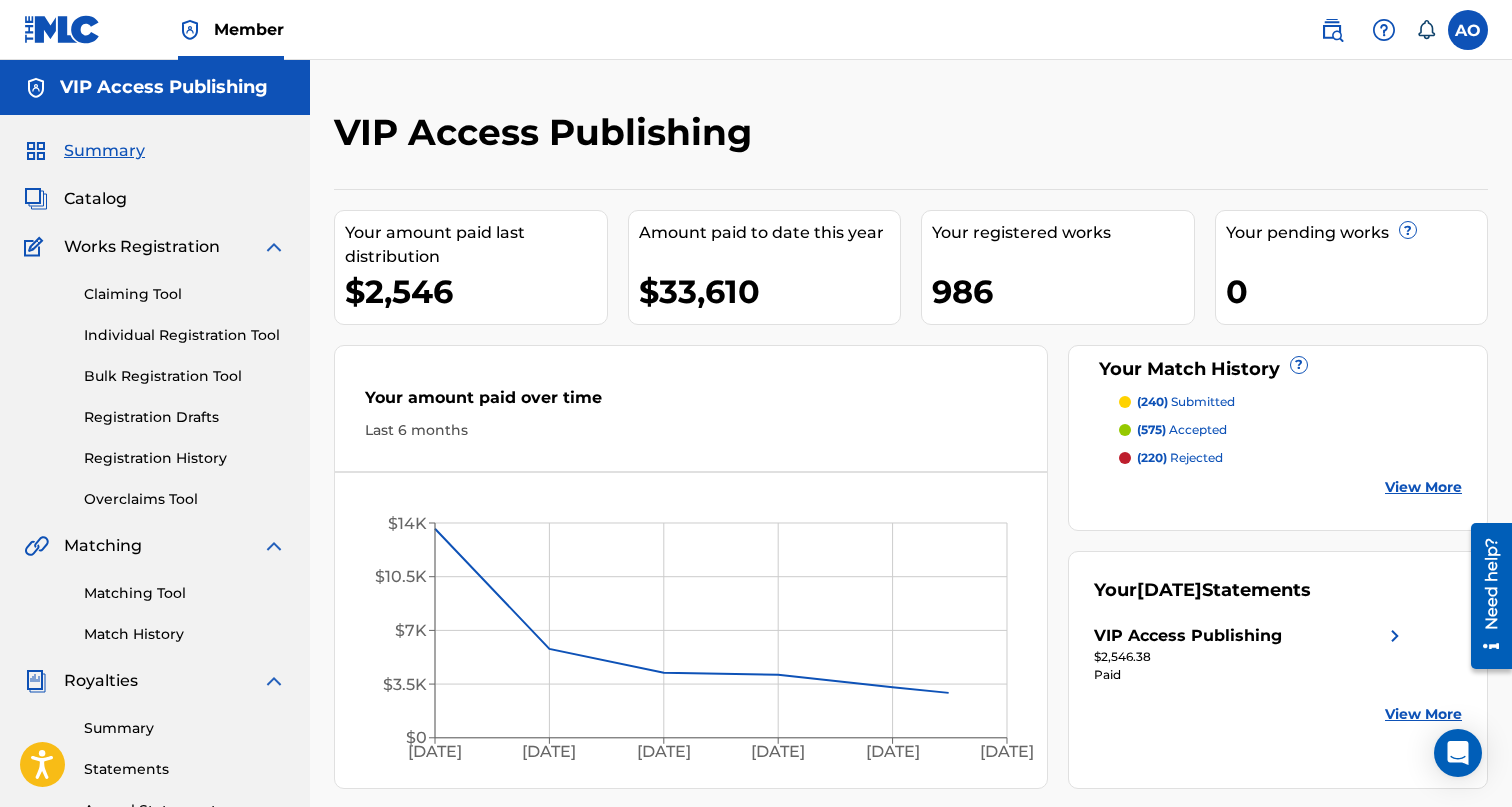 click on "Catalog" at bounding box center (95, 199) 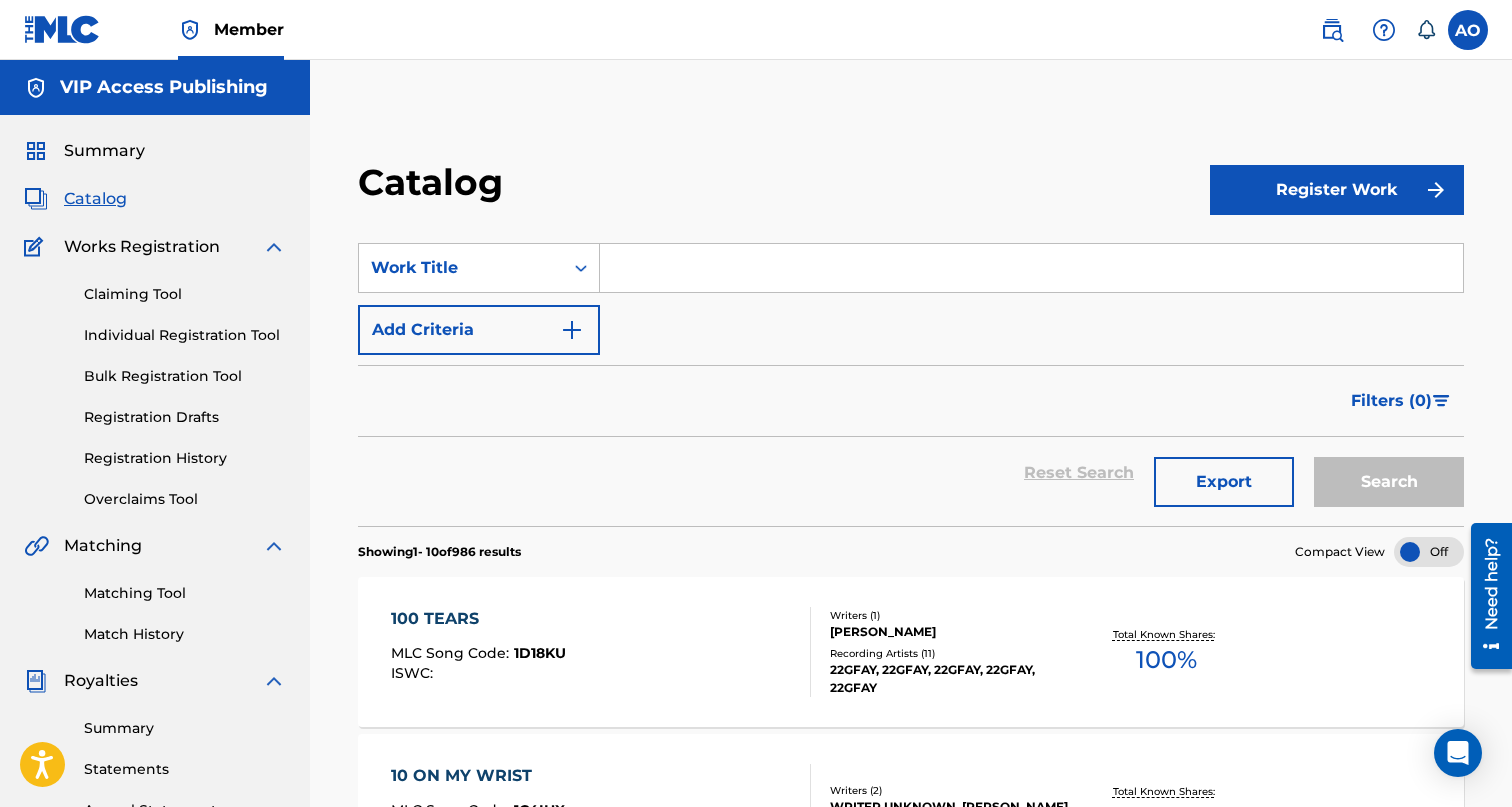 click at bounding box center [1031, 268] 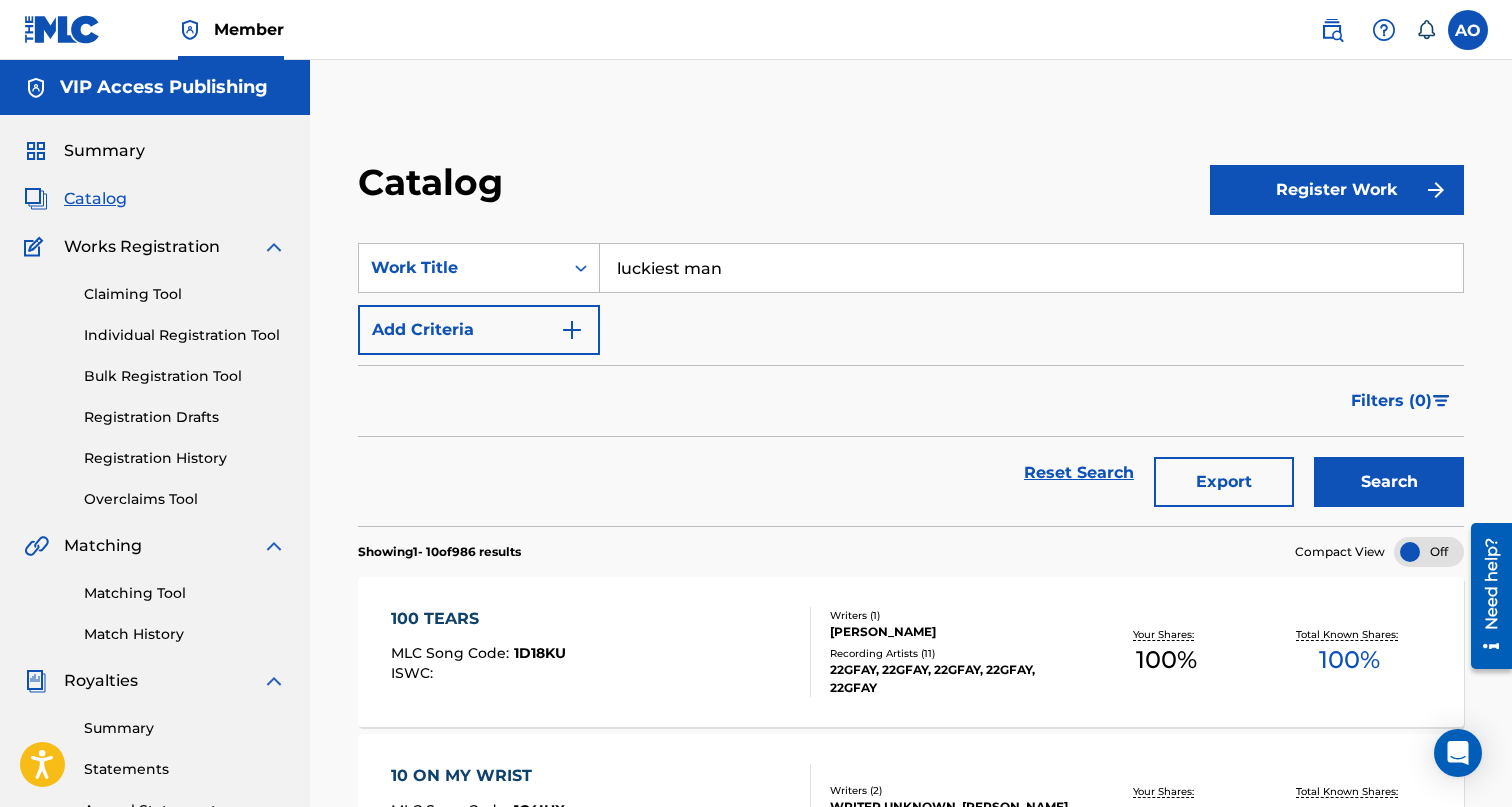 type on "luckiest man" 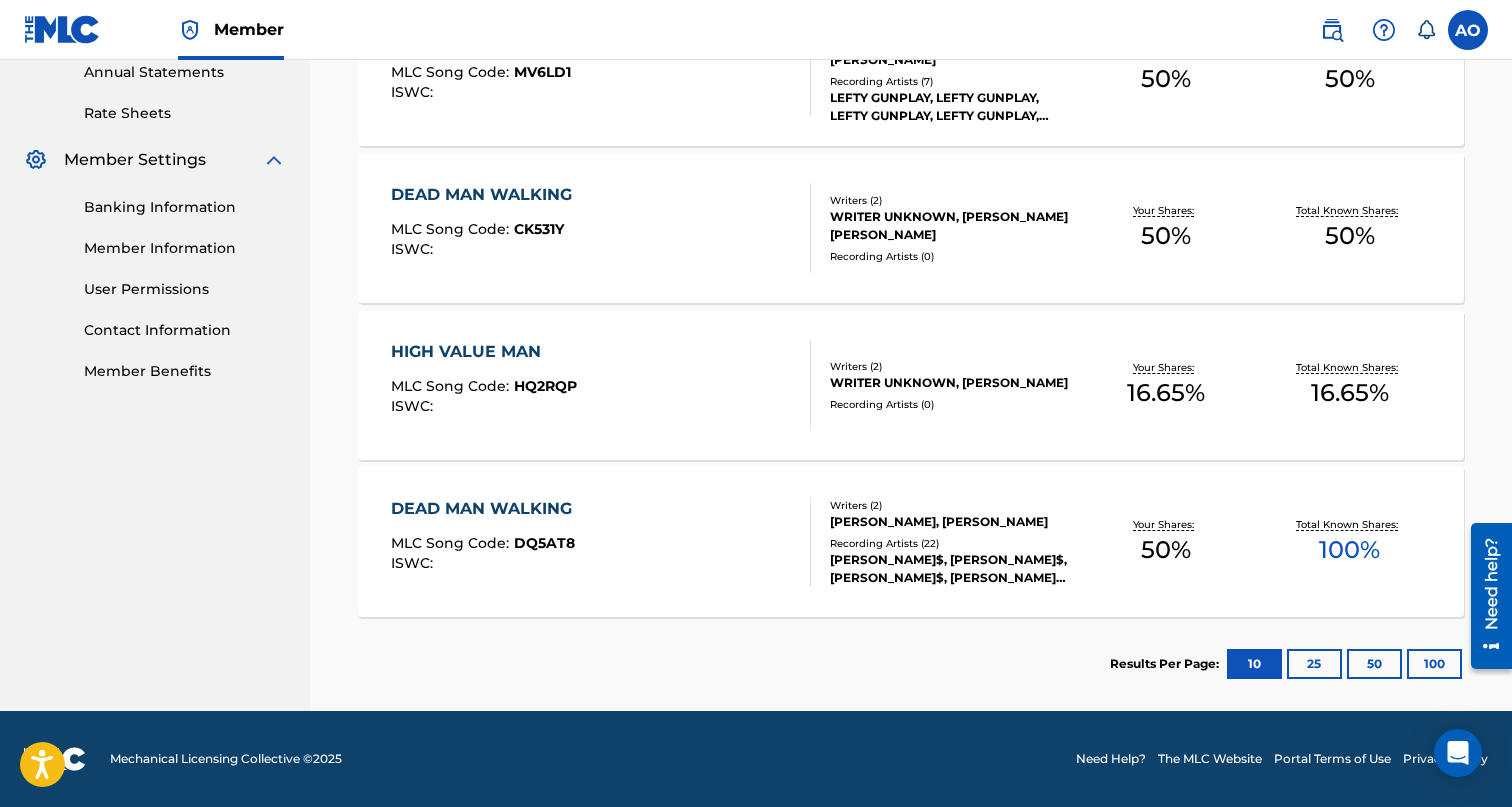 scroll, scrollTop: 353, scrollLeft: 0, axis: vertical 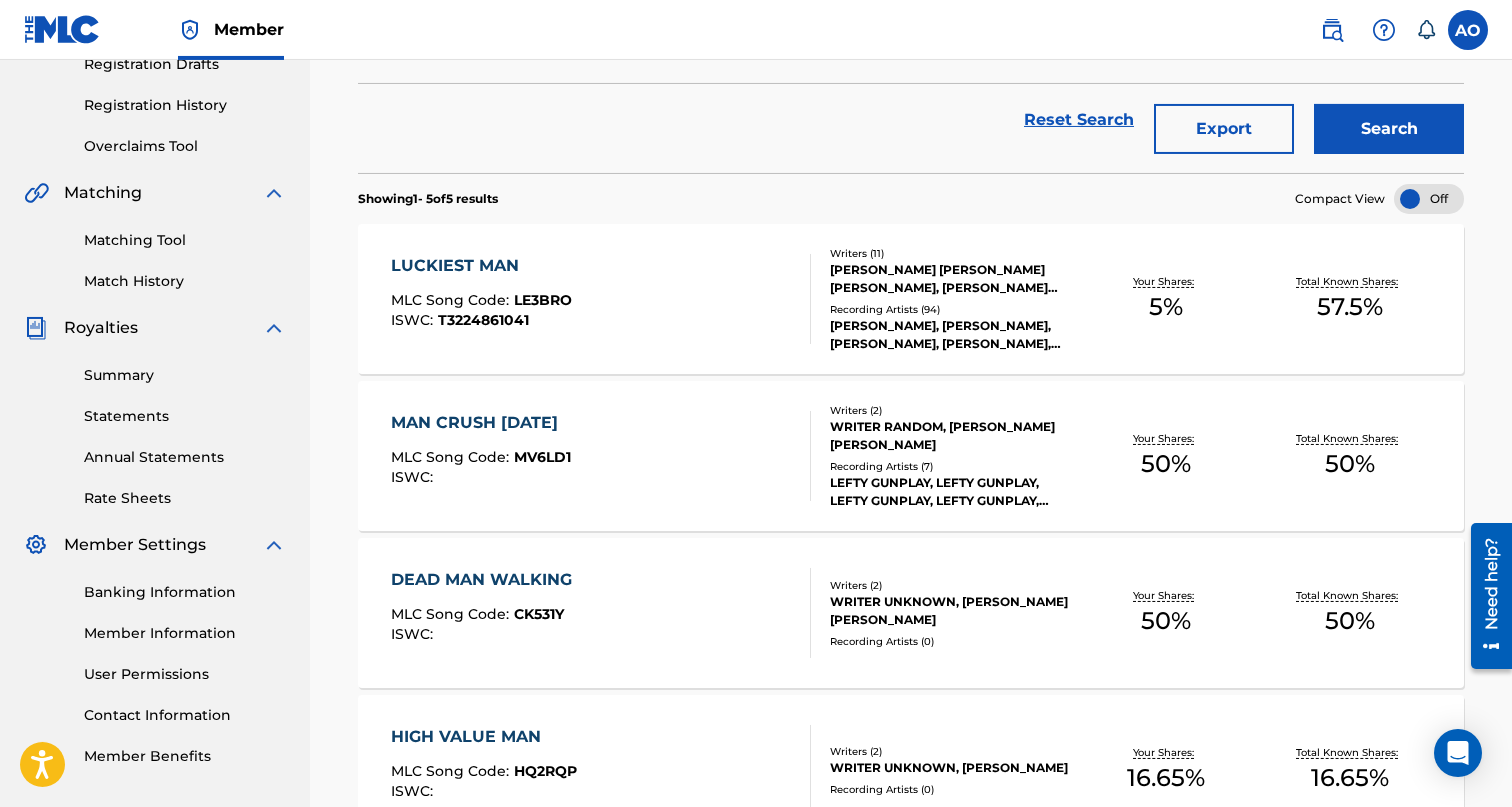 click on "LUCKIEST MAN MLC Song Code : LE3BRO ISWC : T3224861041 Writers ( 11 ) [PERSON_NAME] [PERSON_NAME] [PERSON_NAME], [PERSON_NAME] [PERSON_NAME], [PERSON_NAME], [PERSON_NAME], [PERSON_NAME], [PERSON_NAME], [PERSON_NAME] [PERSON_NAME], [PERSON_NAME], [PERSON_NAME] Recording Artists ( 94 ) [PERSON_NAME], [PERSON_NAME], [PERSON_NAME], [PERSON_NAME], [PERSON_NAME] Your Shares: 5 % Total Known Shares: 57.5 %" at bounding box center (911, 299) 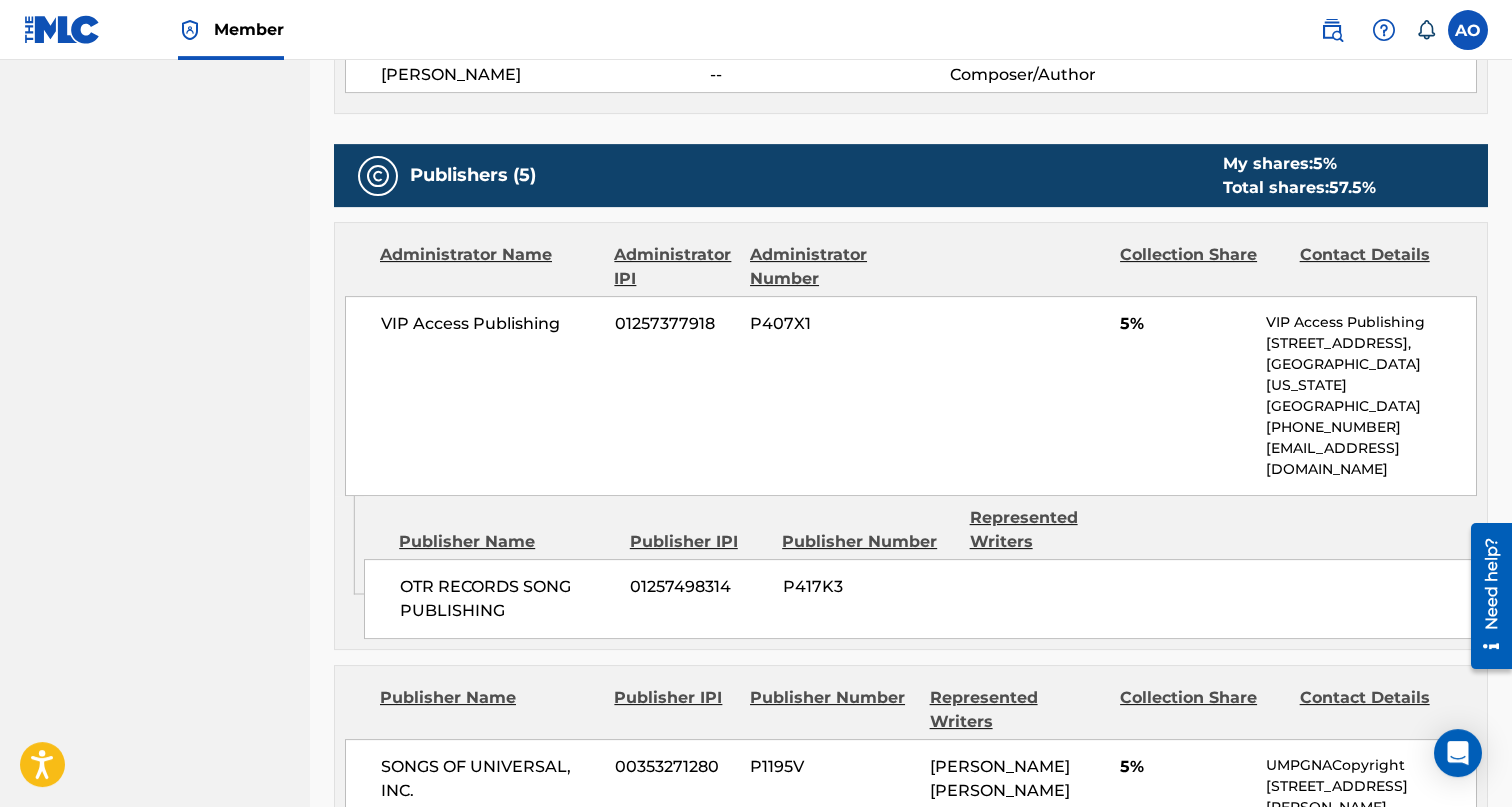 scroll, scrollTop: 0, scrollLeft: 0, axis: both 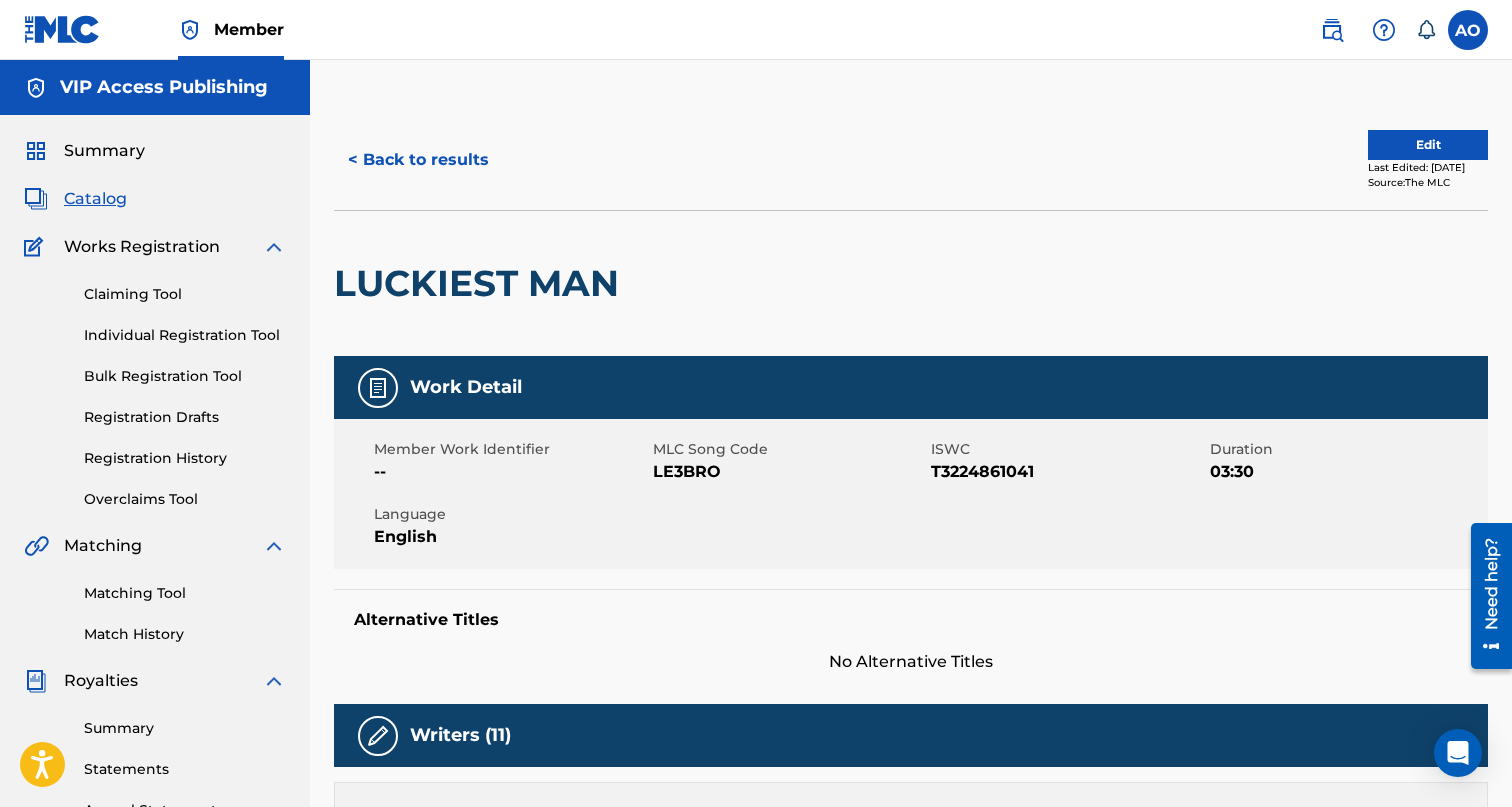 click on "Summary" at bounding box center [104, 151] 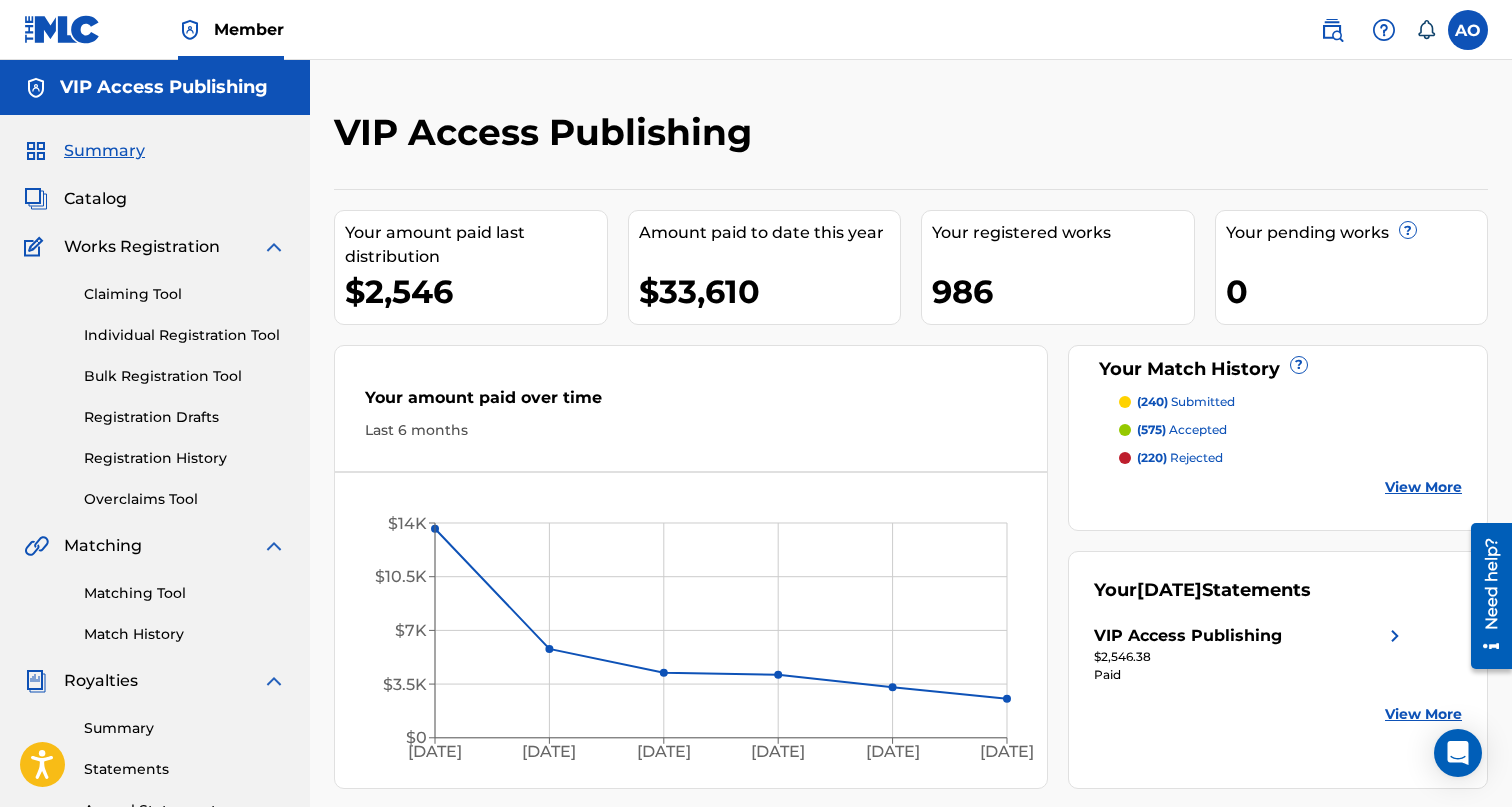 click on "Catalog" at bounding box center [95, 199] 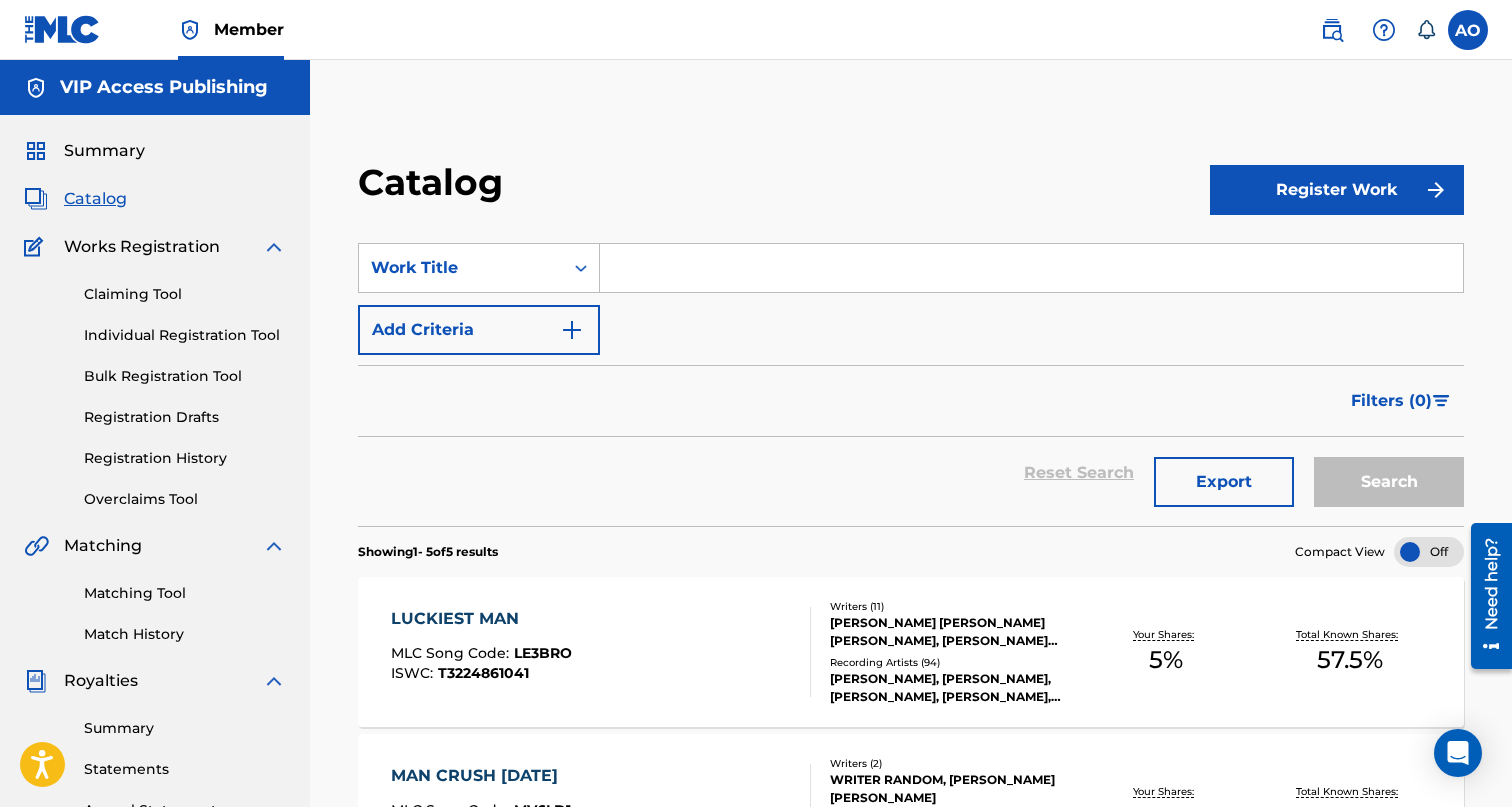 click on "Summary" at bounding box center [104, 151] 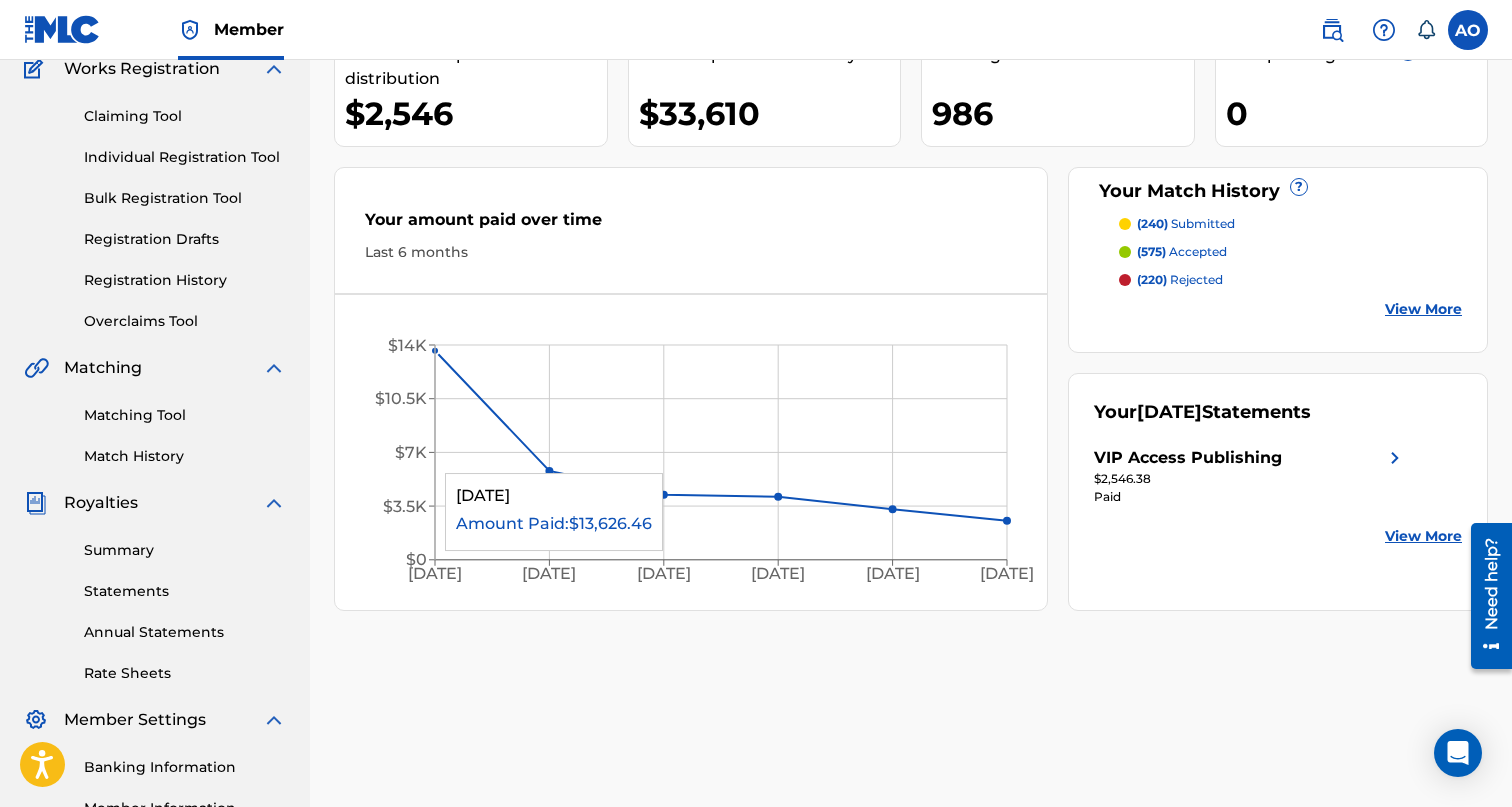 scroll, scrollTop: 209, scrollLeft: 0, axis: vertical 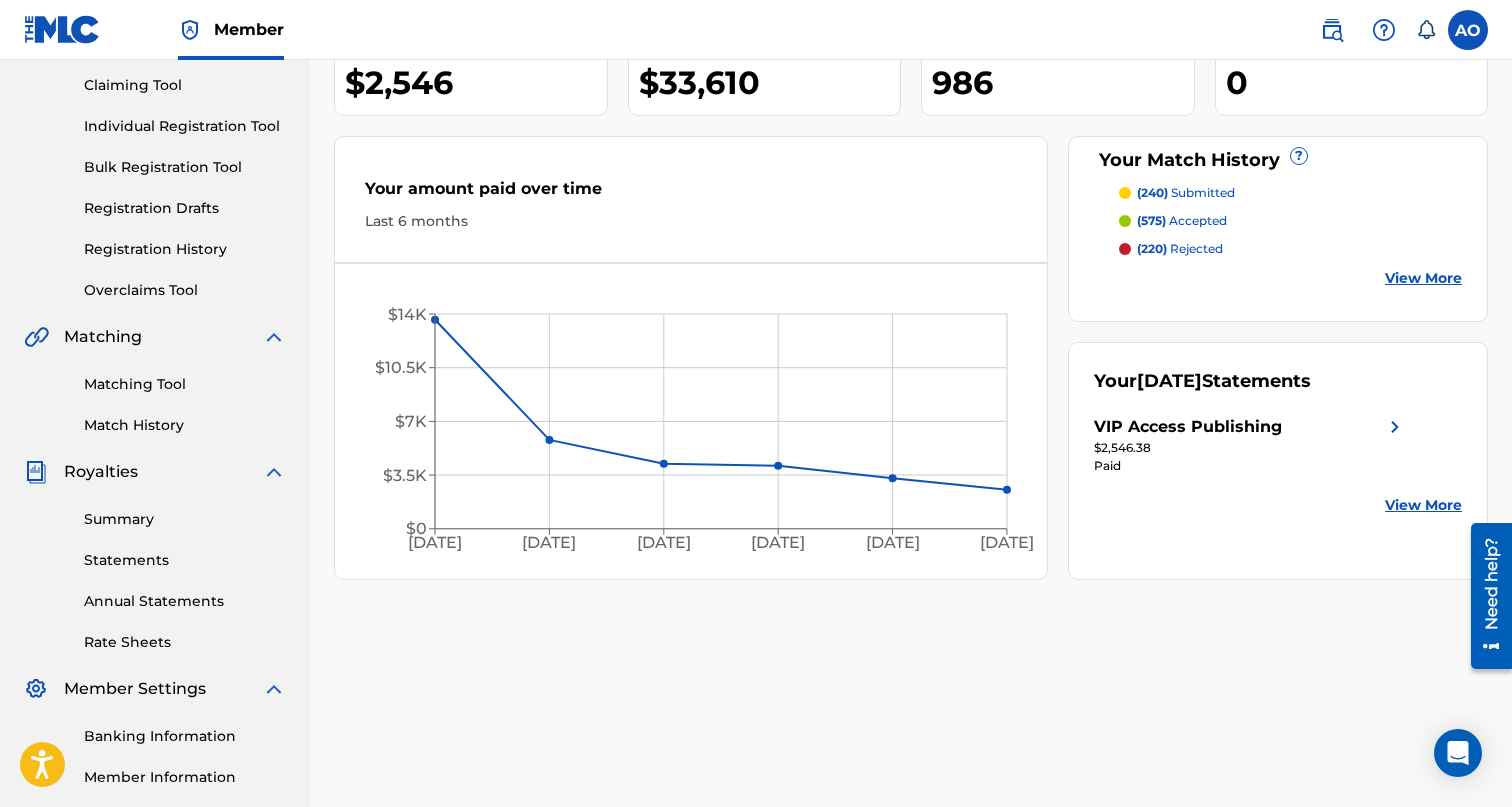 click on "Summary" at bounding box center [185, 519] 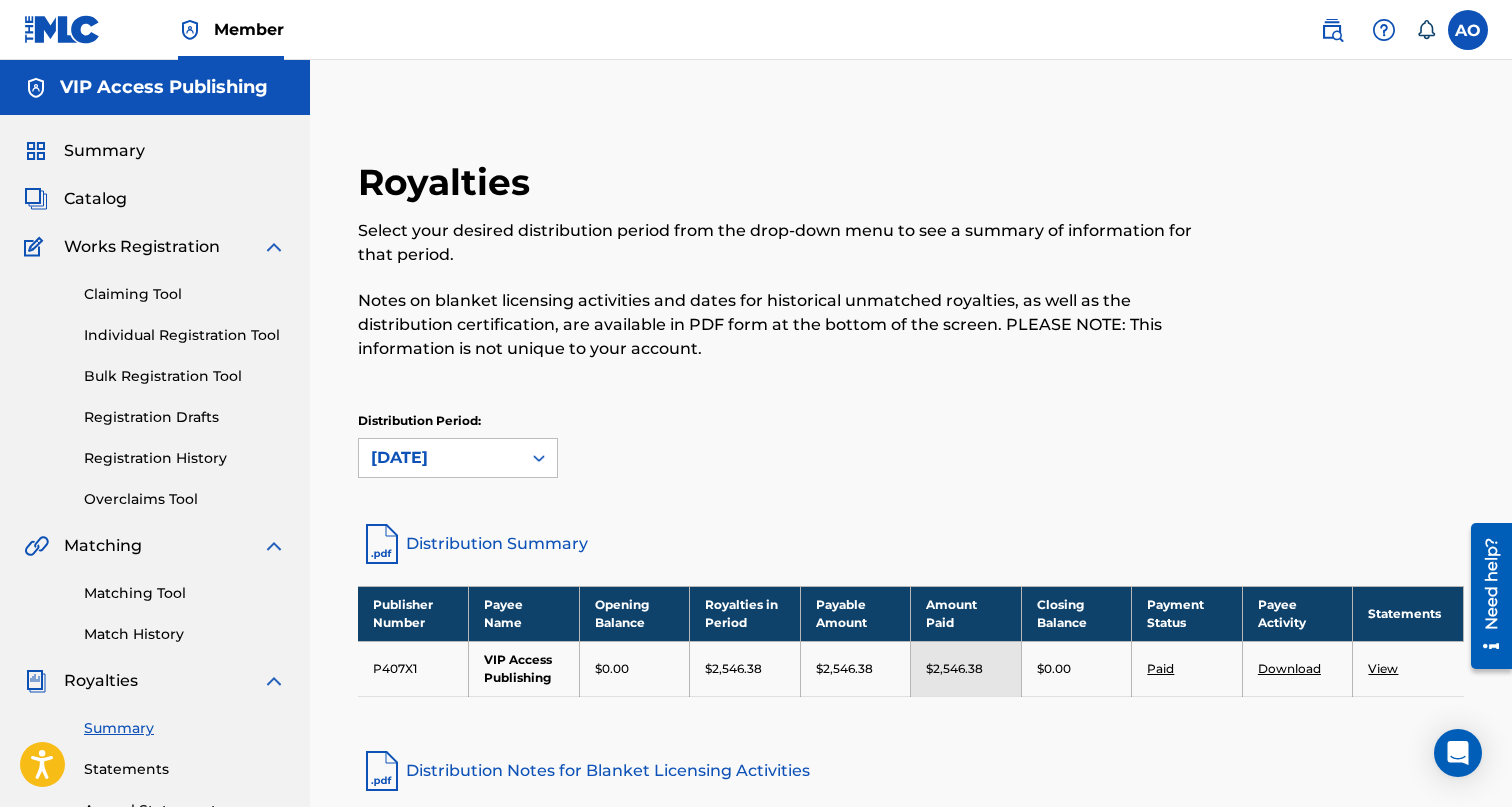 click on "Summary Catalog Works Registration Claiming Tool Individual Registration Tool Bulk Registration Tool Registration Drafts Registration History Overclaims Tool Matching Matching Tool Match History Royalties Summary Statements Annual Statements Rate Sheets Member Settings Banking Information Member Information User Permissions Contact Information Member Benefits" at bounding box center (155, 629) 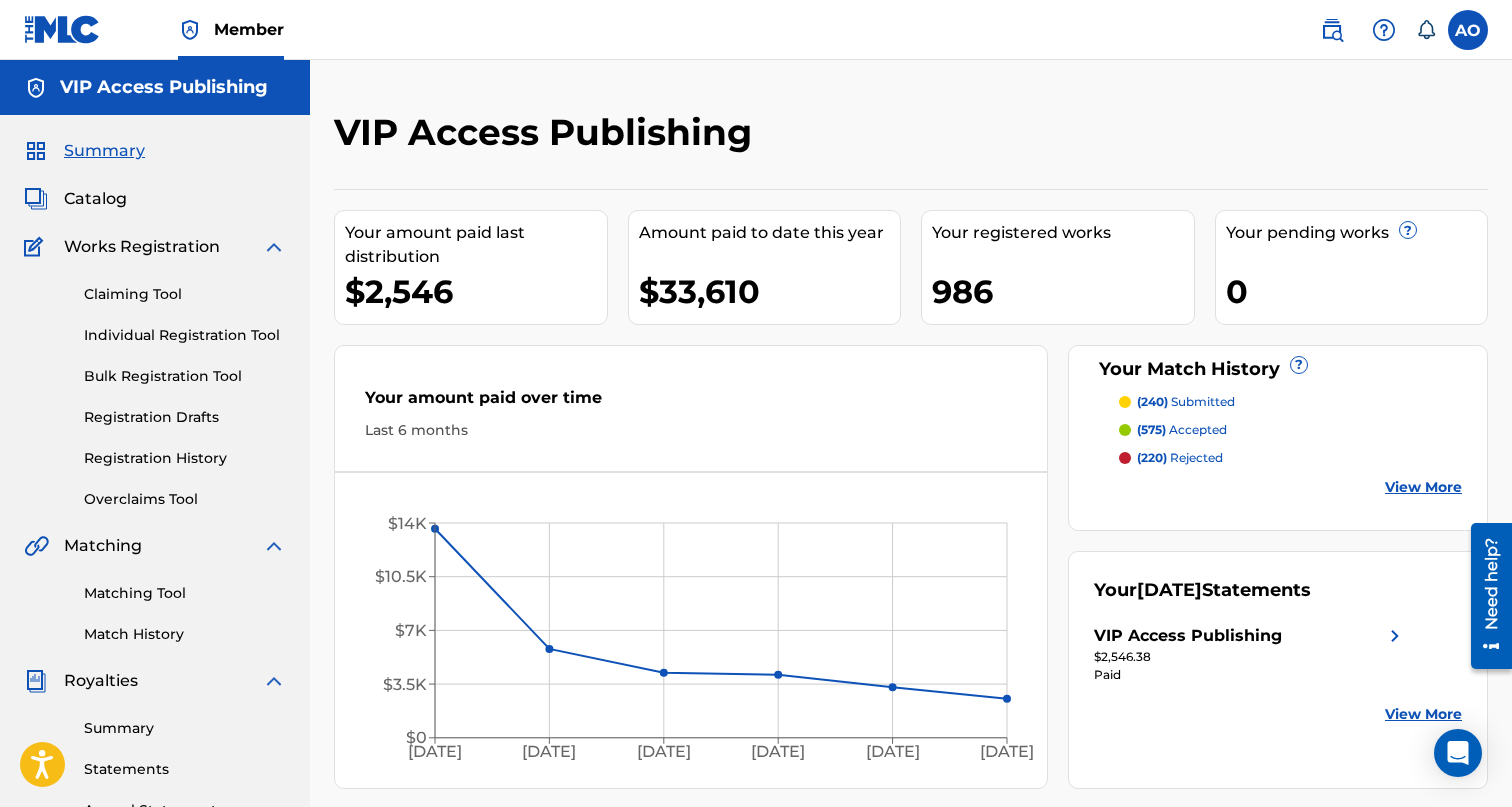 click on "Registration History" at bounding box center (185, 458) 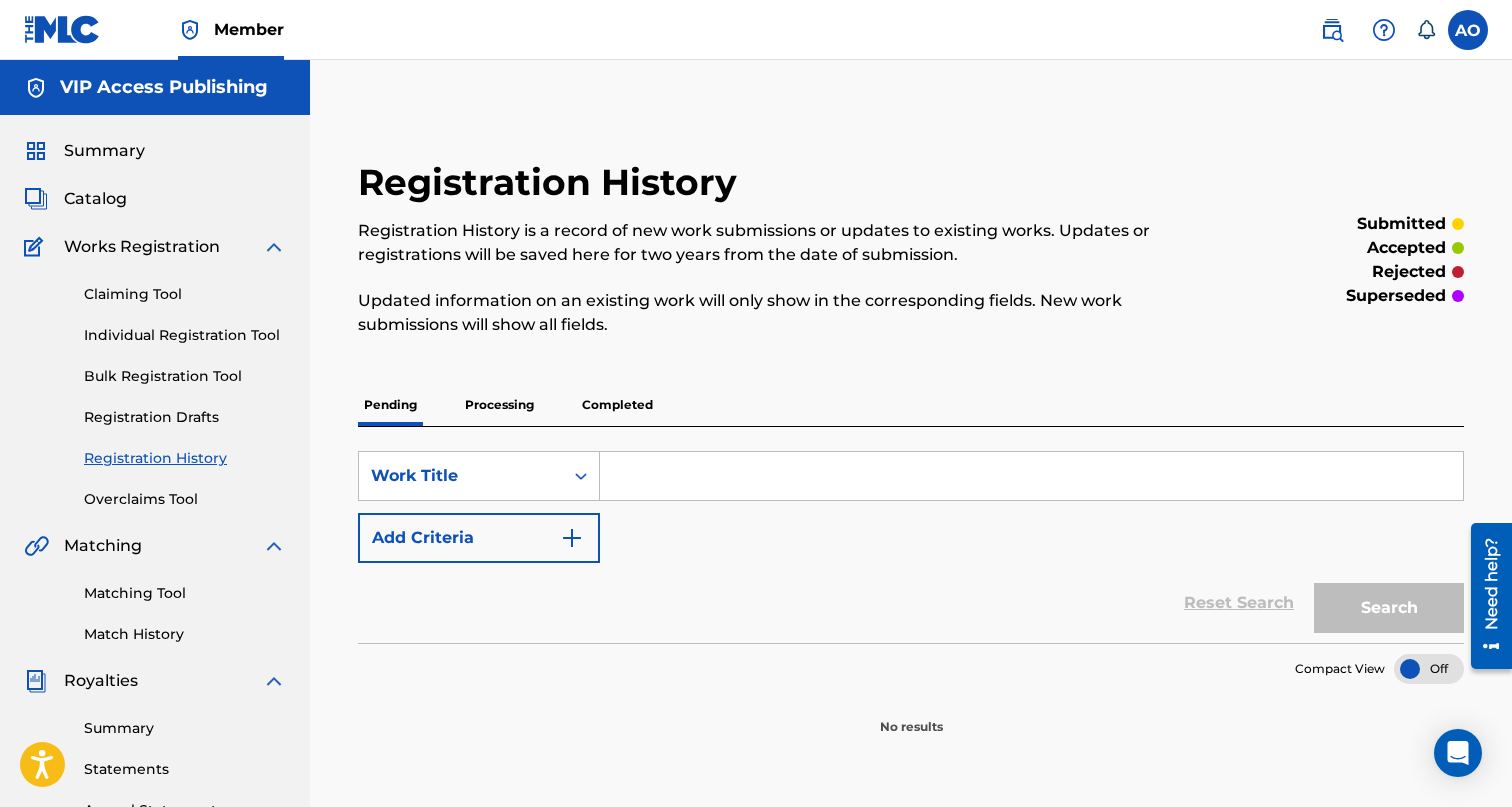 click on "Completed" at bounding box center (617, 405) 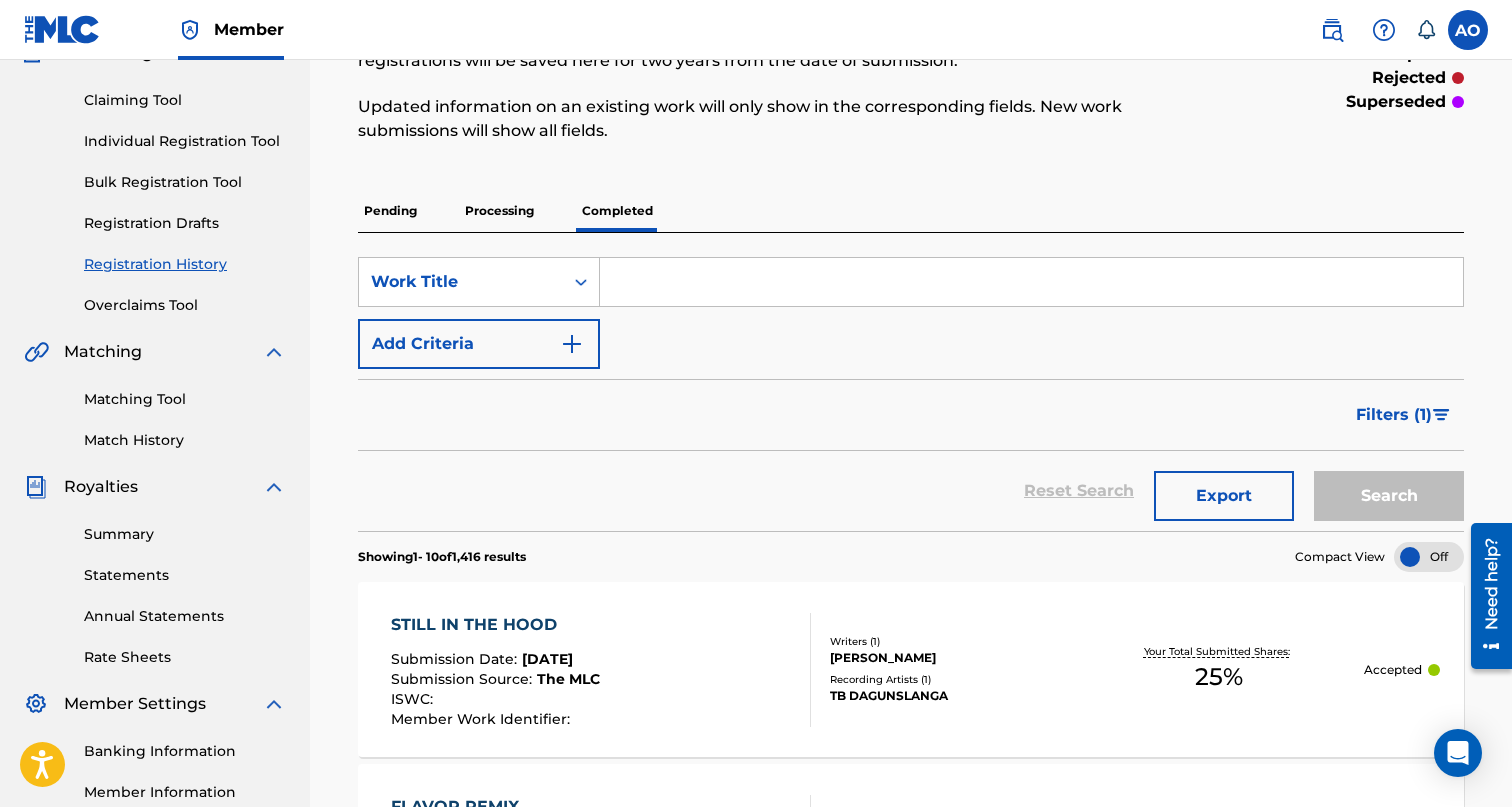 scroll, scrollTop: 190, scrollLeft: 0, axis: vertical 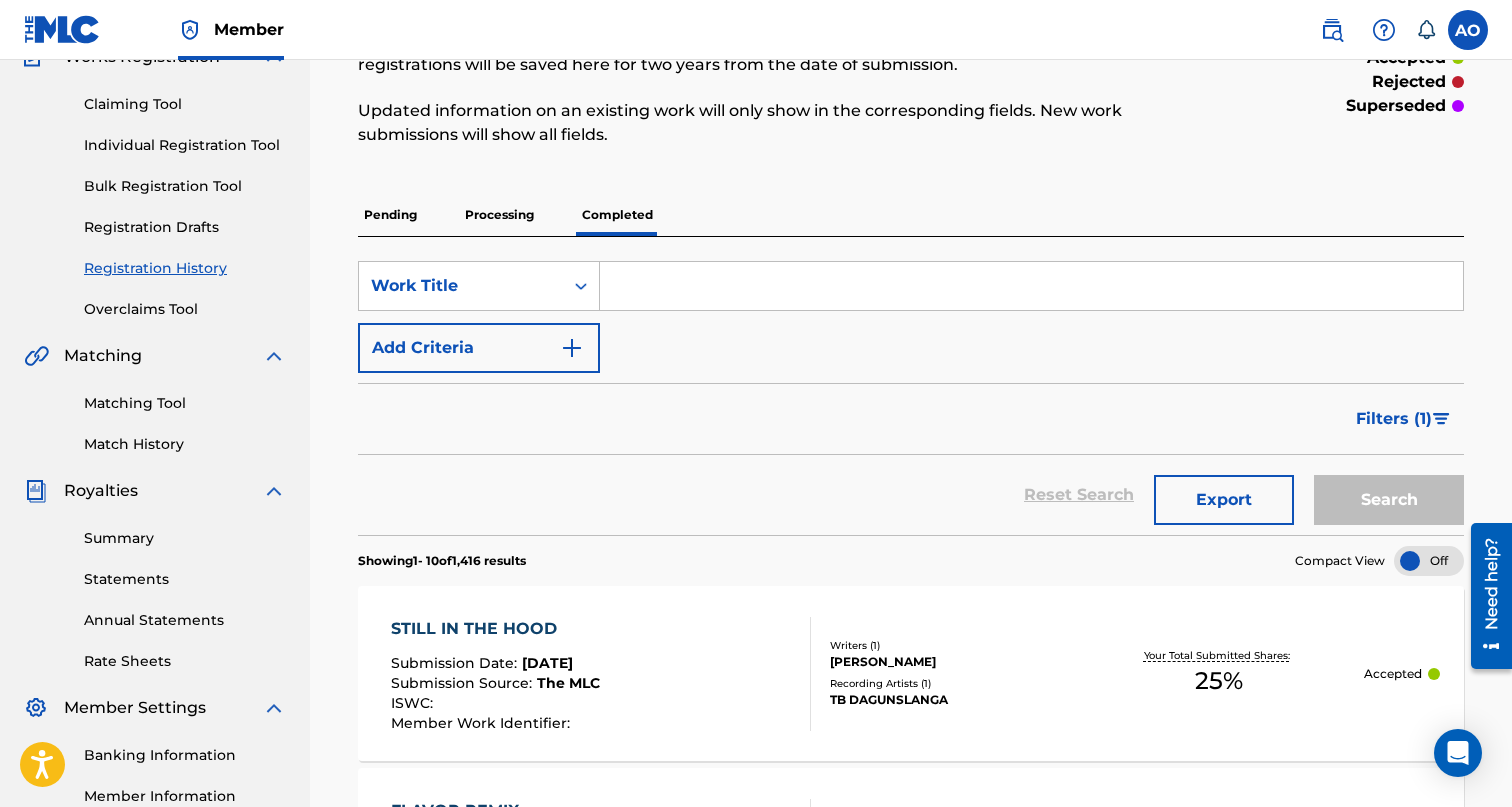 click on "Filters ( 1 )" at bounding box center (1404, 419) 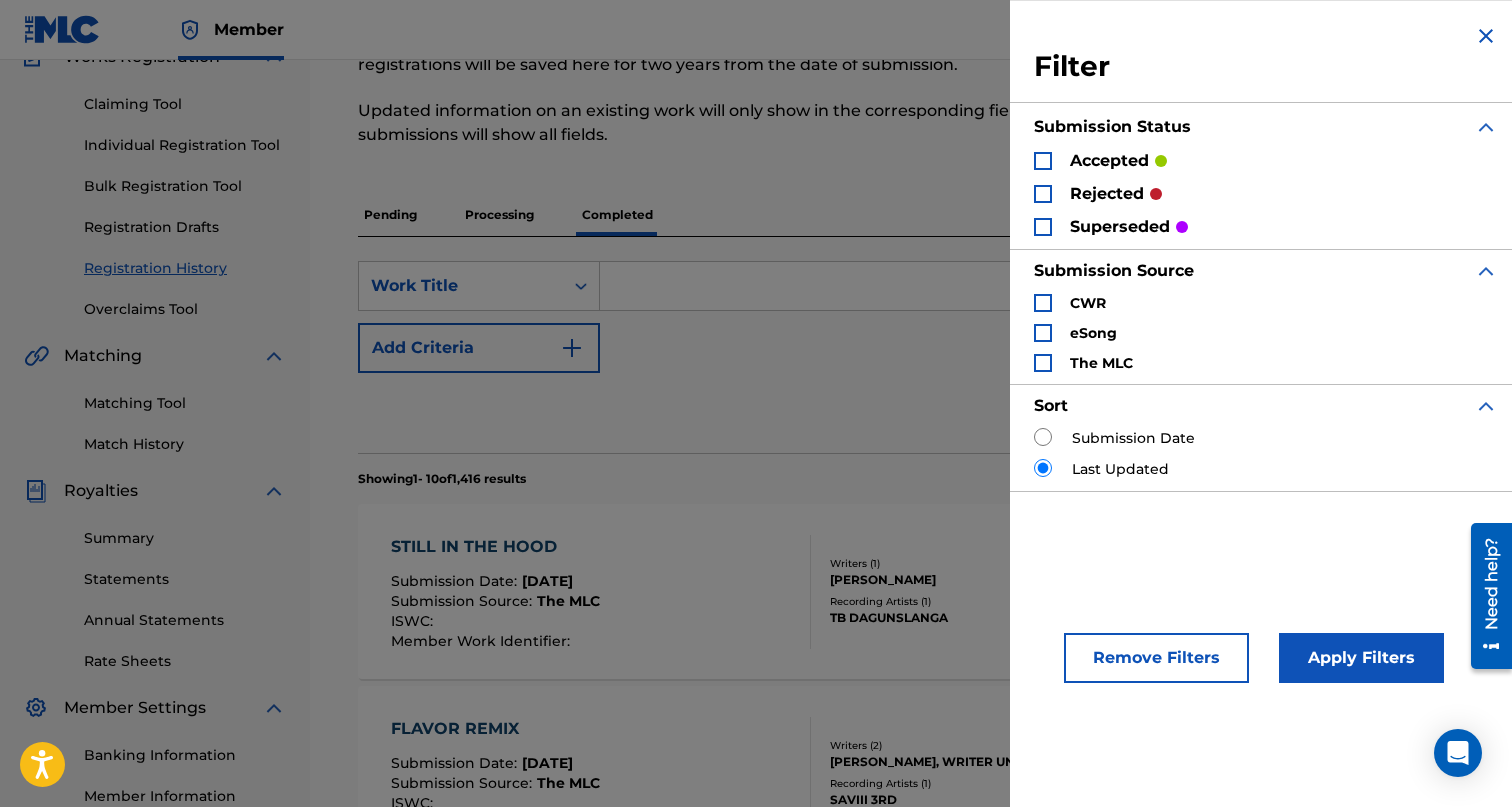 click on "accepted" at bounding box center [1109, 161] 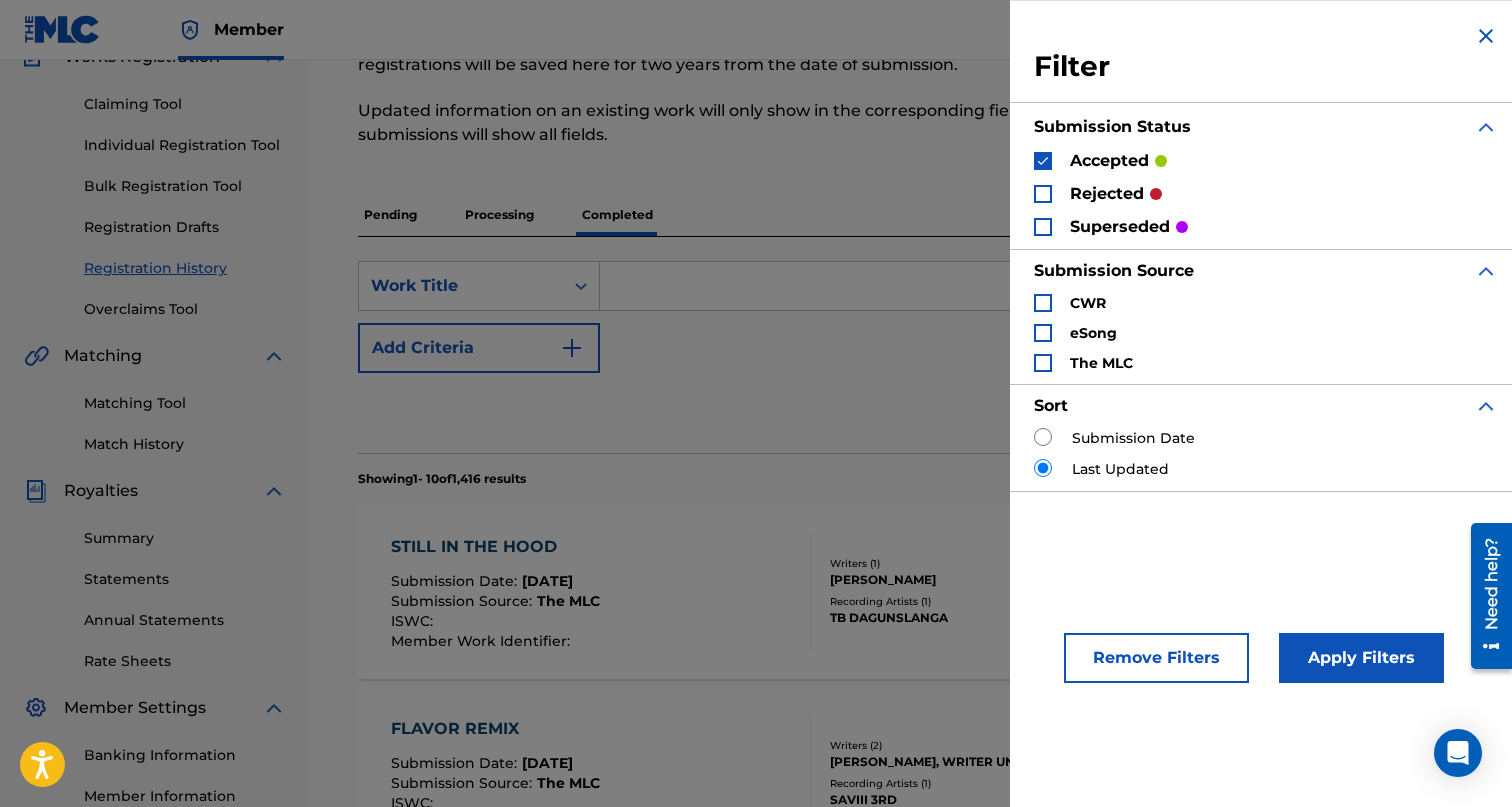 click on "Apply Filters" at bounding box center (1361, 658) 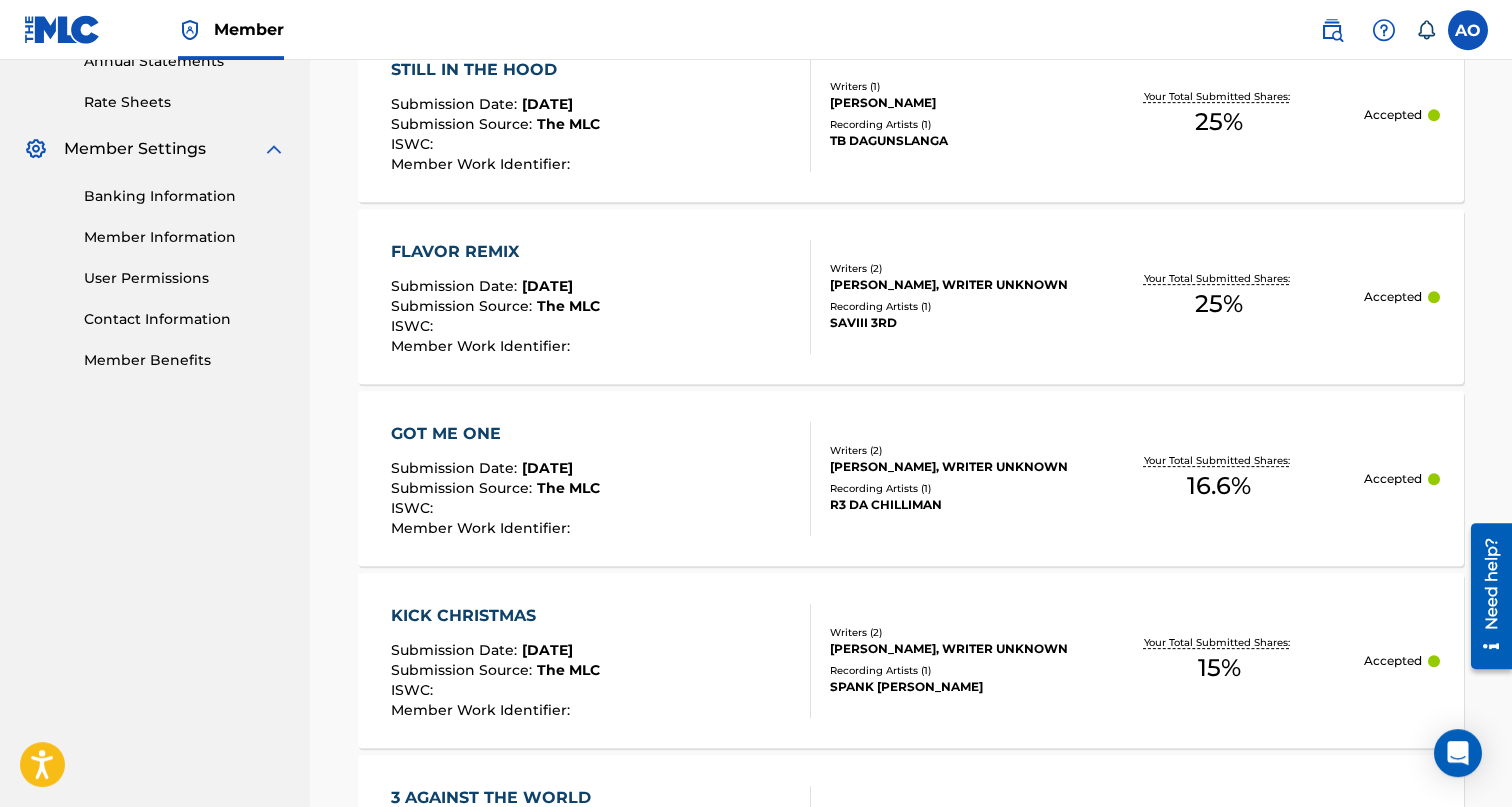 scroll, scrollTop: 0, scrollLeft: 0, axis: both 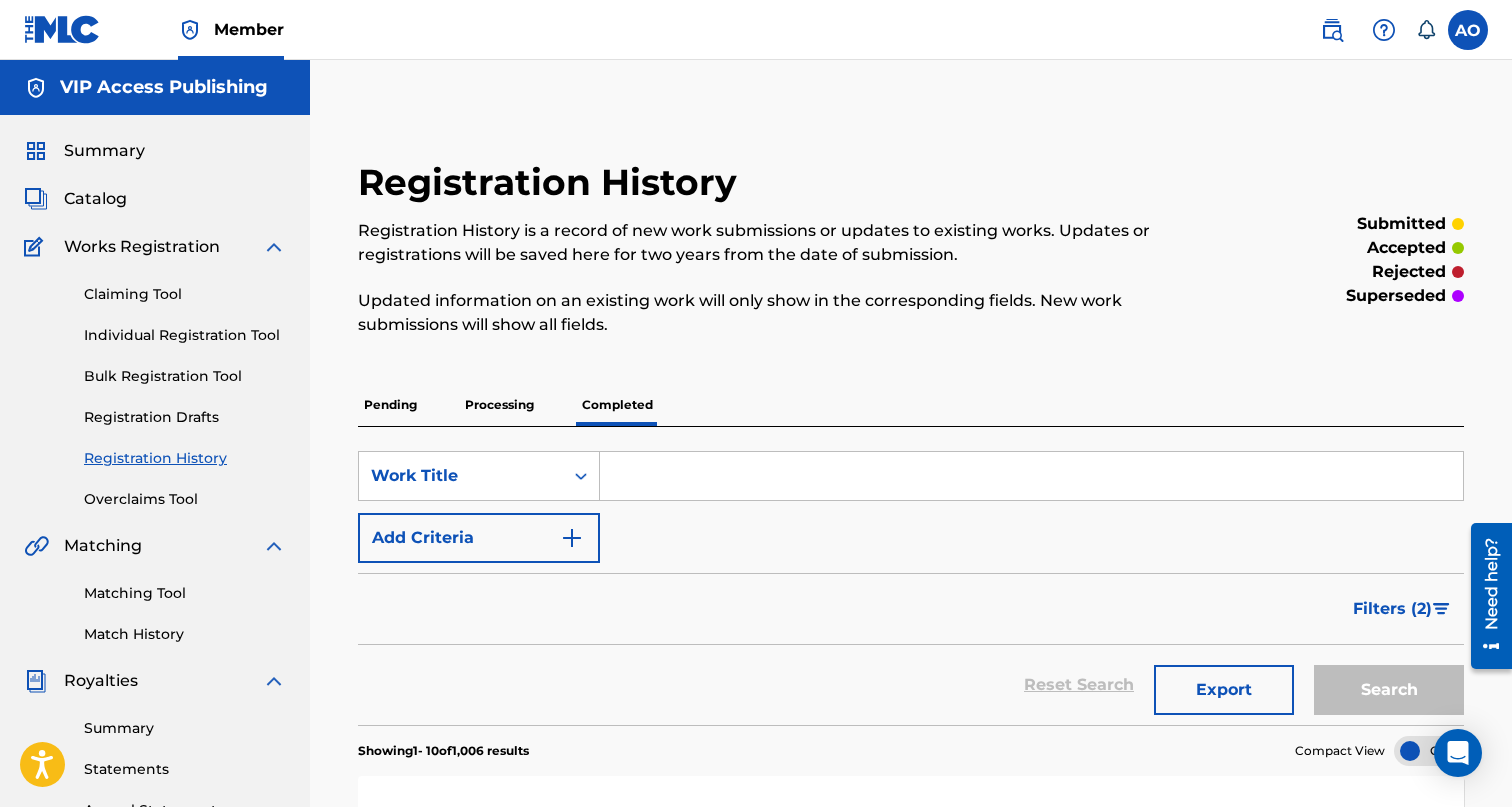 click on "Summary" at bounding box center [104, 151] 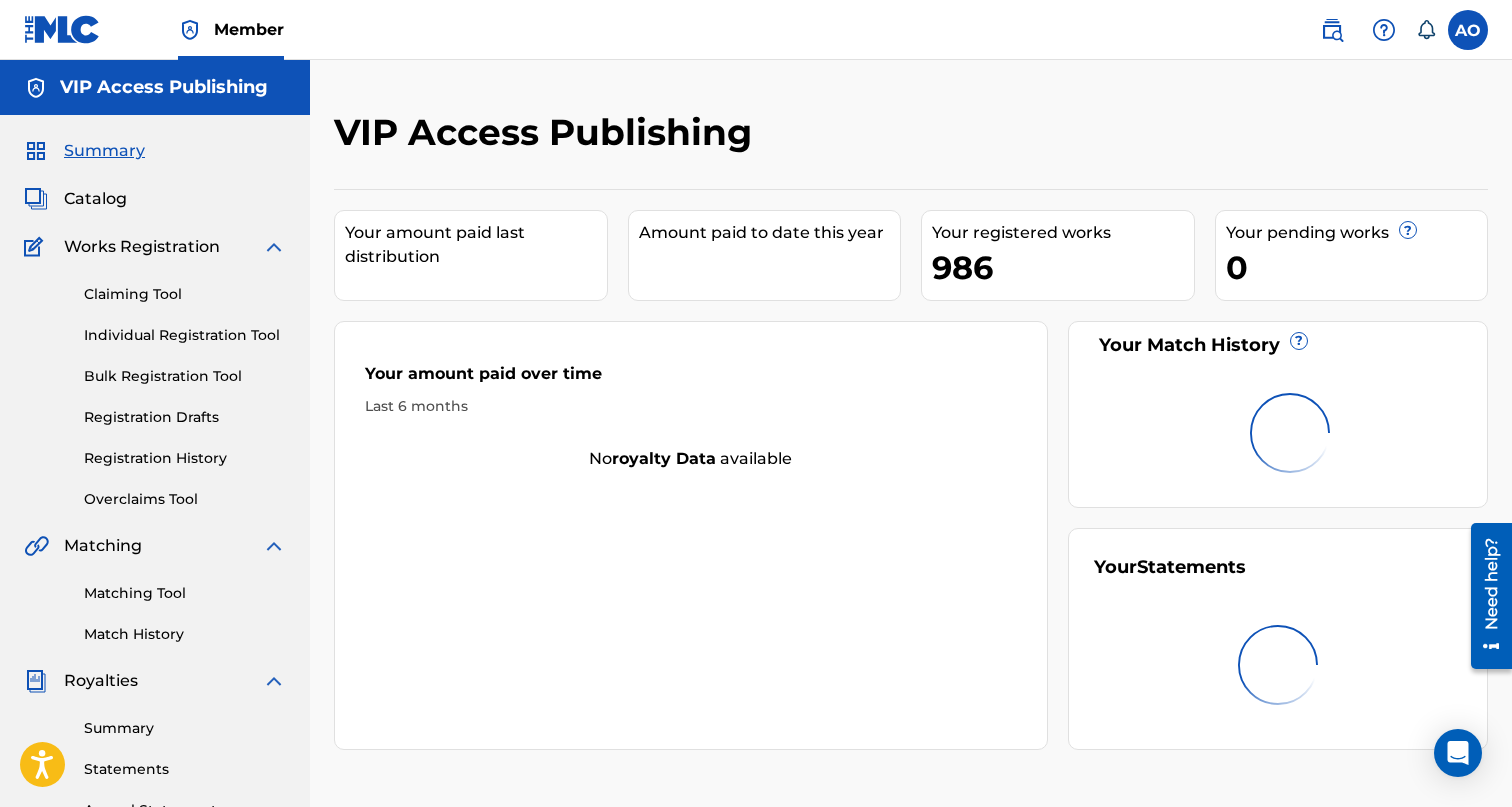 click on "Summary" at bounding box center (104, 151) 